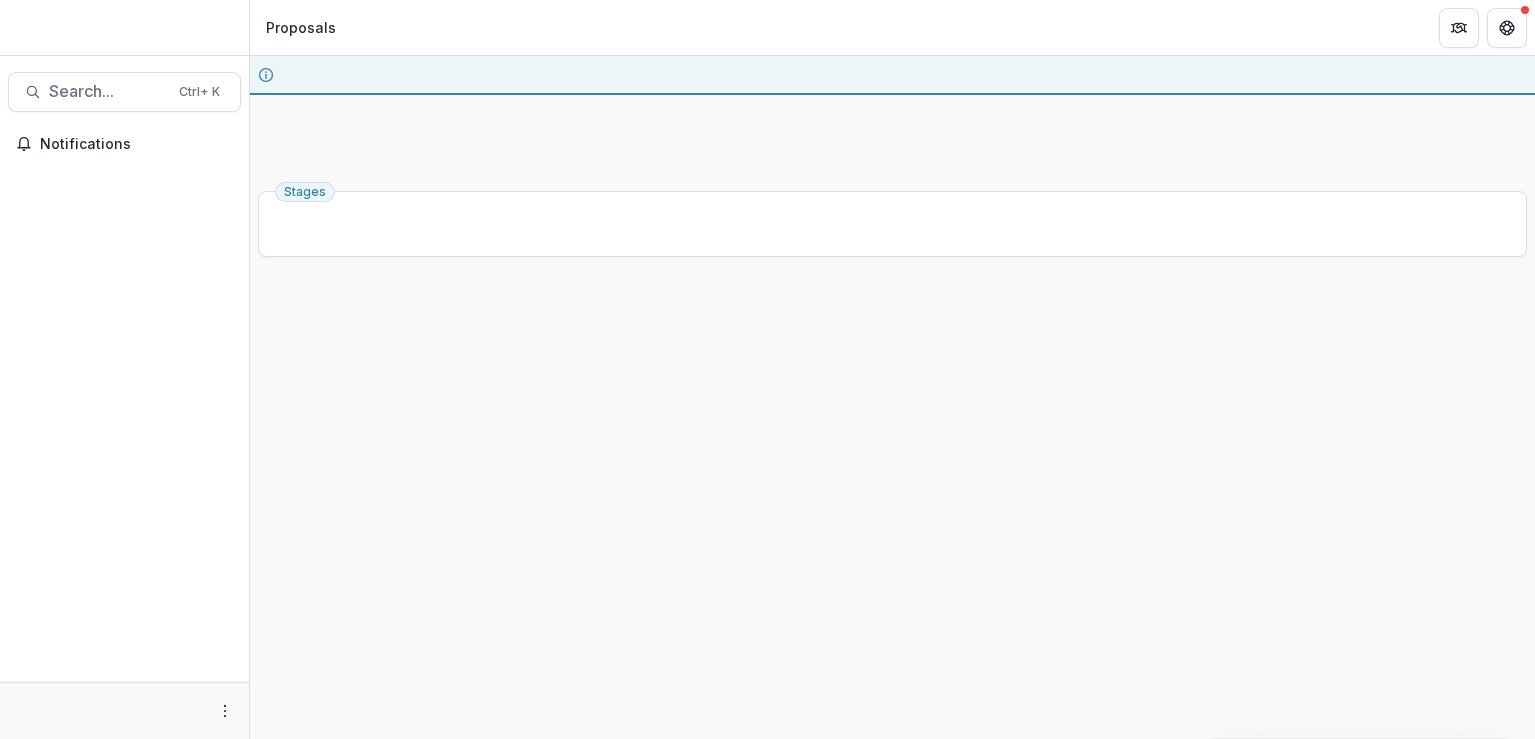scroll, scrollTop: 0, scrollLeft: 0, axis: both 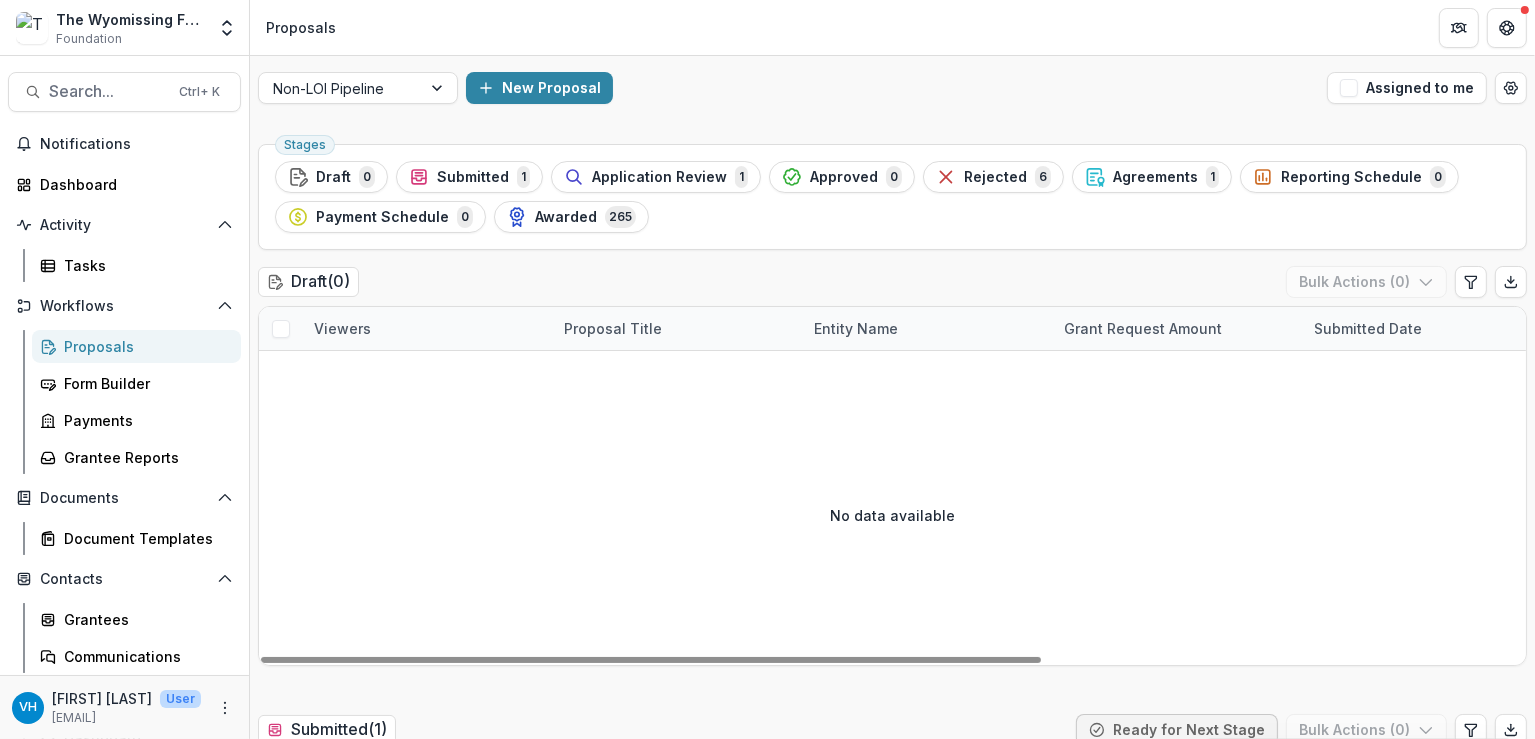 click on "Proposals" at bounding box center [144, 346] 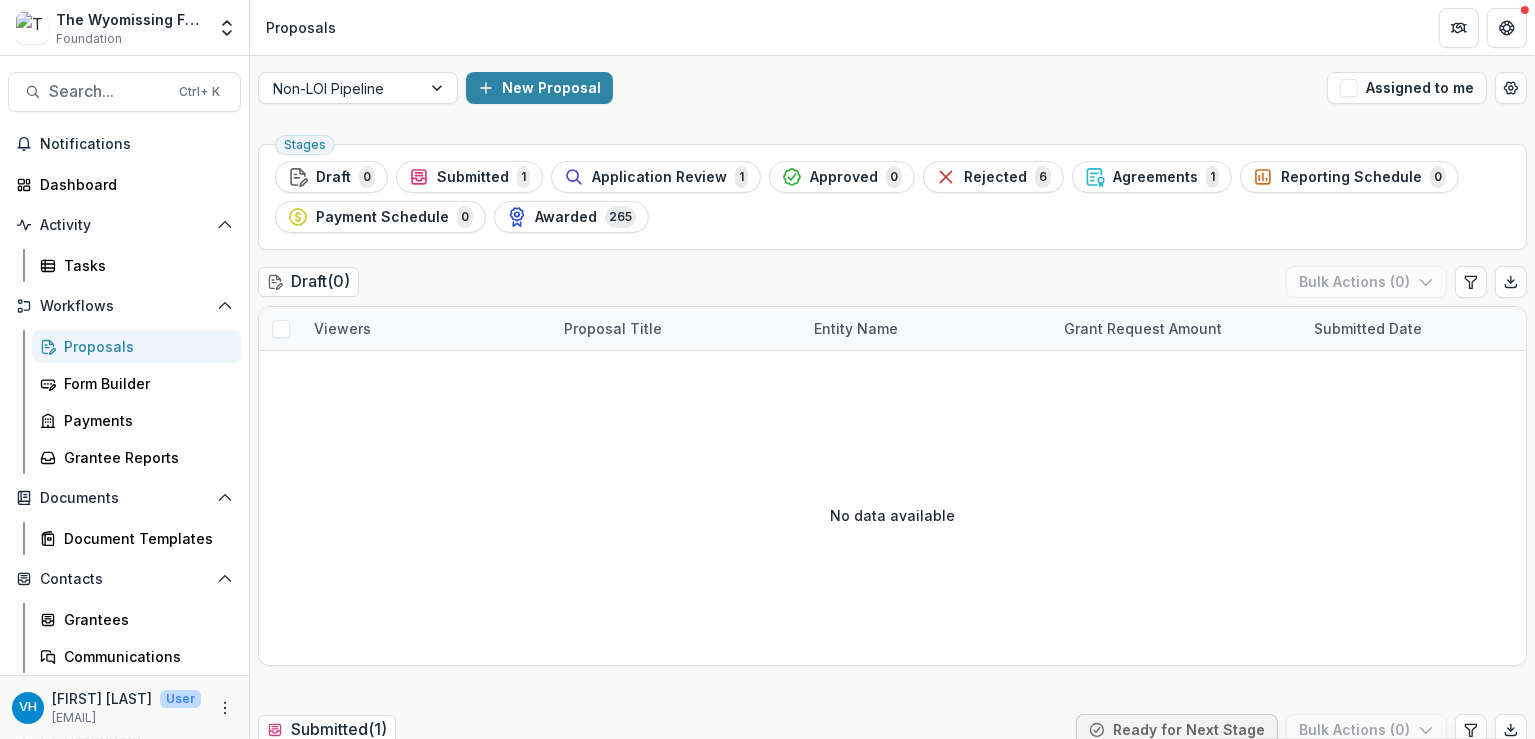 click on "Proposals" at bounding box center (136, 346) 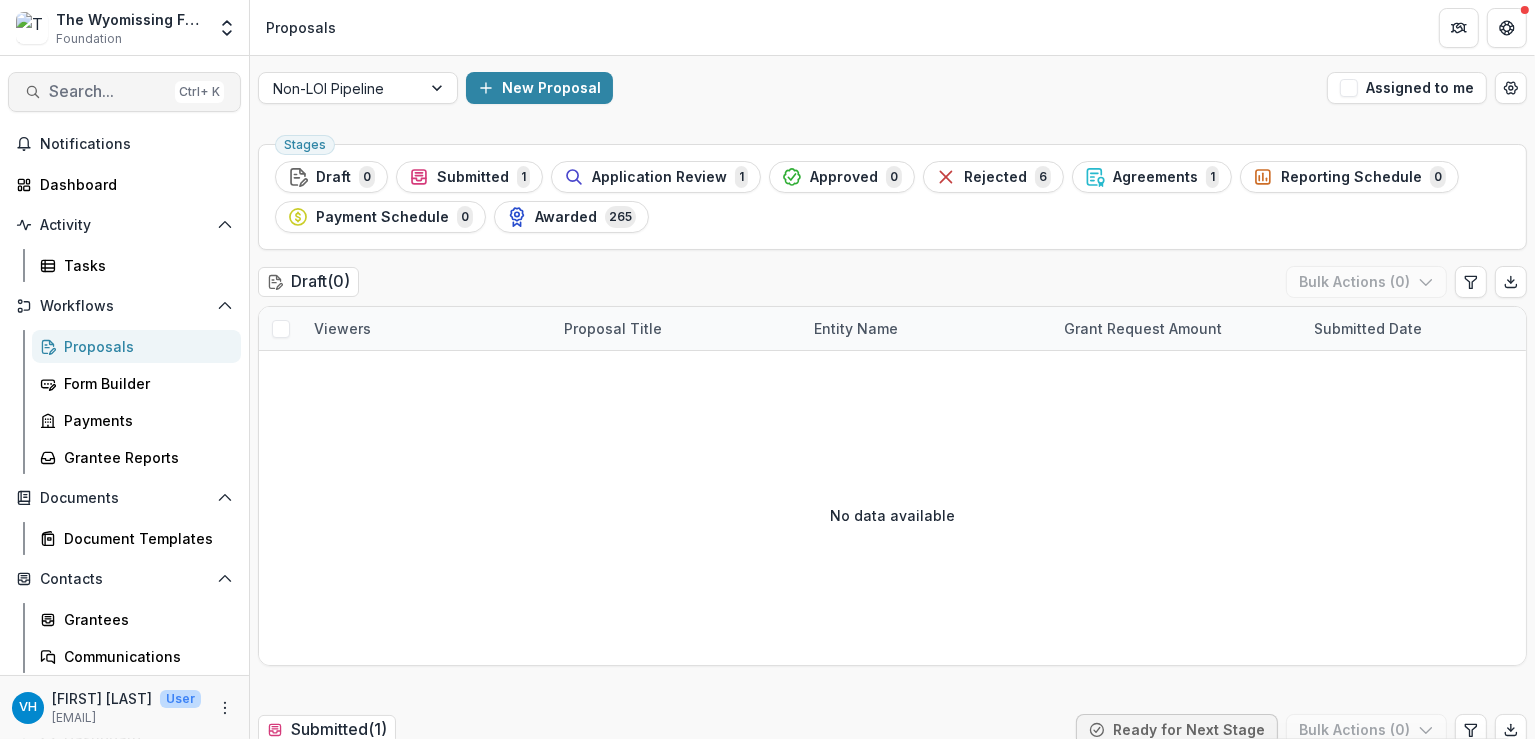 click on "Search... Ctrl  + K" at bounding box center [124, 92] 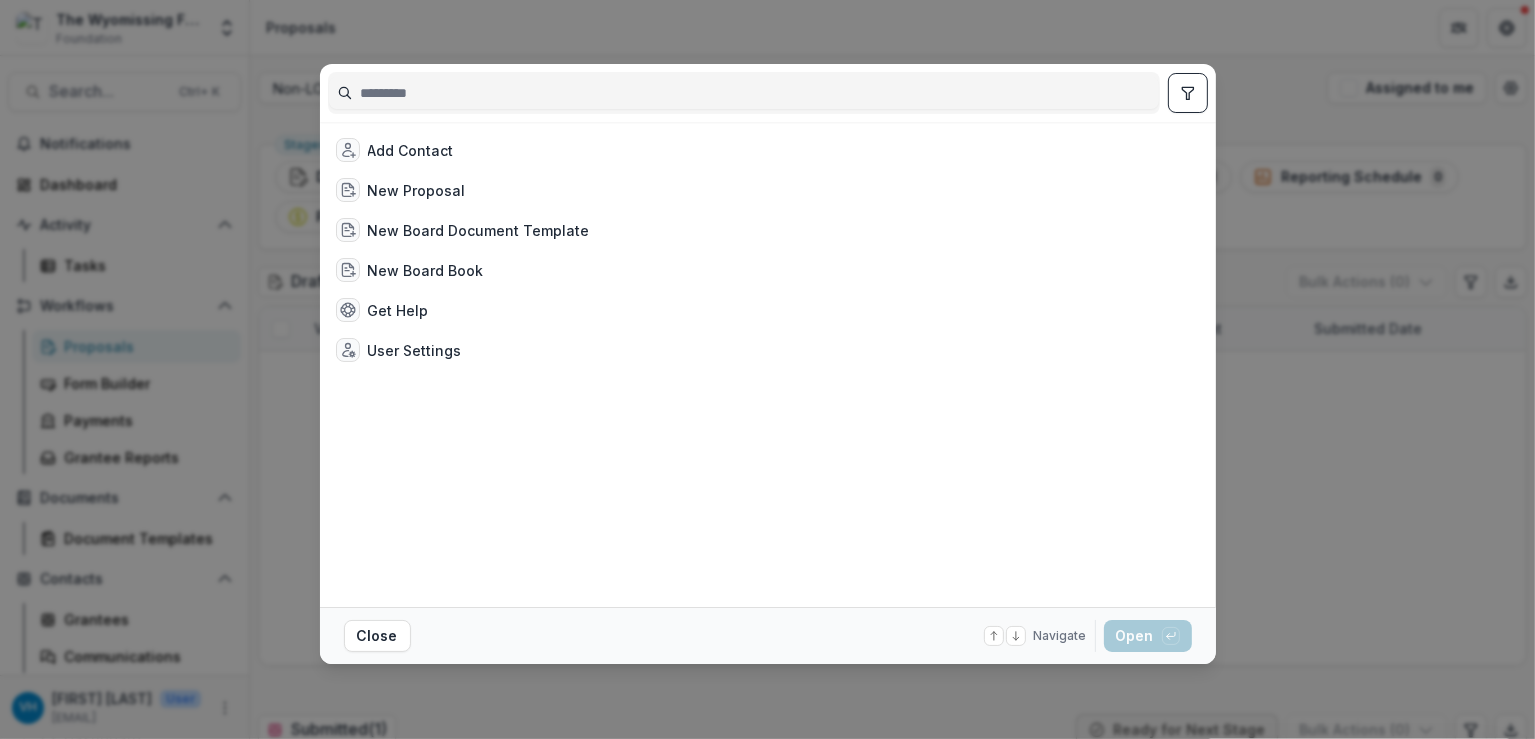 click on "Add Contact New Proposal New Board Document Template New Board Book Get Help User Settings Close Navigate up and down with arrow keys Open with enter key" at bounding box center [767, 369] 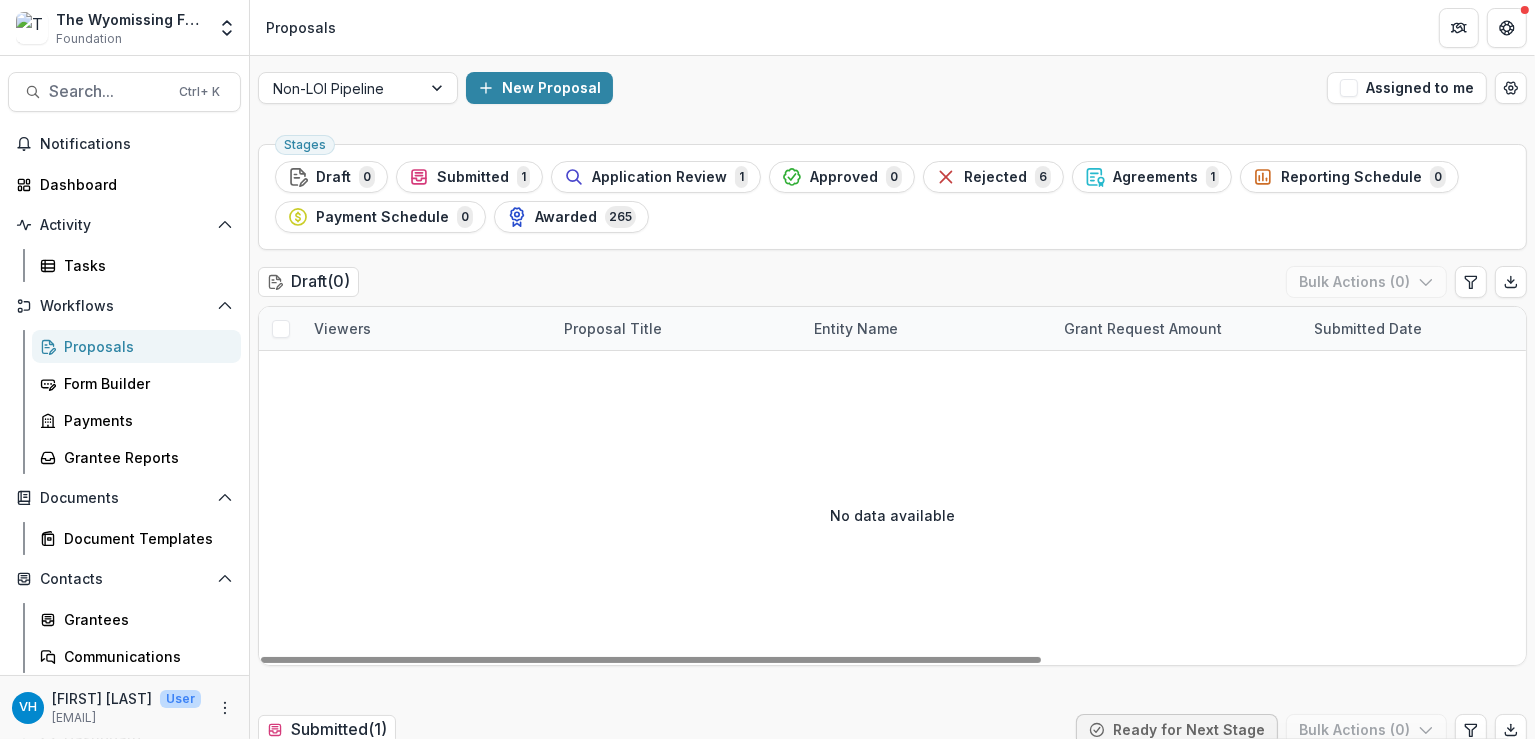click on "Proposals" at bounding box center (144, 346) 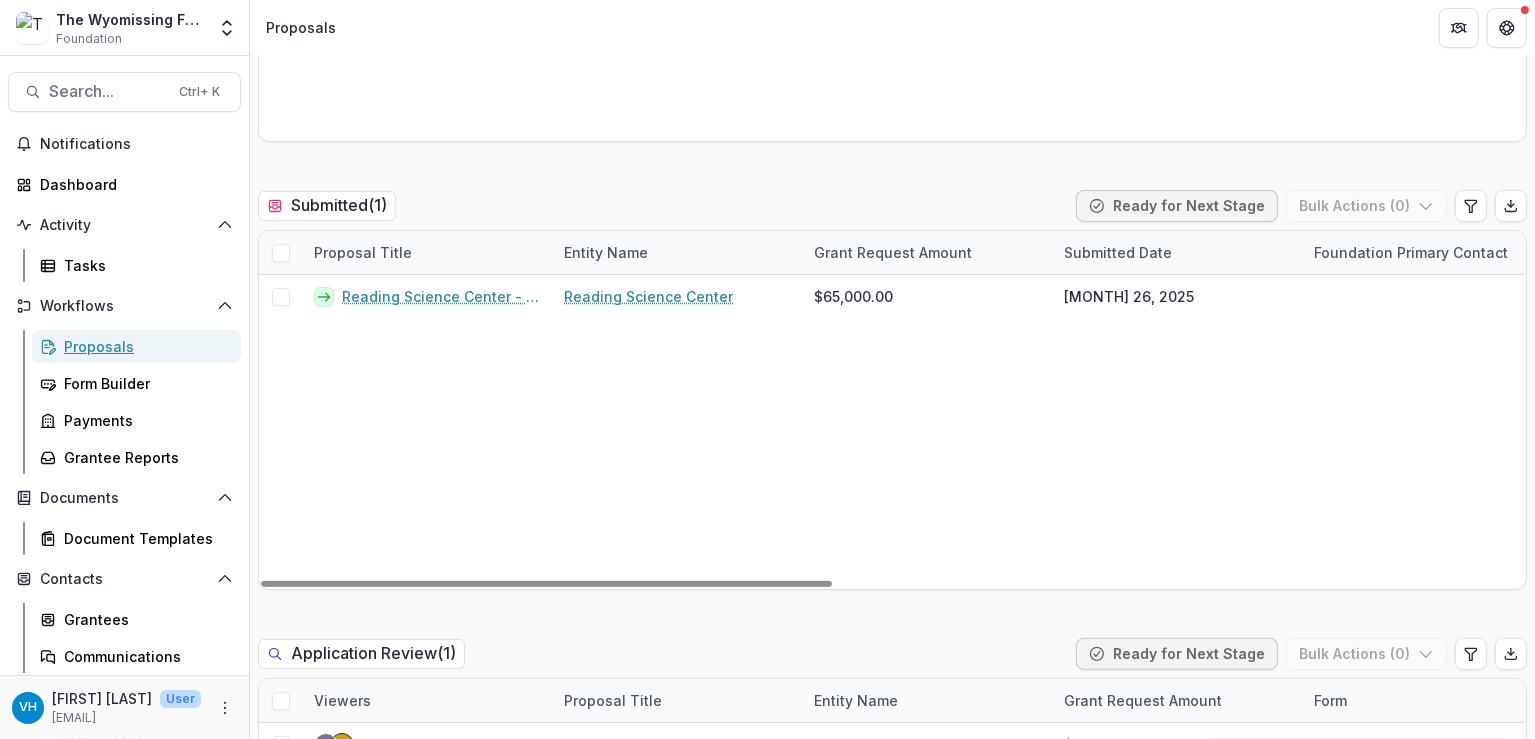 scroll, scrollTop: 498, scrollLeft: 0, axis: vertical 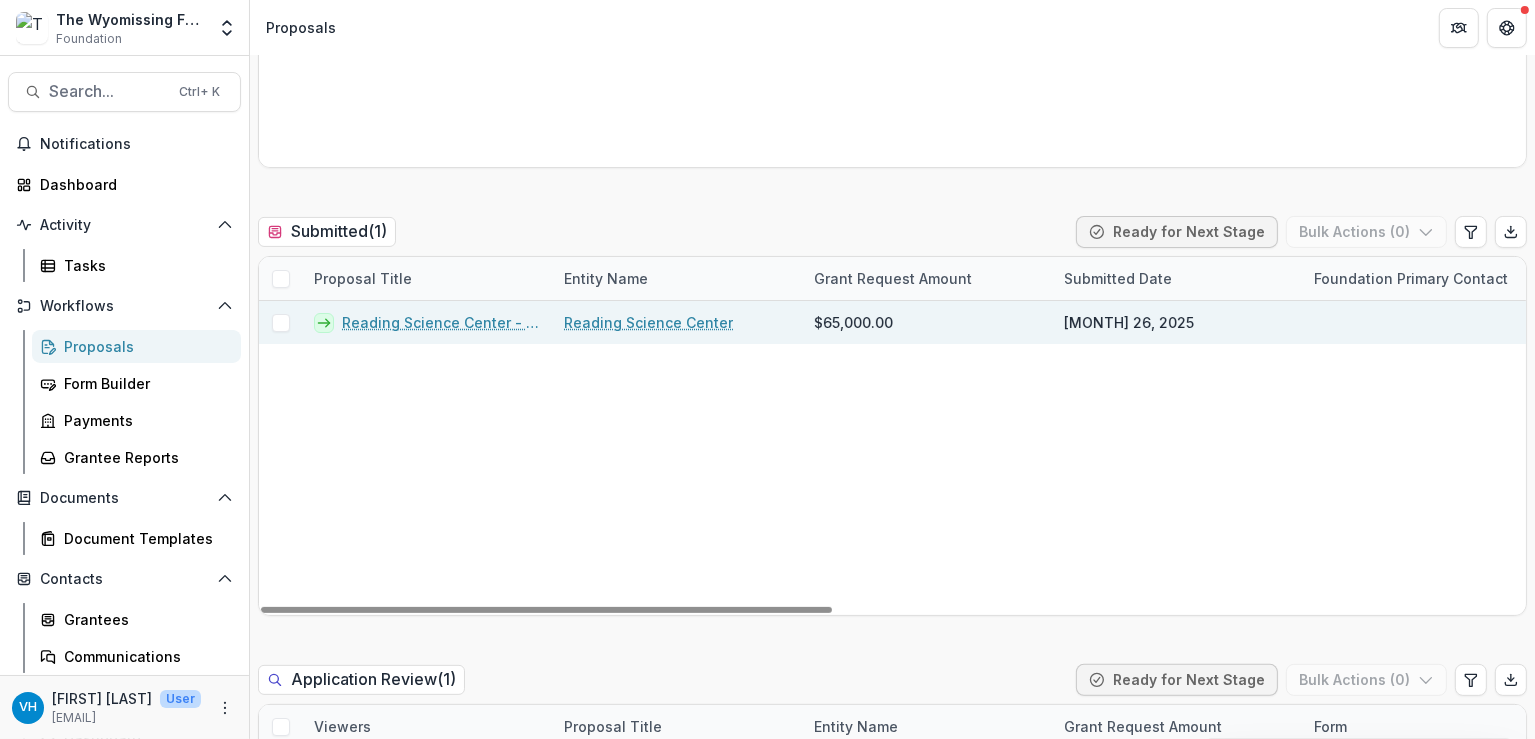 click on "Reading Science Center - 2025 - Capital Application" at bounding box center (441, 322) 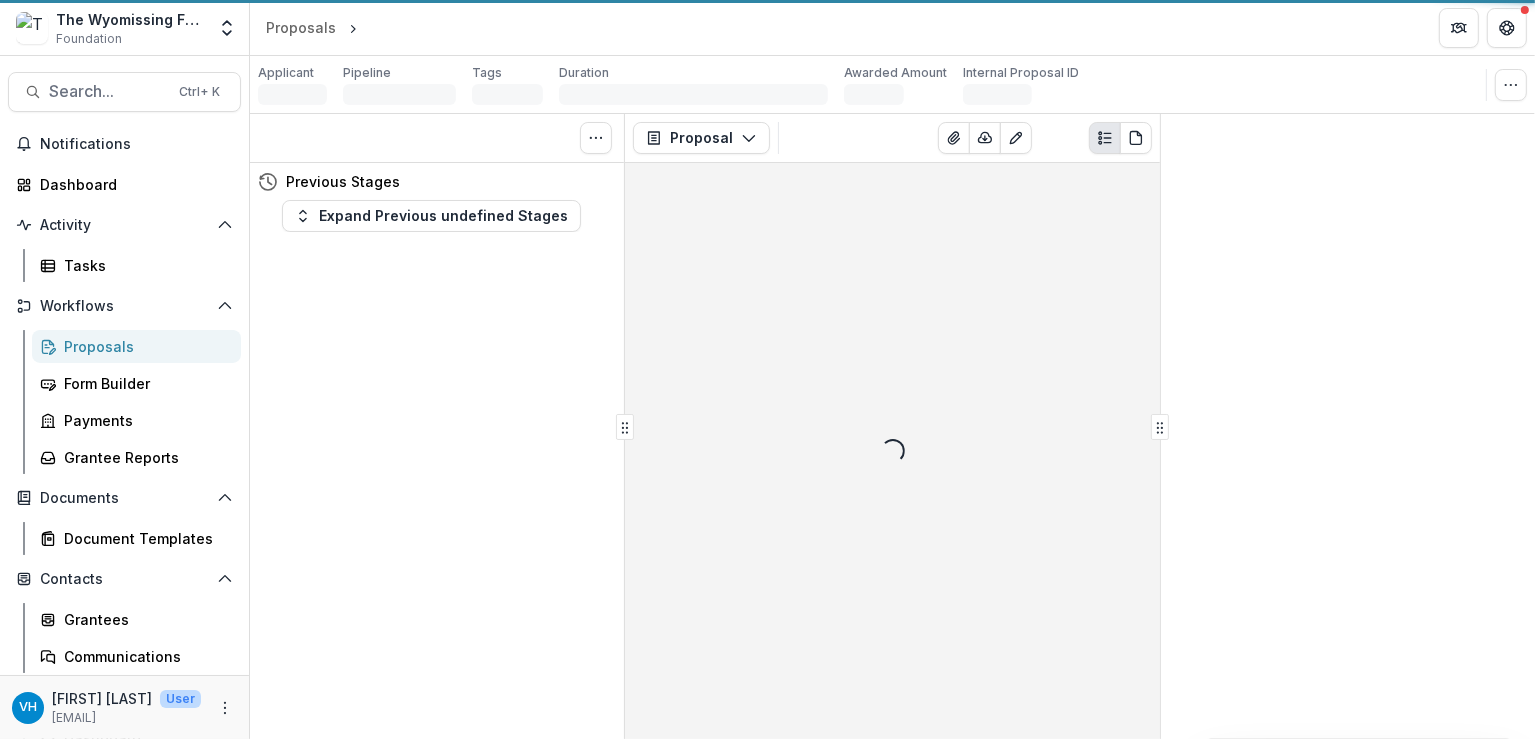 scroll, scrollTop: 0, scrollLeft: 0, axis: both 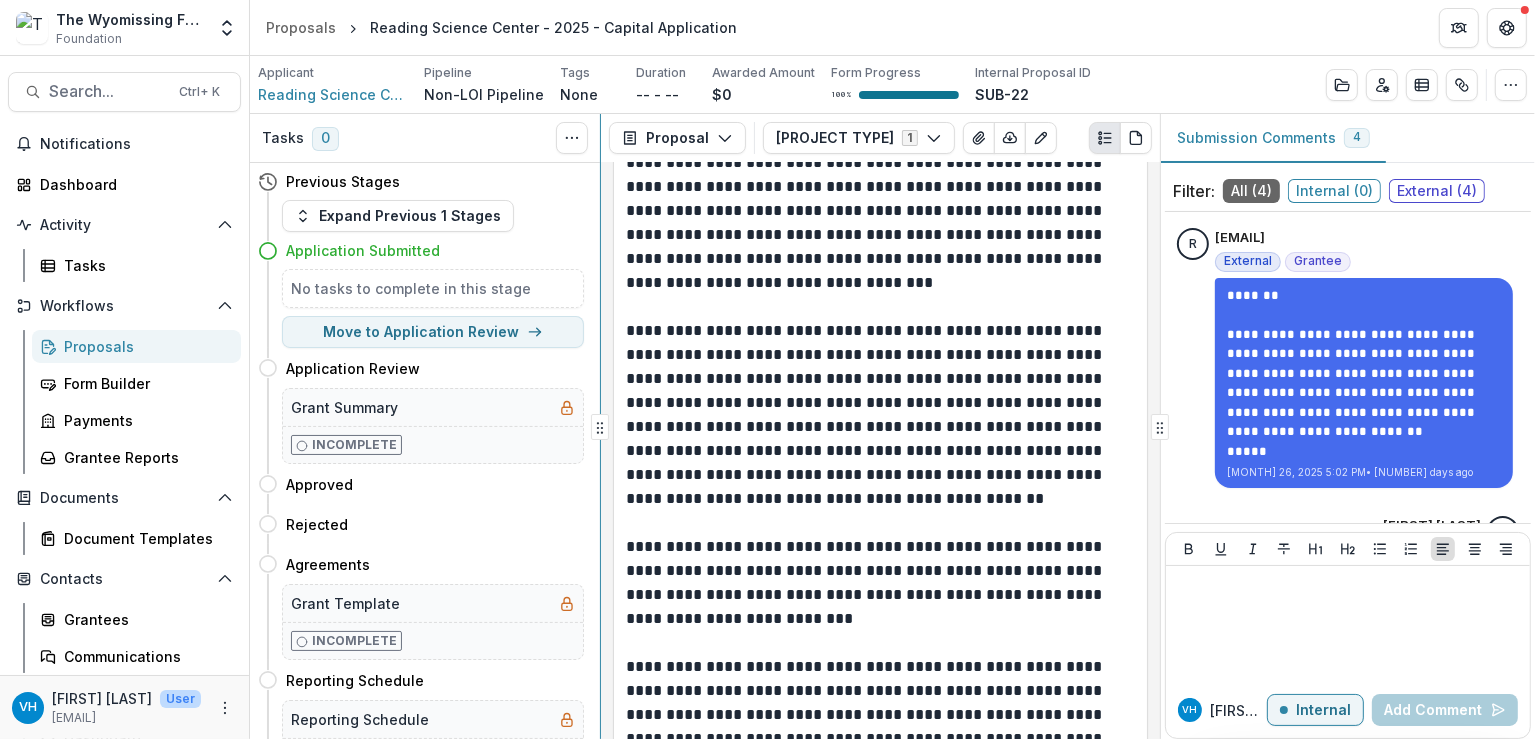 click on "**********" at bounding box center (892, 426) 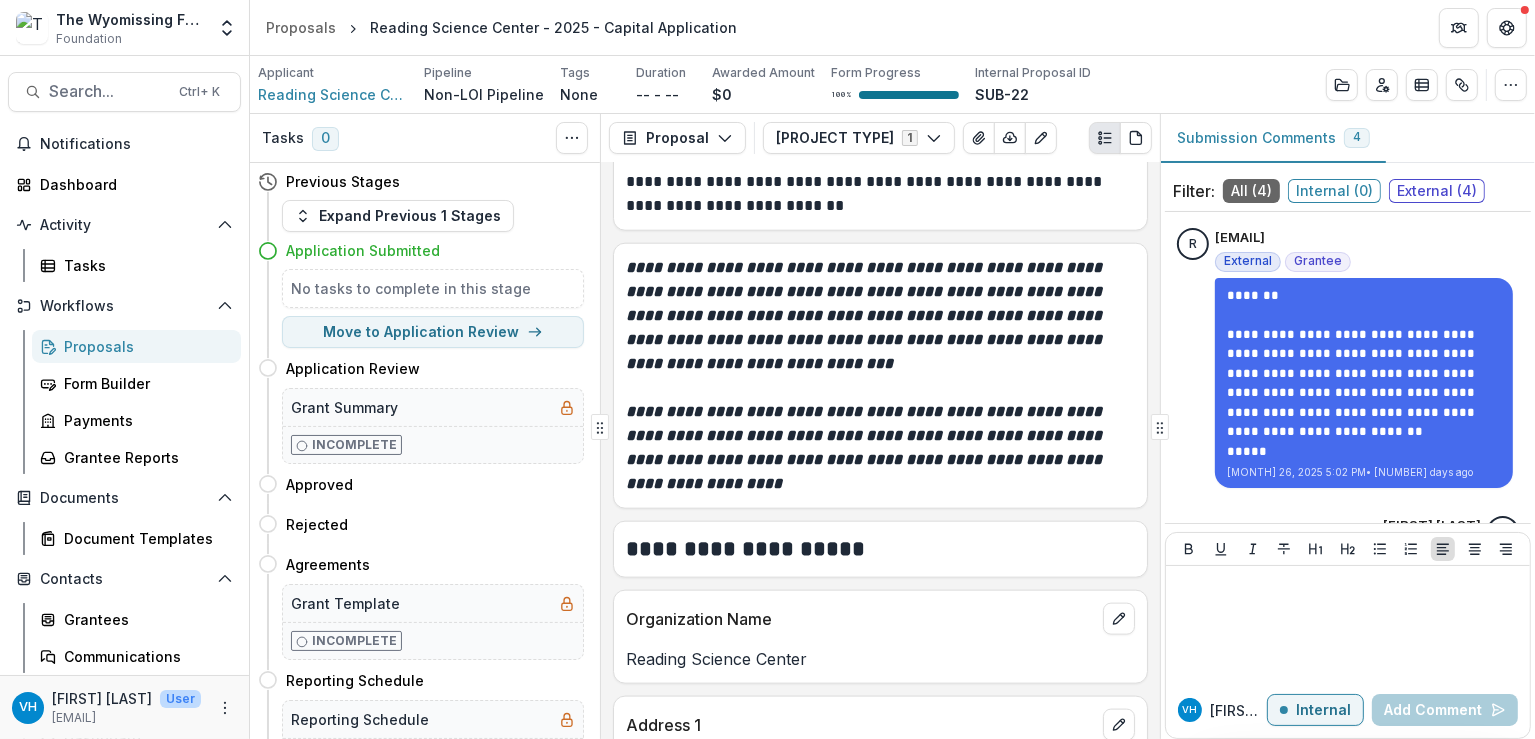 scroll, scrollTop: 2352, scrollLeft: 0, axis: vertical 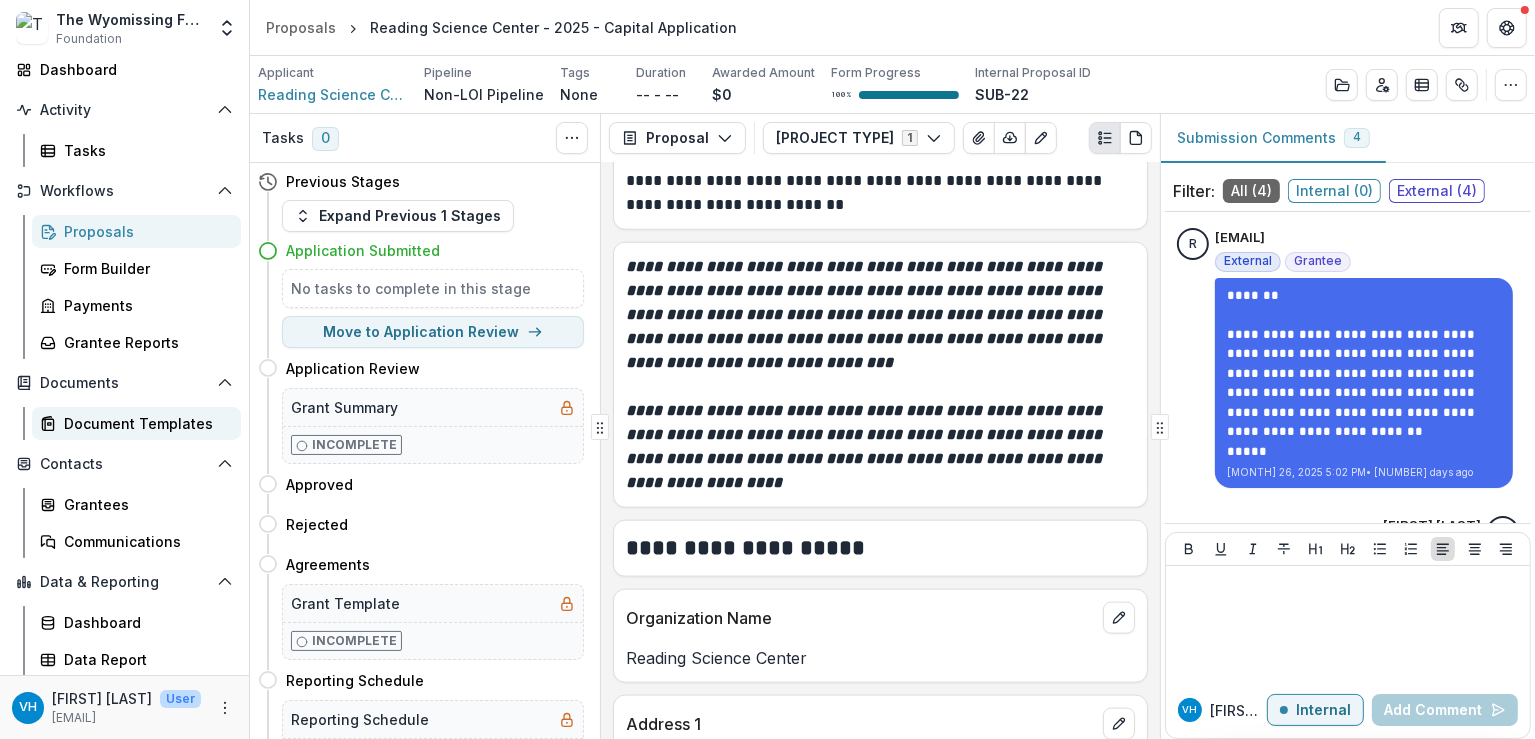 click on "Document Templates" at bounding box center [144, 423] 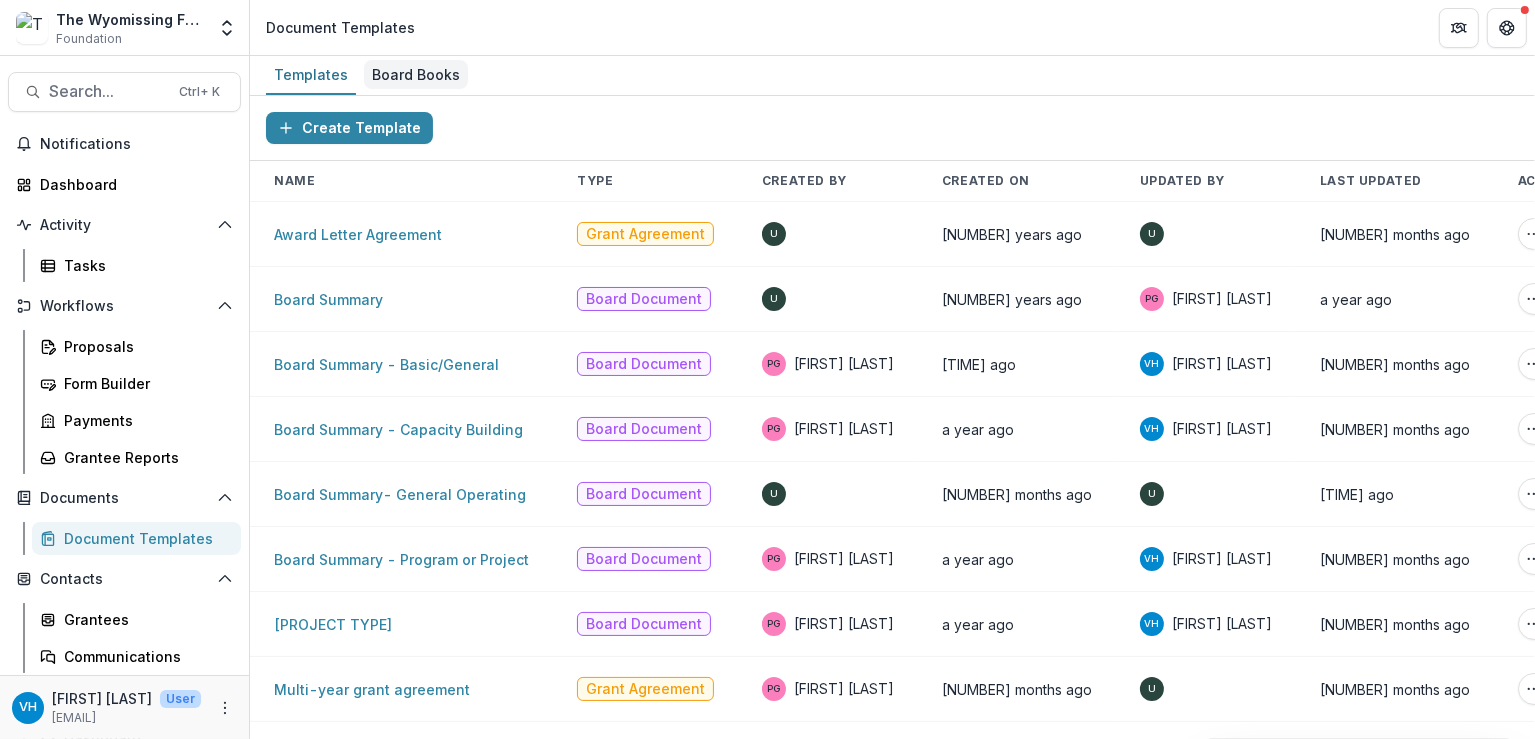click on "Board Books" at bounding box center (416, 74) 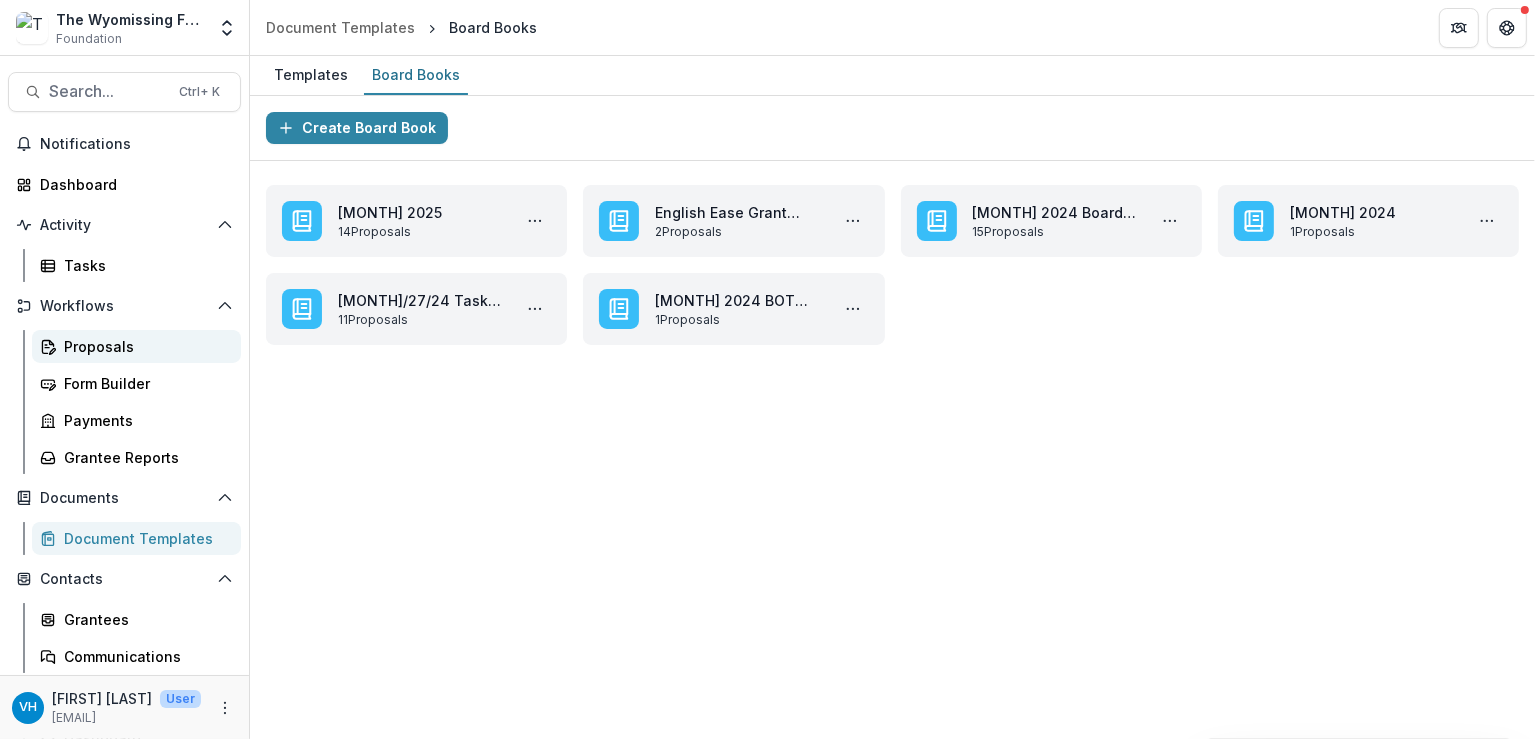 click on "Proposals" at bounding box center (144, 346) 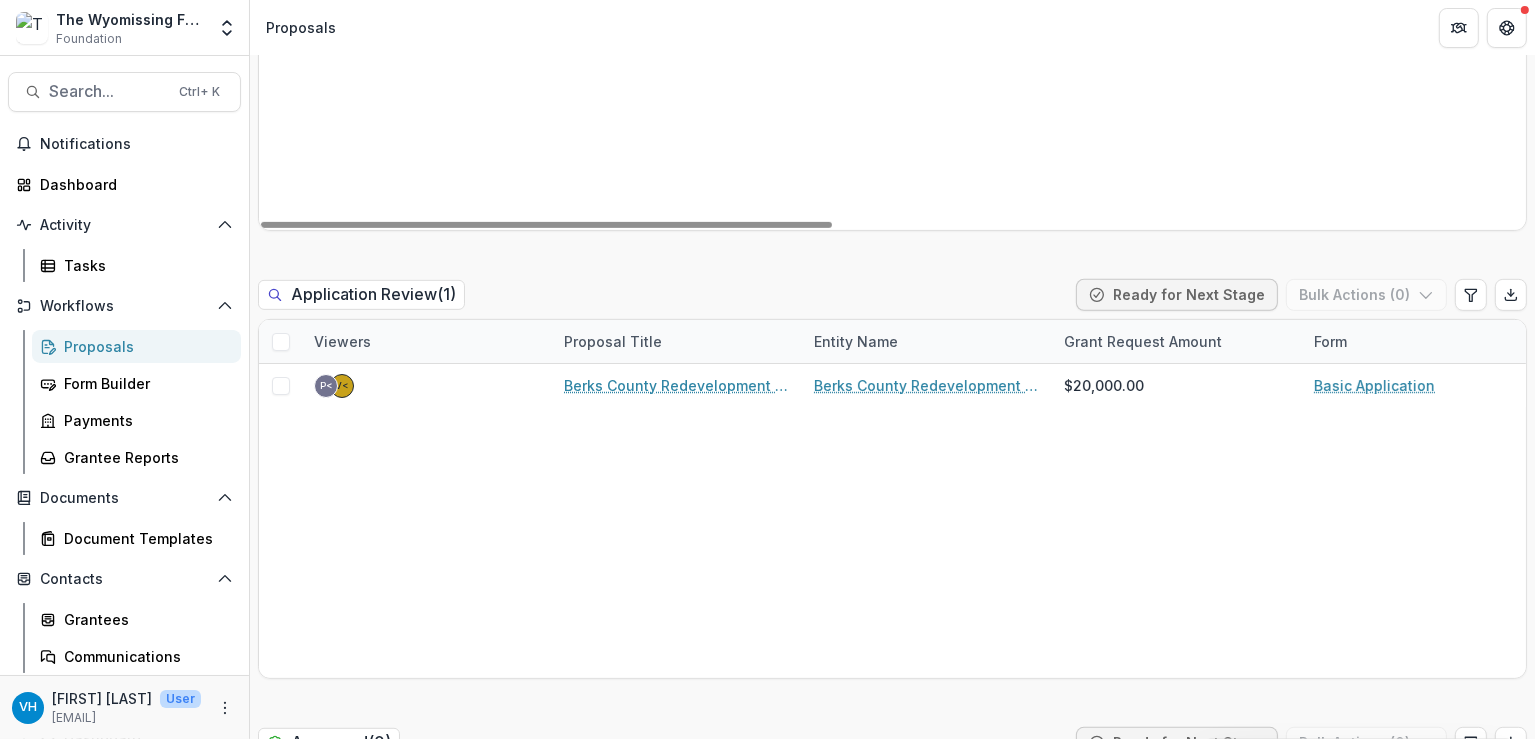 scroll, scrollTop: 548, scrollLeft: 0, axis: vertical 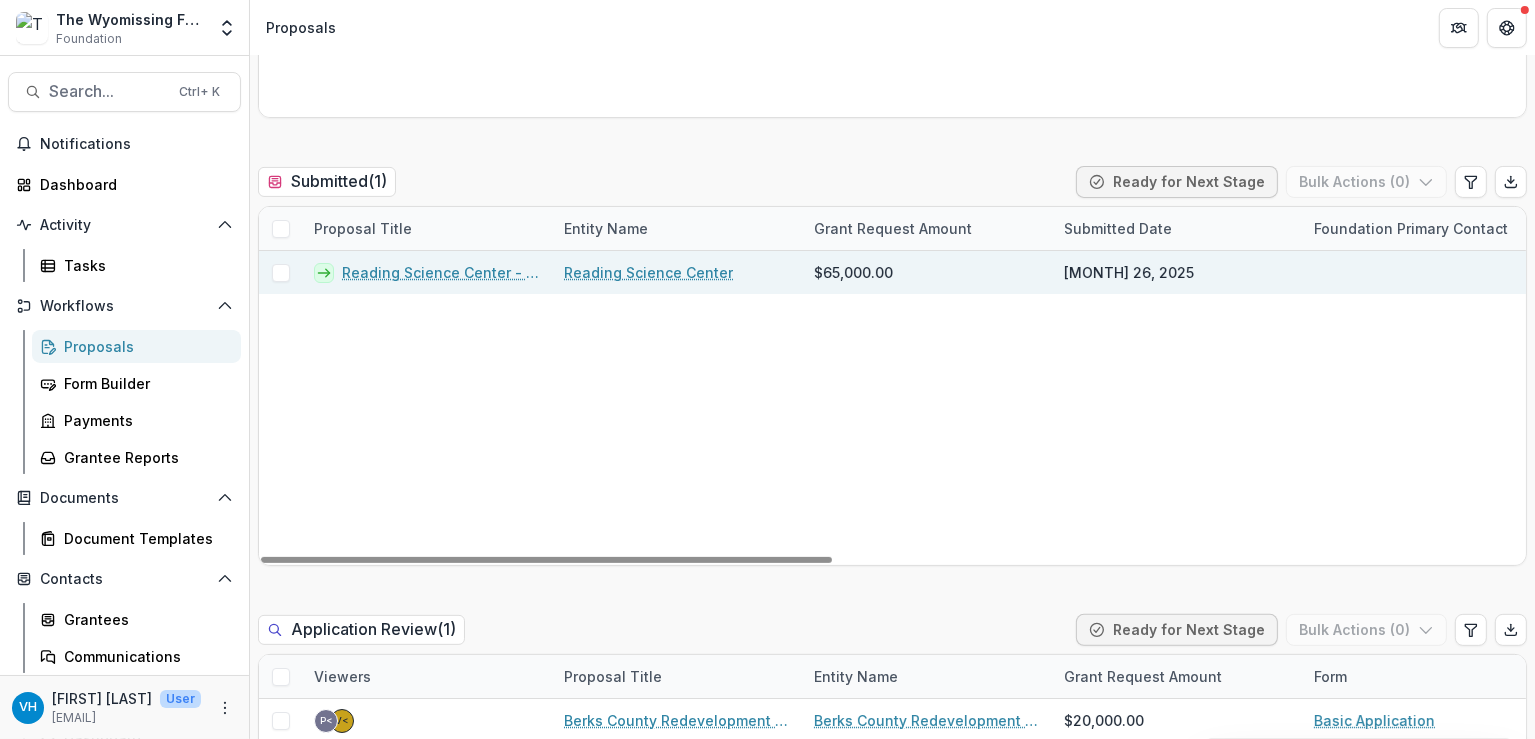 click on "Reading Science Center - 2025 - Capital Application" at bounding box center [441, 272] 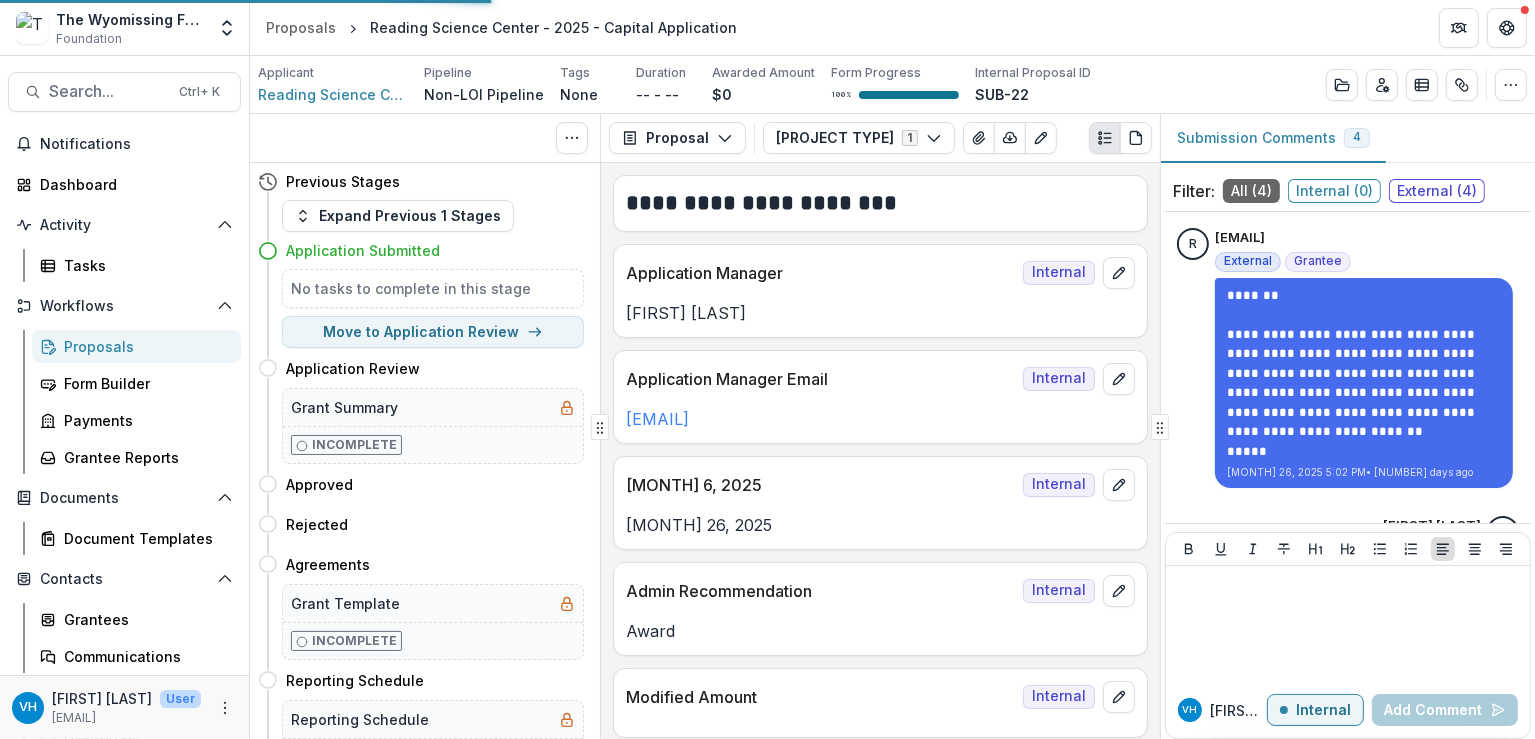 scroll, scrollTop: 0, scrollLeft: 0, axis: both 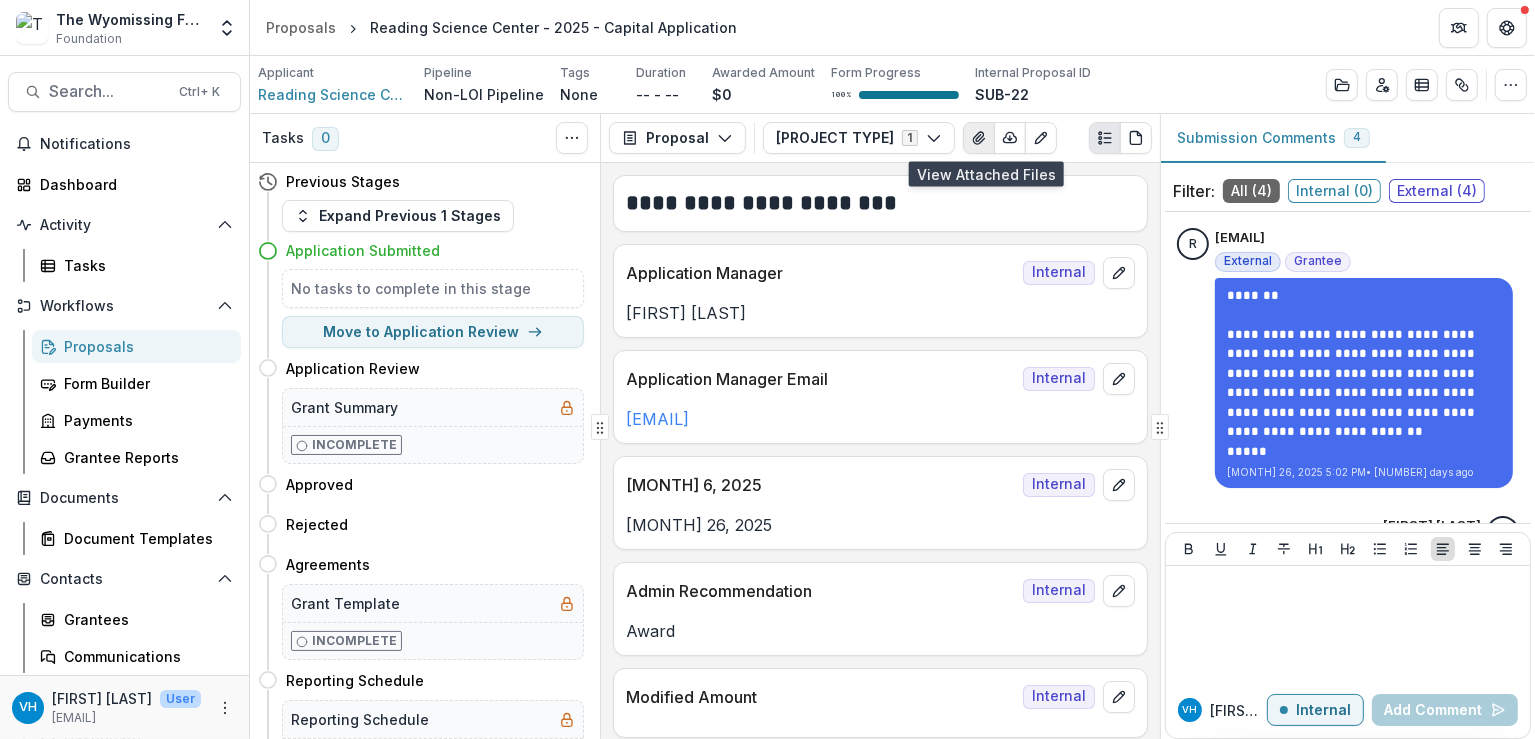 click 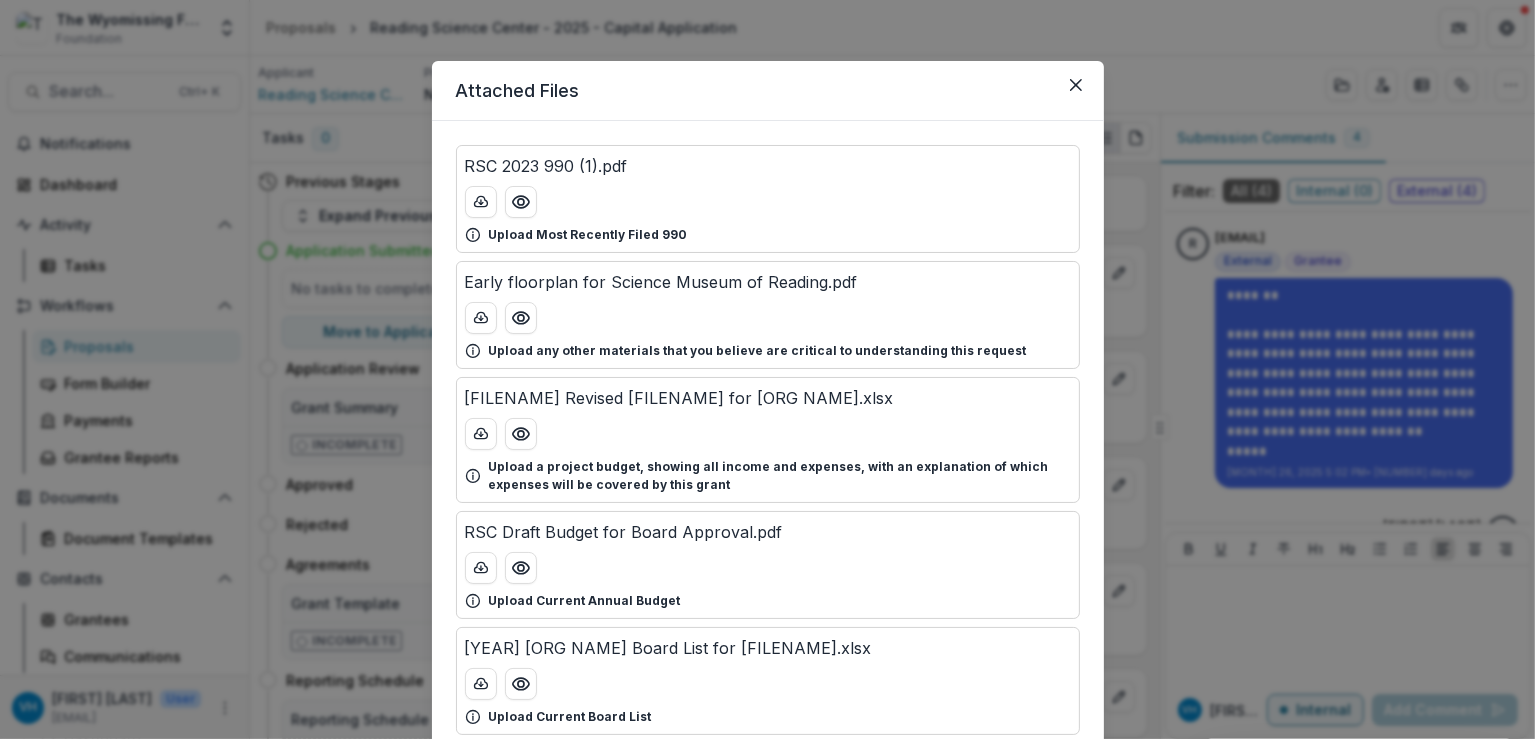 scroll, scrollTop: 92, scrollLeft: 0, axis: vertical 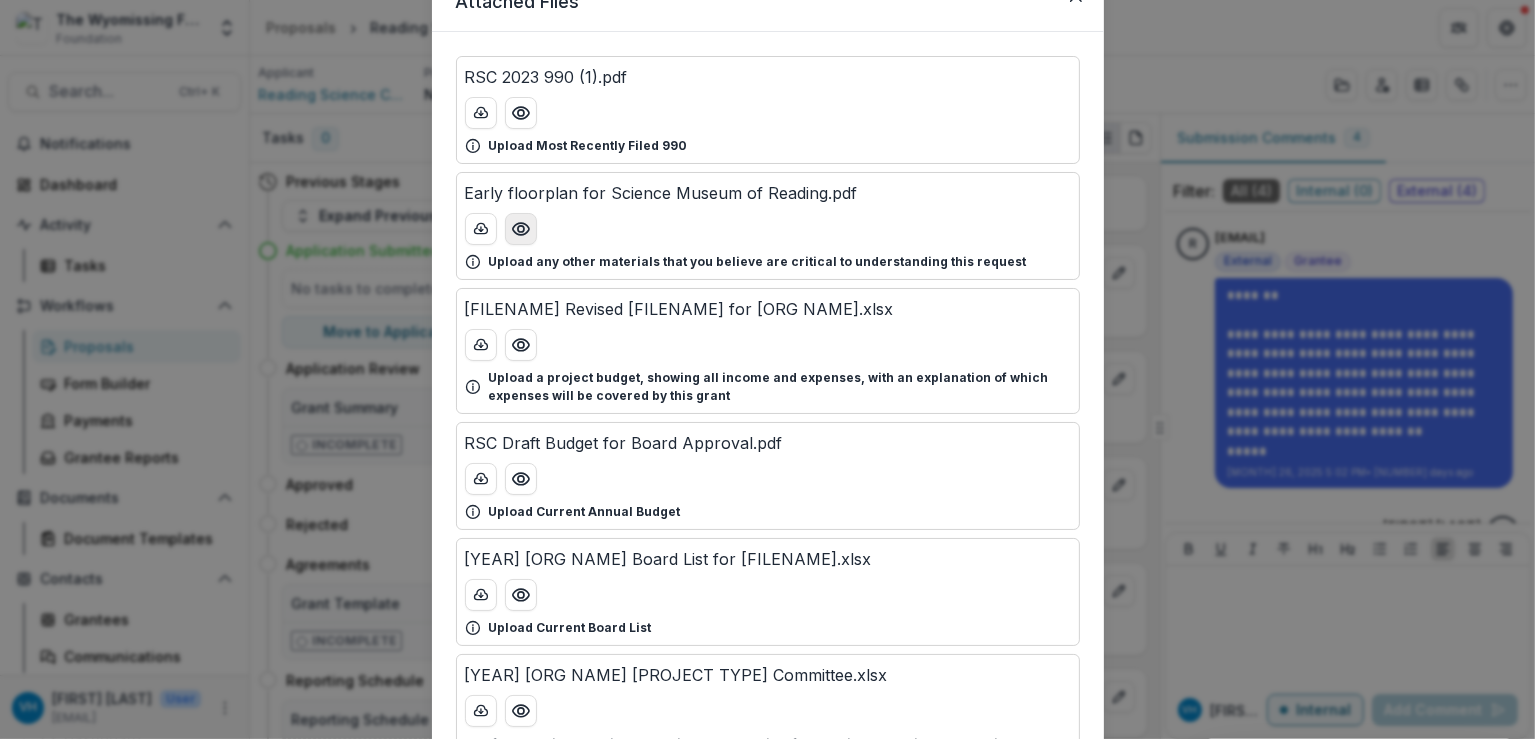 click 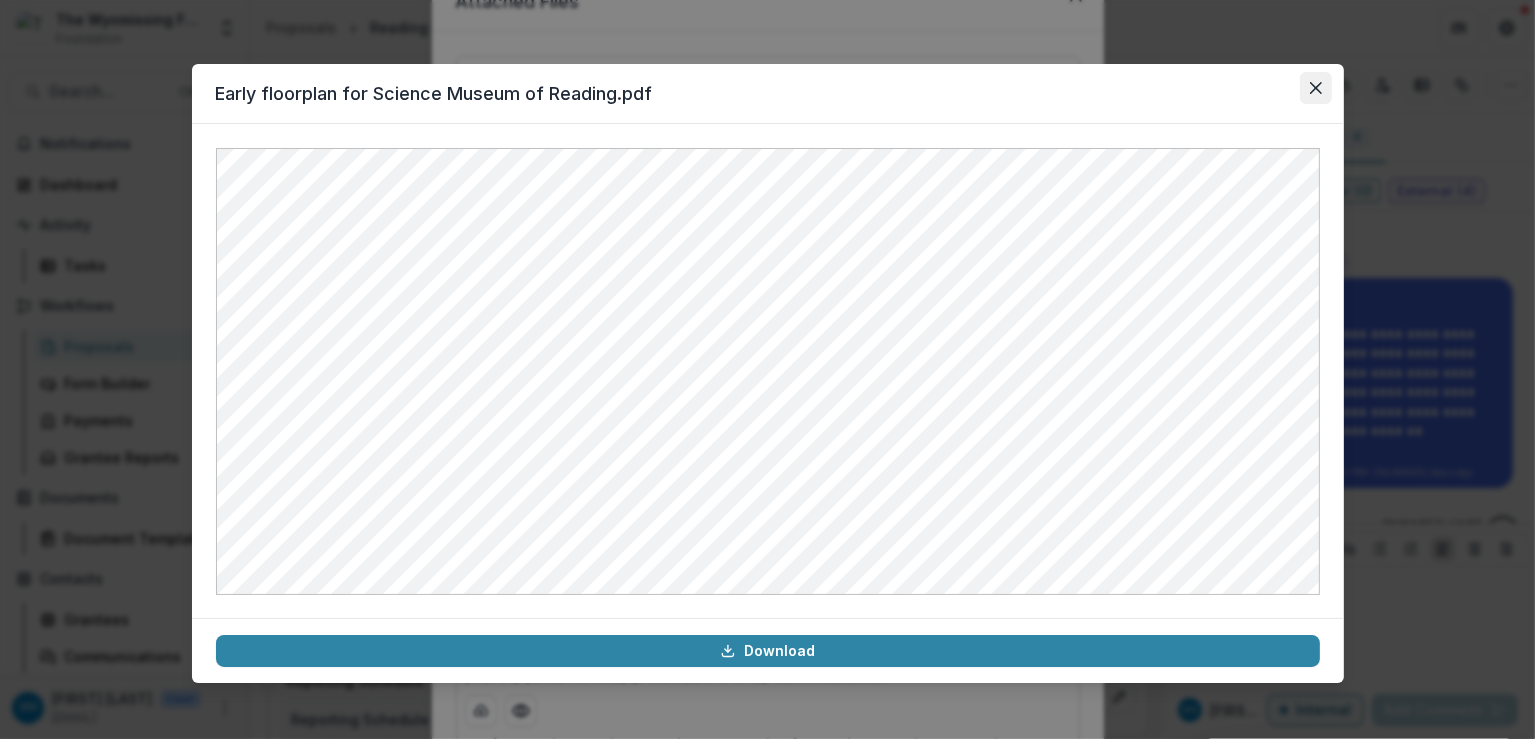 click 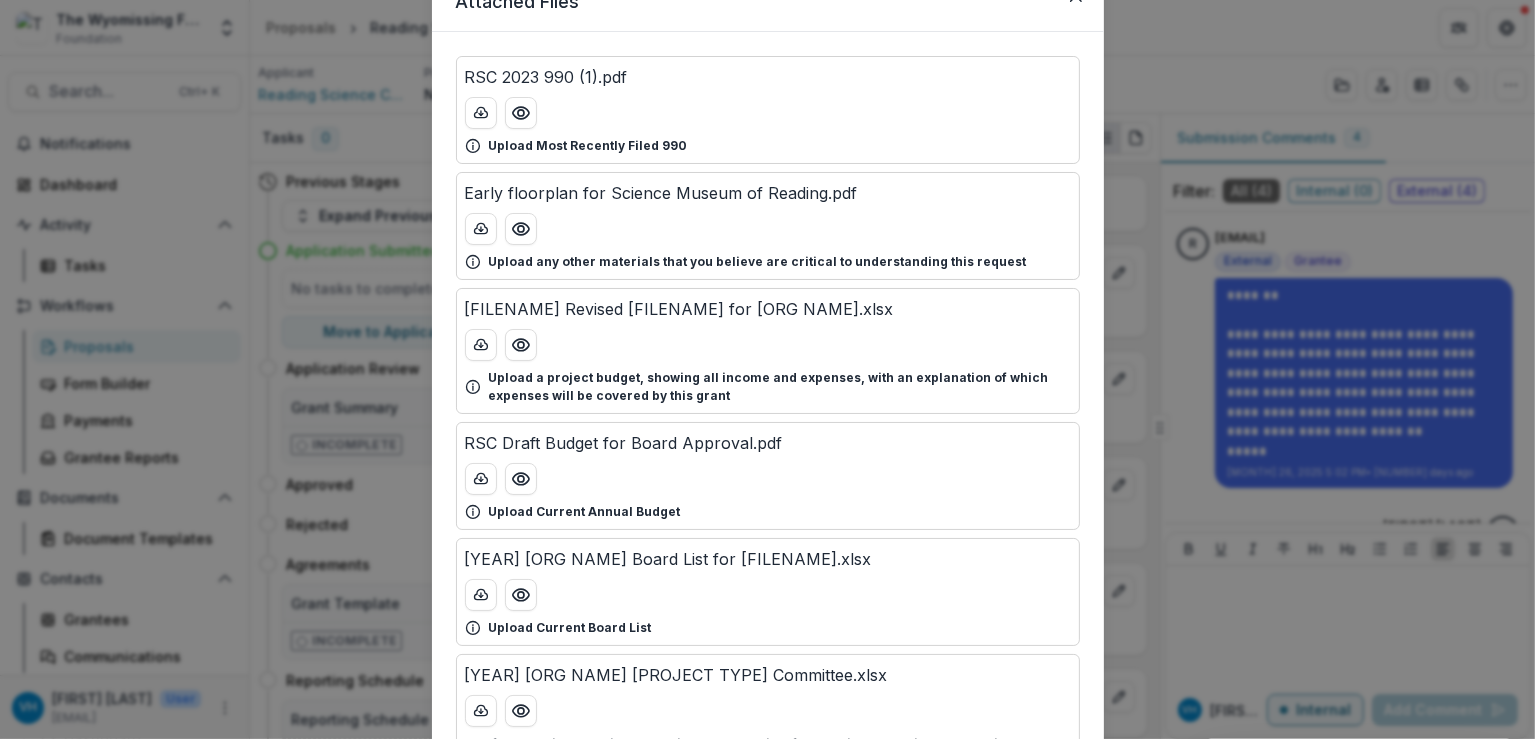 scroll, scrollTop: 114, scrollLeft: 0, axis: vertical 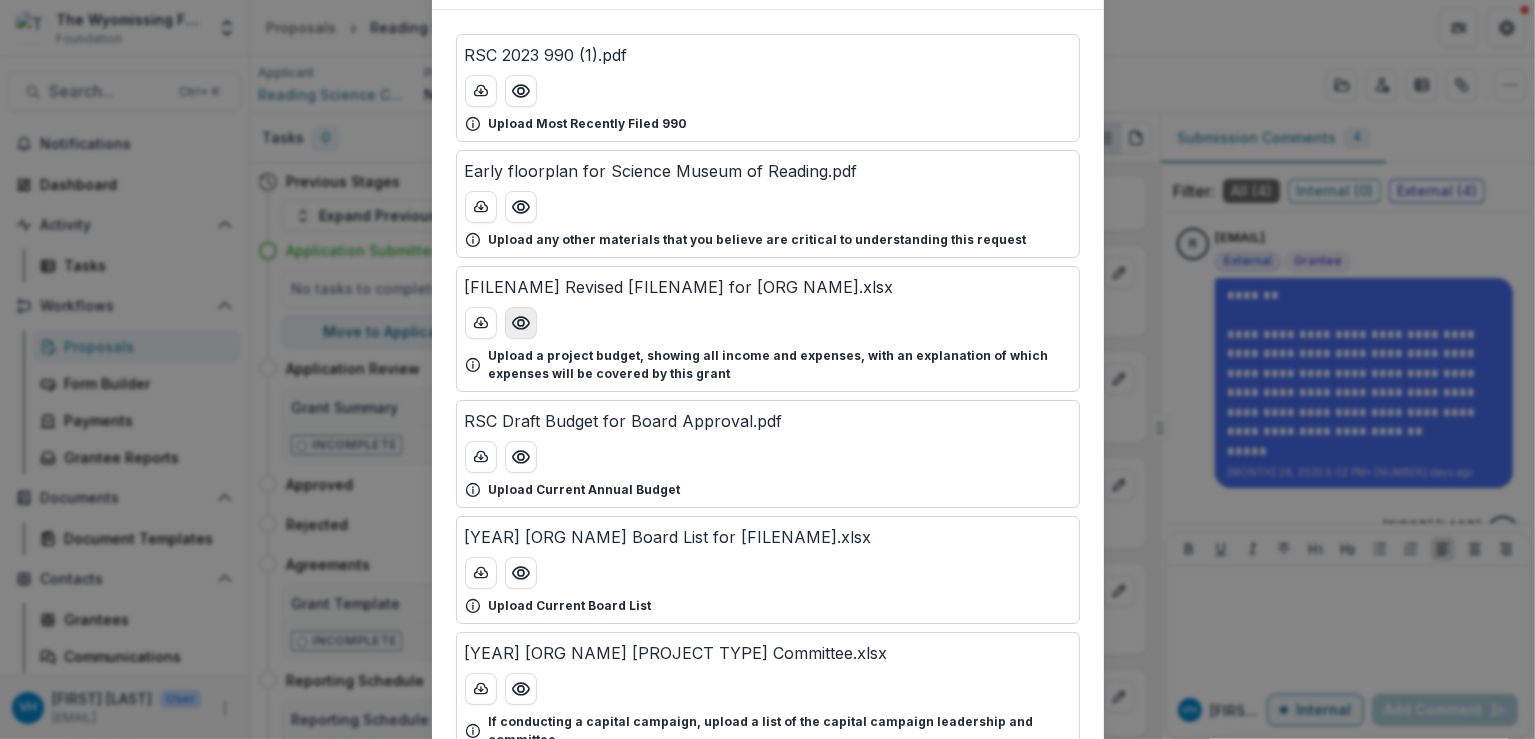 click 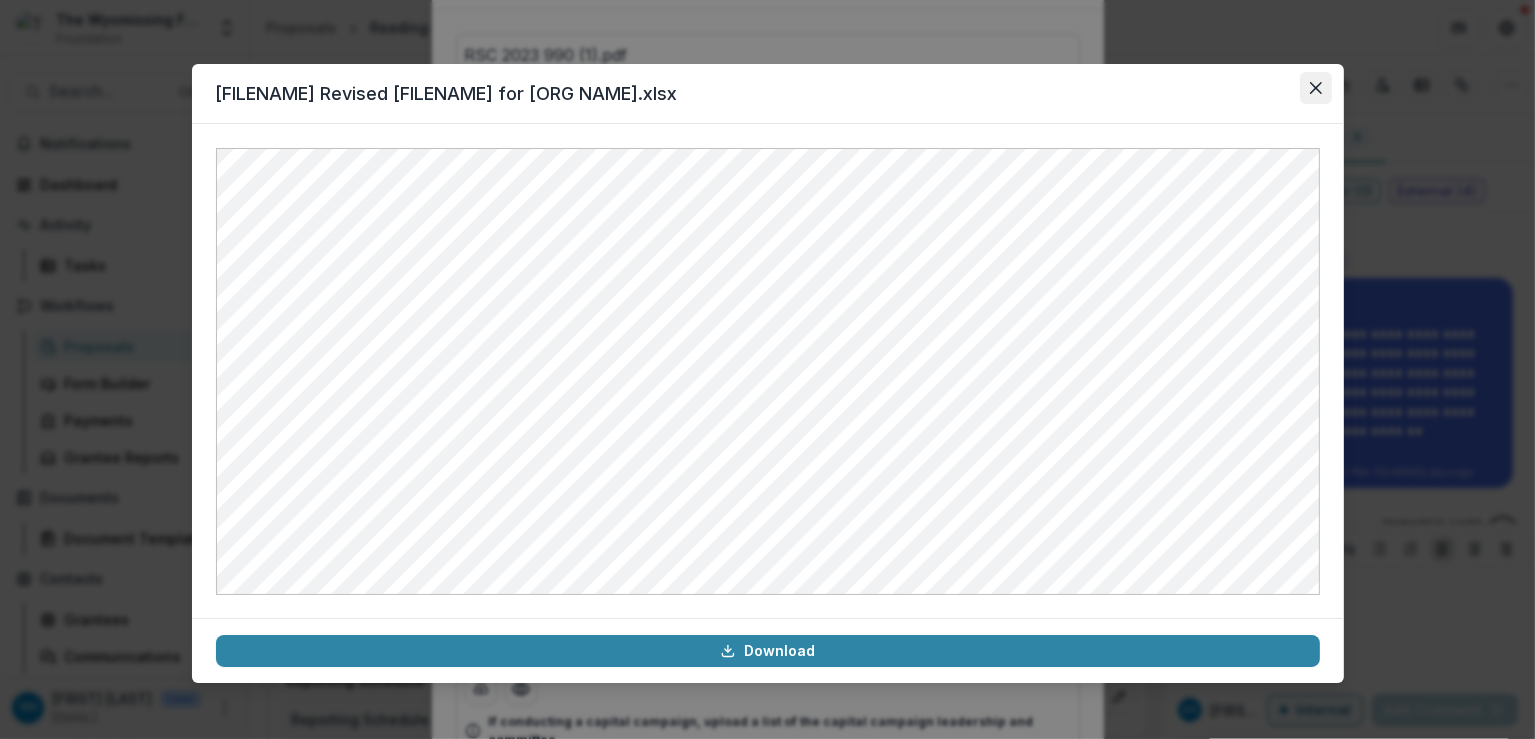 click at bounding box center (1316, 88) 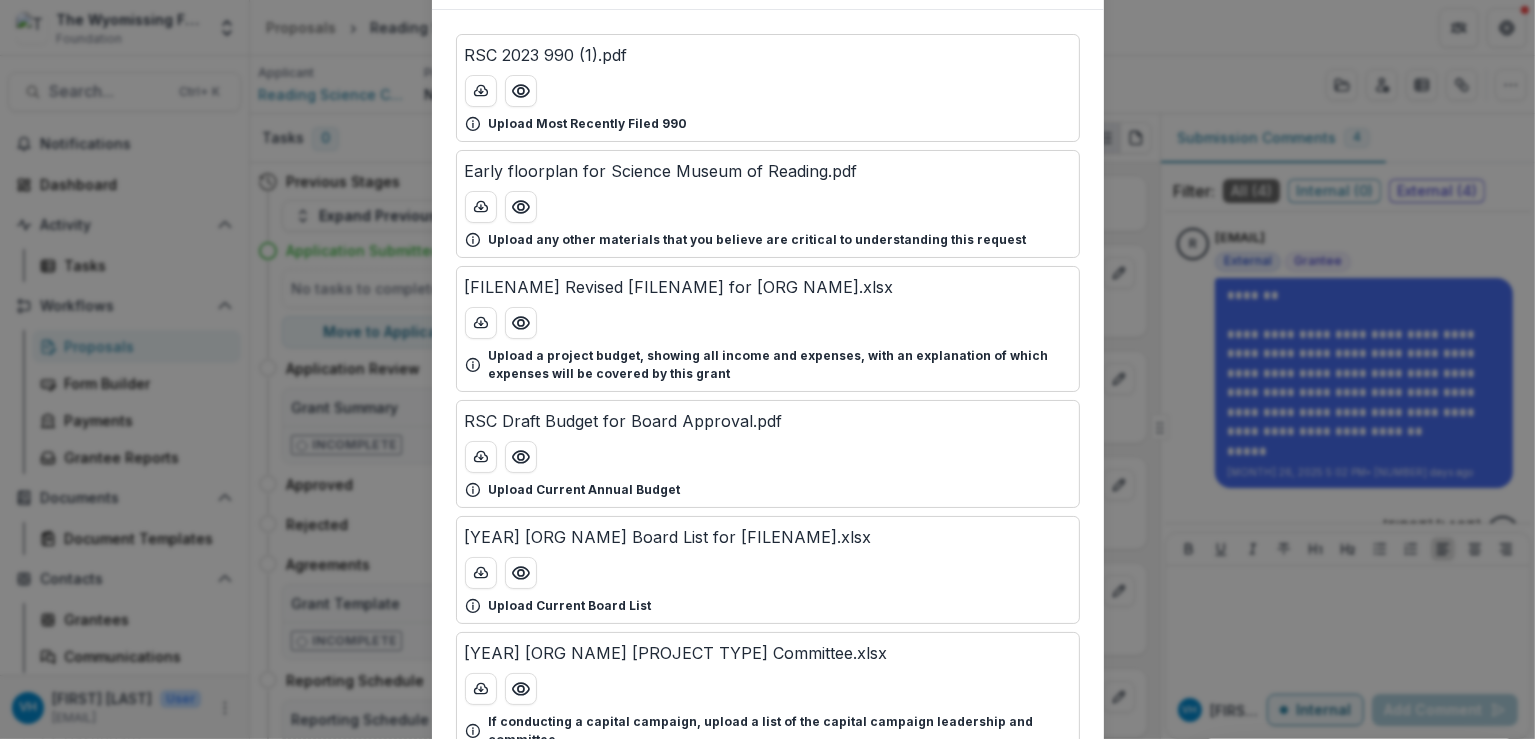 scroll, scrollTop: 0, scrollLeft: 0, axis: both 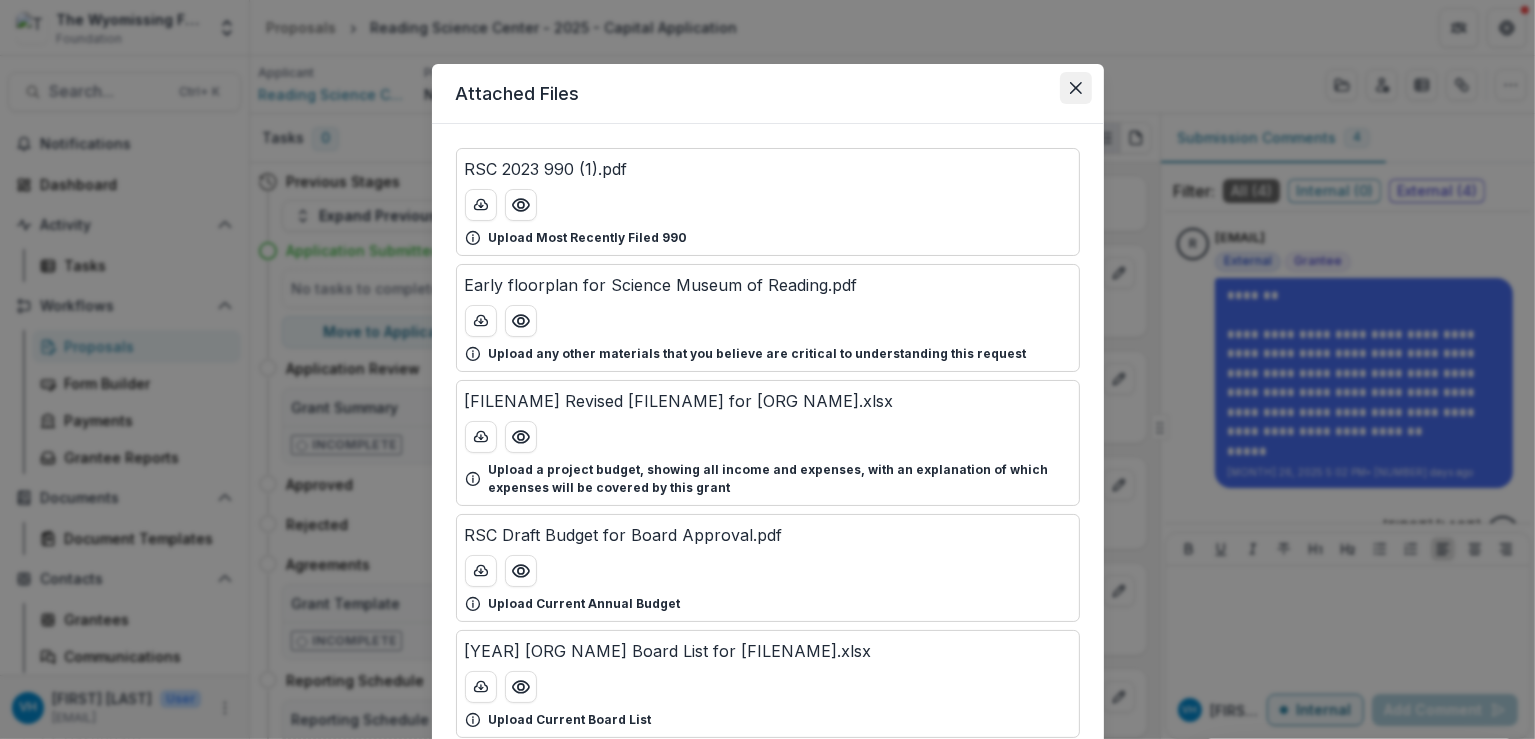 click at bounding box center [1076, 88] 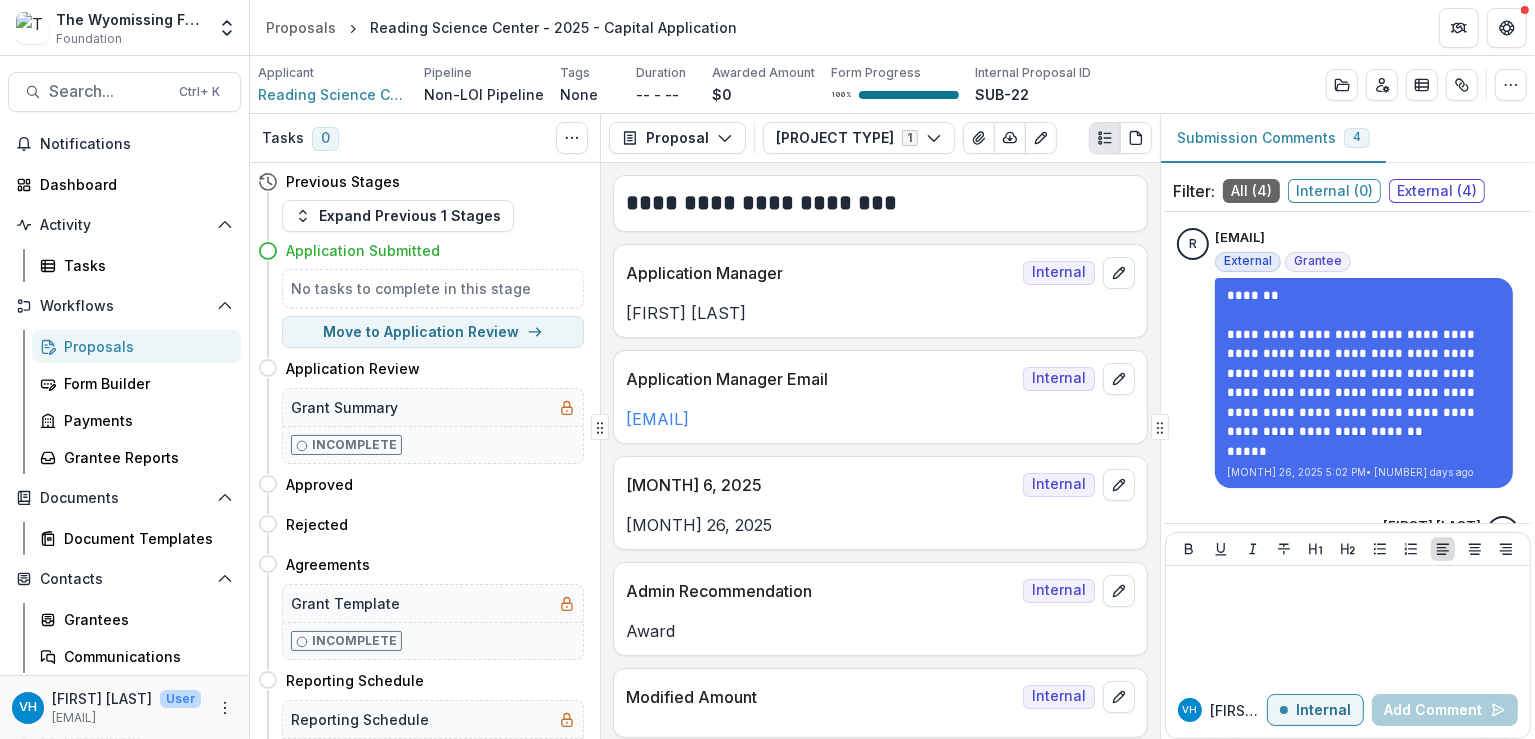 click at bounding box center (1348, 624) 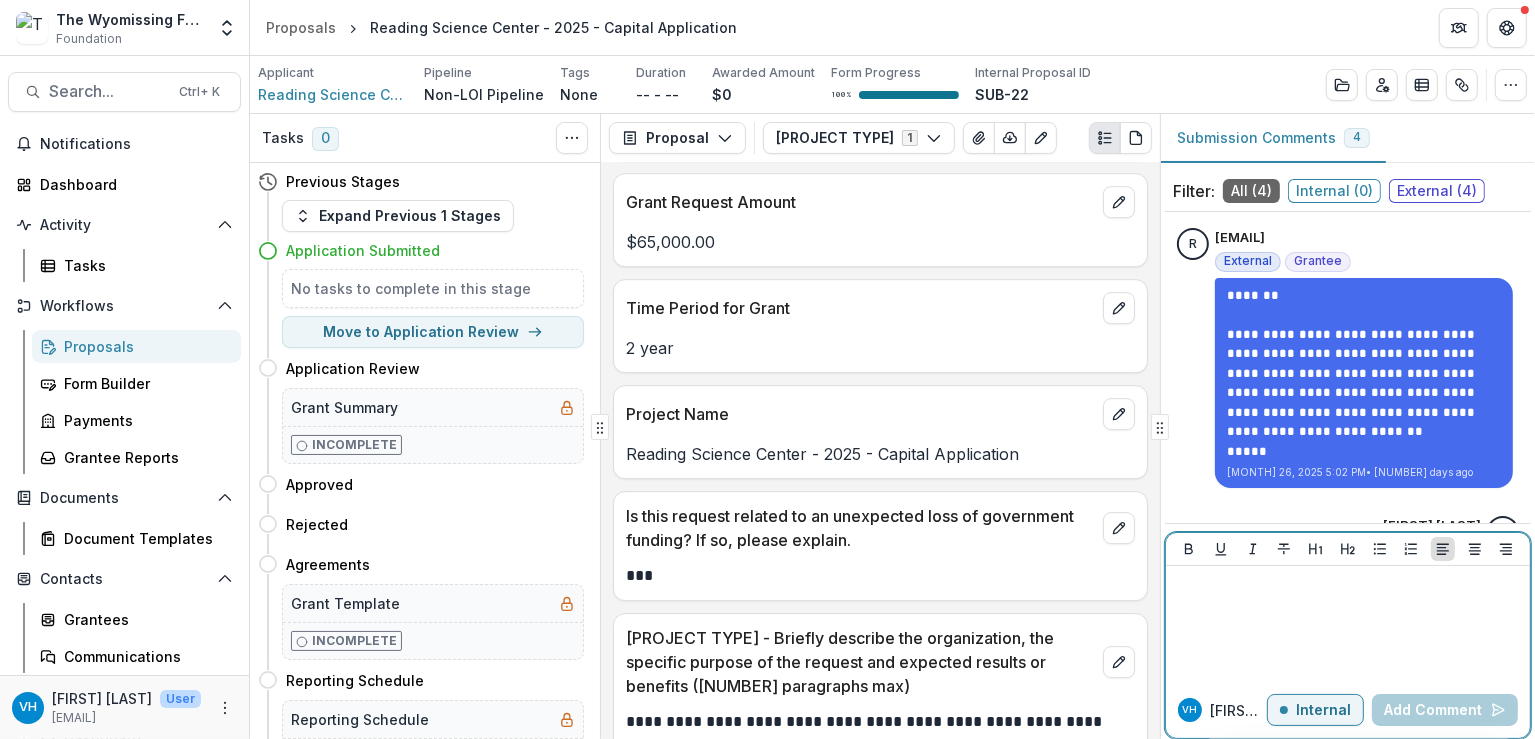 scroll, scrollTop: 6100, scrollLeft: 0, axis: vertical 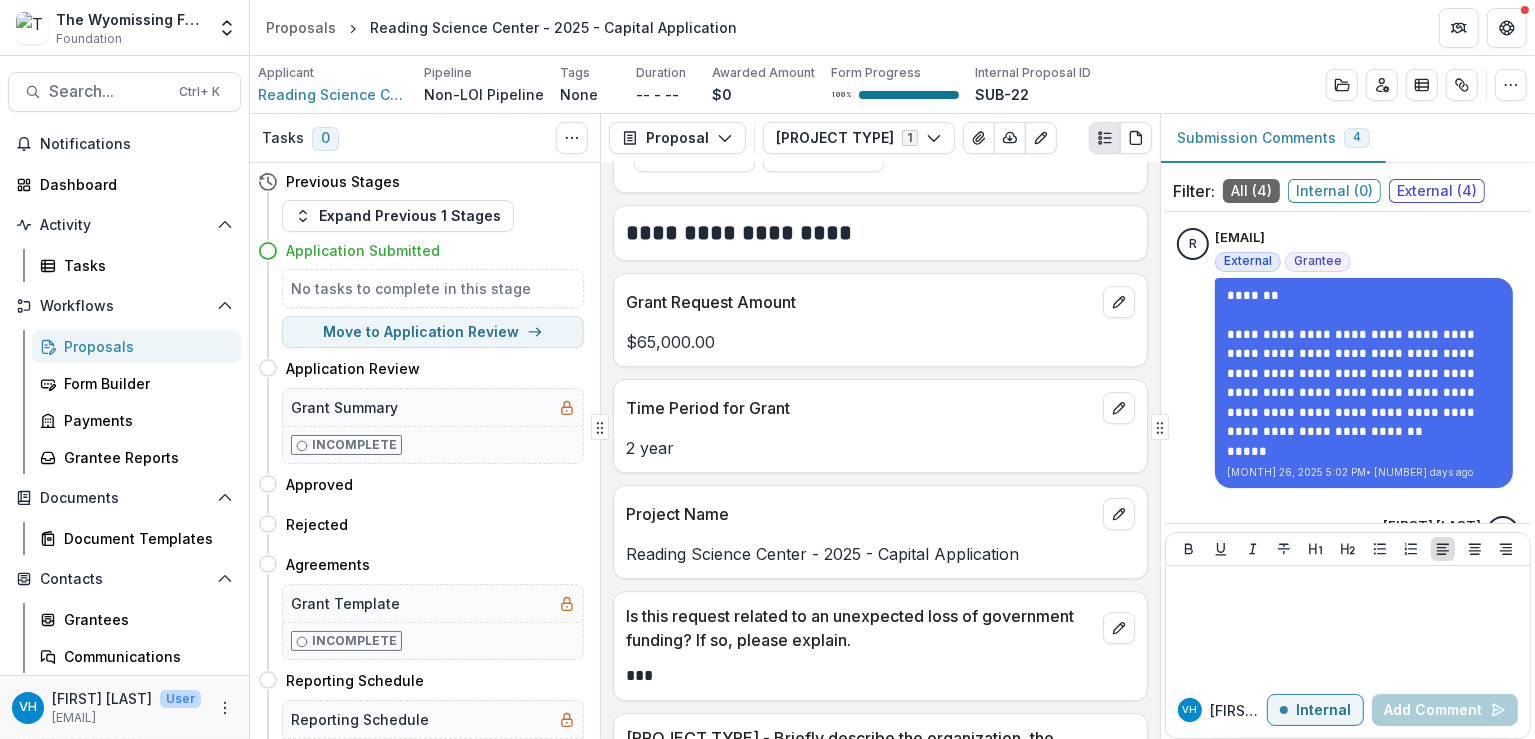 click on "Reading Science Center - 2025 - Capital Application" at bounding box center [880, 554] 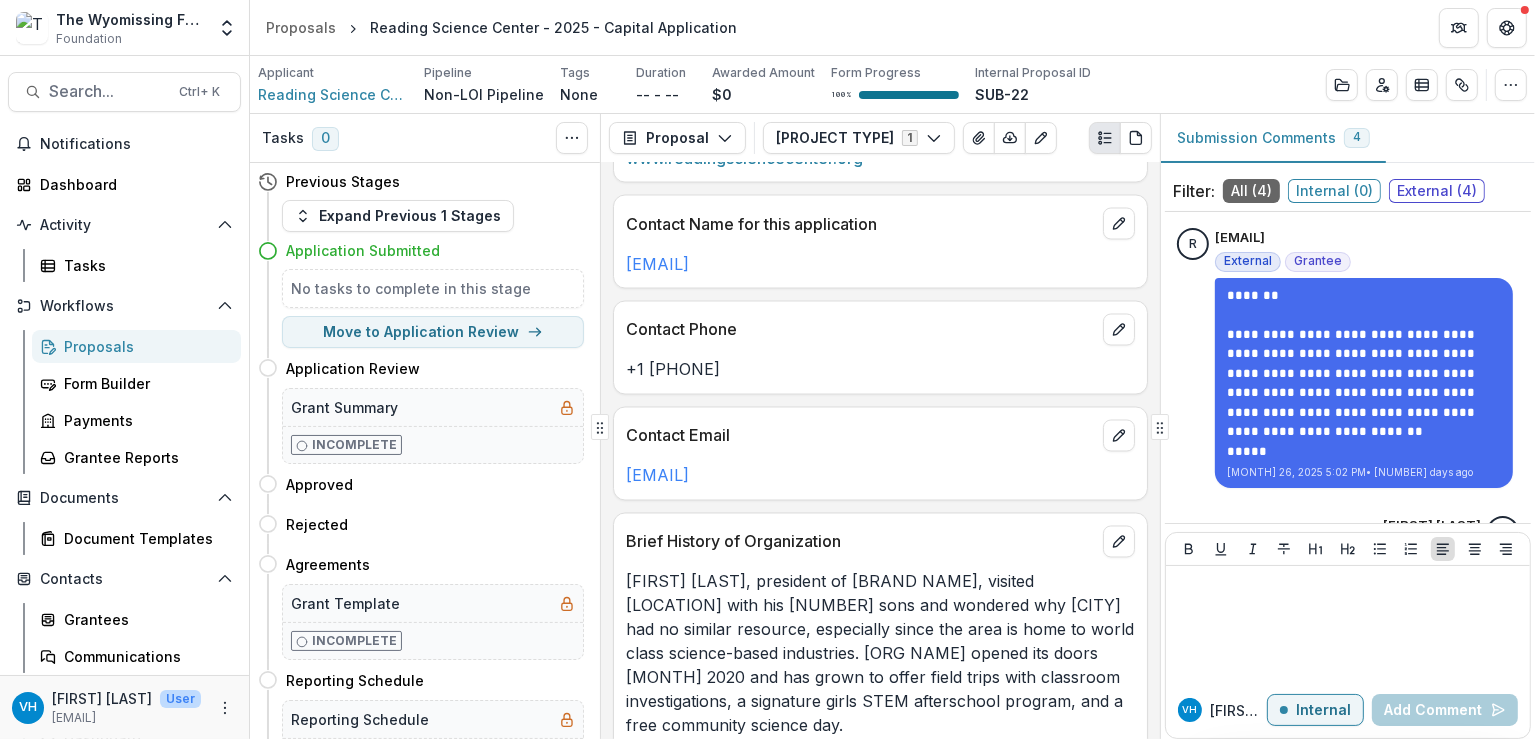 scroll, scrollTop: 3800, scrollLeft: 0, axis: vertical 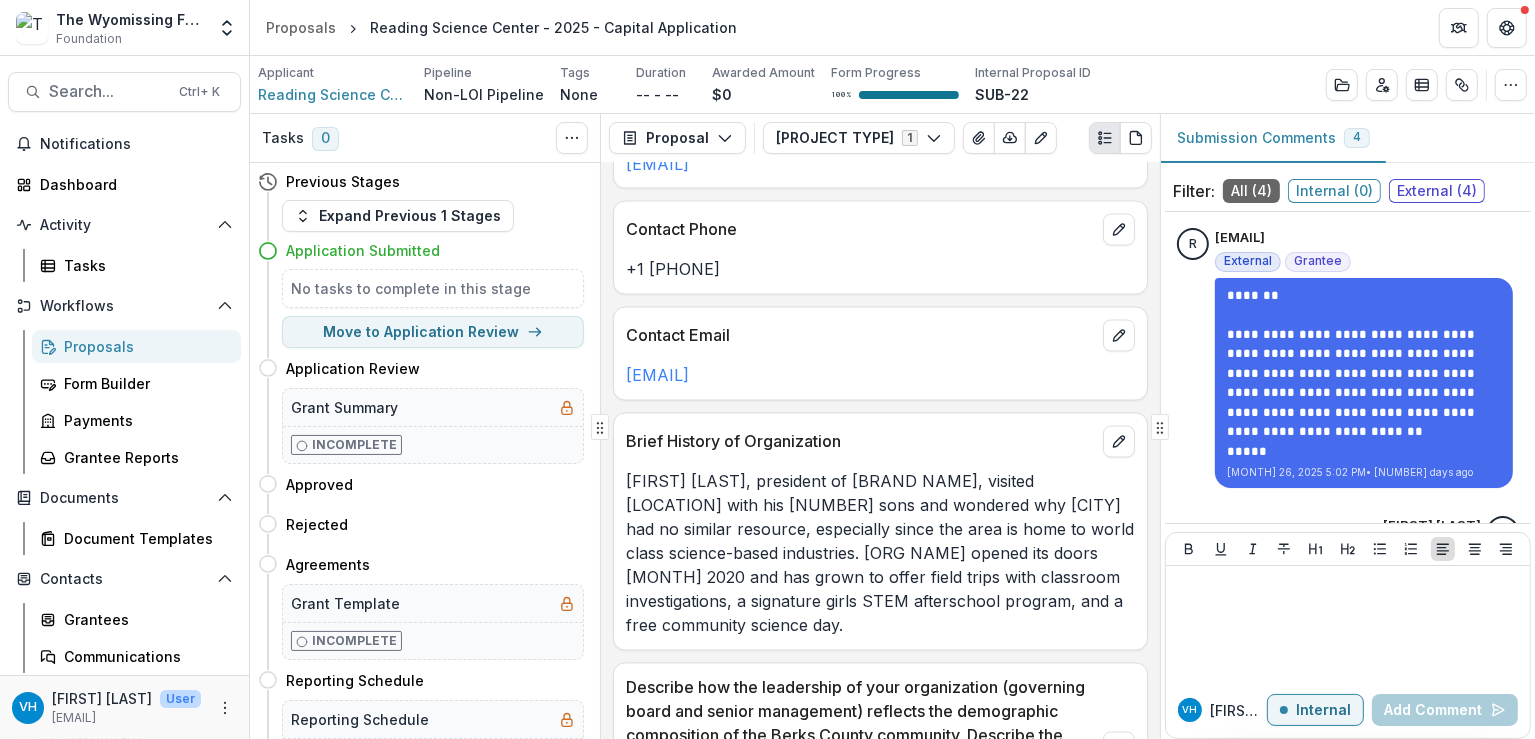 click on "Jim Cinelli, president of Liberty Environmental, visited regional science centers with his 2 sons and wondered why Reading had no similar resource, especially since the area is home to world class science-based industries. Jim recruited like-minded volunteers who started making the first hand-made interactive STEM exhibits. RSC opened its doors Oct. [YEAR] and has grown to offer field trips with classroom investigations, a signature girls STEM afterschool program, and a free community science day." at bounding box center (880, 554) 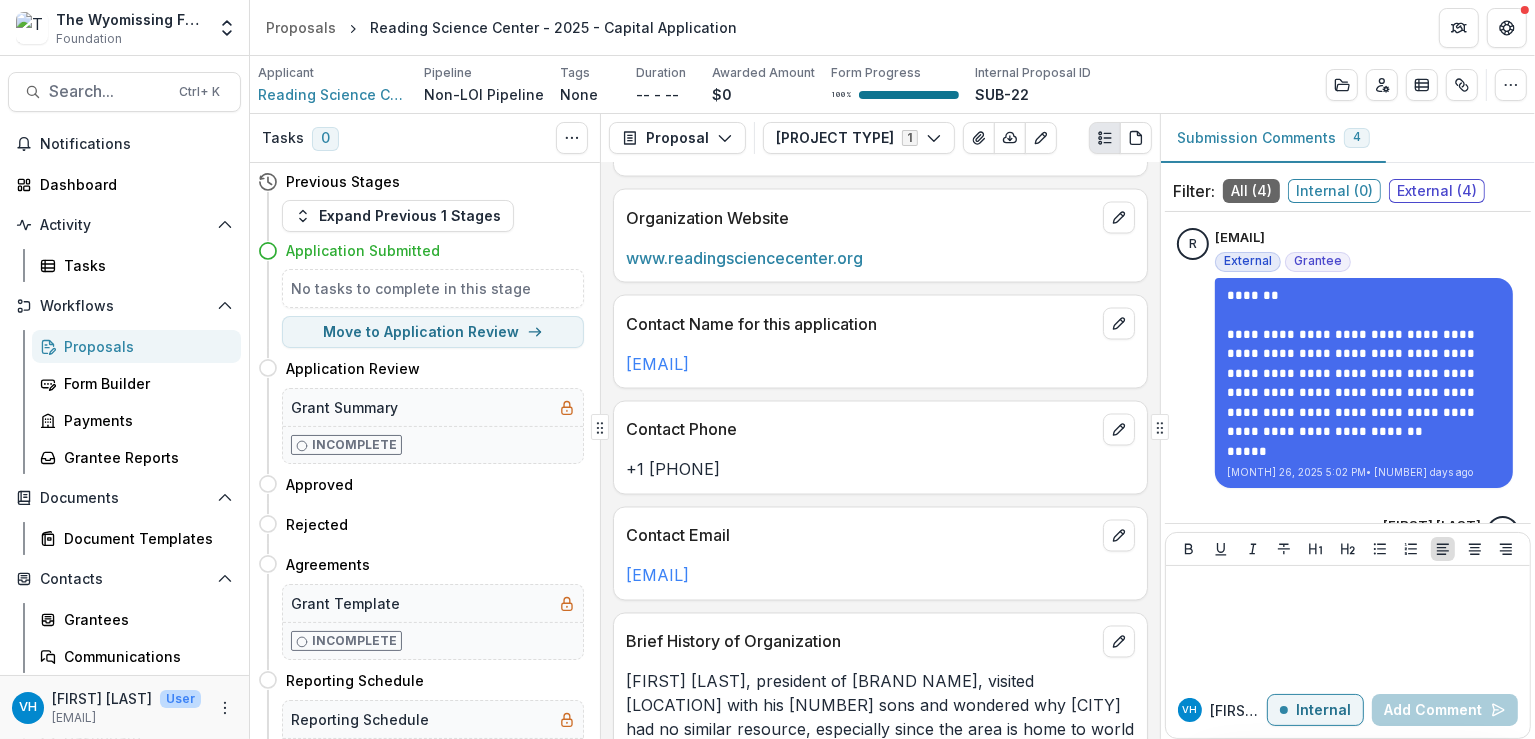 scroll, scrollTop: 4000, scrollLeft: 0, axis: vertical 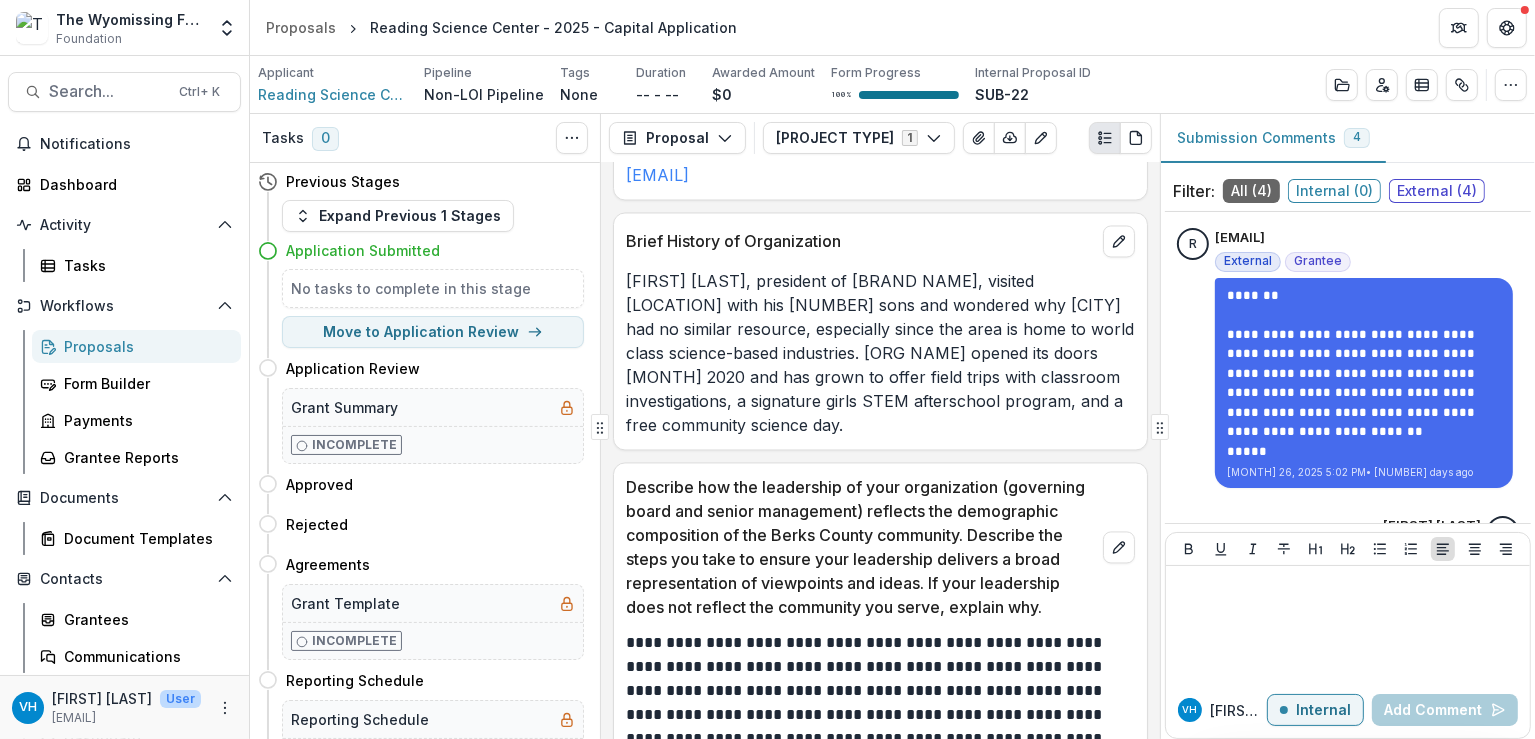 click on "Describe how the leadership of your organization (governing board and senior management) reflects the demographic composition of the [COUNTY] community. Describe the steps you take to ensure your leadership delivers a broad representation of viewpoints and ideas. If your leadership does not reflect the community you serve, explain why." at bounding box center (860, 548) 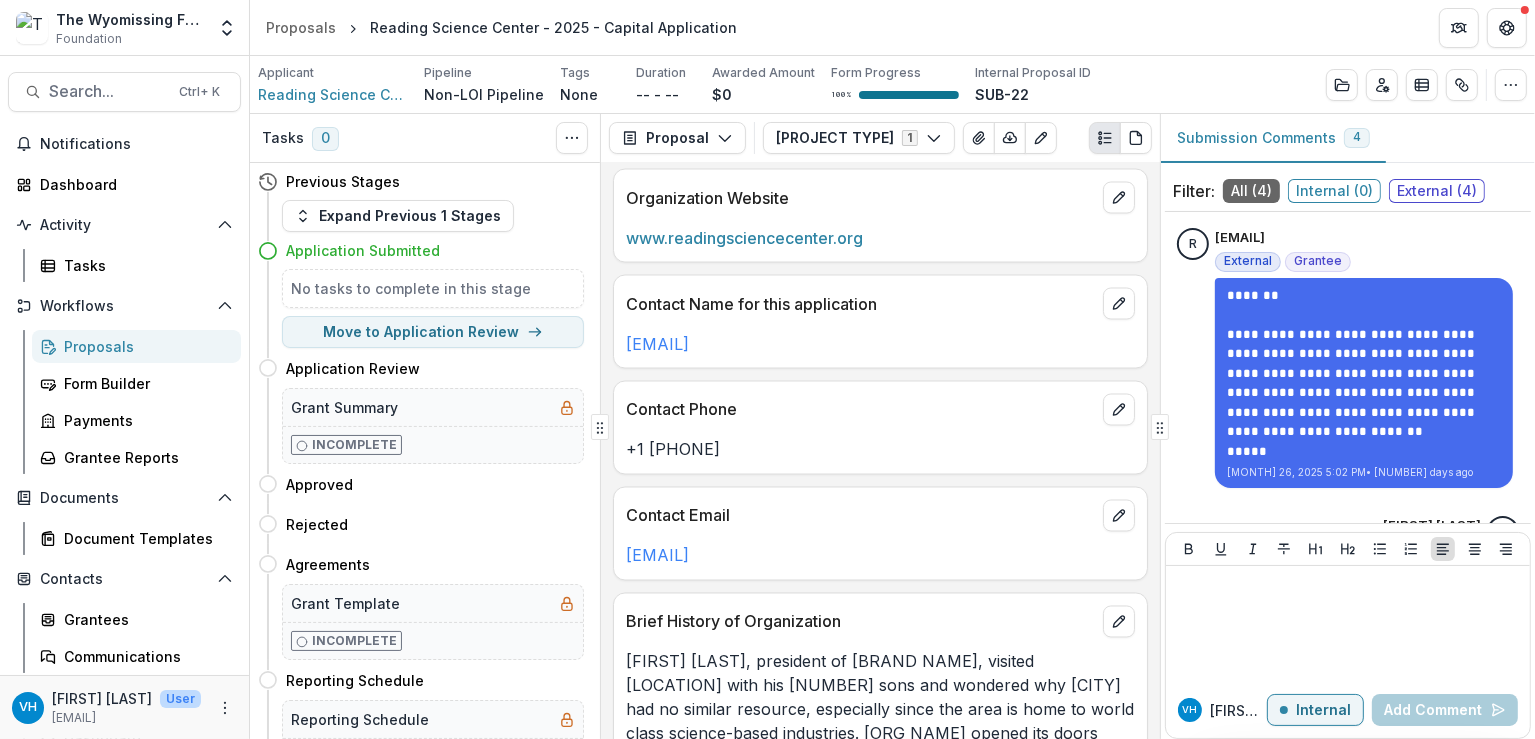 scroll, scrollTop: 3500, scrollLeft: 0, axis: vertical 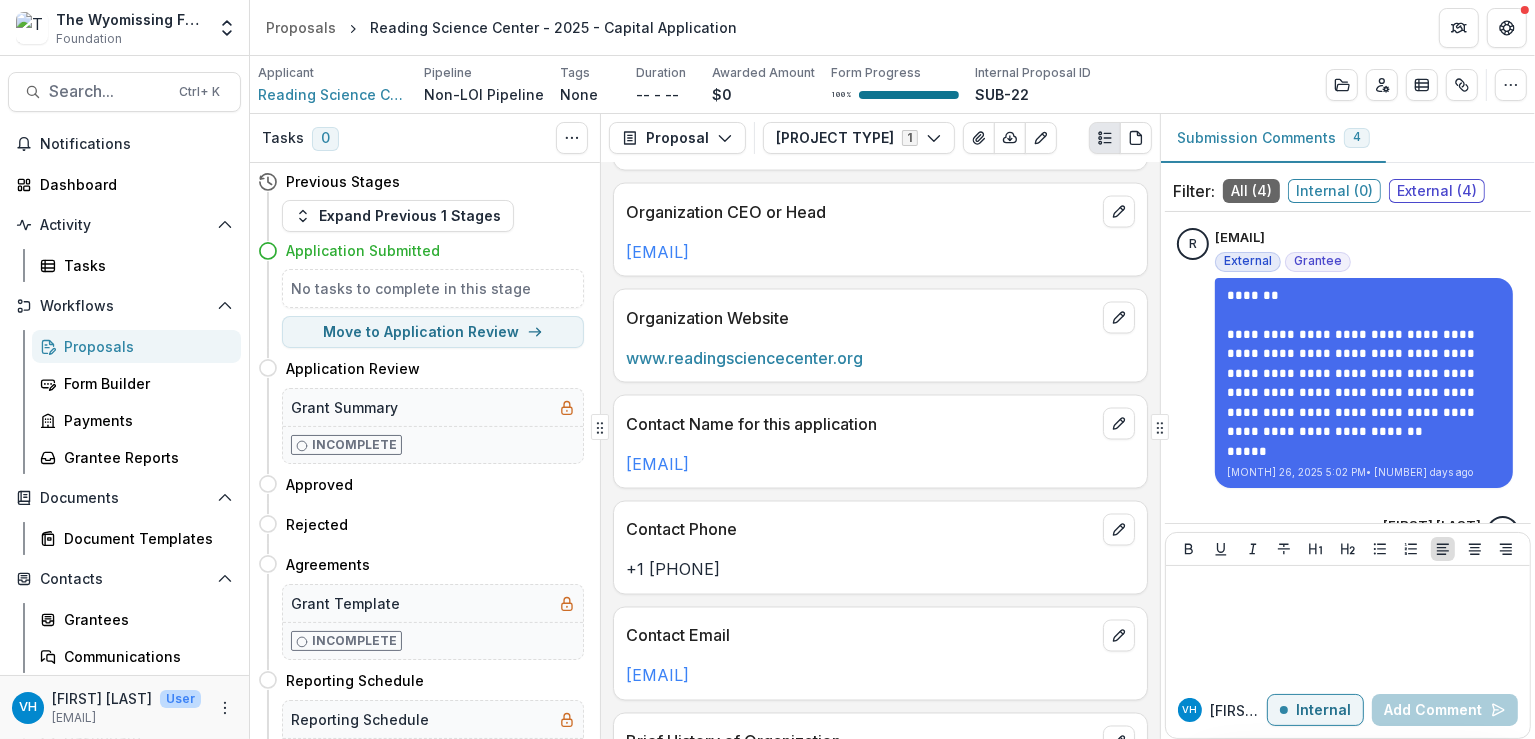 click on "Proposals" at bounding box center [144, 346] 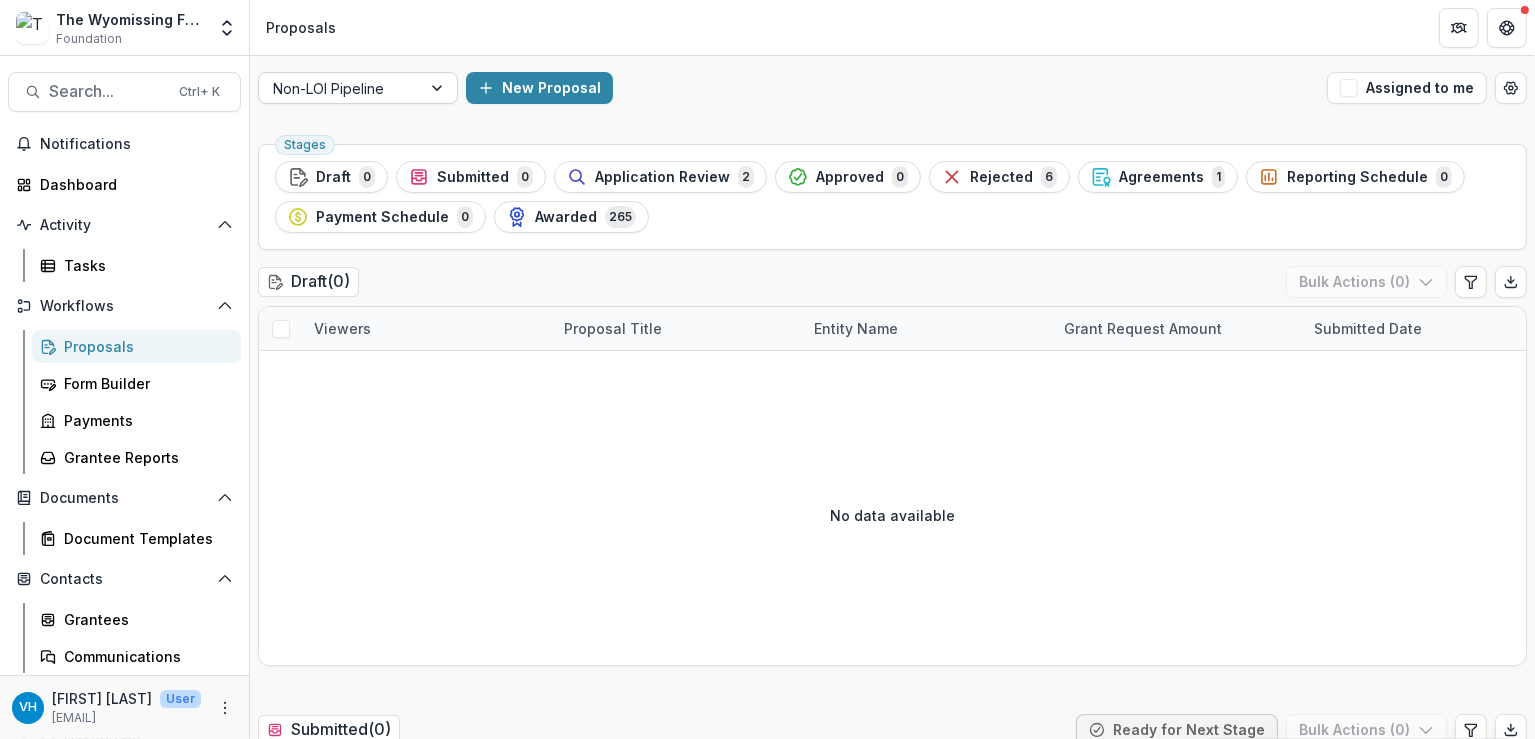 click at bounding box center (439, 88) 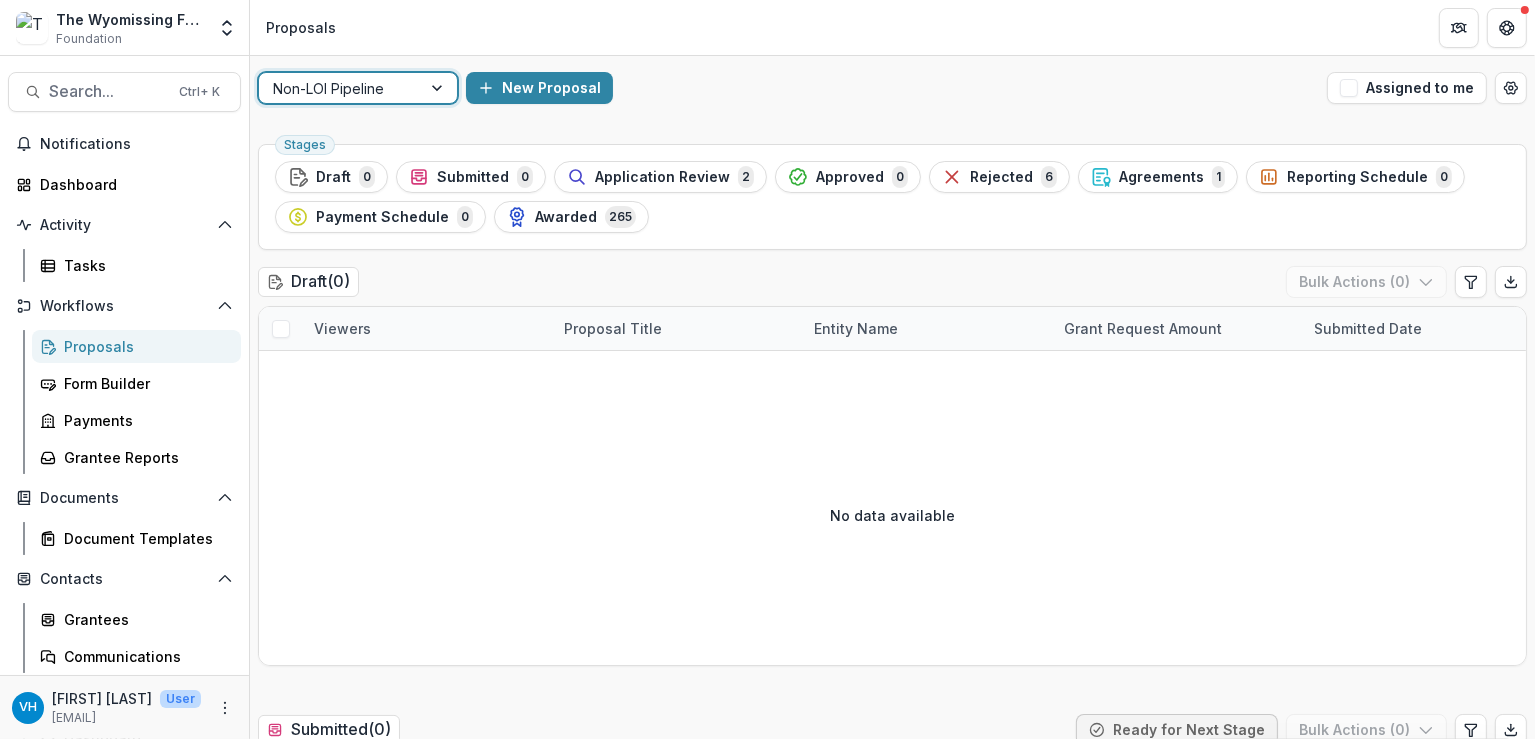click at bounding box center (439, 88) 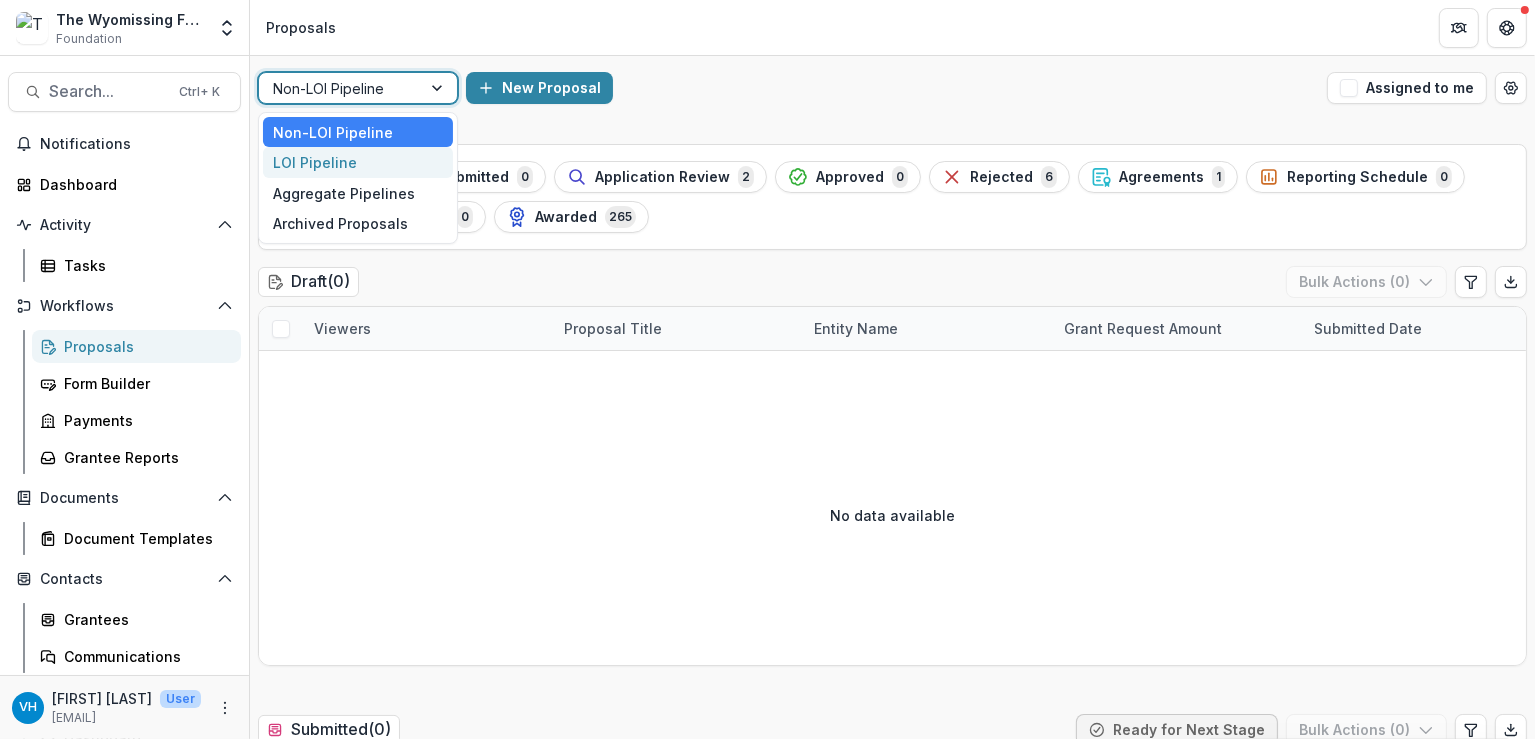 click on "LOI Pipeline" at bounding box center (358, 162) 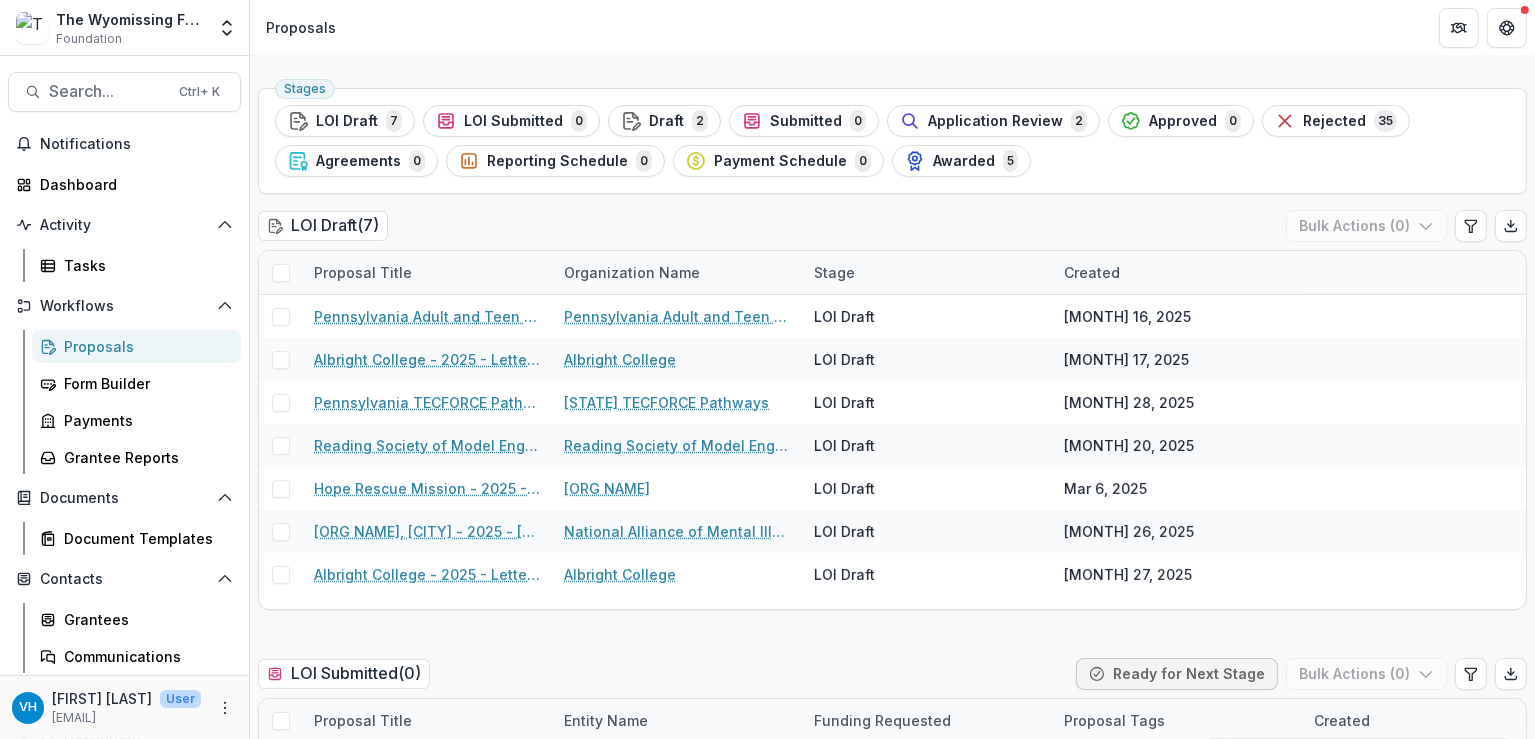 scroll, scrollTop: 100, scrollLeft: 0, axis: vertical 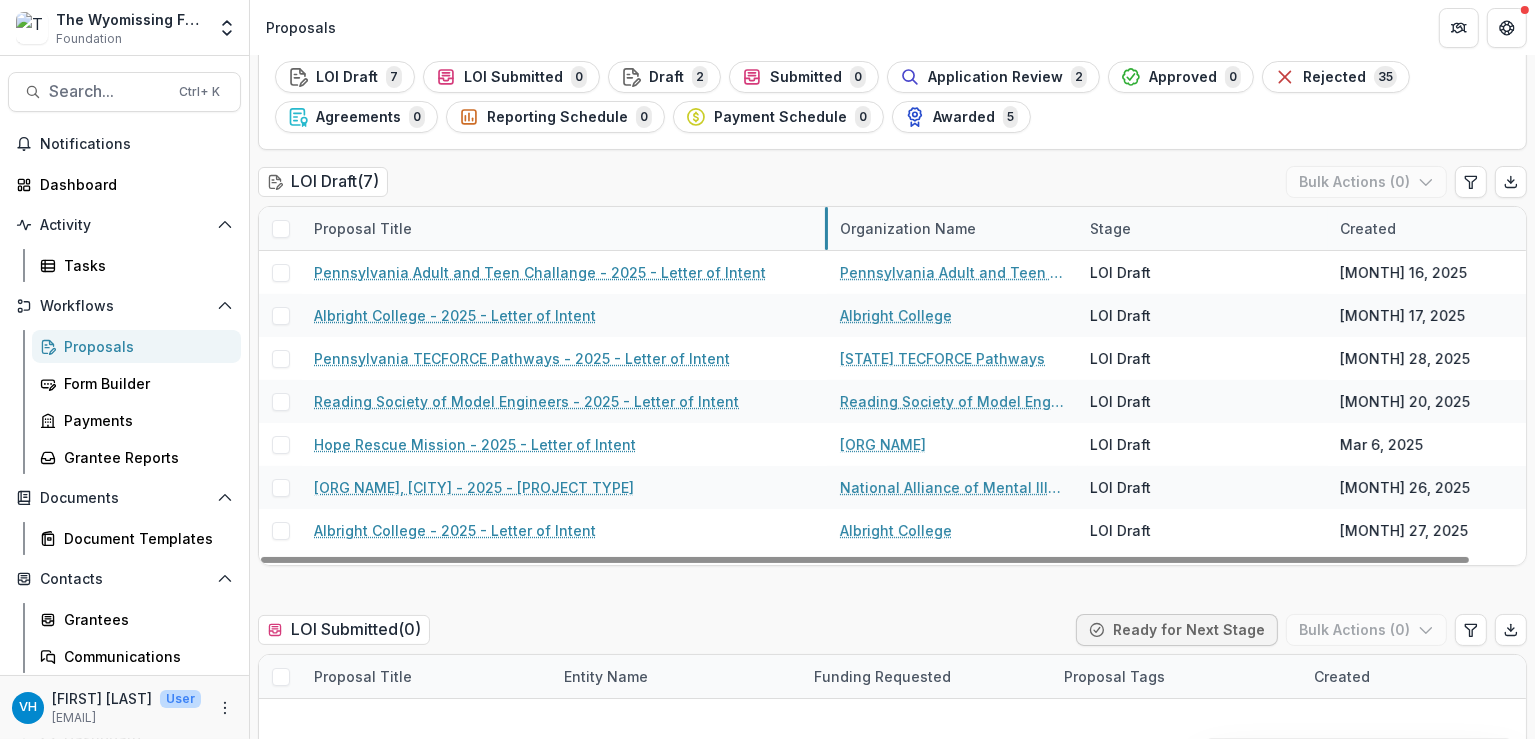 drag, startPoint x: 551, startPoint y: 229, endPoint x: 827, endPoint y: 232, distance: 276.0163 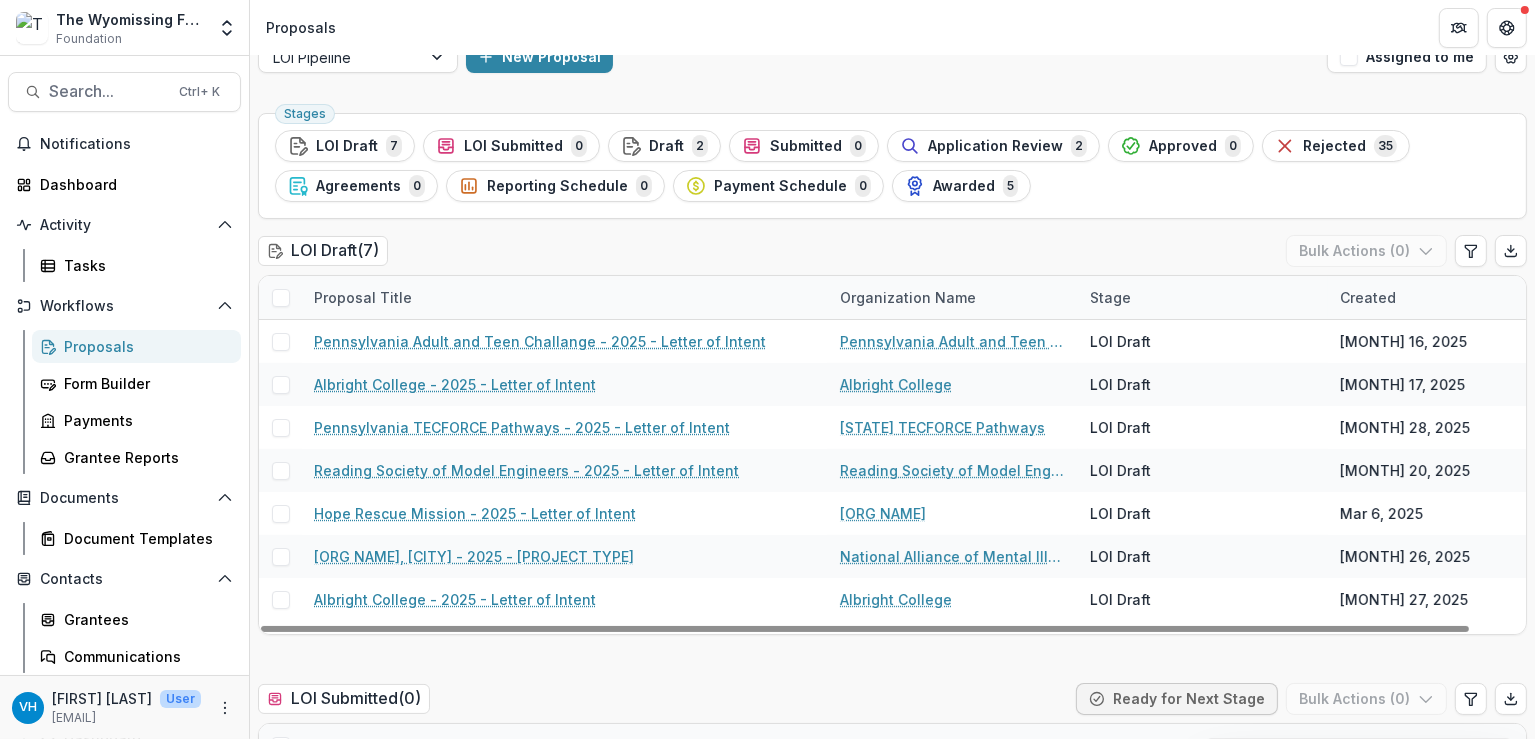 scroll, scrollTop: 0, scrollLeft: 0, axis: both 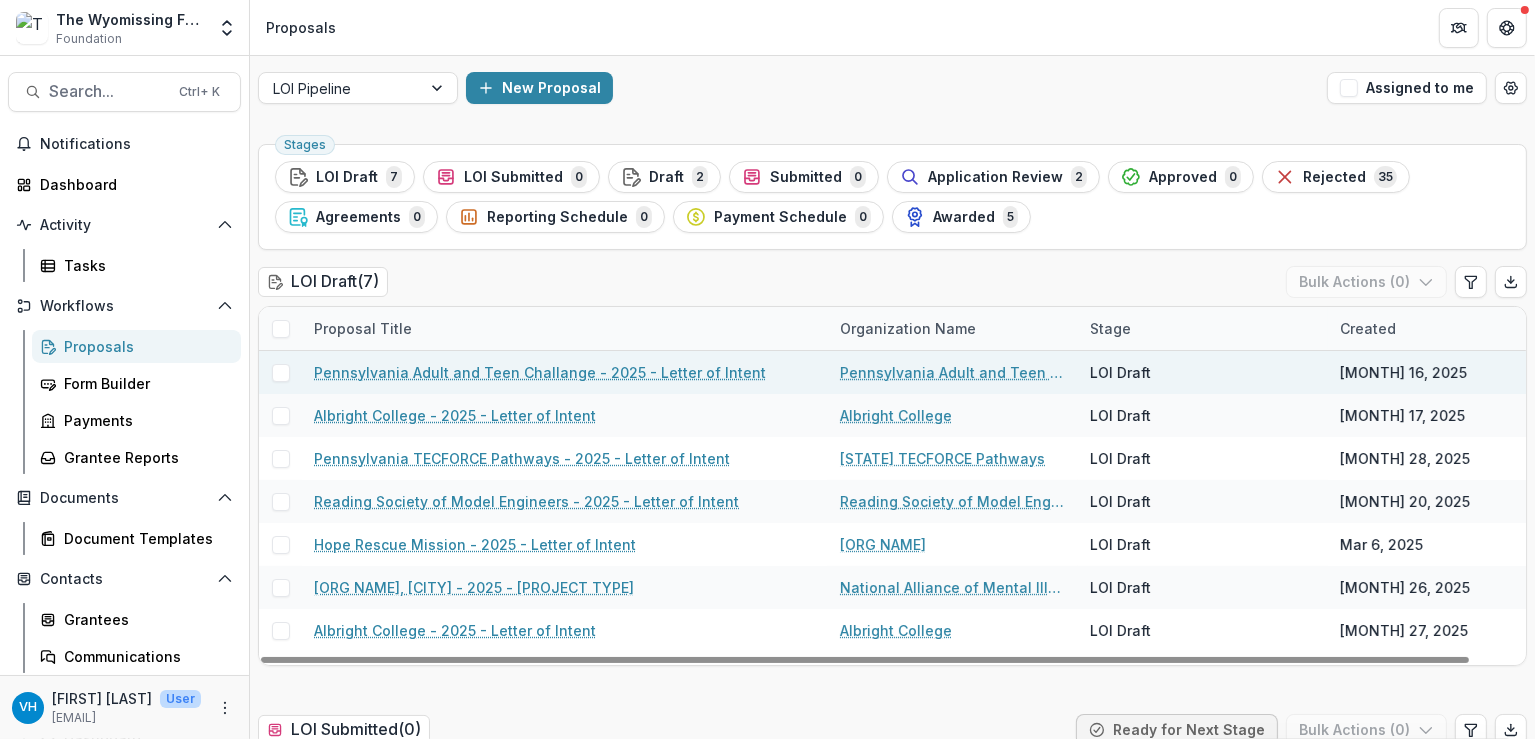 click on "Pennsylvania Adult and Teen Challange - 2025 - Letter of Intent" at bounding box center (540, 372) 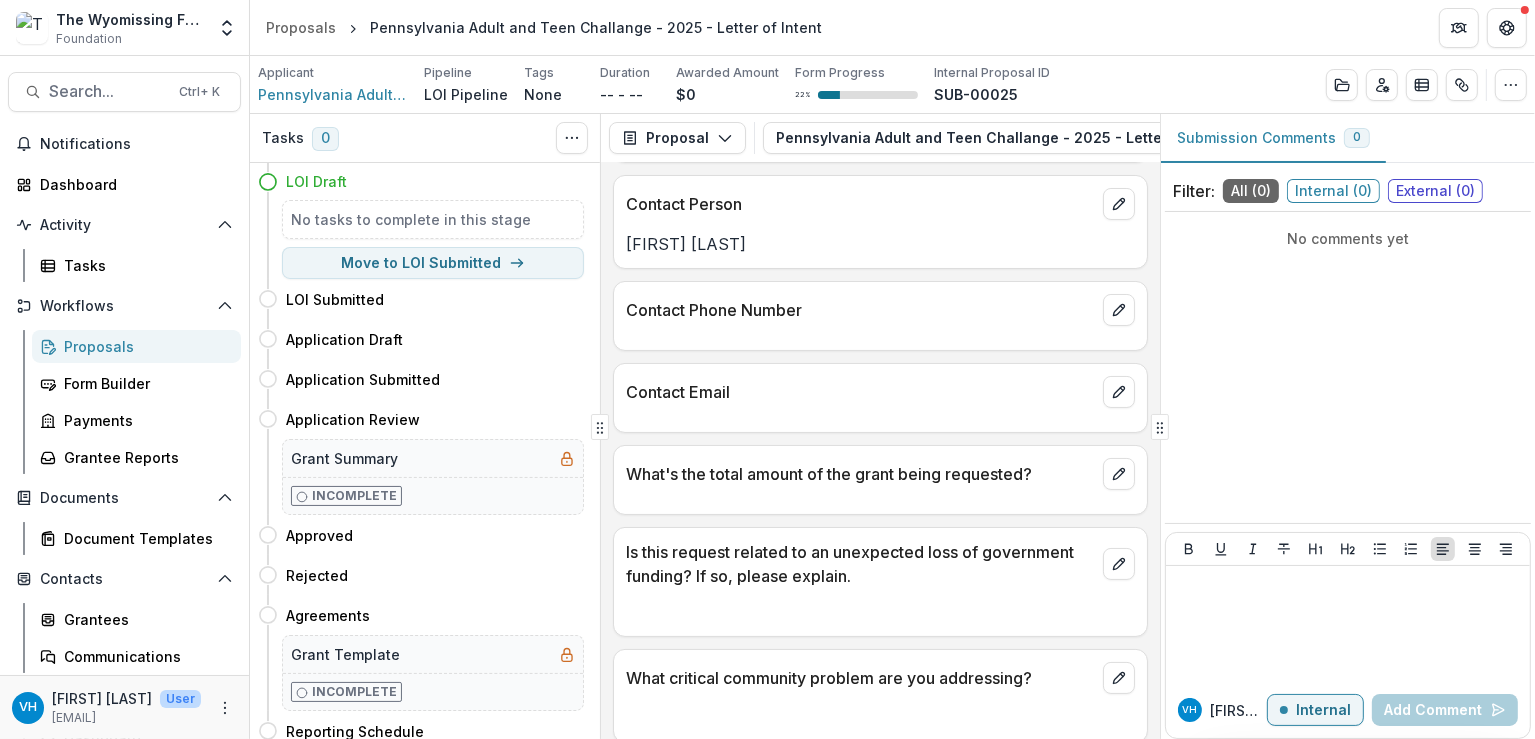 scroll, scrollTop: 0, scrollLeft: 0, axis: both 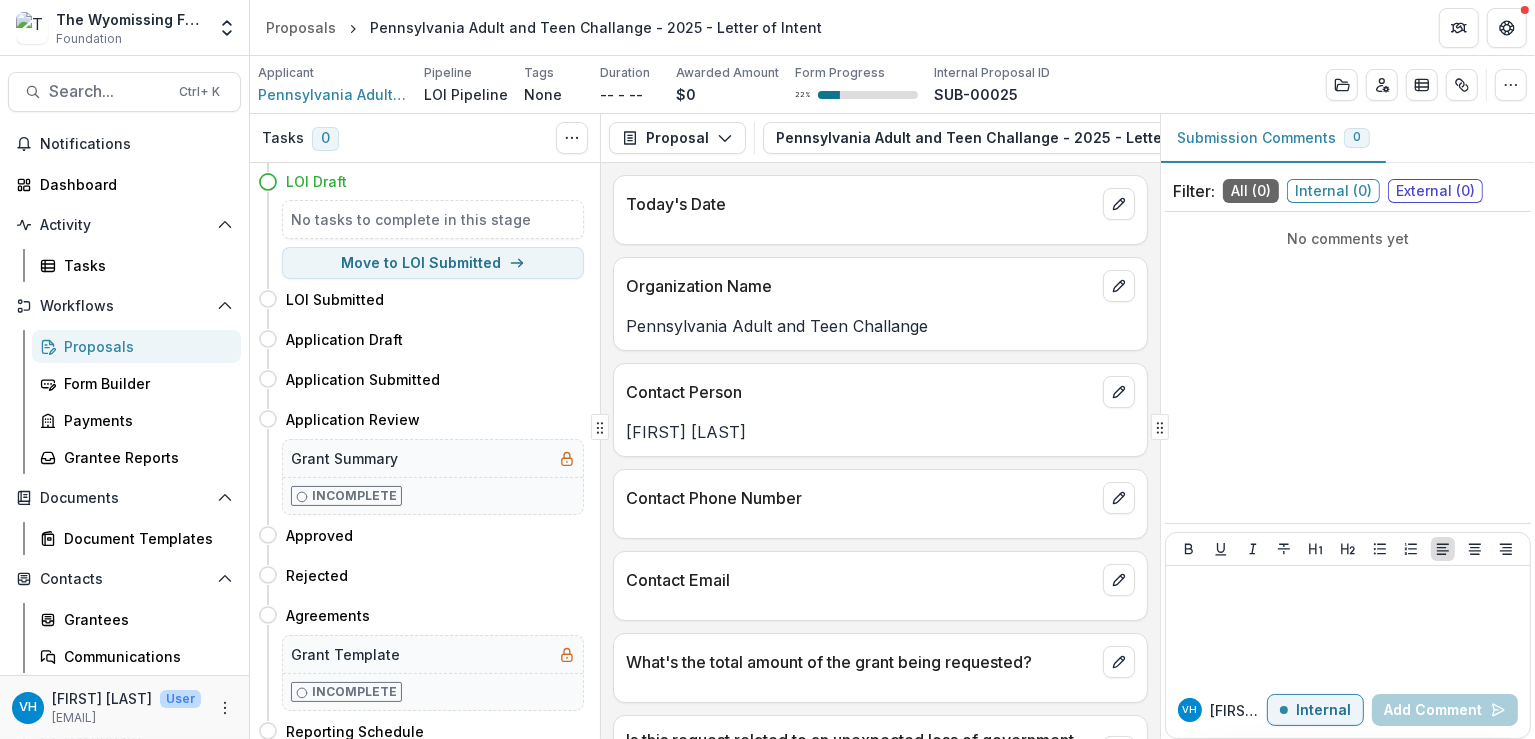 click on "Proposals" at bounding box center (144, 346) 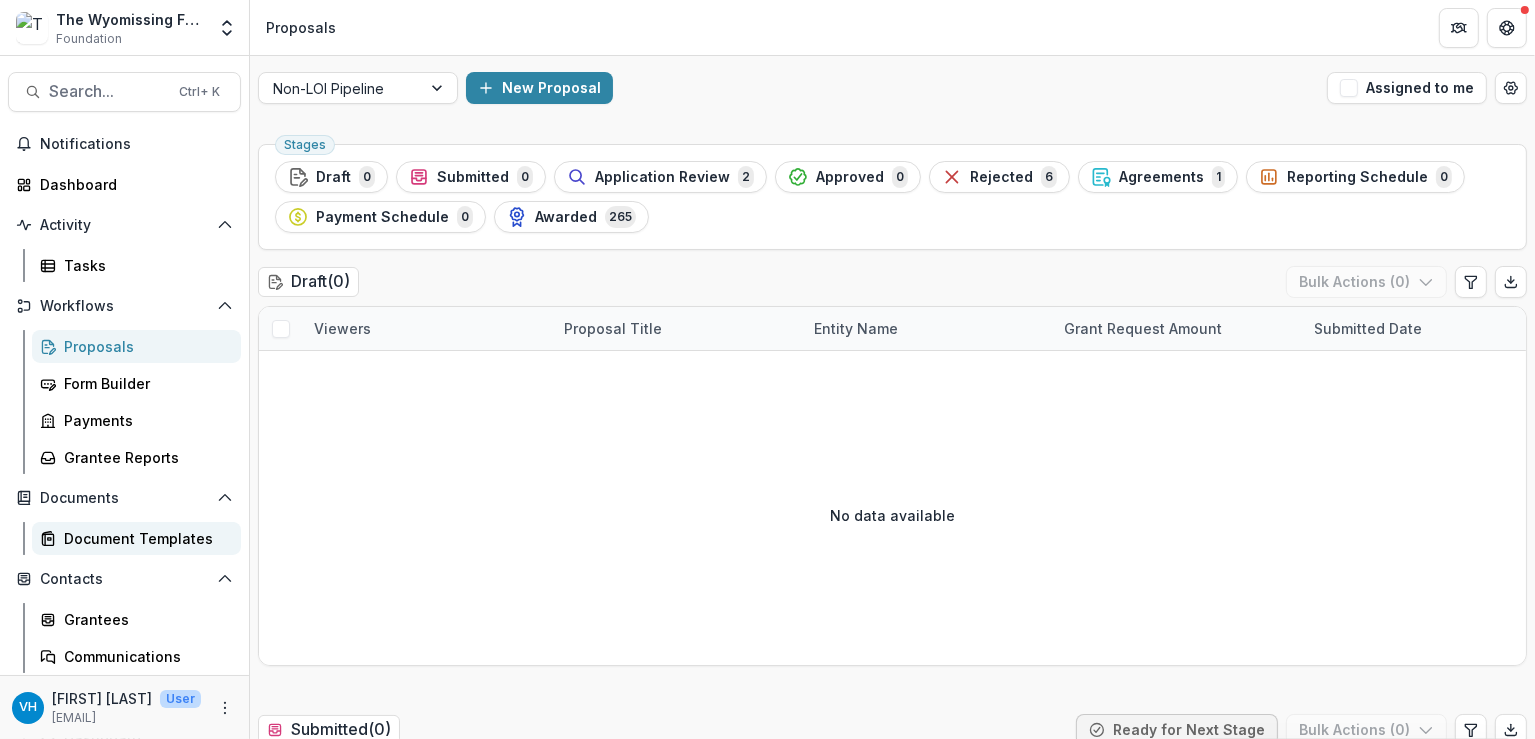 click on "Document Templates" at bounding box center (144, 538) 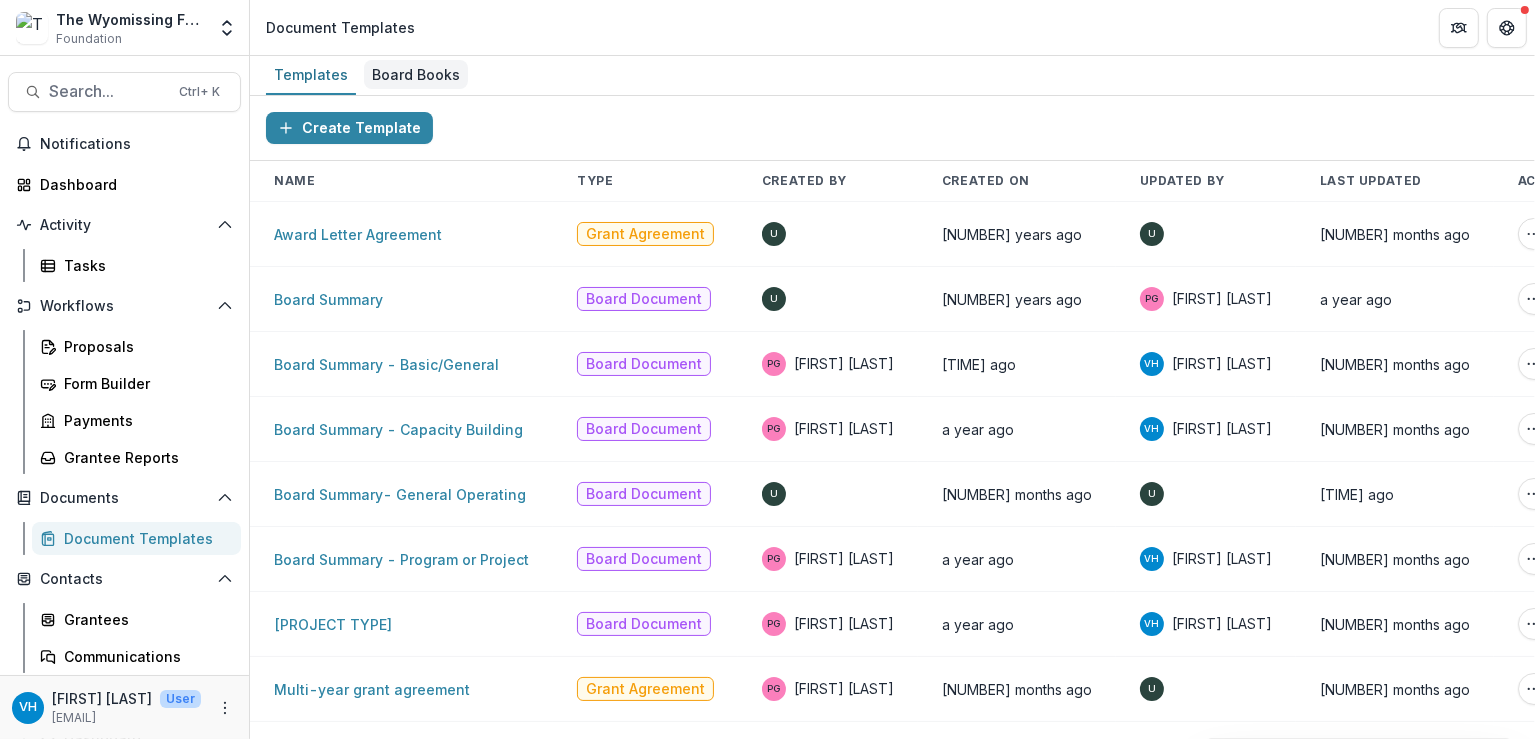 click on "Board Books" at bounding box center [416, 74] 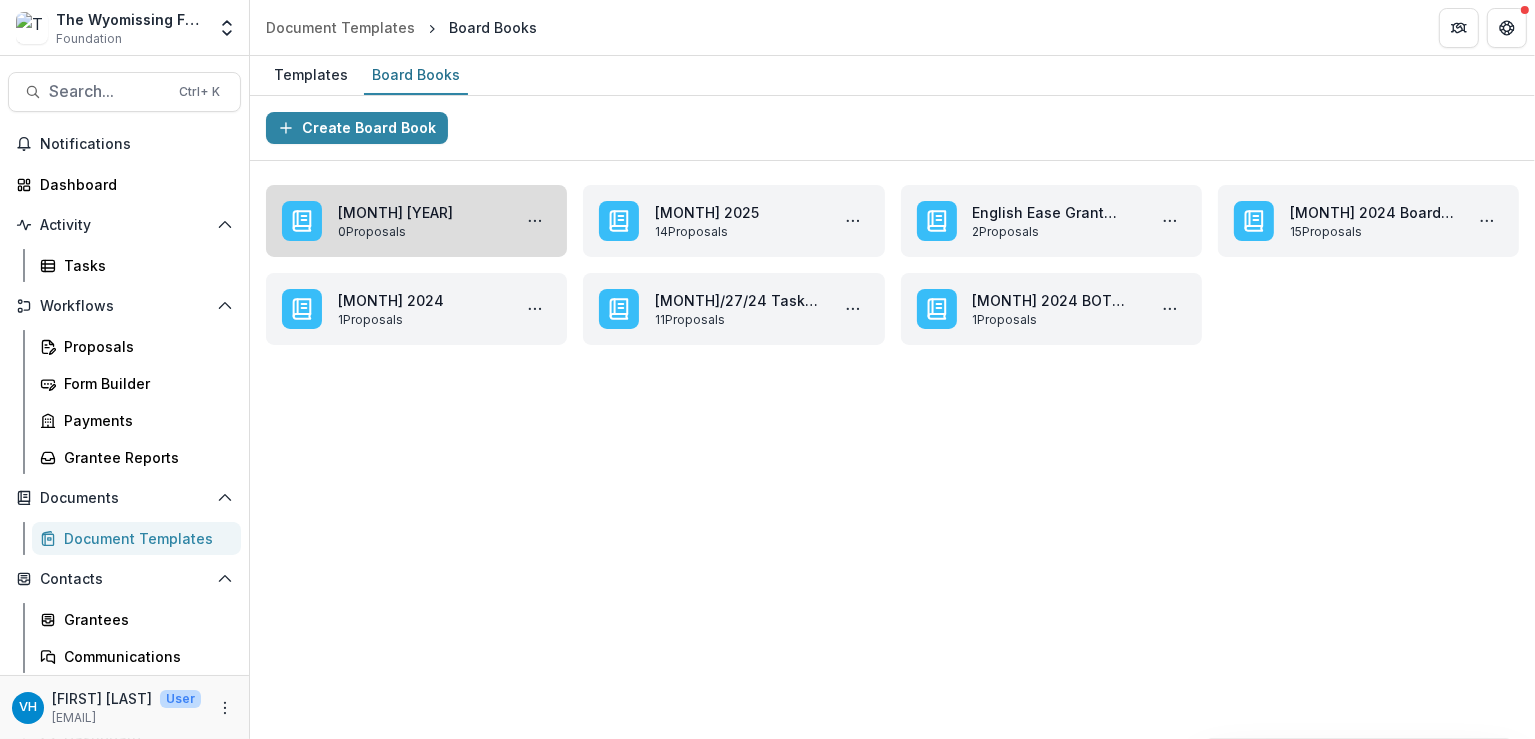 click on "July 2025" at bounding box center (420, 212) 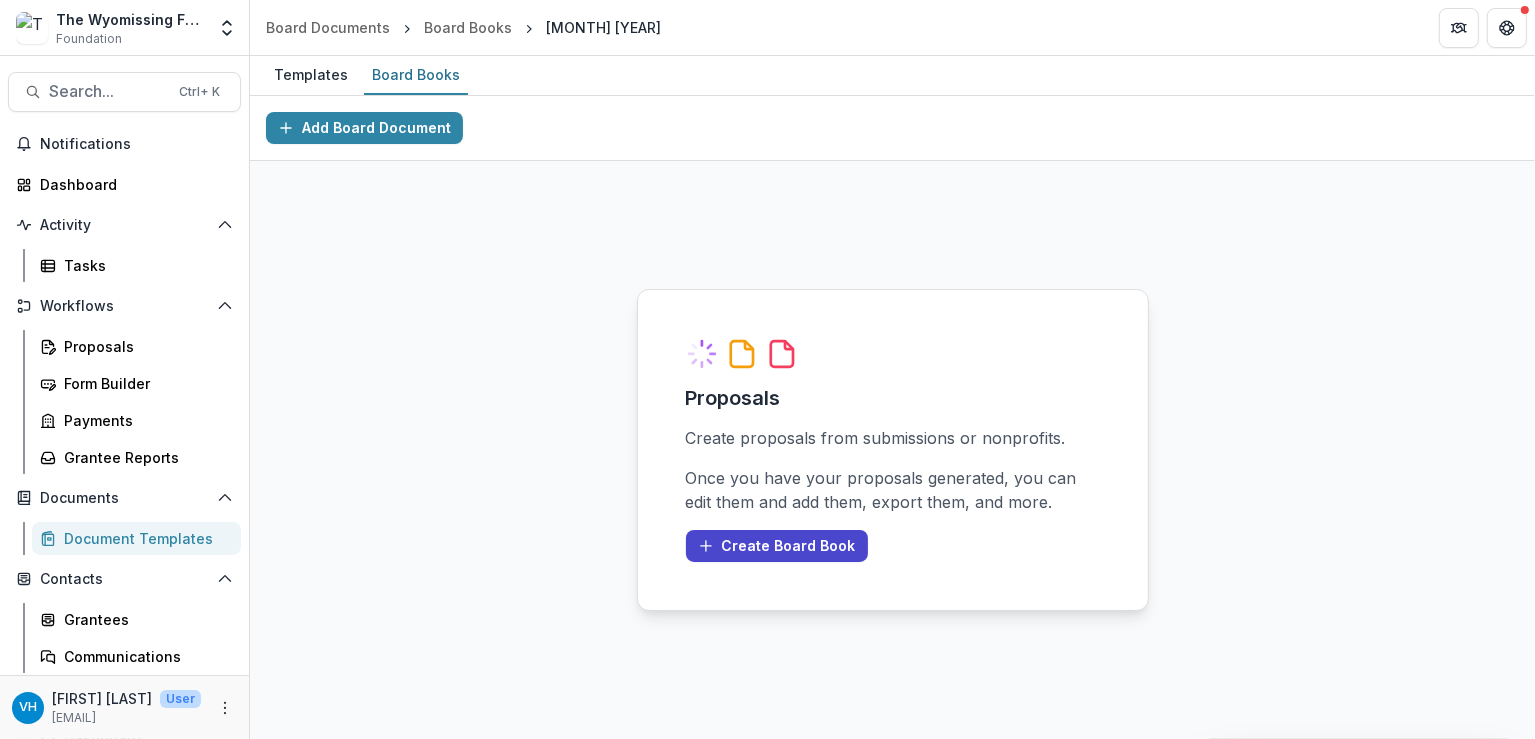 drag, startPoint x: 472, startPoint y: 399, endPoint x: 464, endPoint y: 389, distance: 12.806249 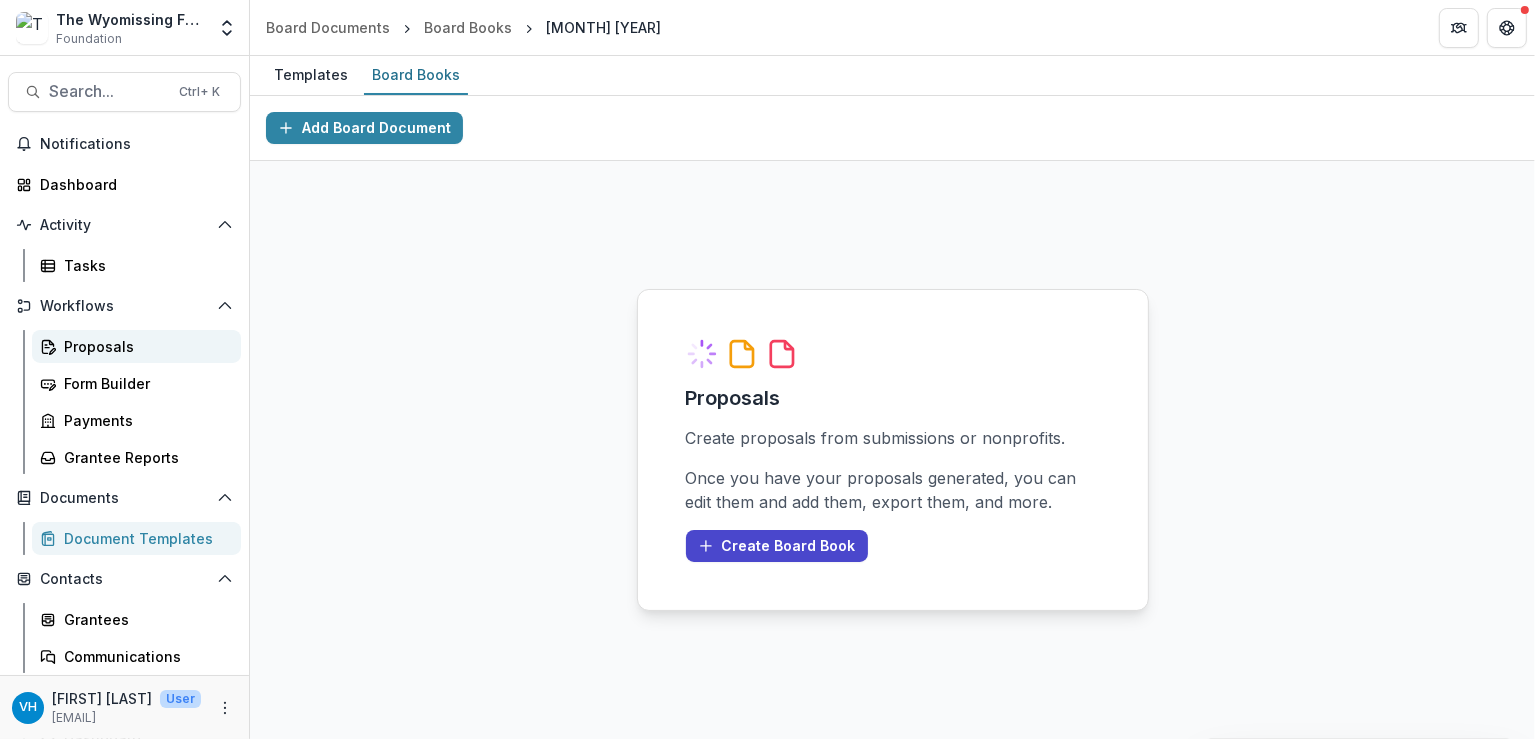 drag, startPoint x: 100, startPoint y: 329, endPoint x: 108, endPoint y: 338, distance: 12.0415945 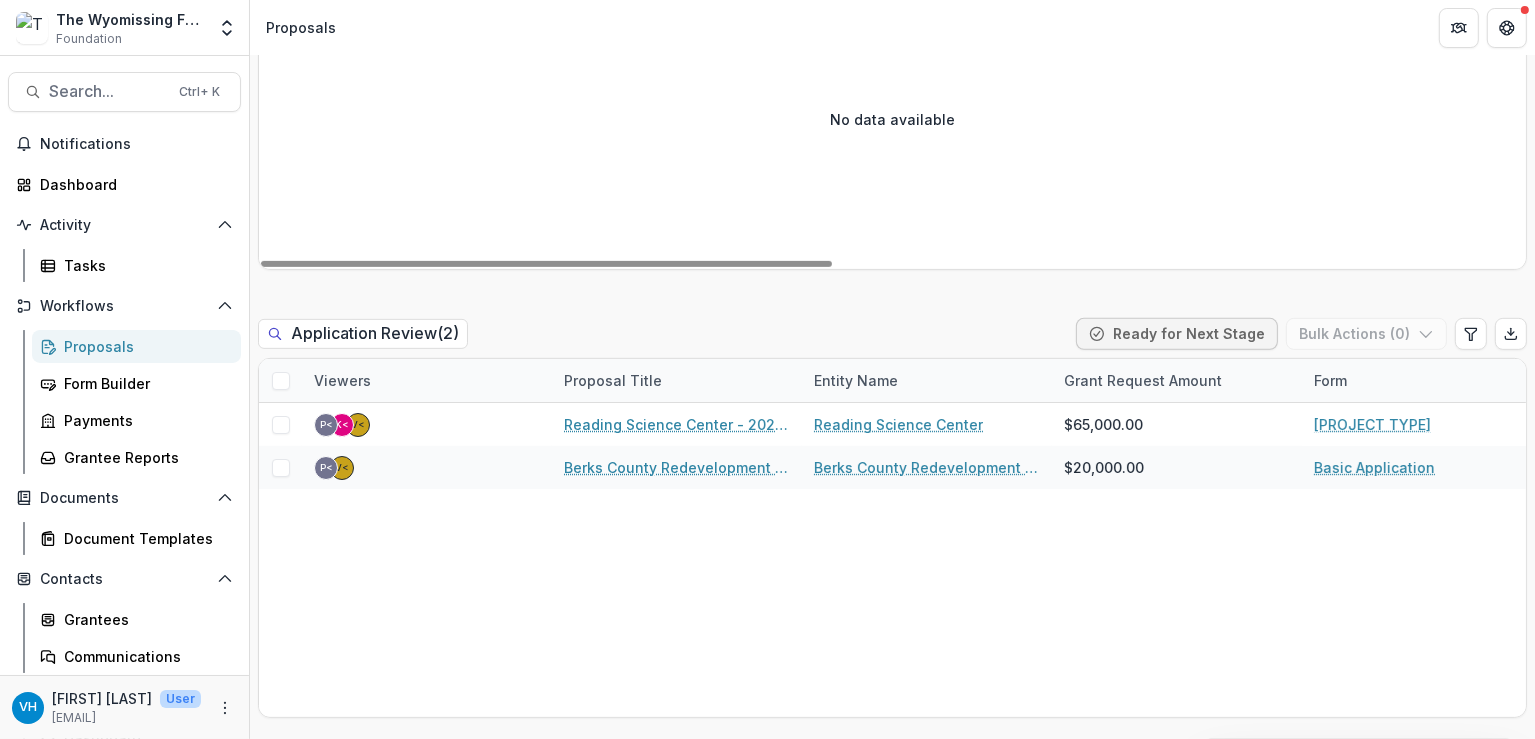 scroll, scrollTop: 1000, scrollLeft: 0, axis: vertical 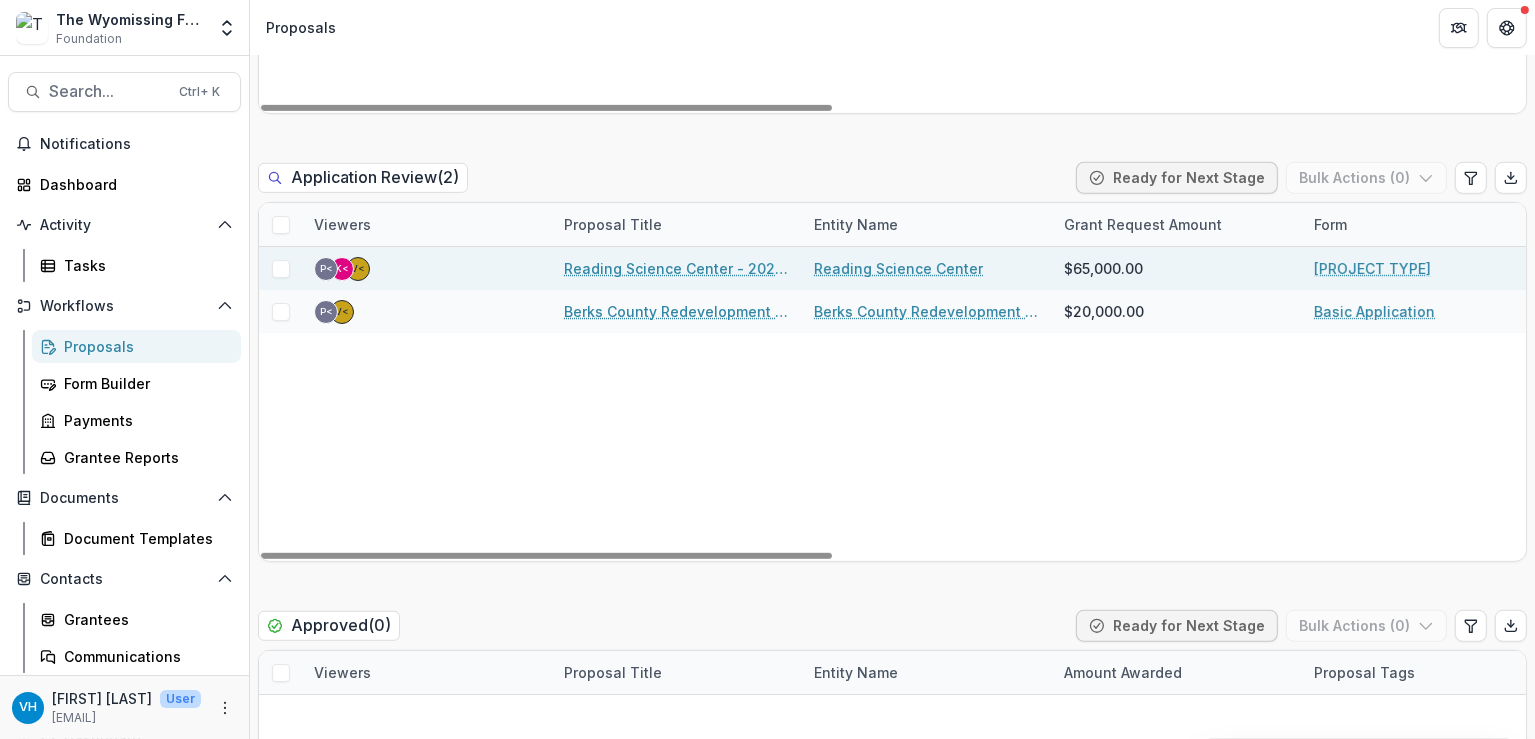 click on "Reading Science Center - 2025 - Capital Application" at bounding box center (677, 268) 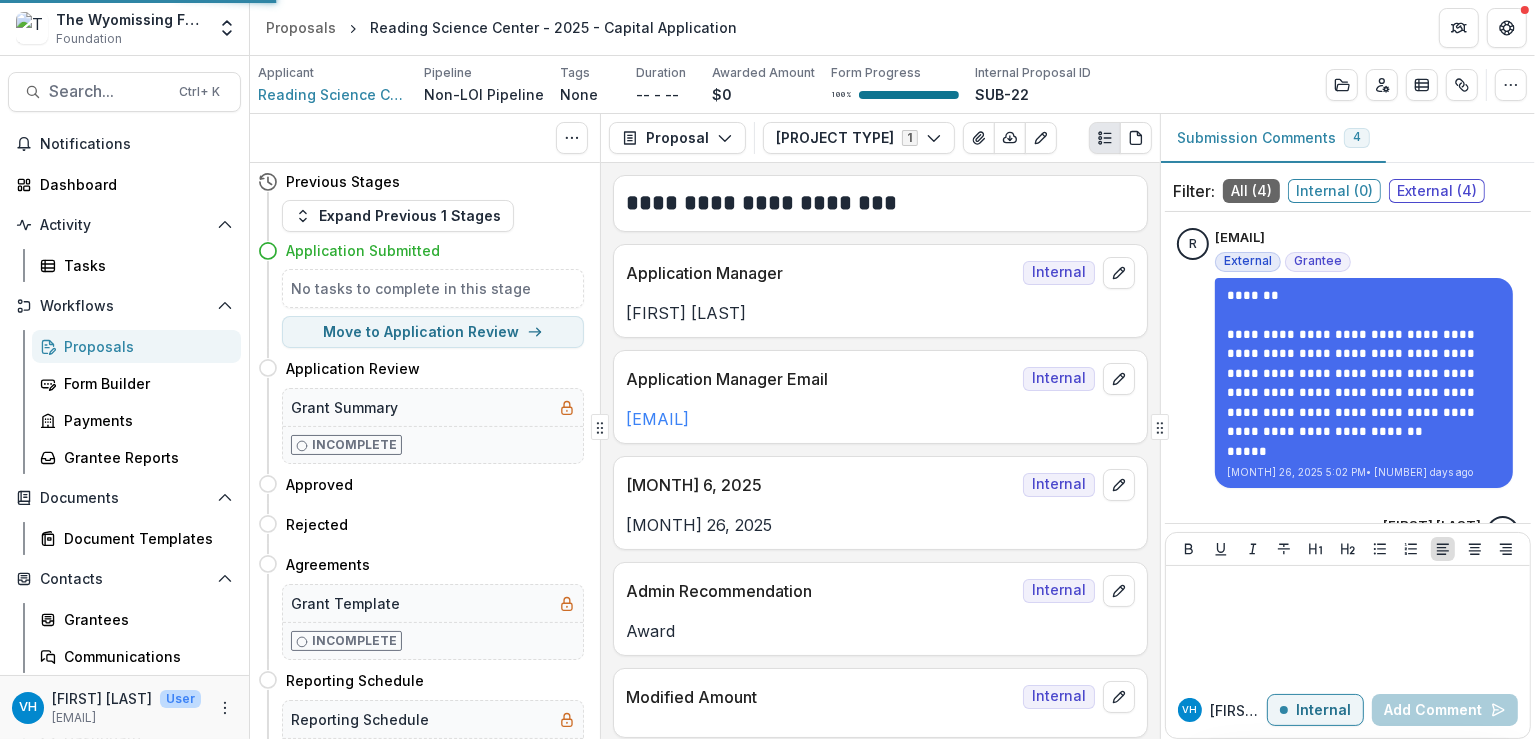 scroll, scrollTop: 0, scrollLeft: 0, axis: both 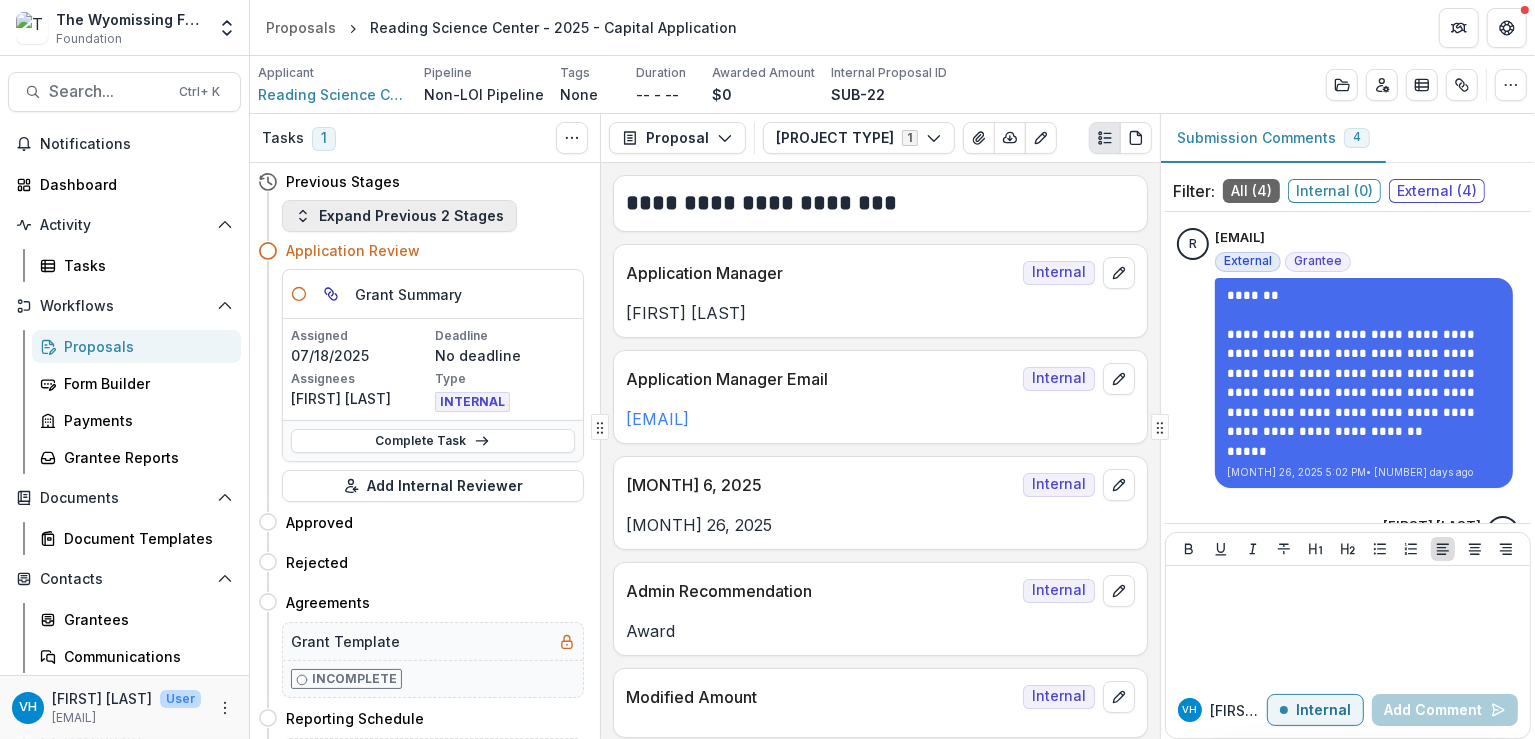 click on "Expand Previous 2 Stages" at bounding box center [399, 216] 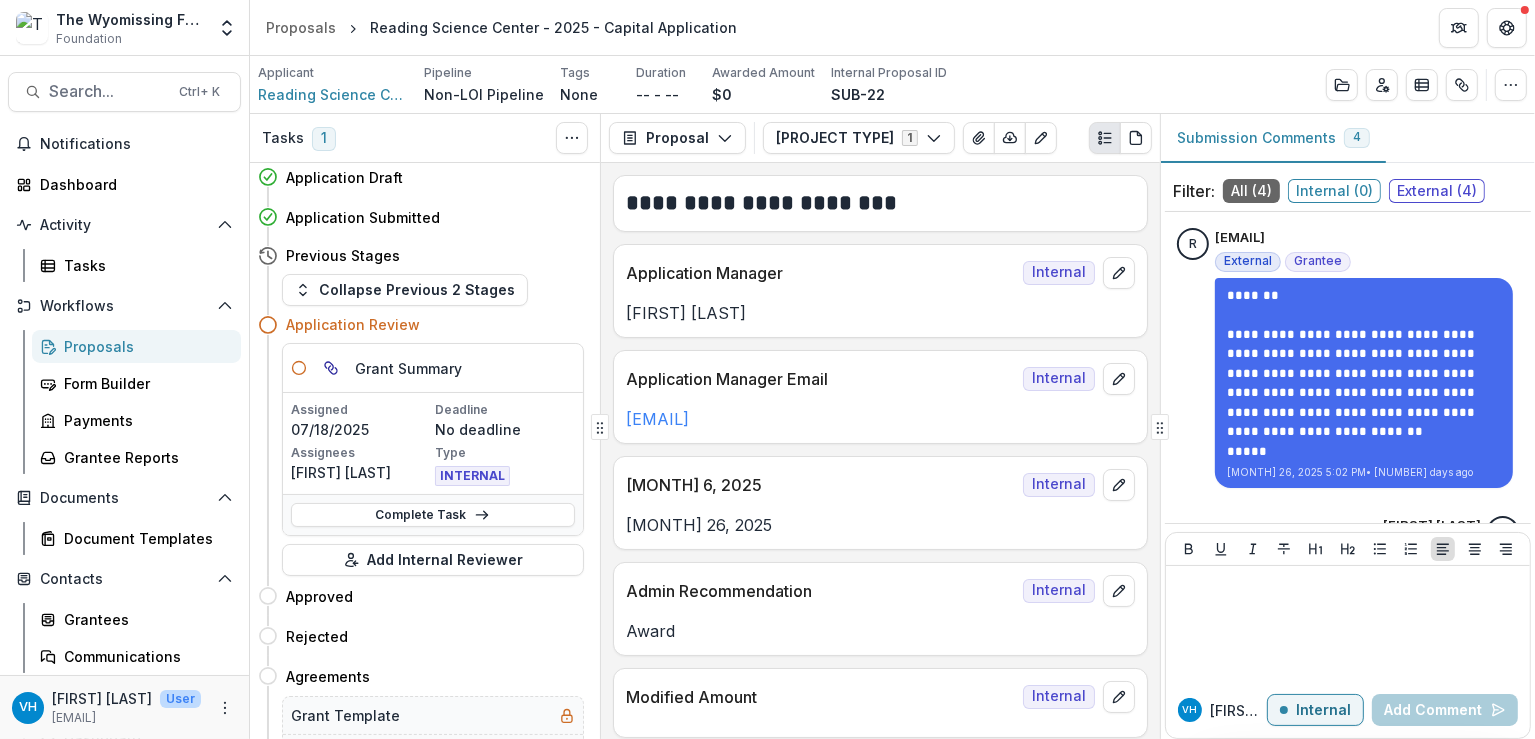 scroll, scrollTop: 0, scrollLeft: 0, axis: both 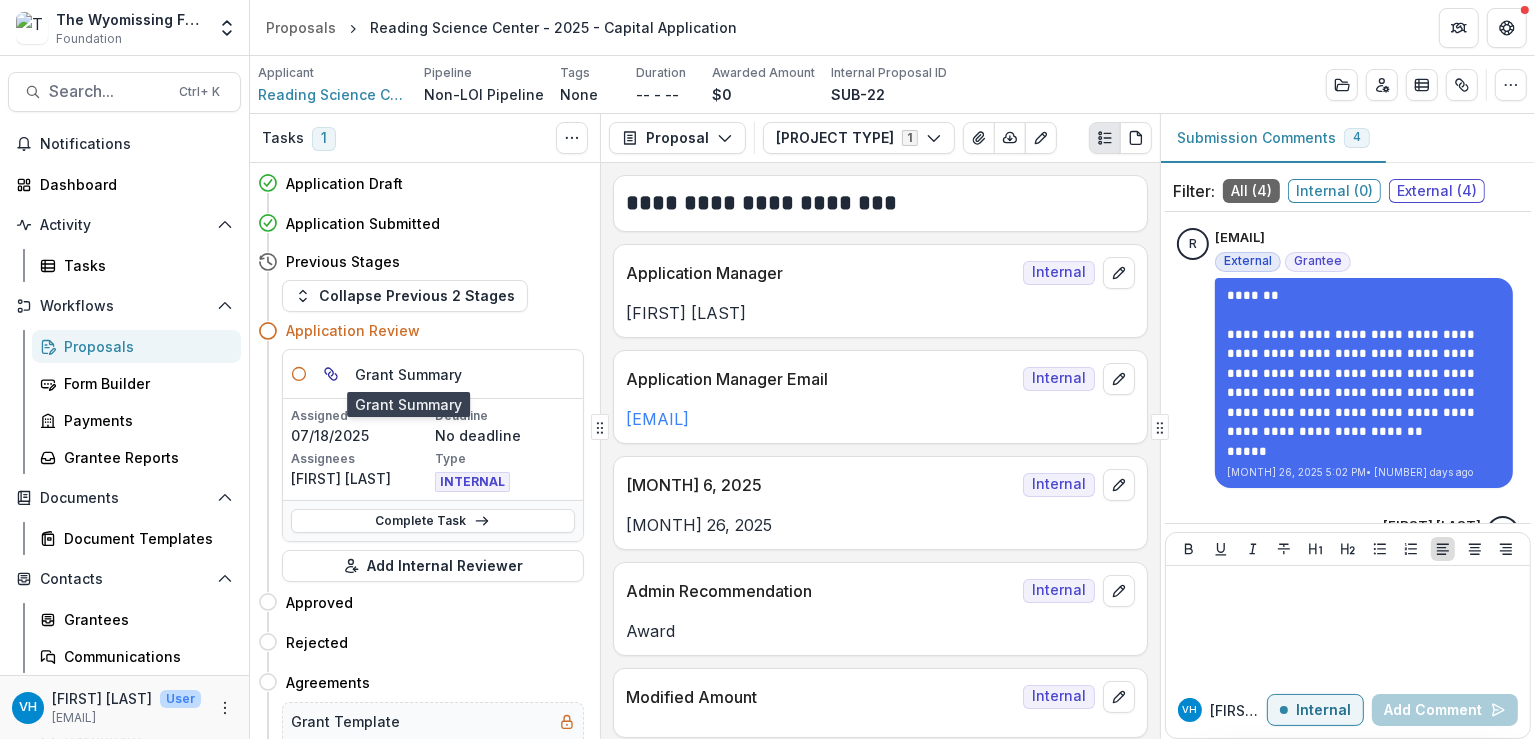 click on "Grant Summary" at bounding box center (408, 374) 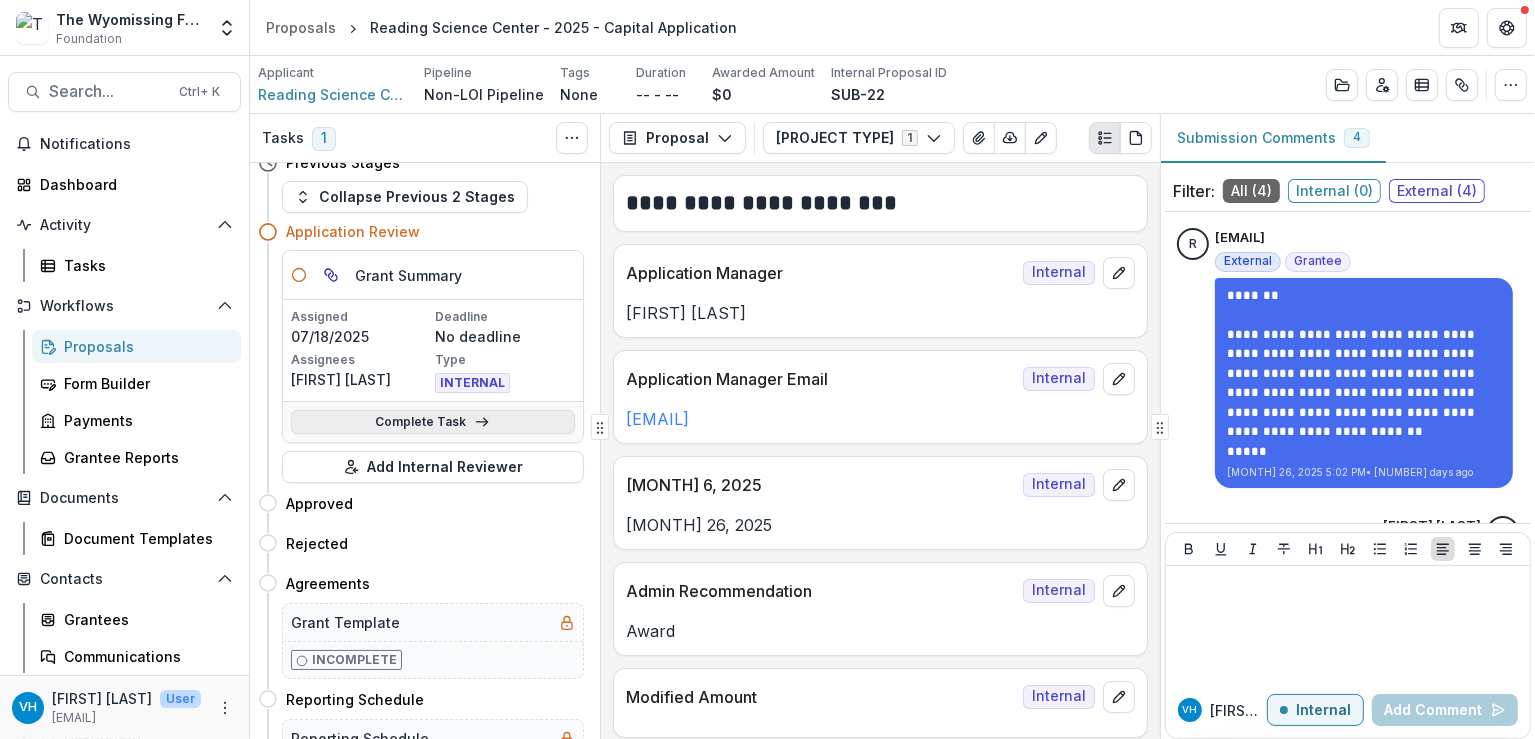 scroll, scrollTop: 100, scrollLeft: 0, axis: vertical 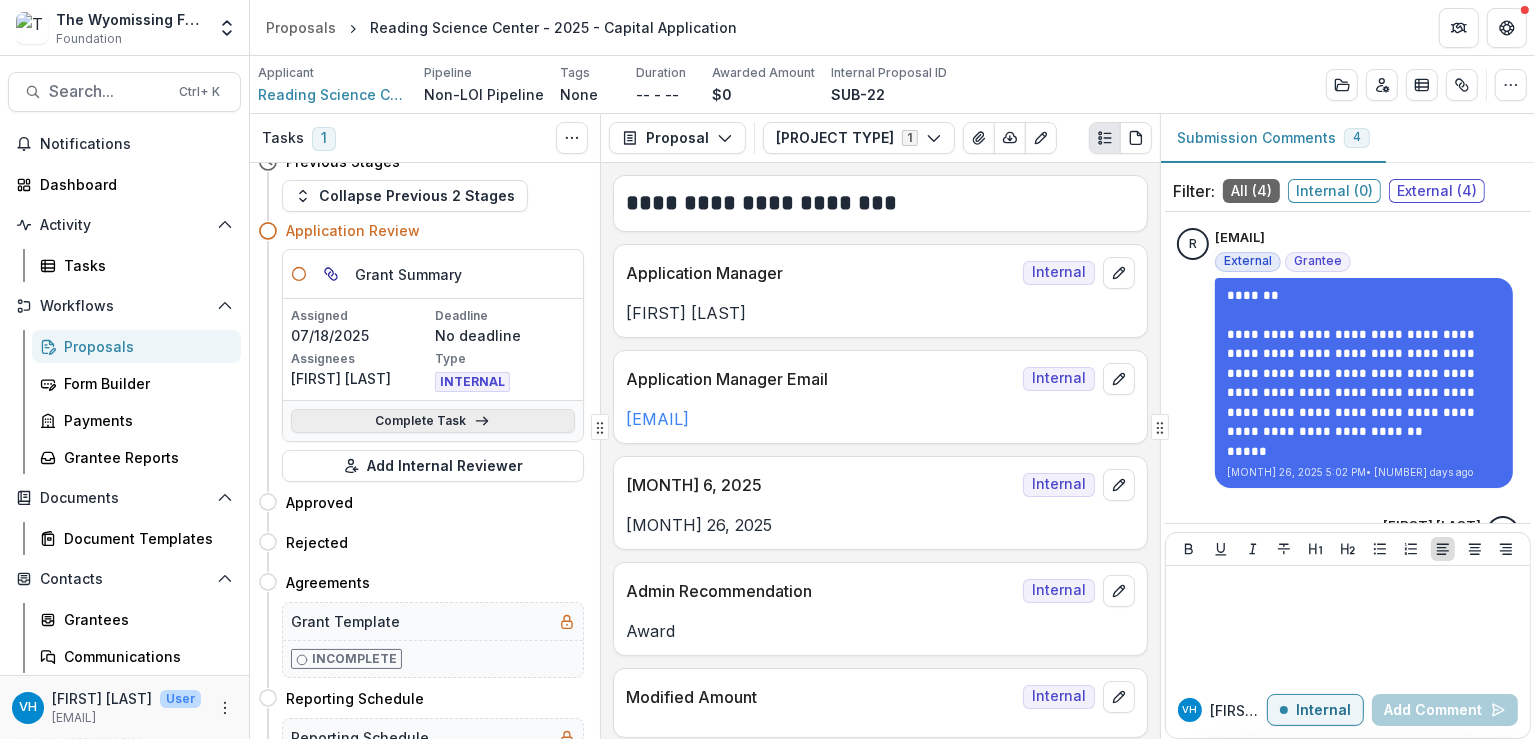click on "Complete Task" at bounding box center [433, 421] 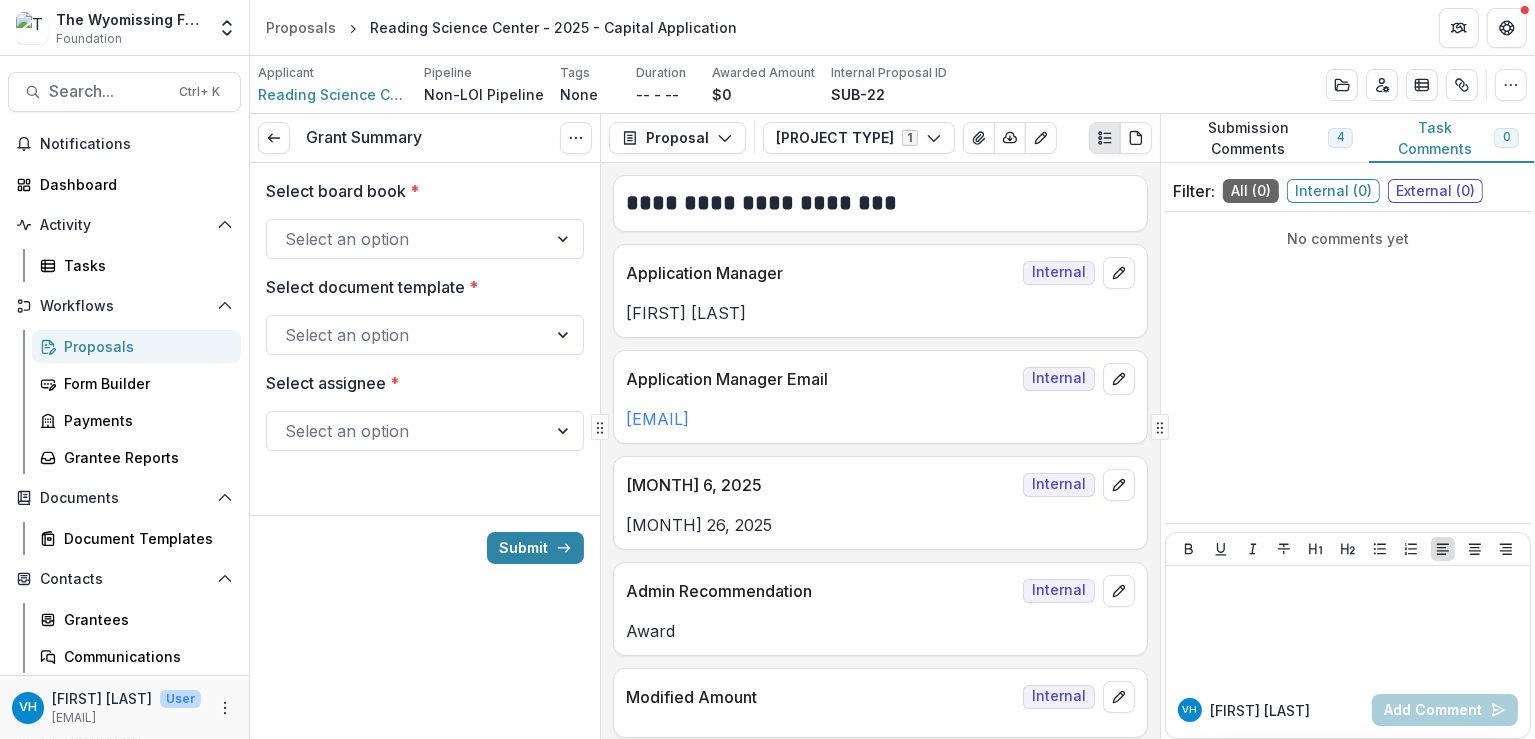 click at bounding box center (407, 239) 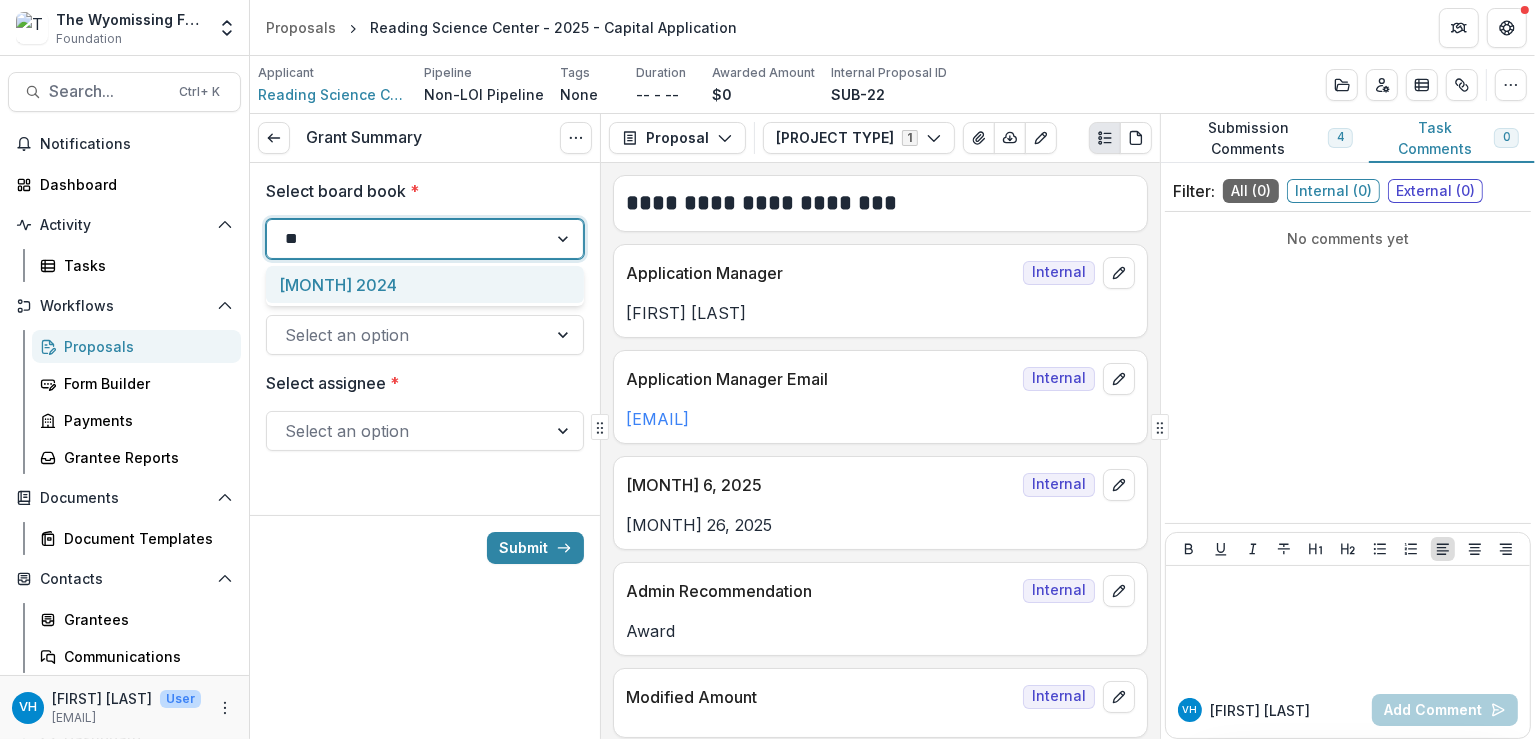type on "*" 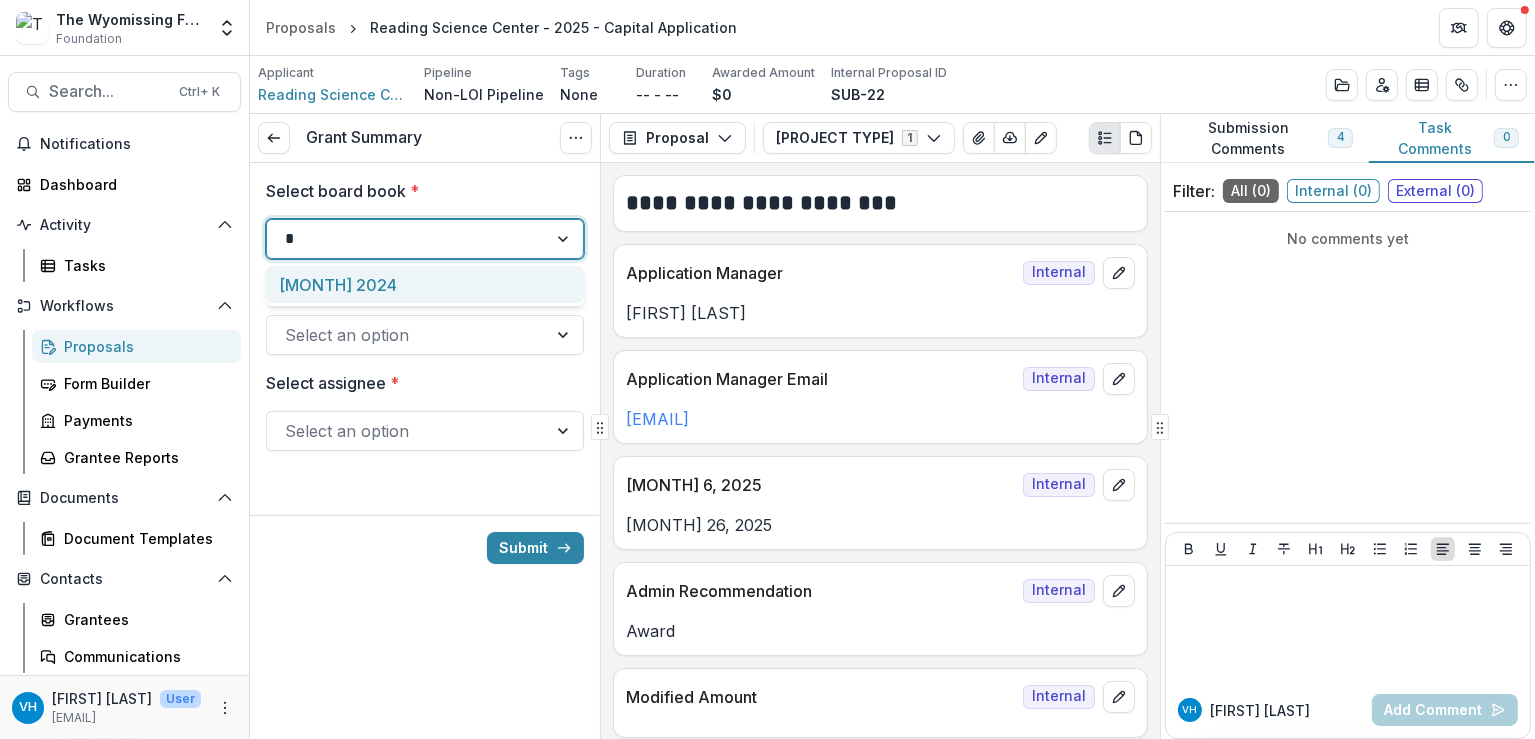 type 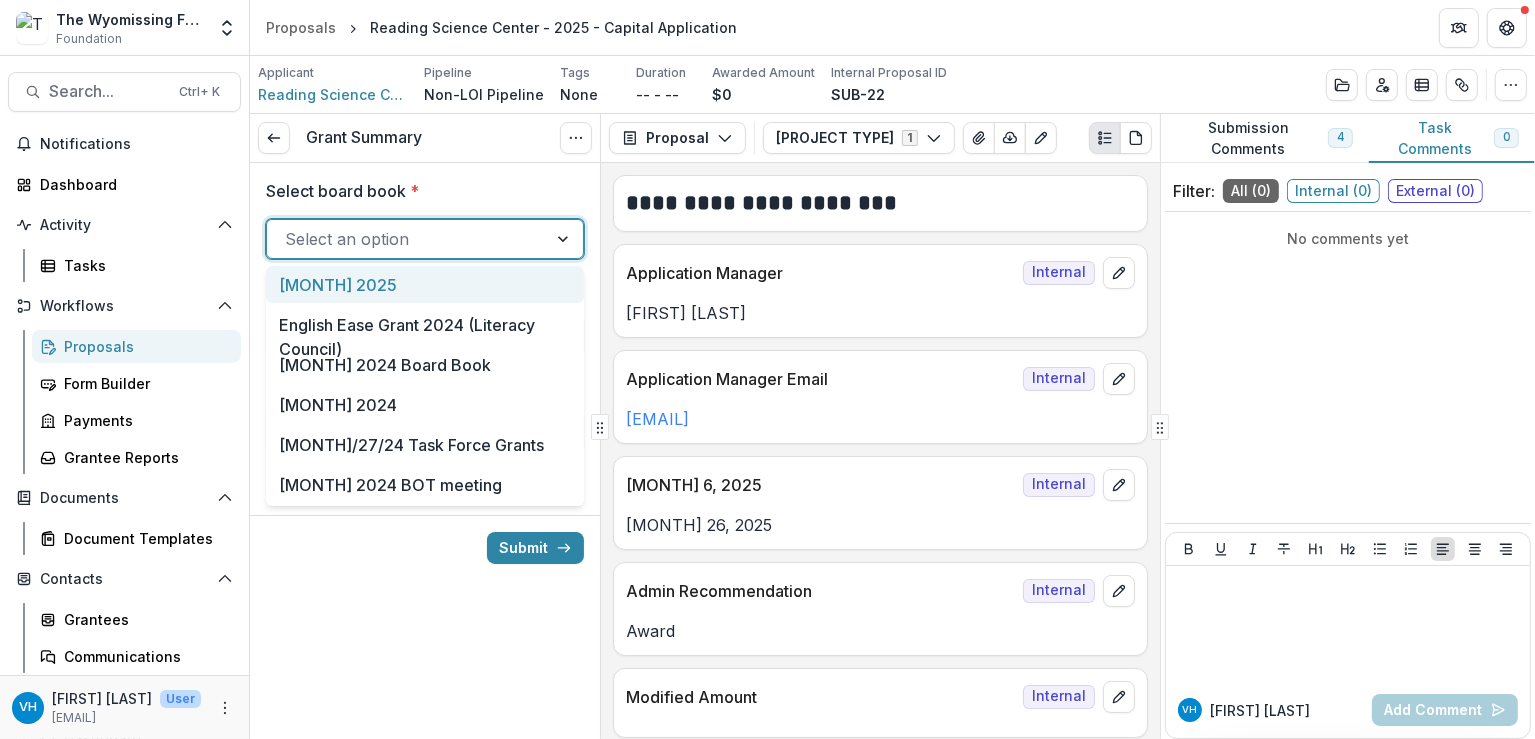 click on "Select board book *" at bounding box center [419, 191] 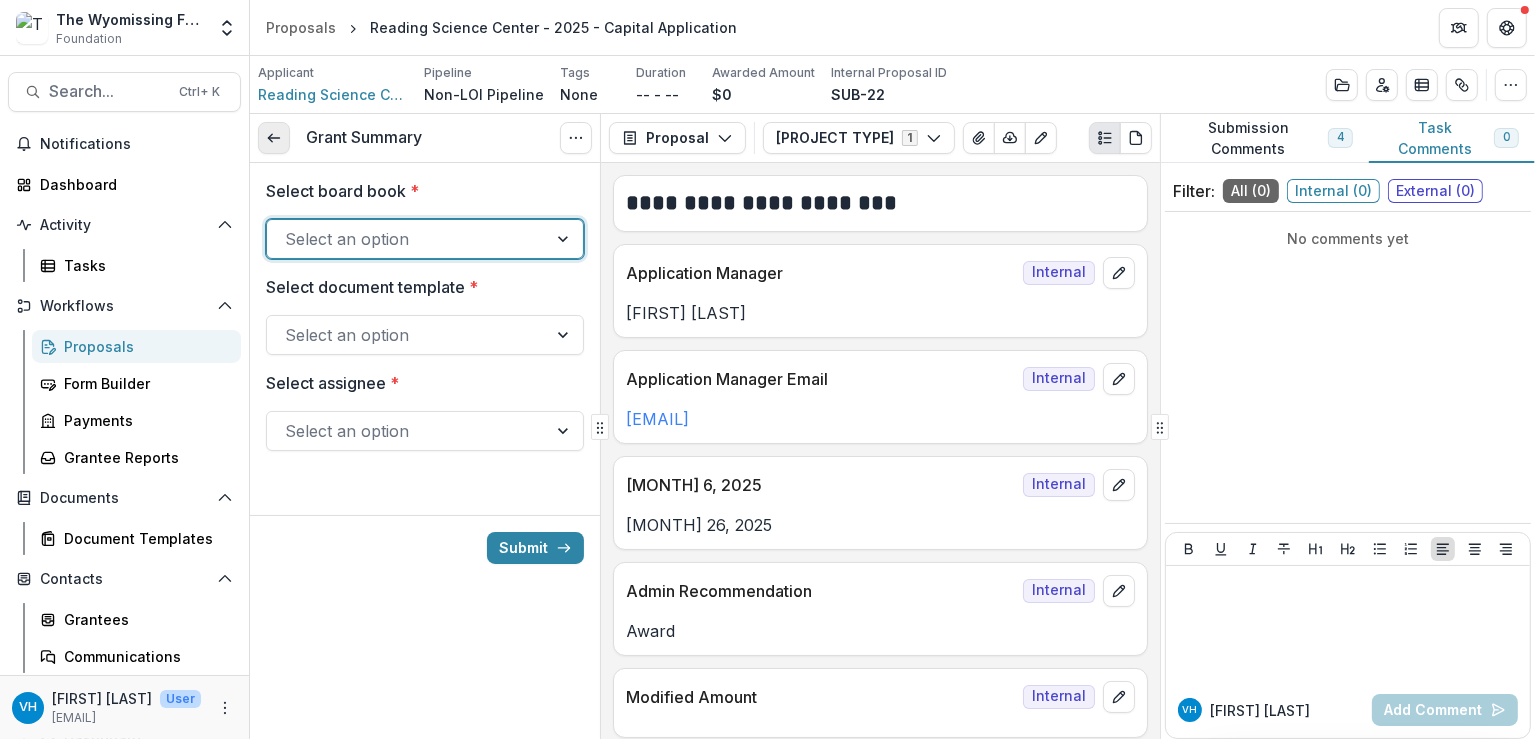 click at bounding box center [274, 138] 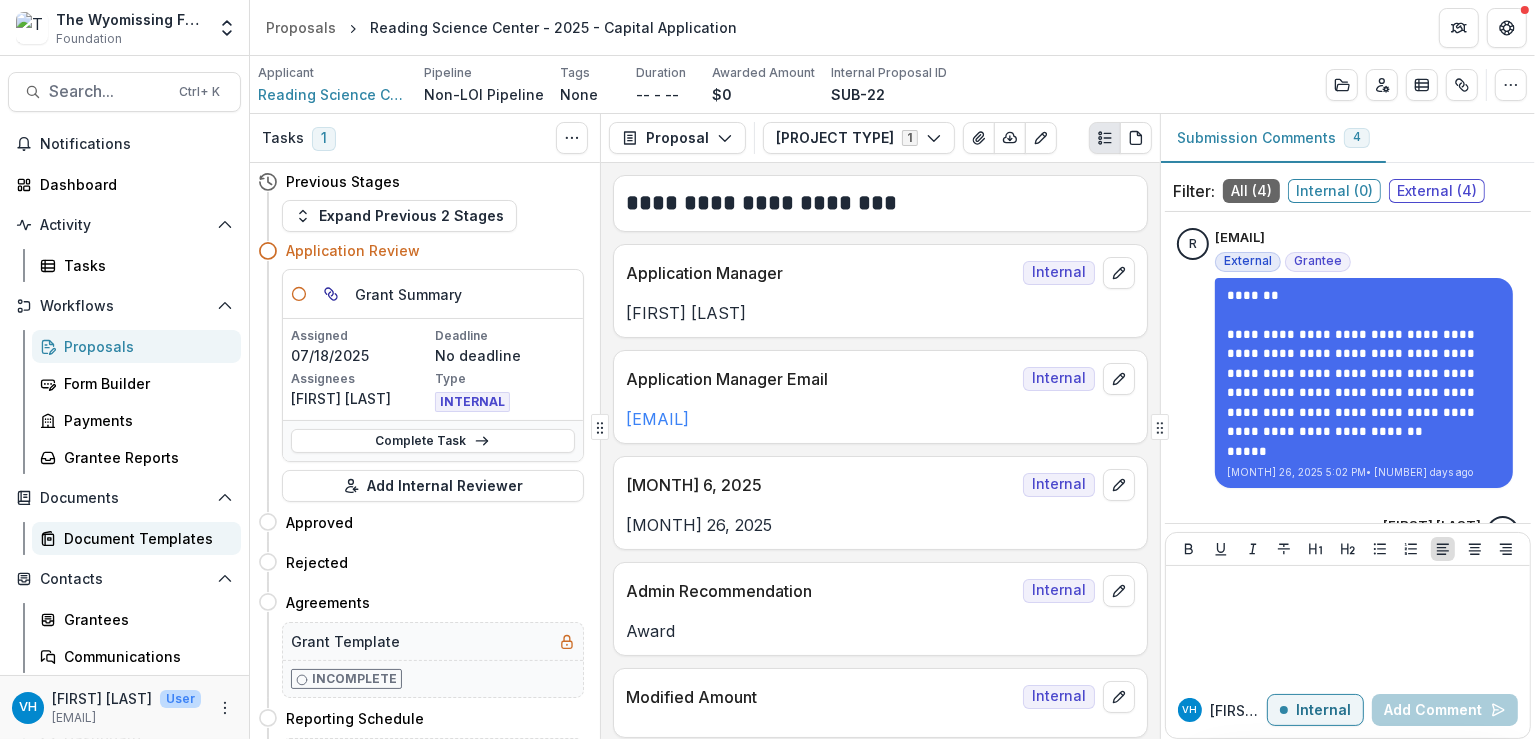 drag, startPoint x: 119, startPoint y: 529, endPoint x: 143, endPoint y: 529, distance: 24 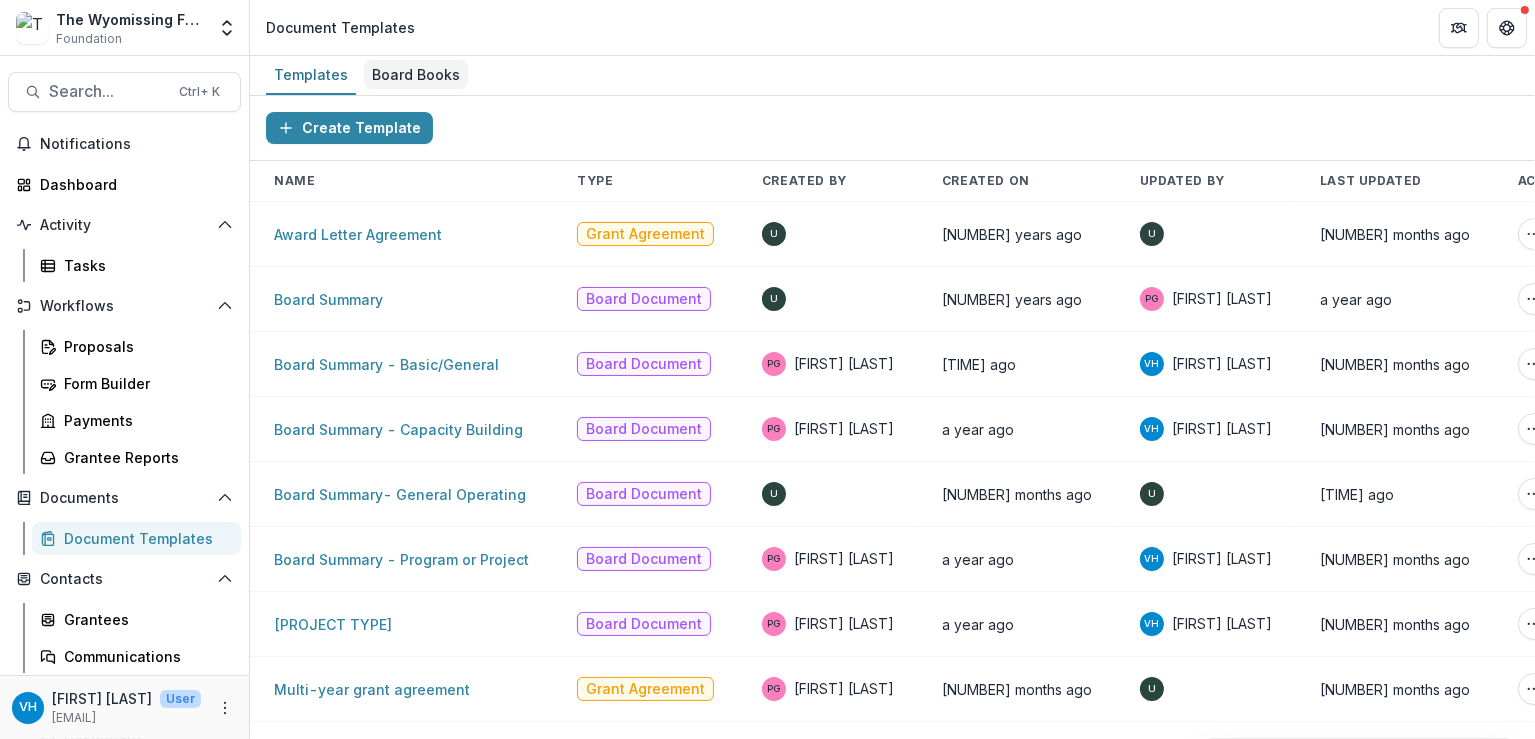 click on "Board Books" at bounding box center [416, 74] 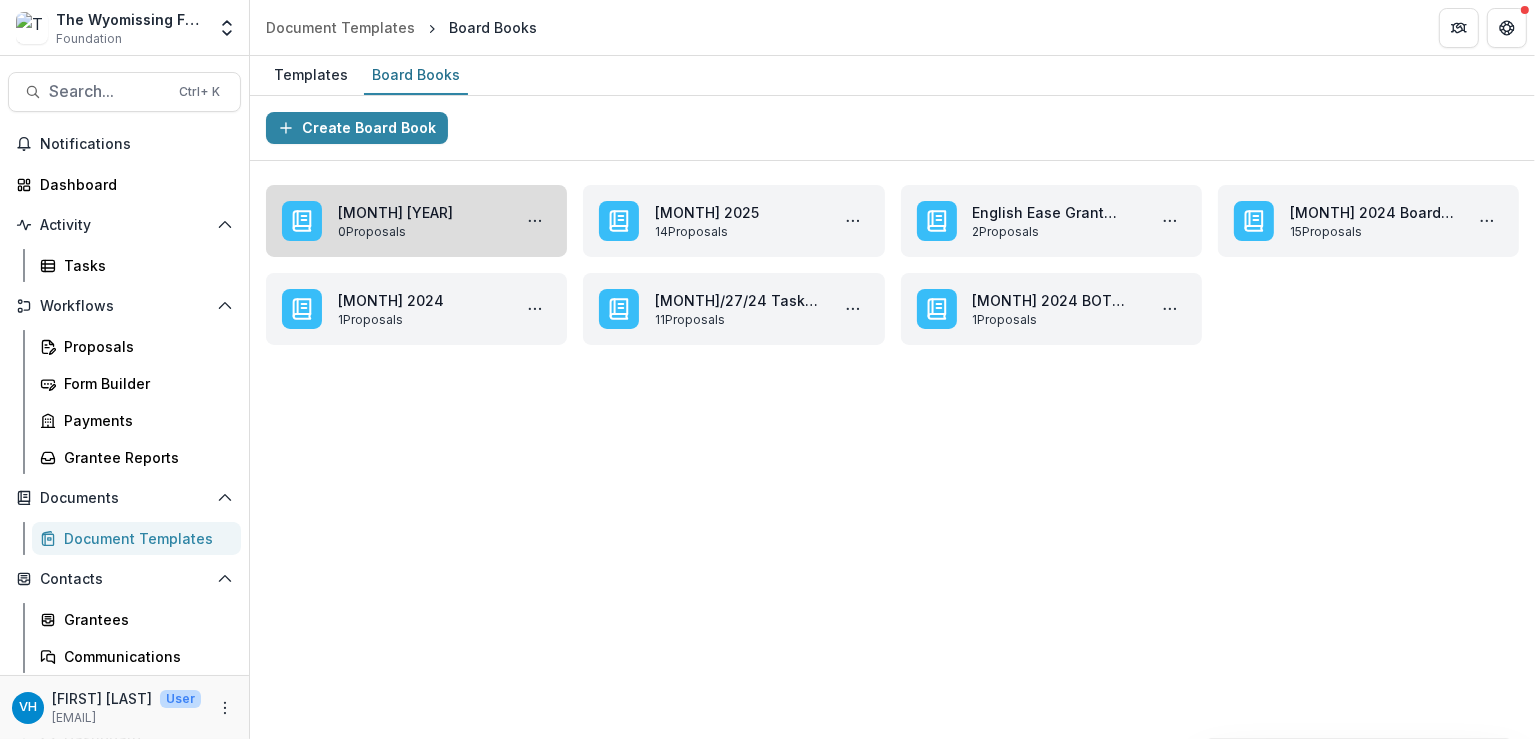 click on "July 2025" at bounding box center (420, 212) 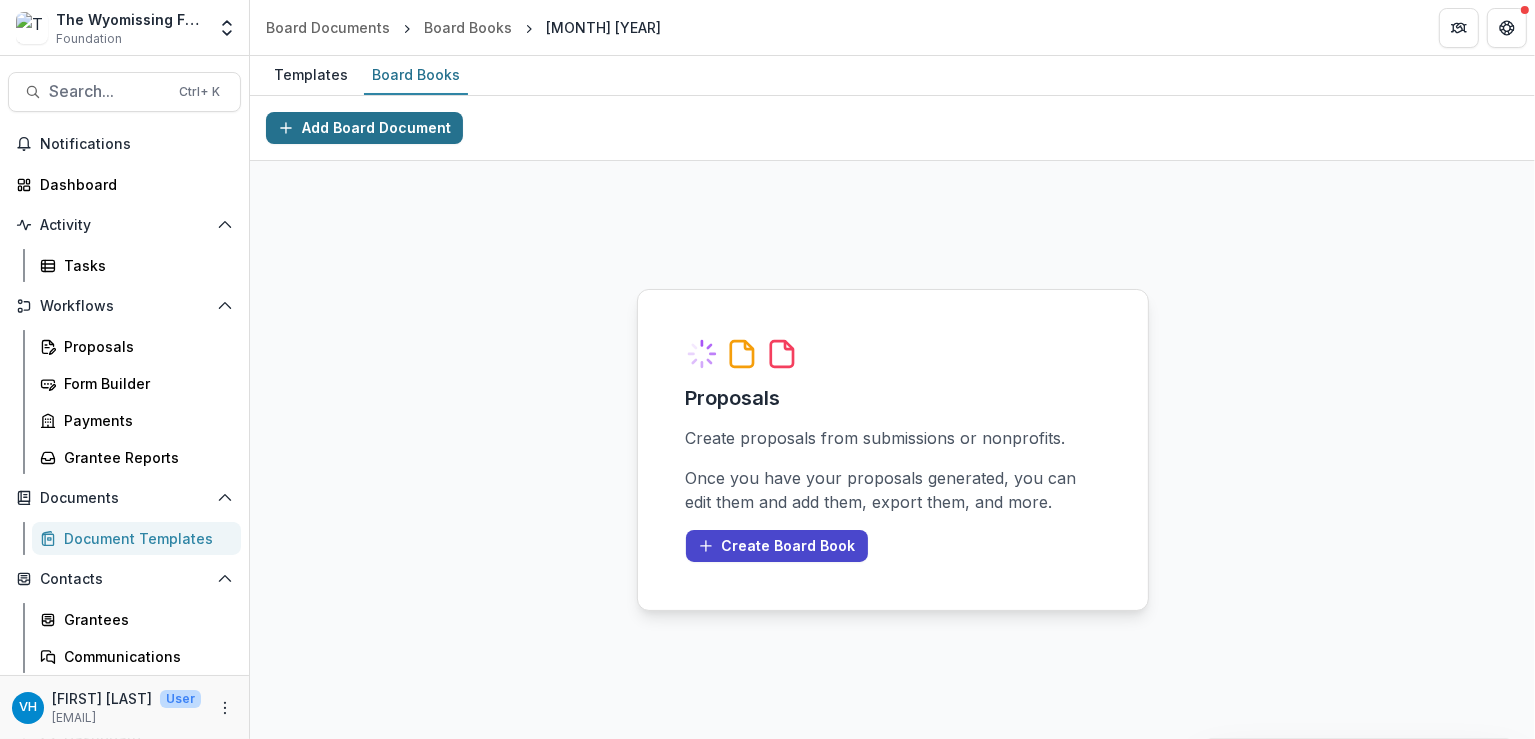 click on "Add Board Document" at bounding box center [364, 128] 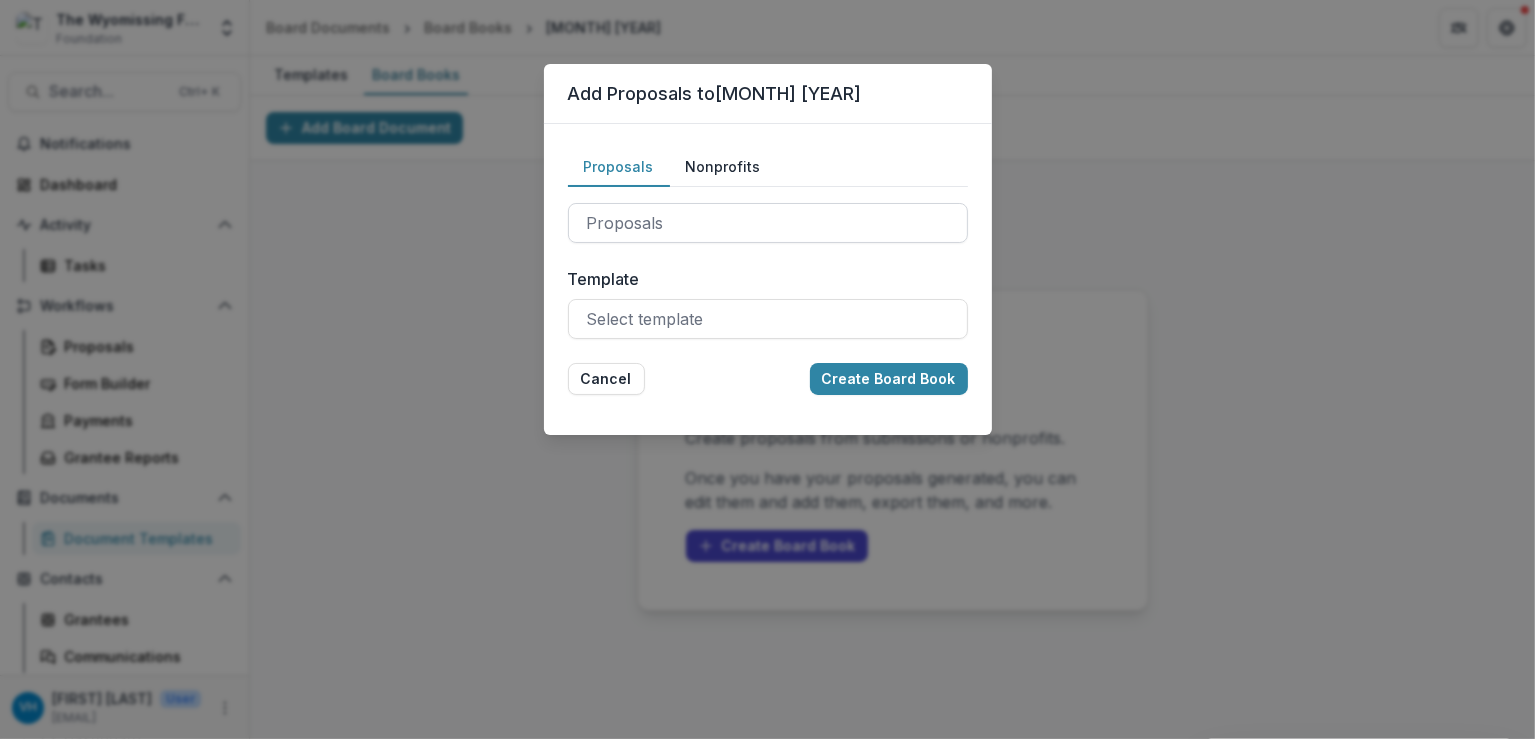 click at bounding box center [768, 223] 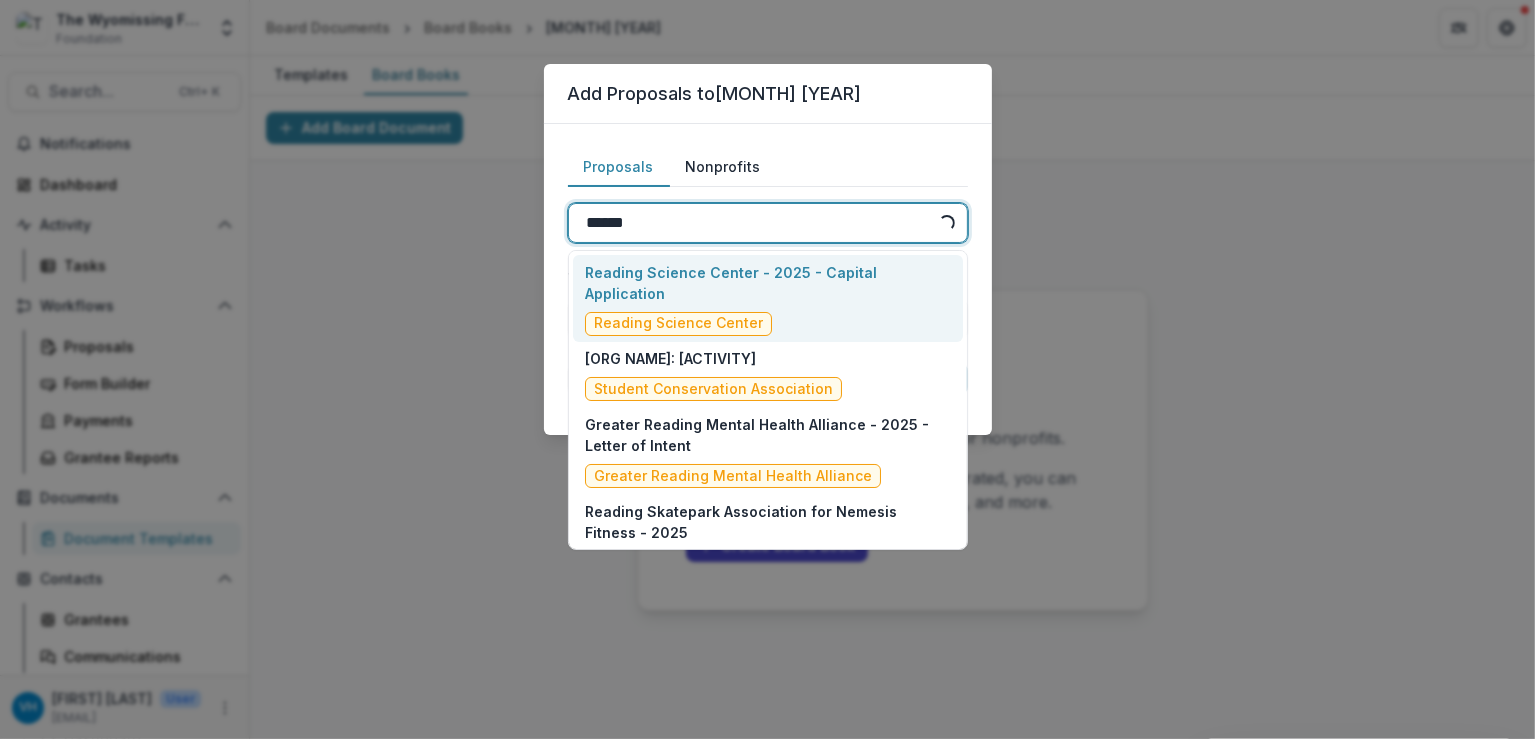 type on "*******" 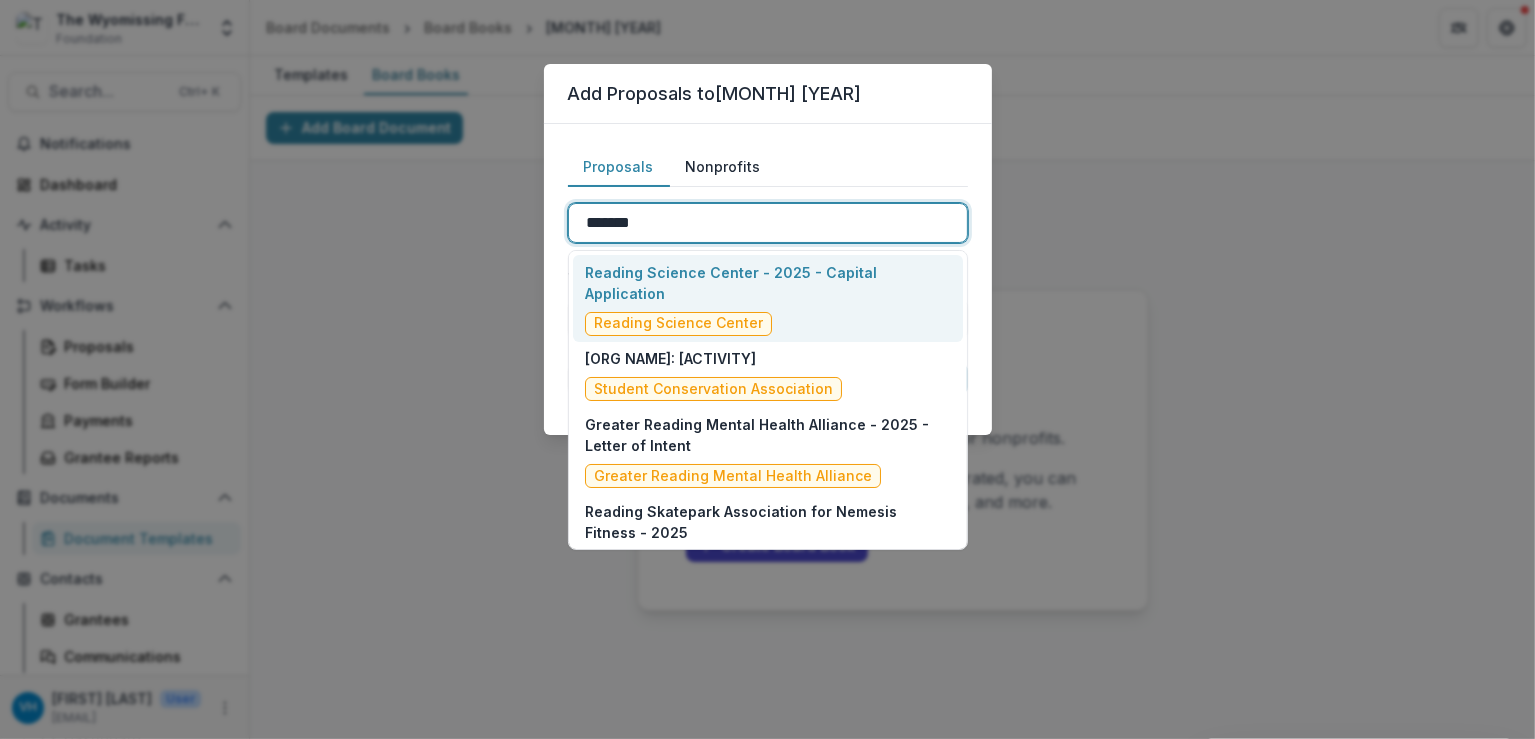 click on "Reading Science Center - 2025 - Capital Application Reading Science Center" at bounding box center (767, 299) 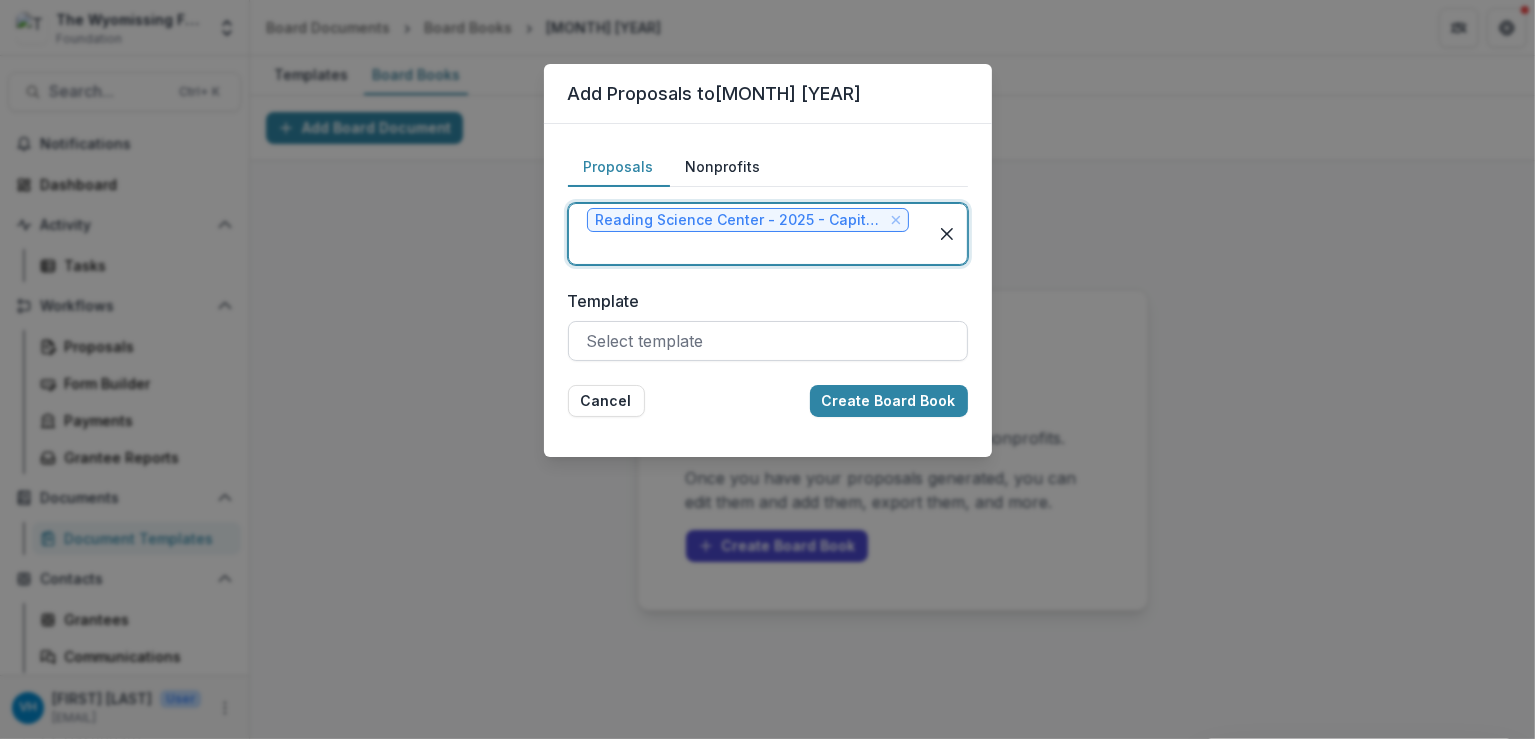 click at bounding box center (768, 341) 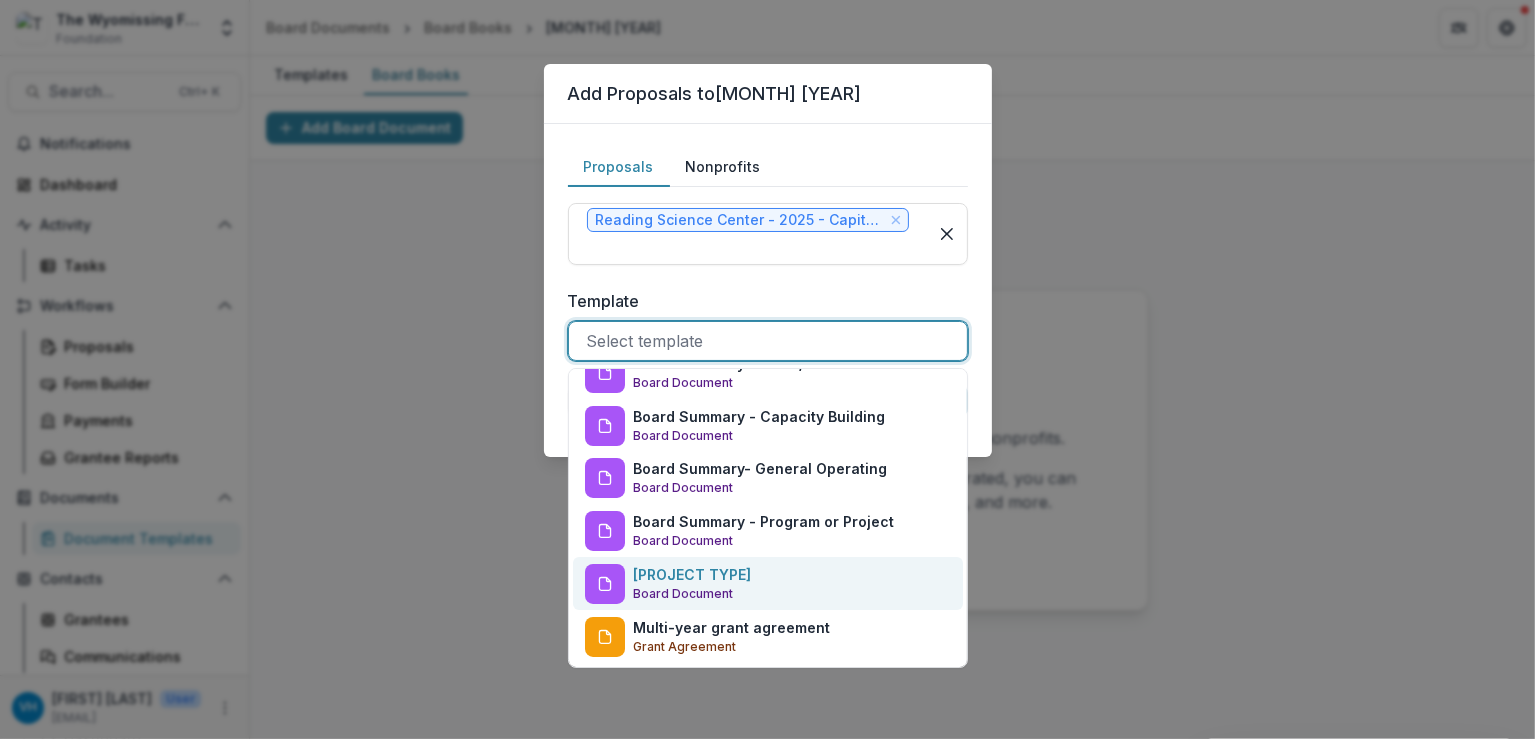 scroll, scrollTop: 0, scrollLeft: 0, axis: both 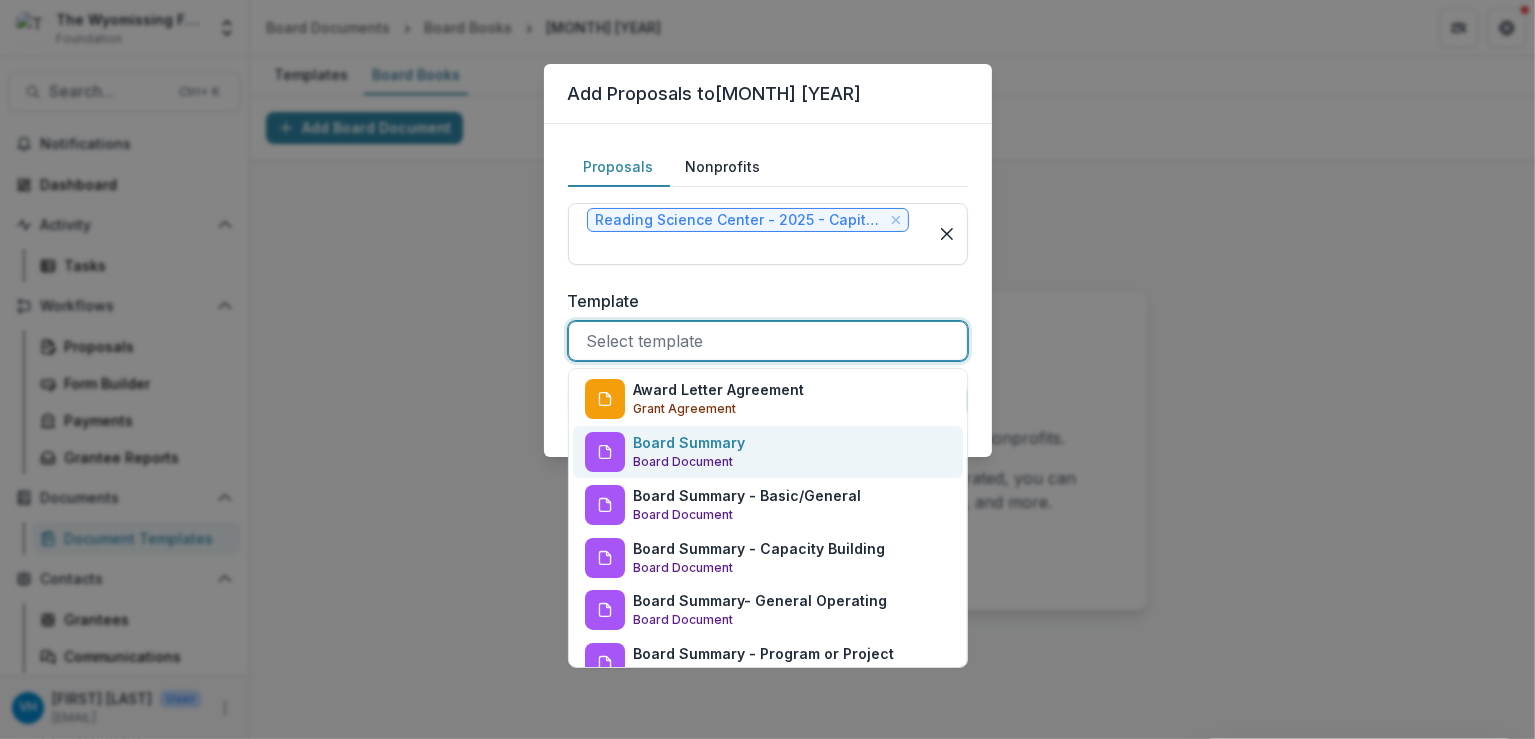 click on "Board Summary Board Document" at bounding box center (768, 452) 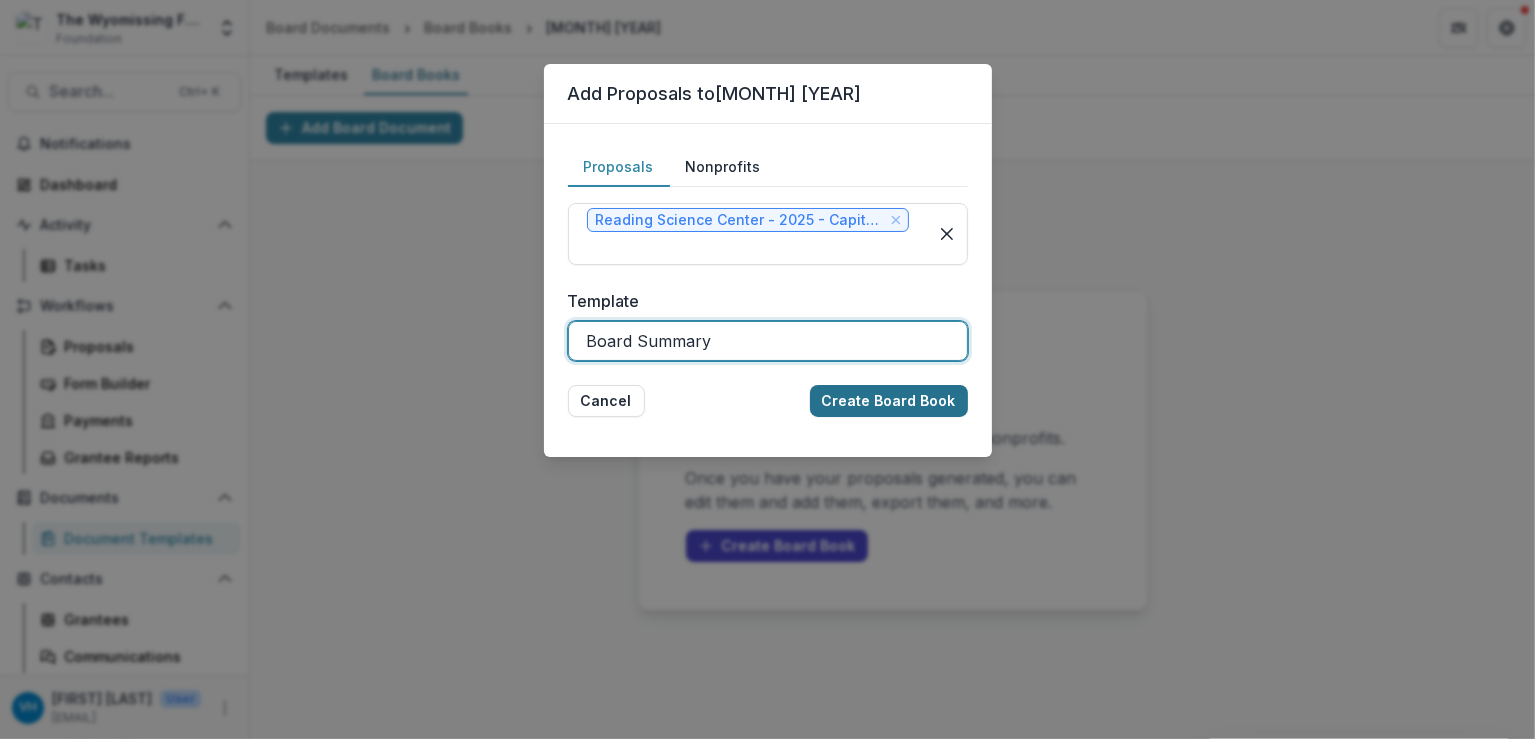 click on "Create Board Book" at bounding box center [889, 401] 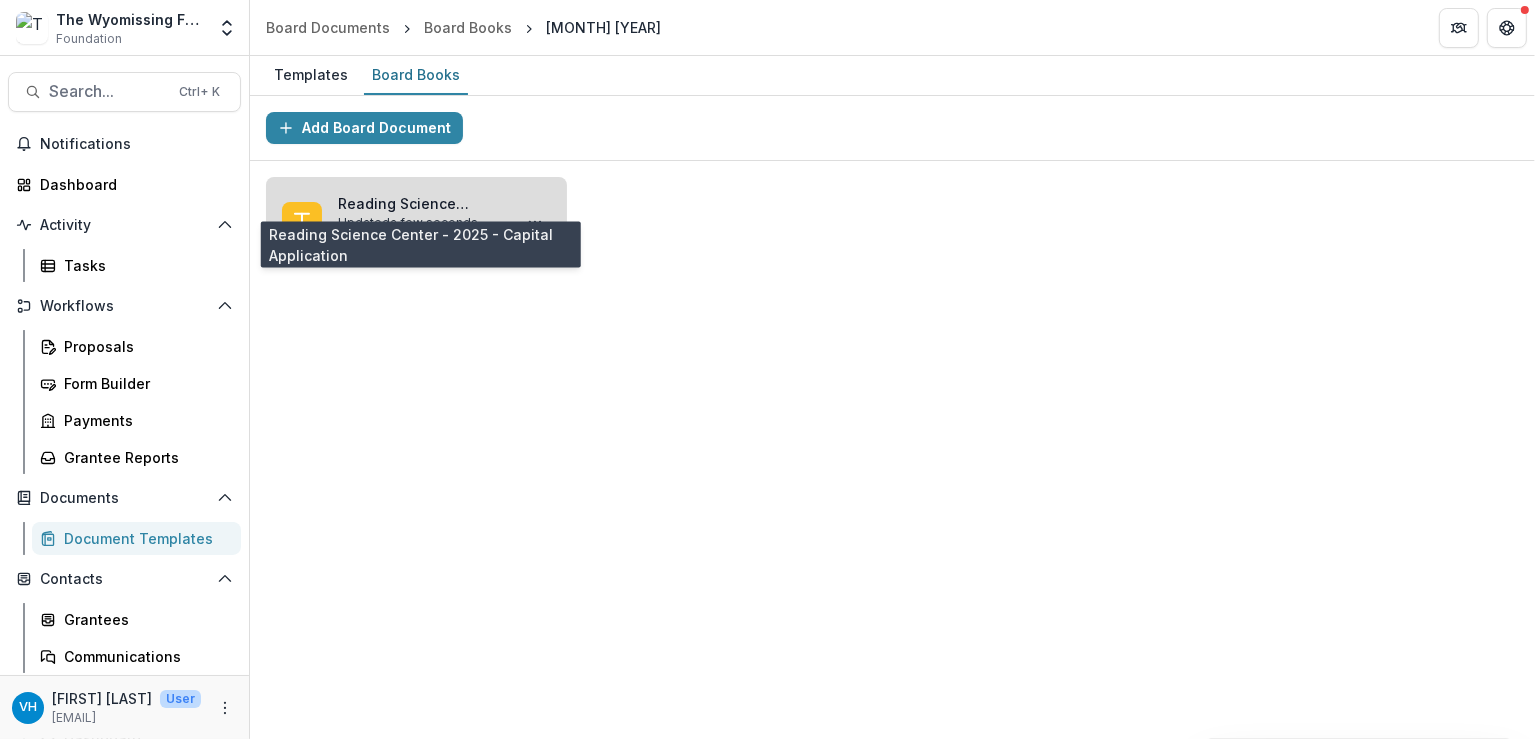 click on "Reading Science Center - 2025 - Capital Application" at bounding box center [420, 203] 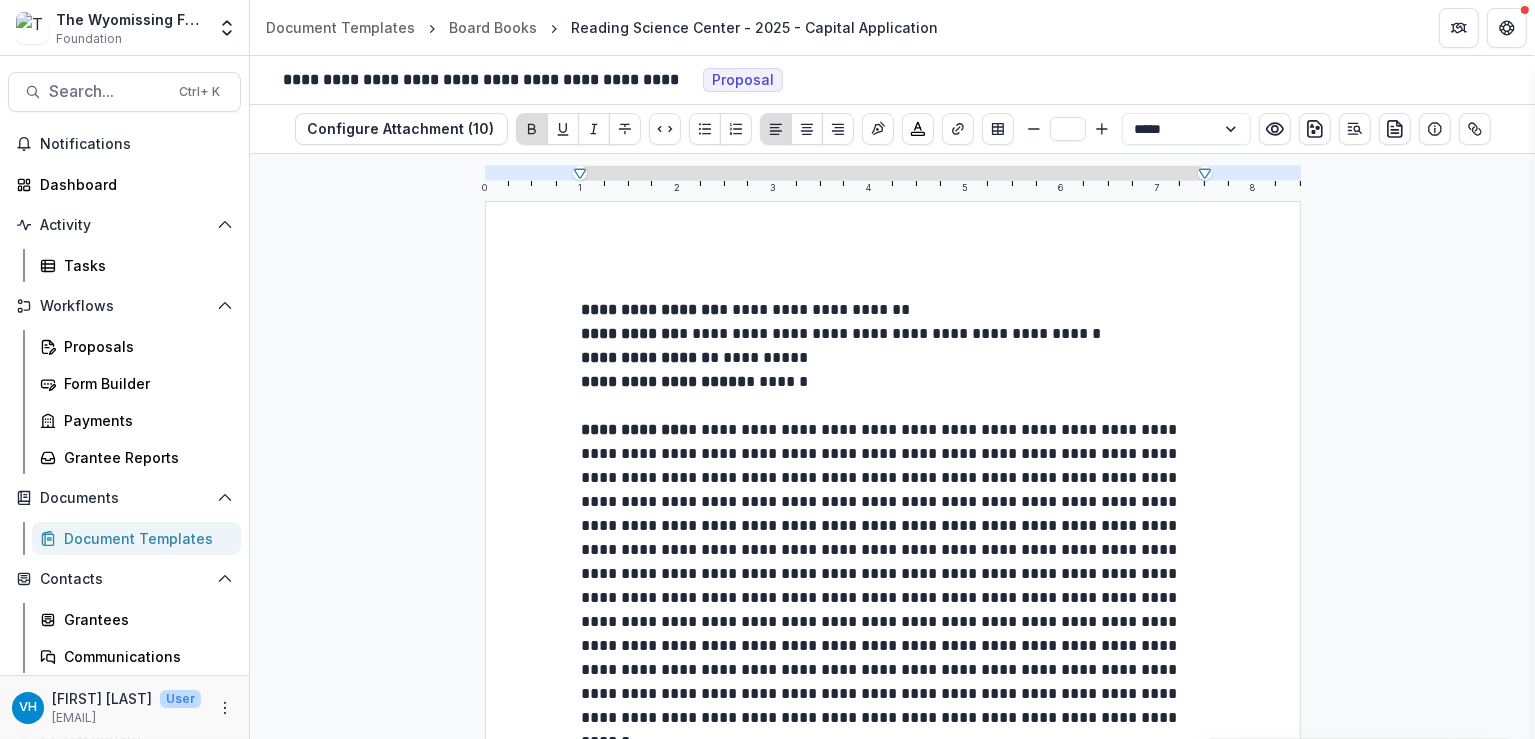scroll, scrollTop: 0, scrollLeft: 0, axis: both 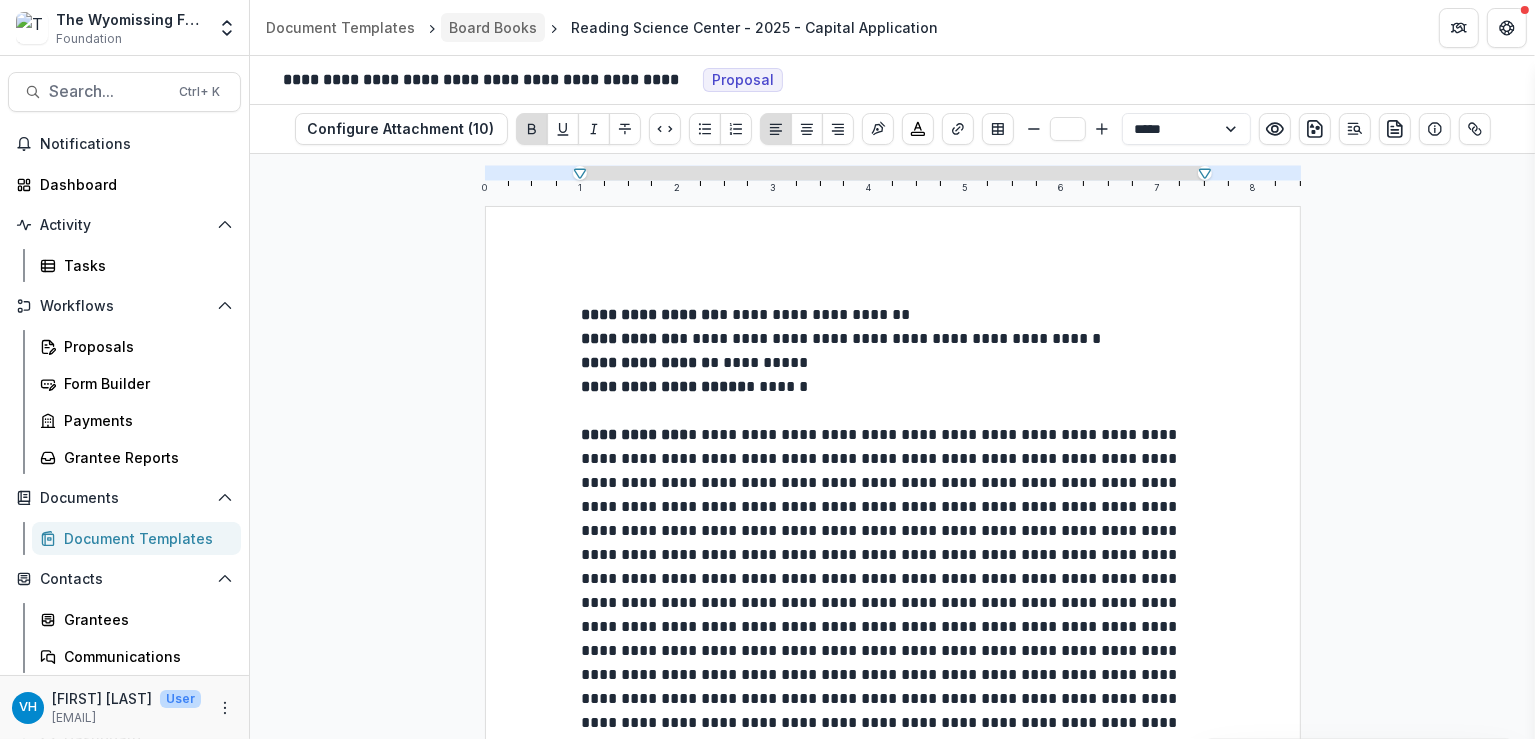 click on "Board Books" at bounding box center [493, 27] 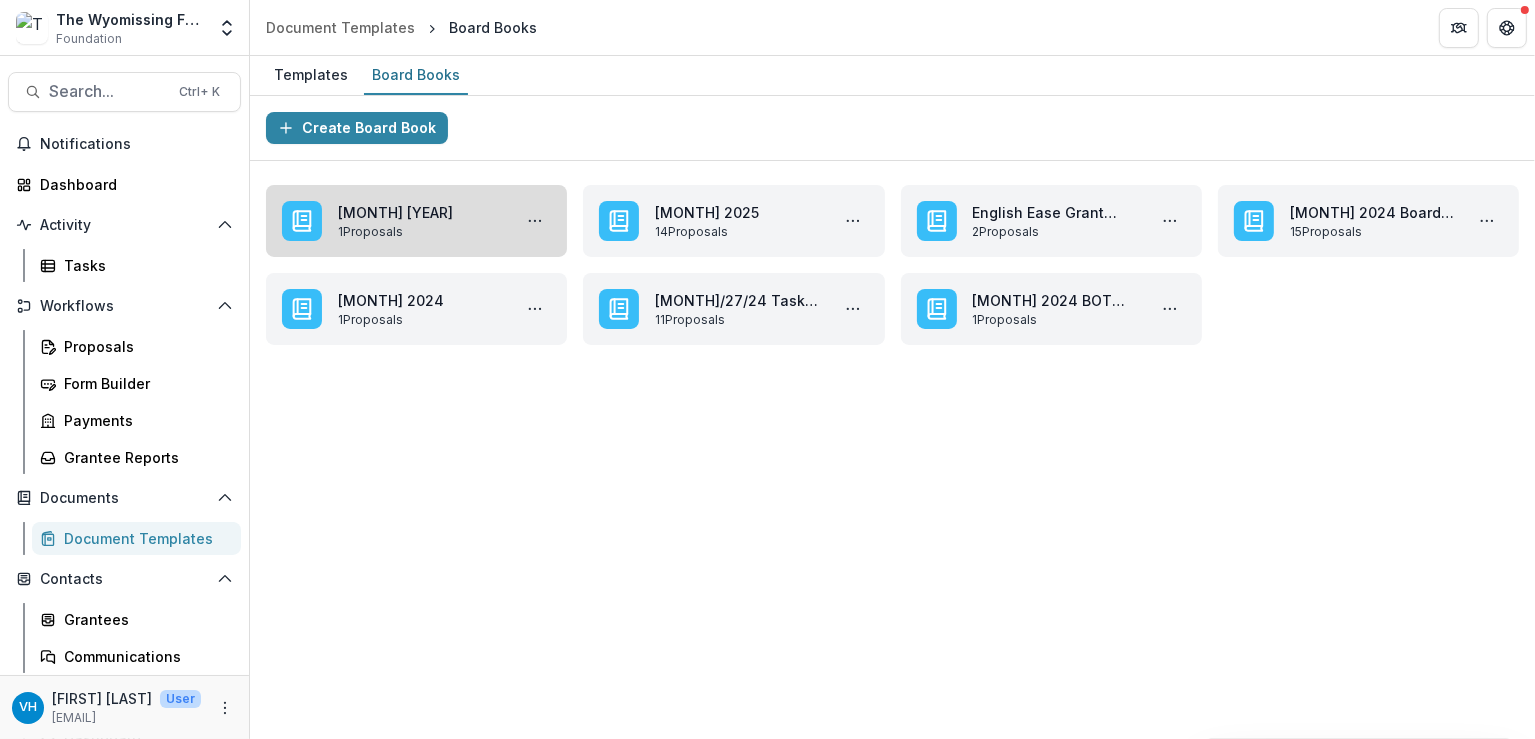 click on "July 2025" at bounding box center (420, 212) 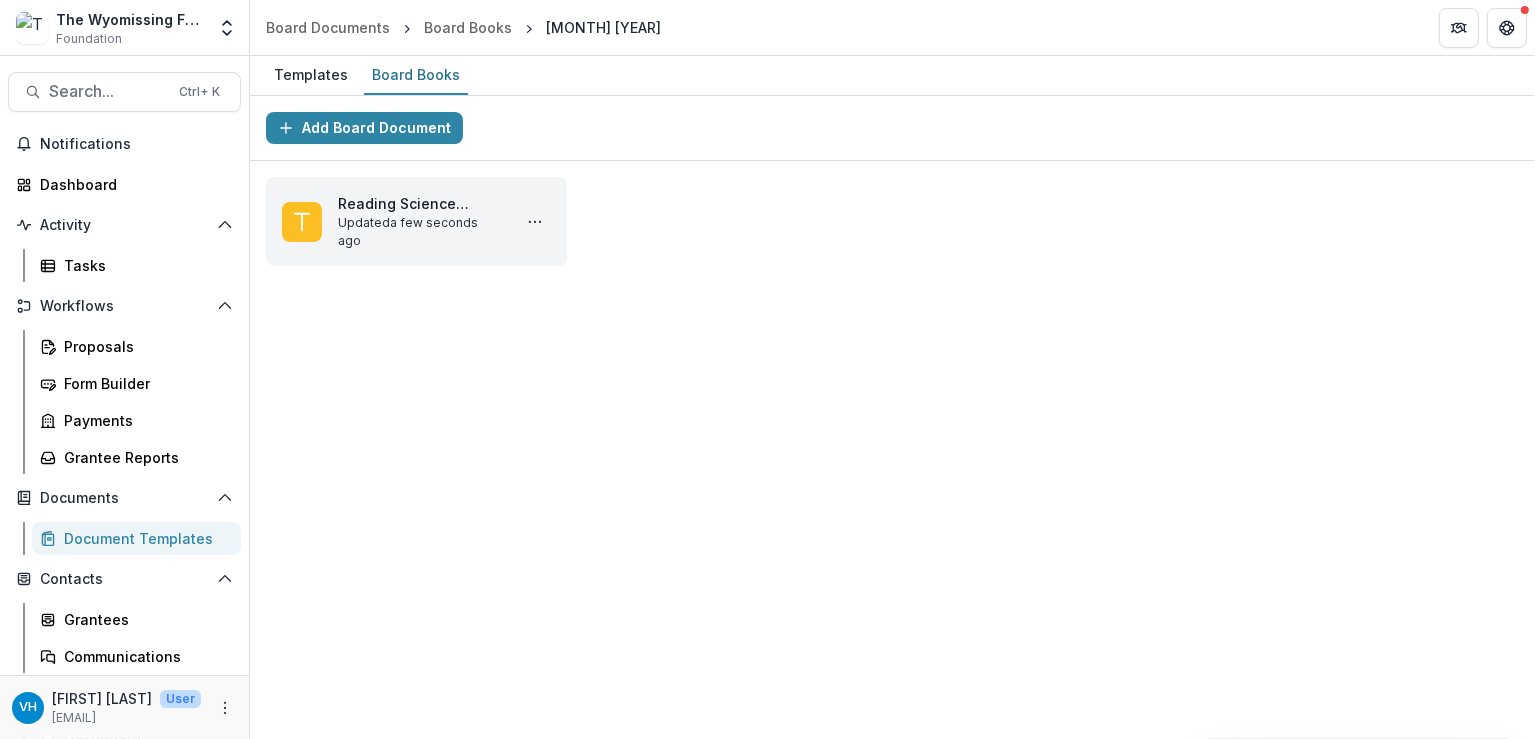 drag, startPoint x: 497, startPoint y: 191, endPoint x: 509, endPoint y: 169, distance: 25.059929 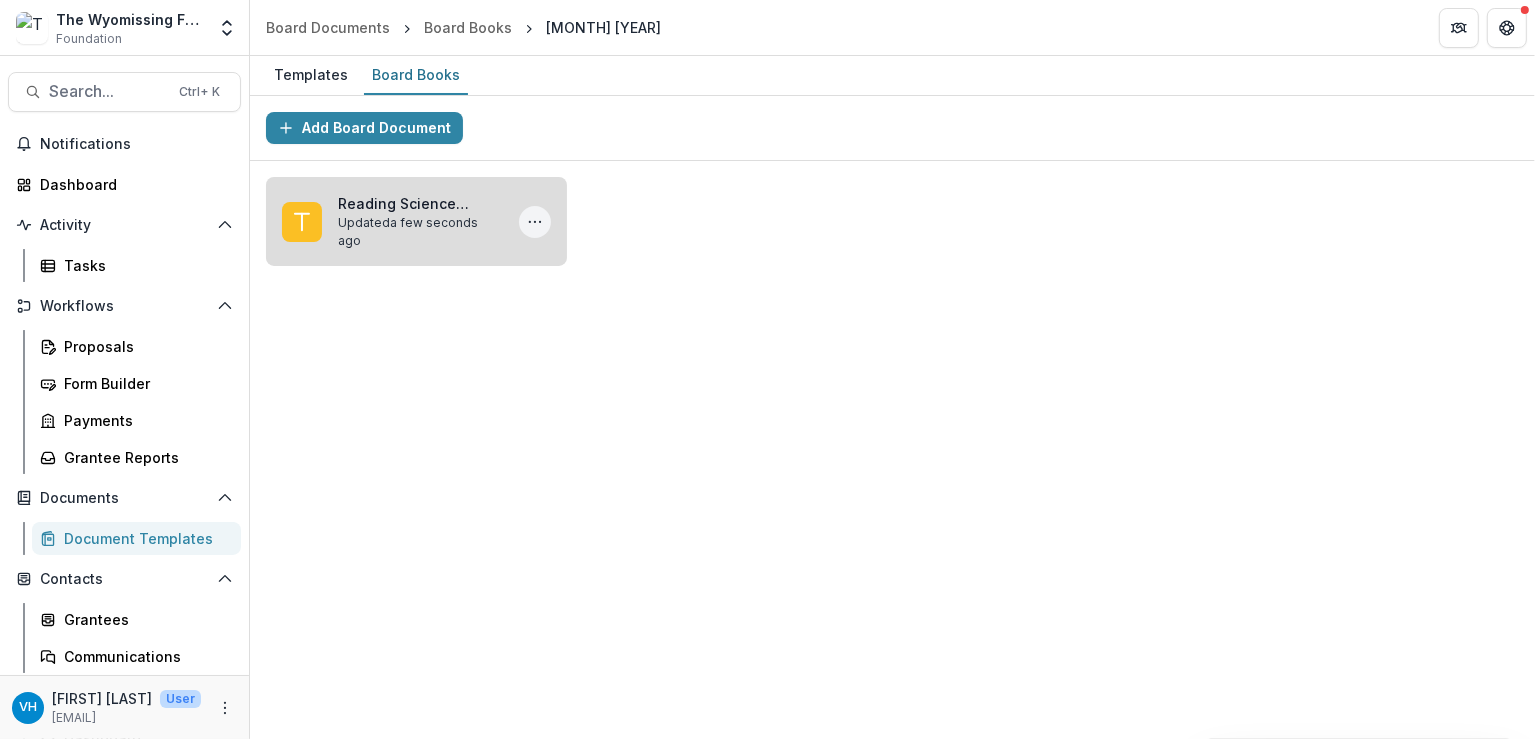 click 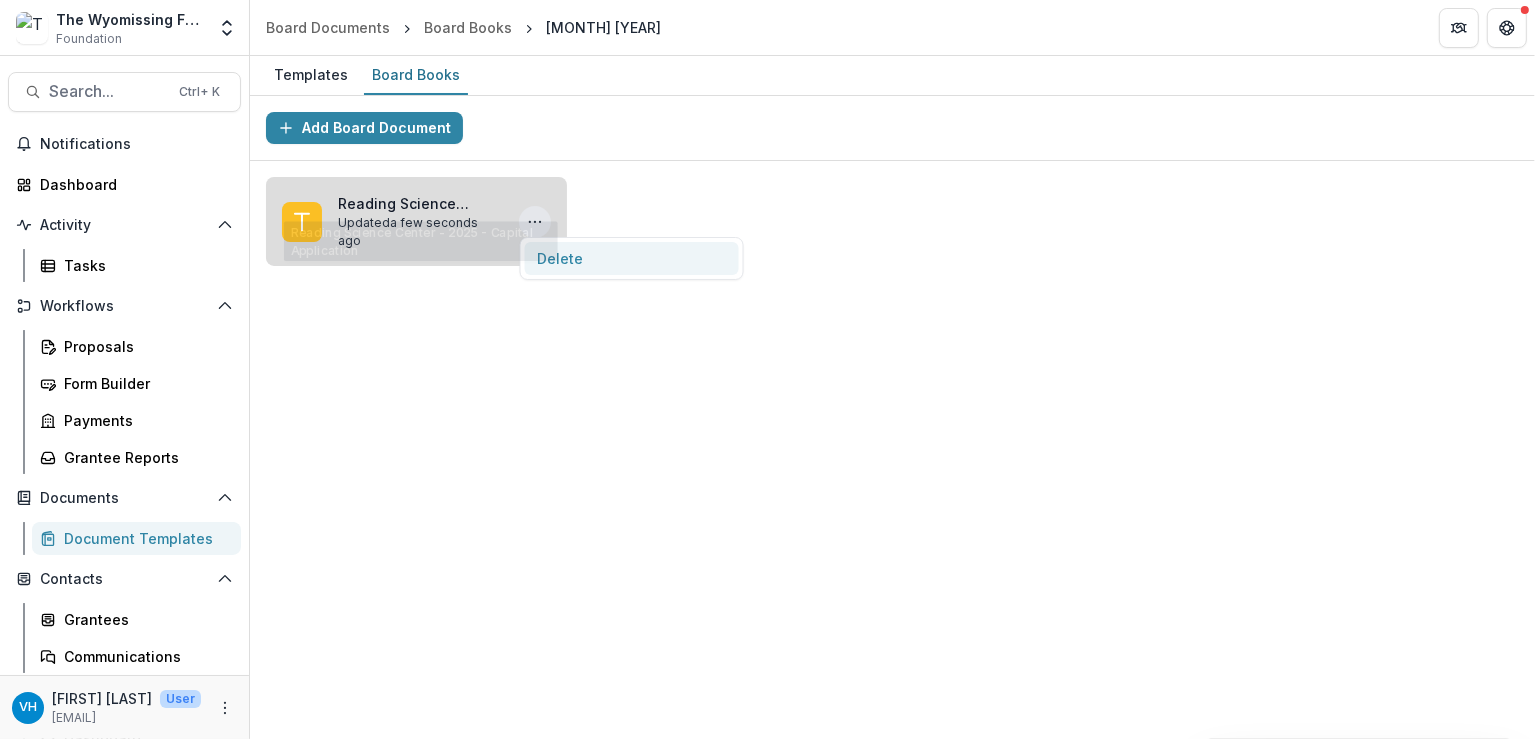 click on "Delete" at bounding box center [632, 258] 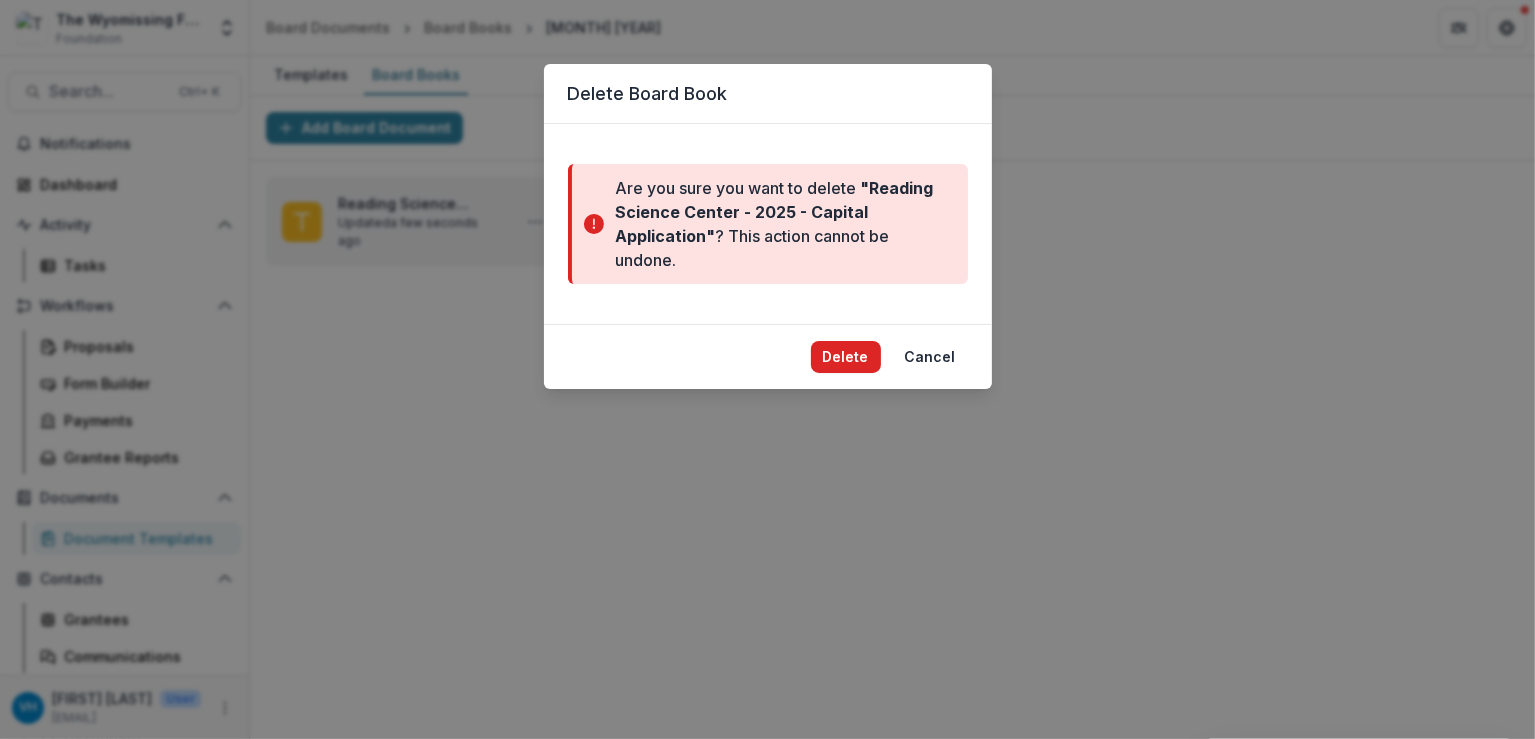 click on "Delete" at bounding box center [846, 357] 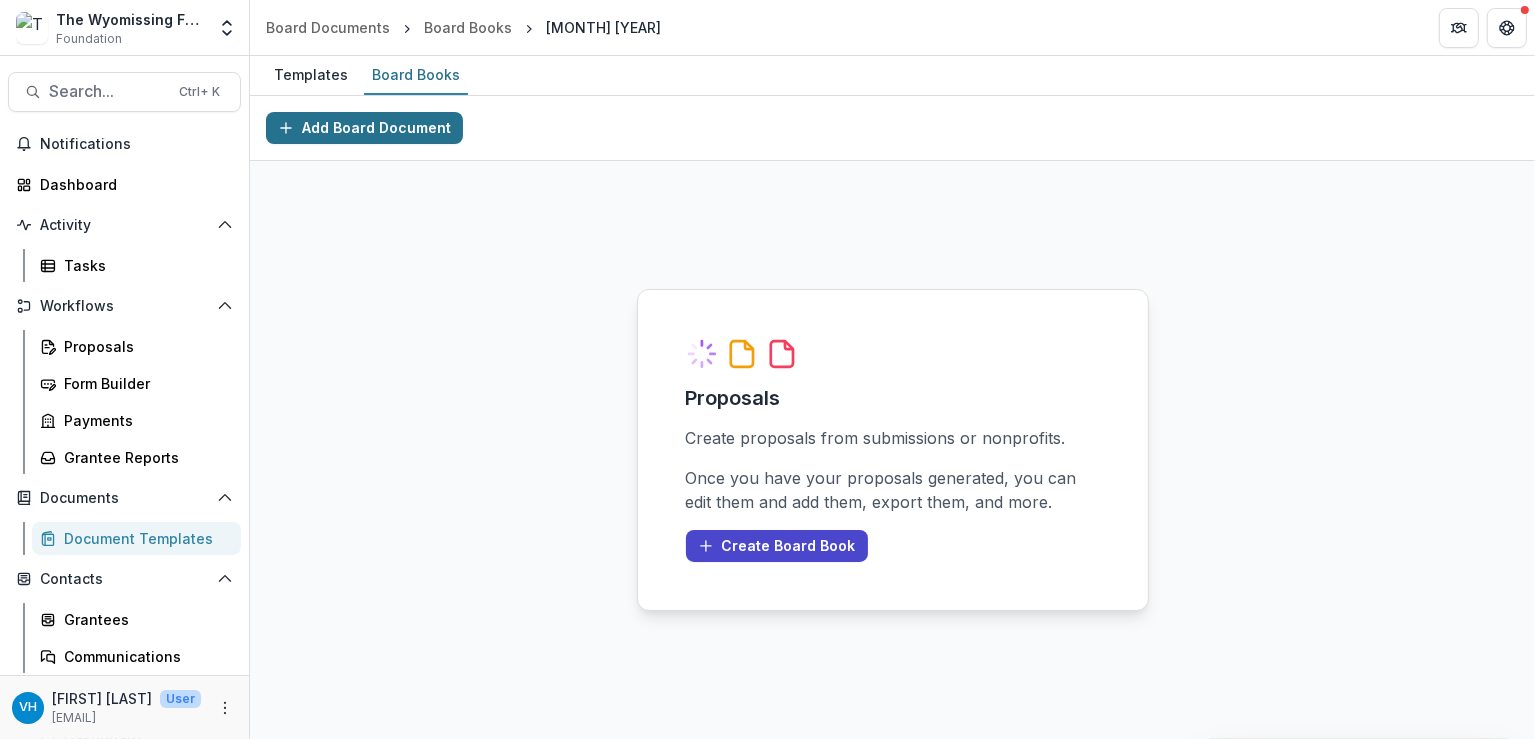 click on "Add Board Document" at bounding box center (364, 128) 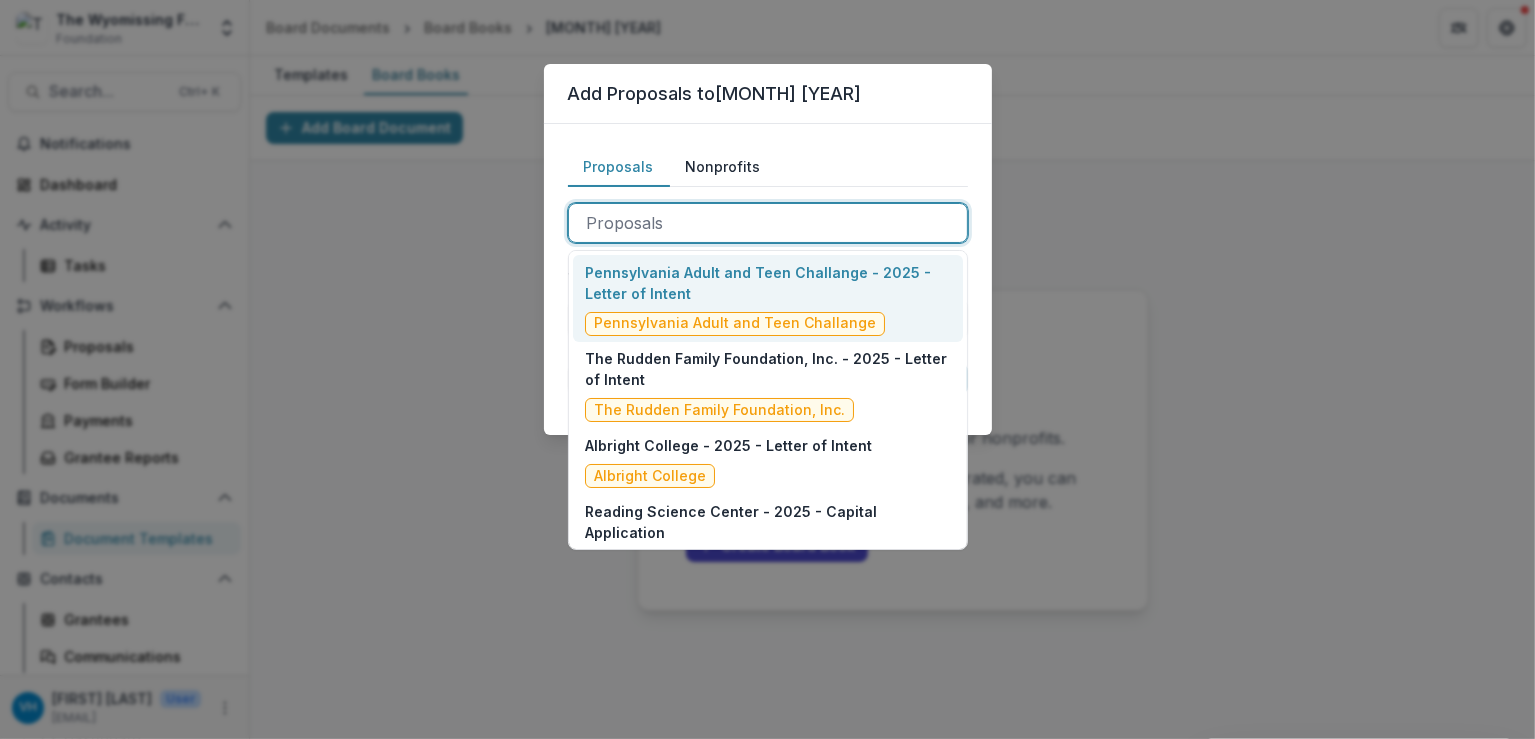 click at bounding box center [768, 223] 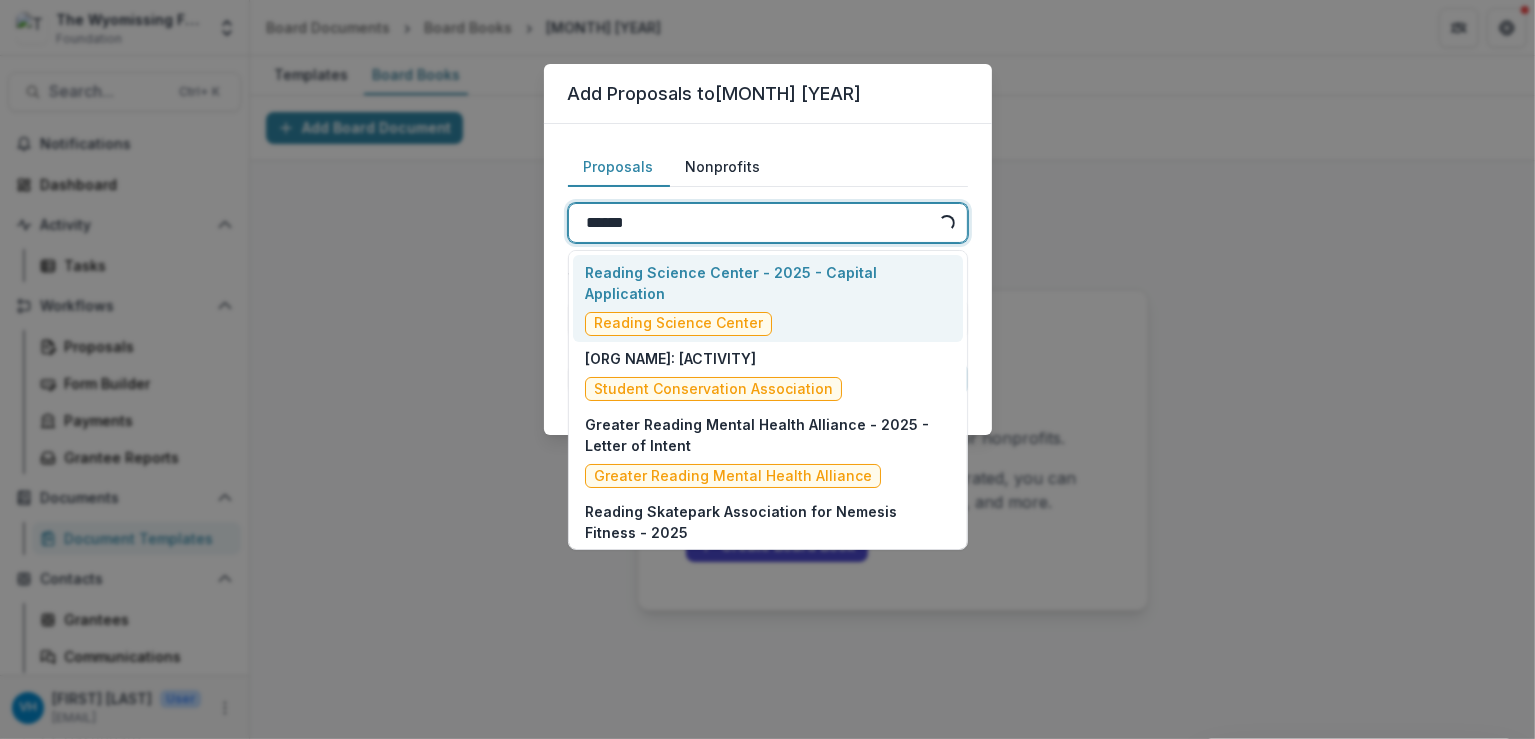 type on "*******" 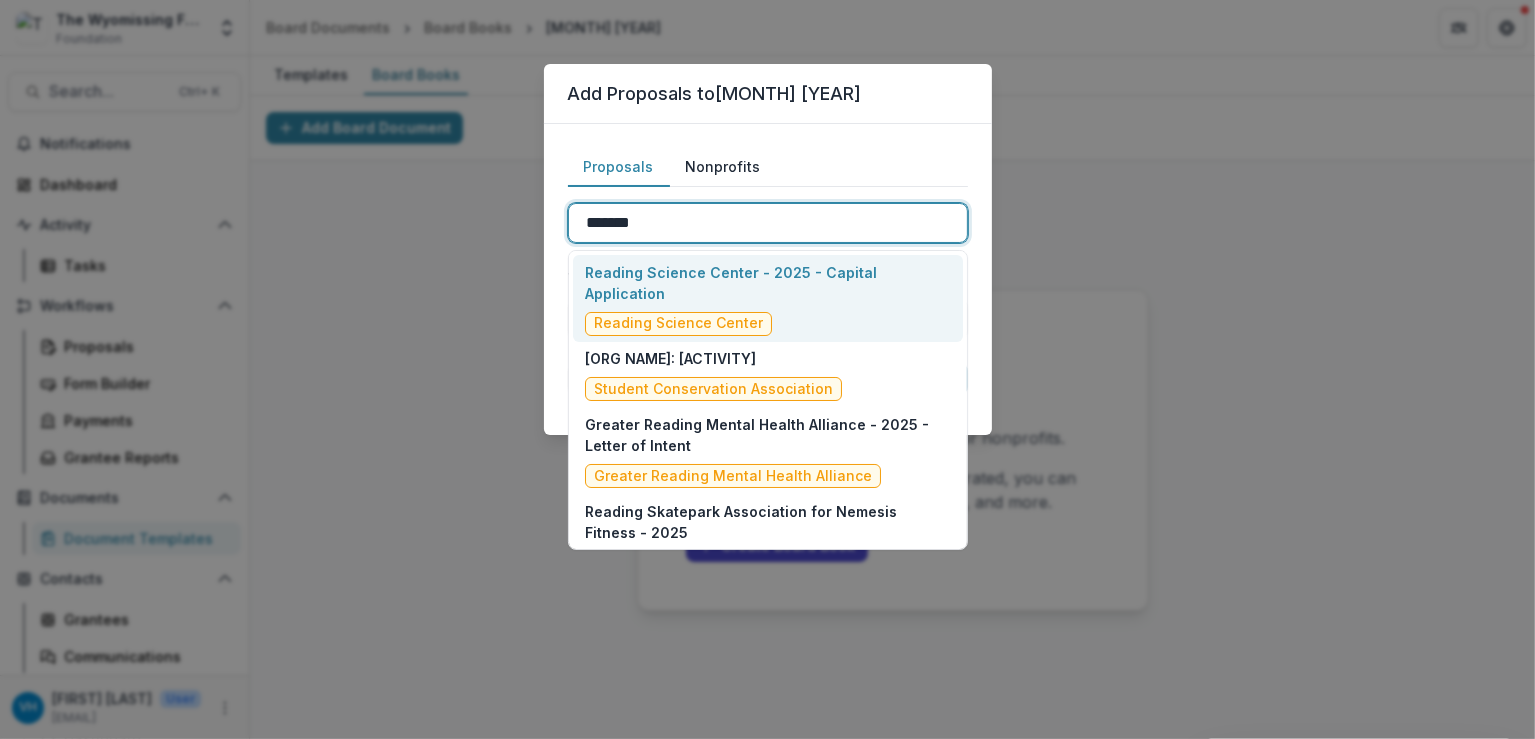 click on "Reading Science Center - 2025 - Capital Application" at bounding box center [767, 283] 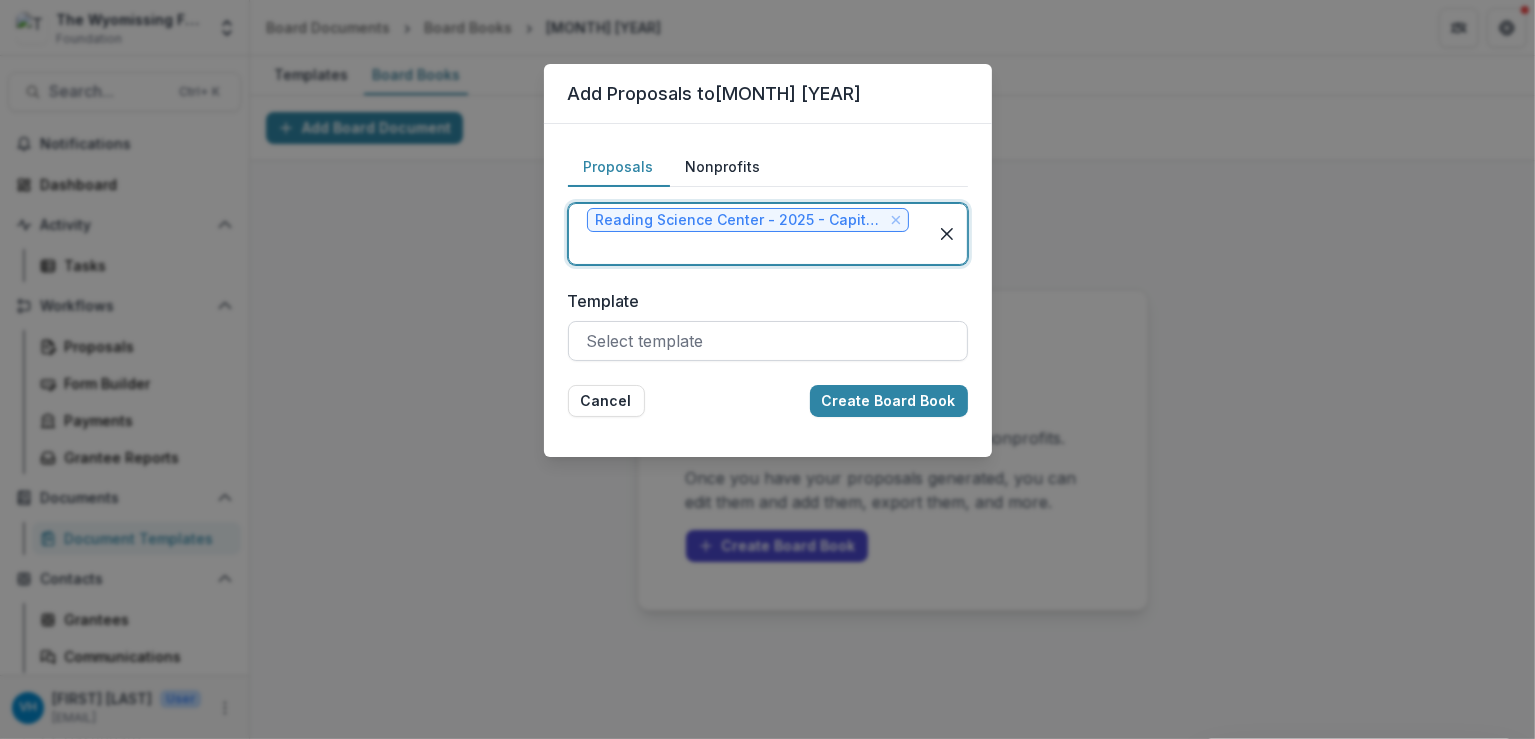 click at bounding box center (768, 341) 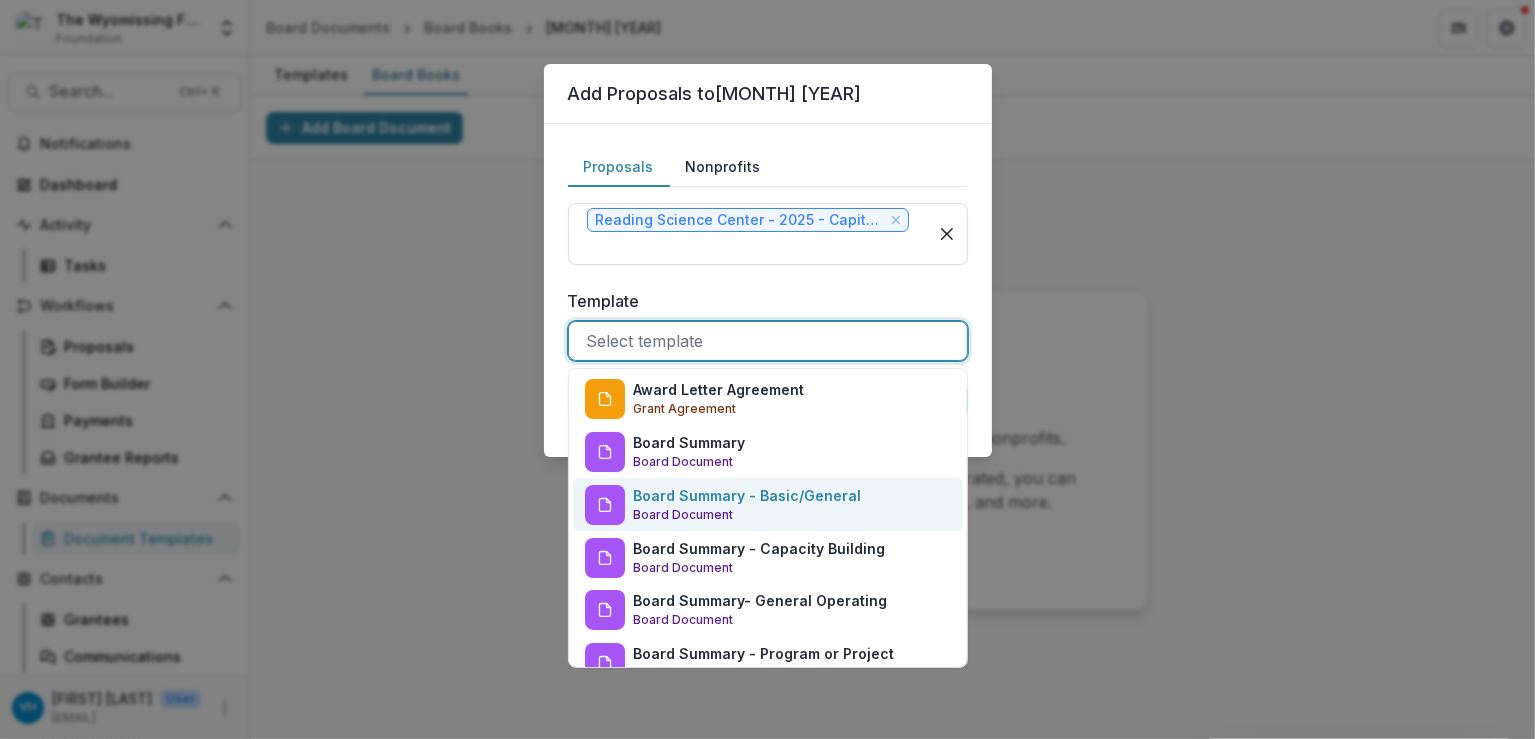 click on "Board Summary - Basic/General" at bounding box center (747, 495) 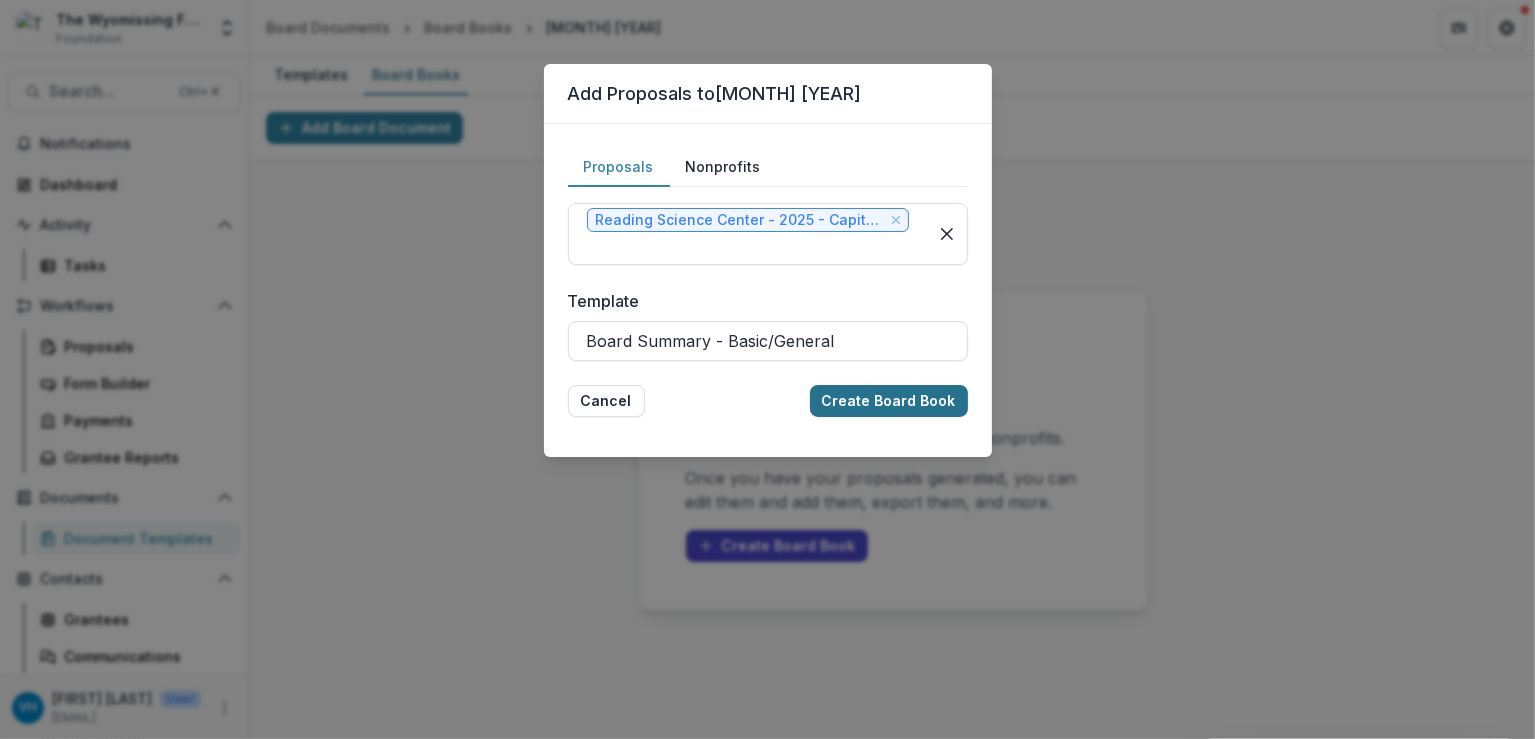 click on "Create Board Book" at bounding box center [889, 401] 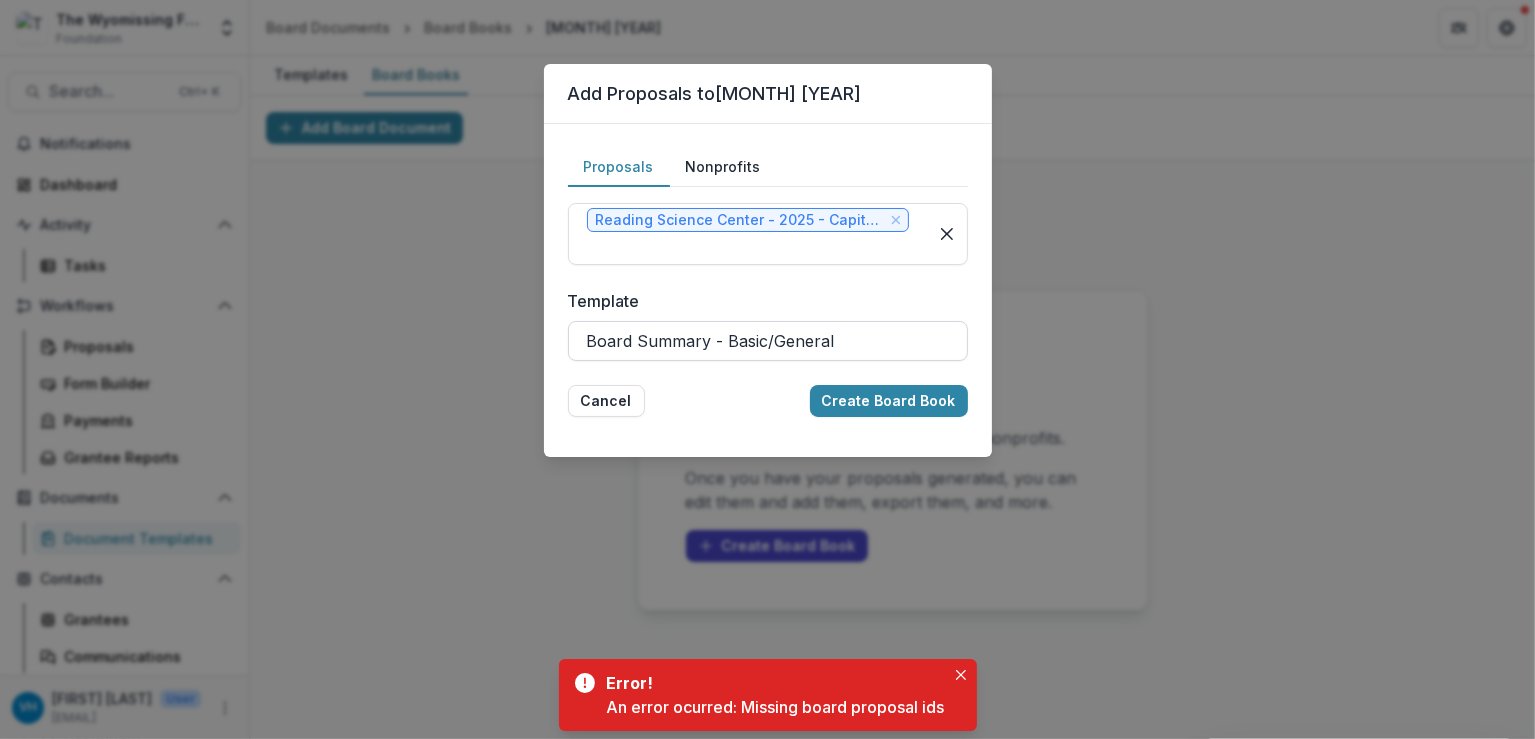click at bounding box center [768, 341] 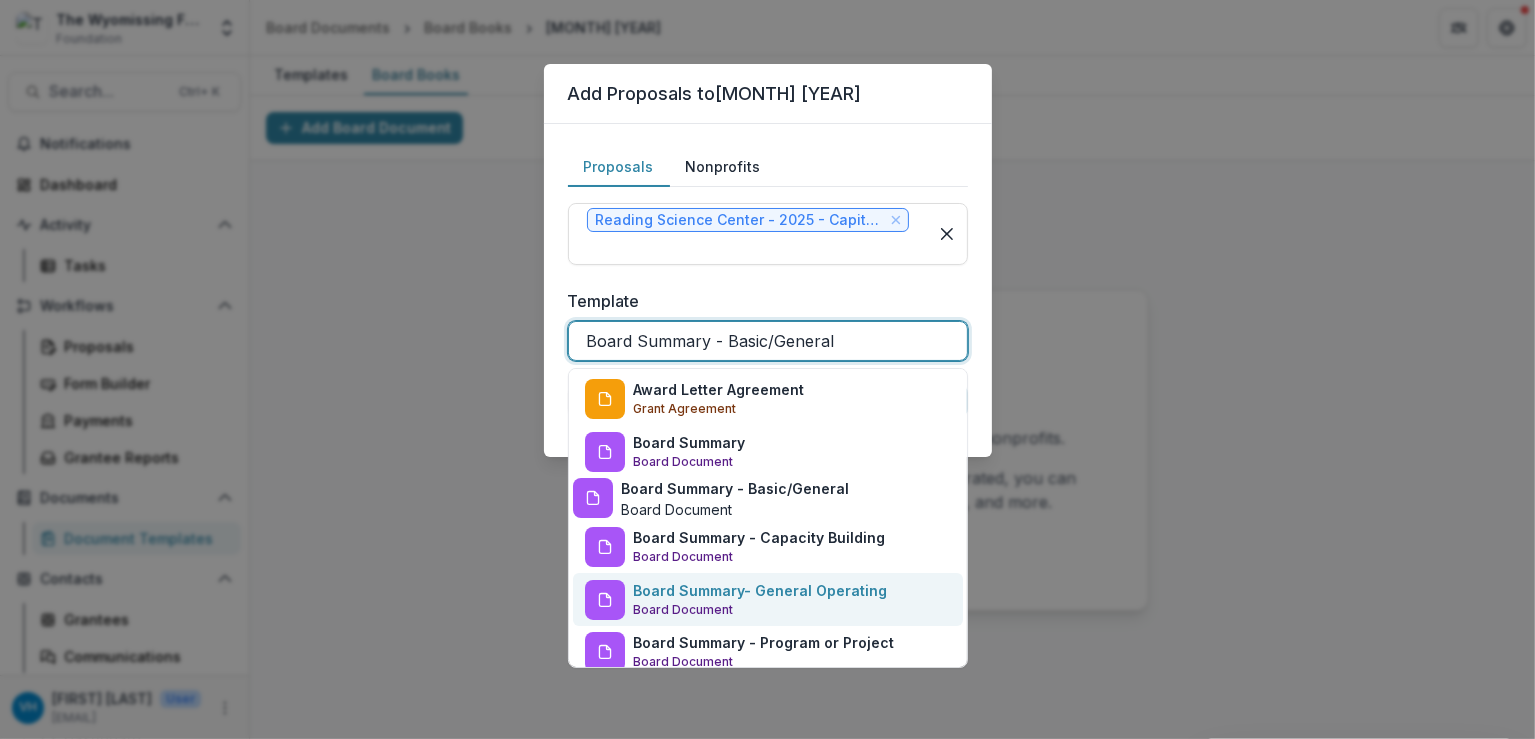 click on "Board Summary- General Operating" at bounding box center (760, 590) 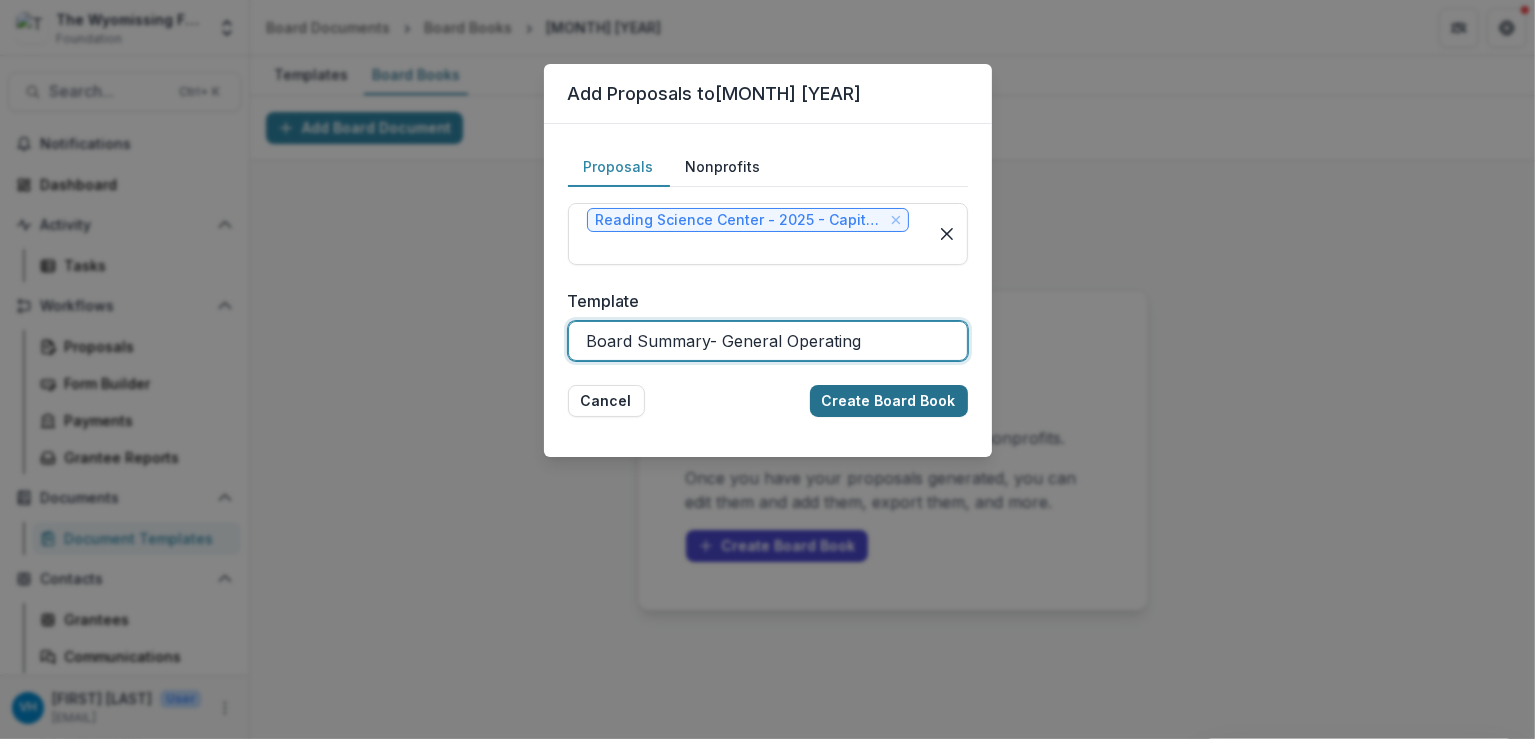 click on "Create Board Book" at bounding box center [889, 401] 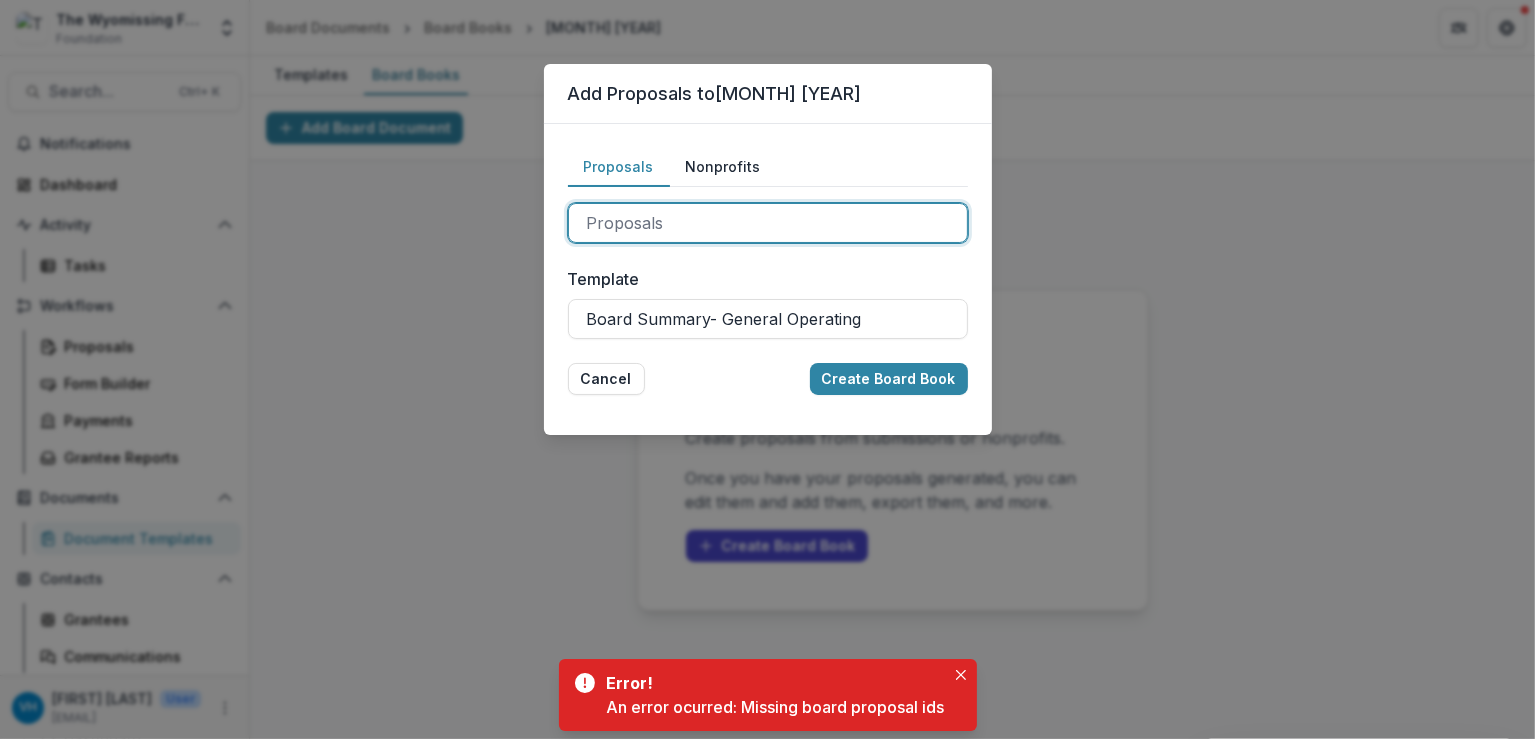 click at bounding box center (768, 223) 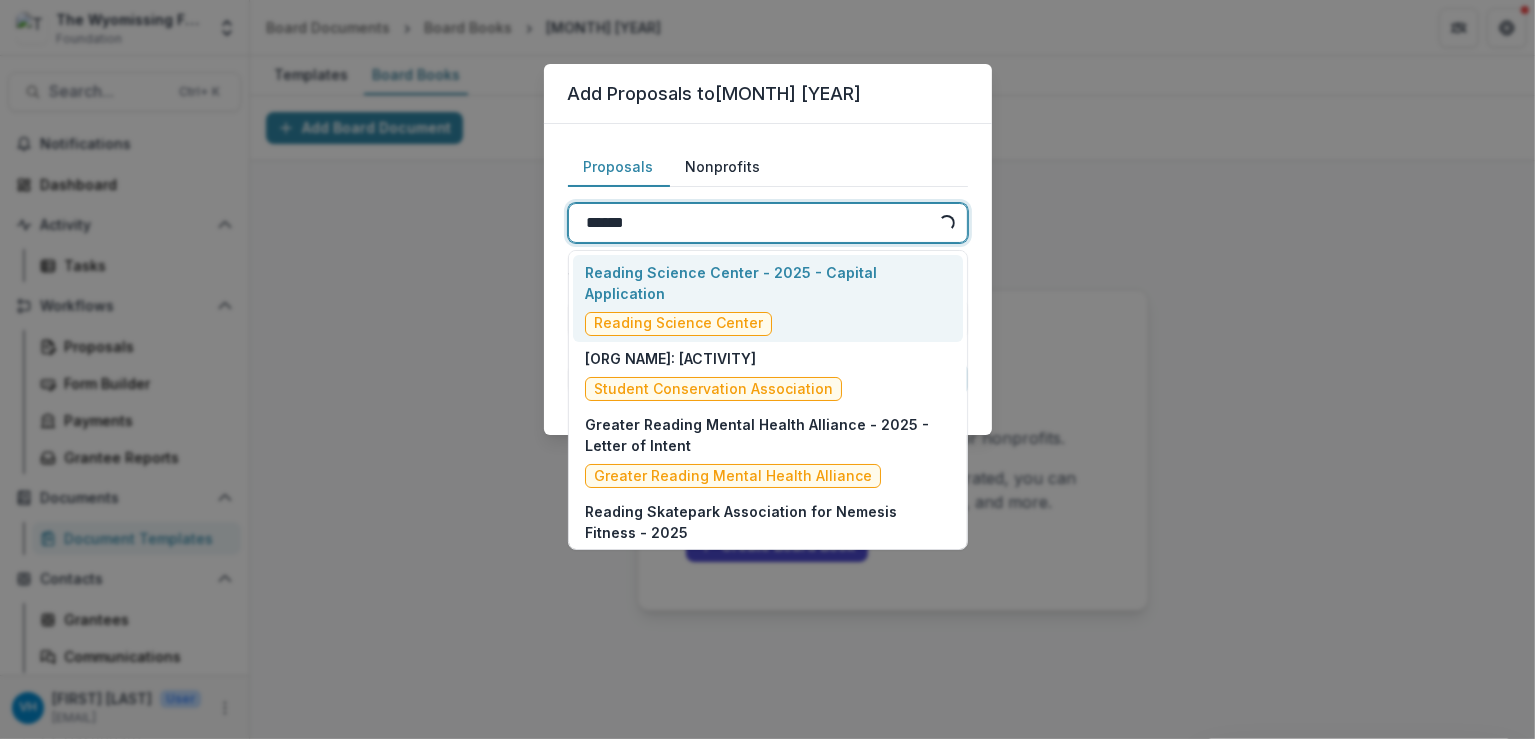 type on "*******" 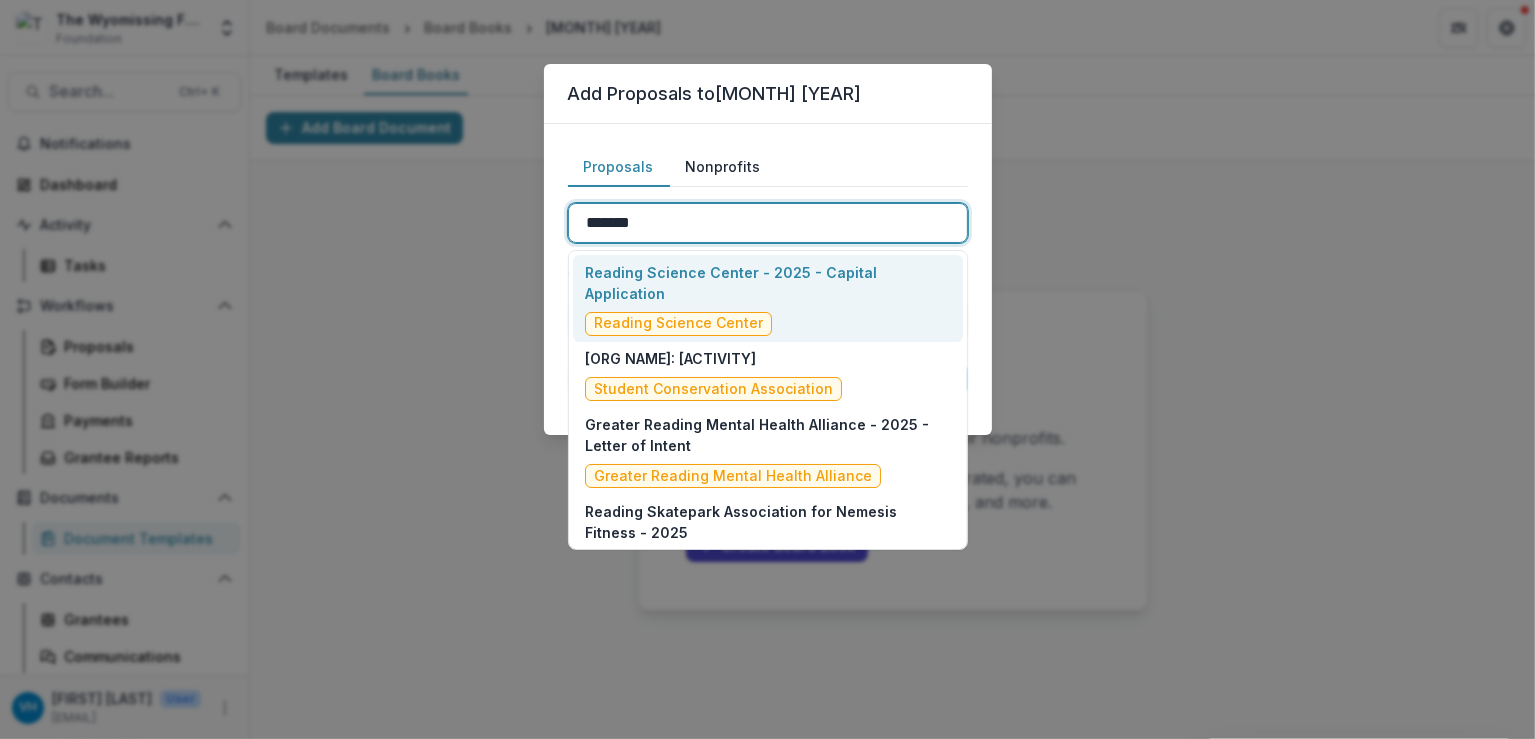 click on "Reading Science Center - 2025 - Capital Application Reading Science Center" at bounding box center [767, 299] 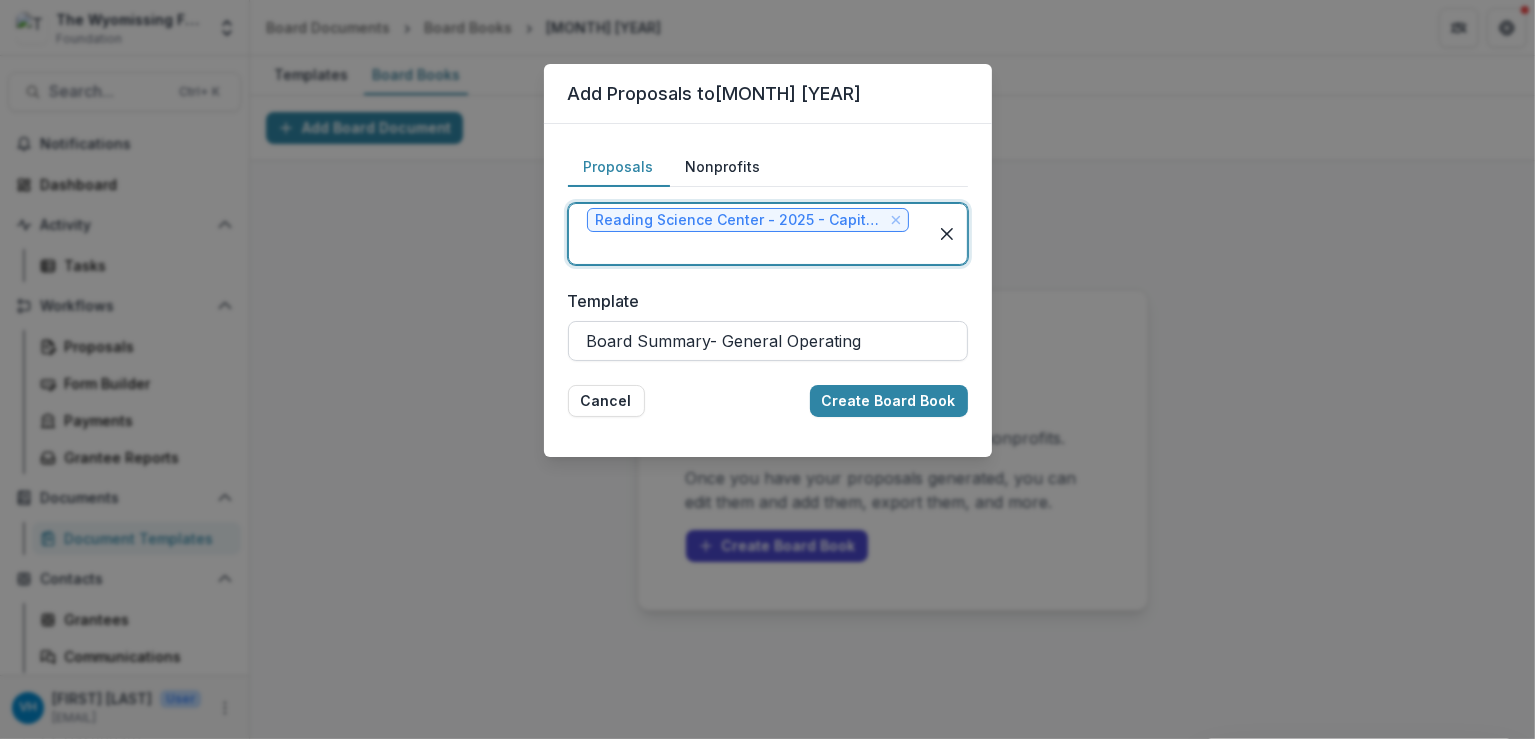 click at bounding box center (768, 341) 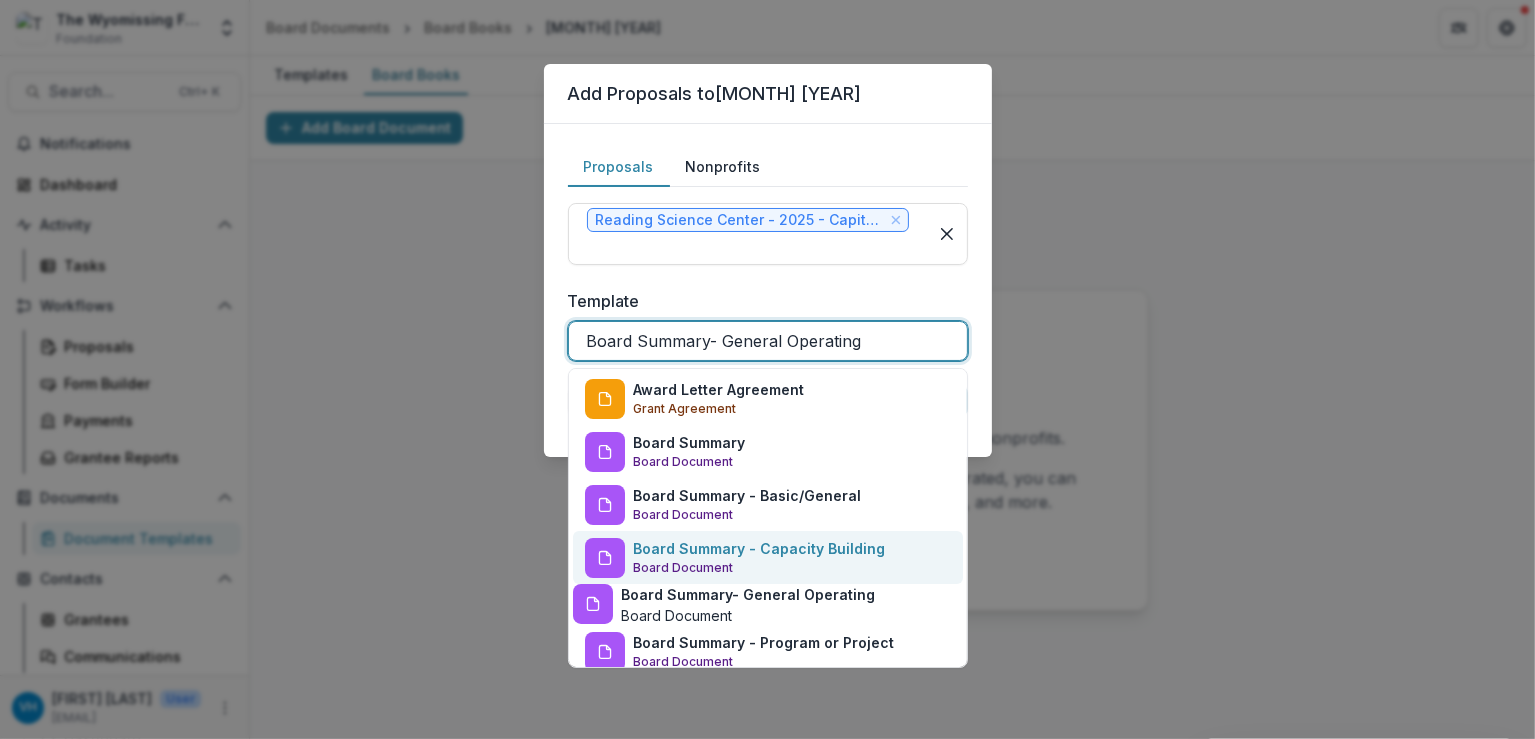 click on "Board Summary - Capacity Building" at bounding box center (759, 548) 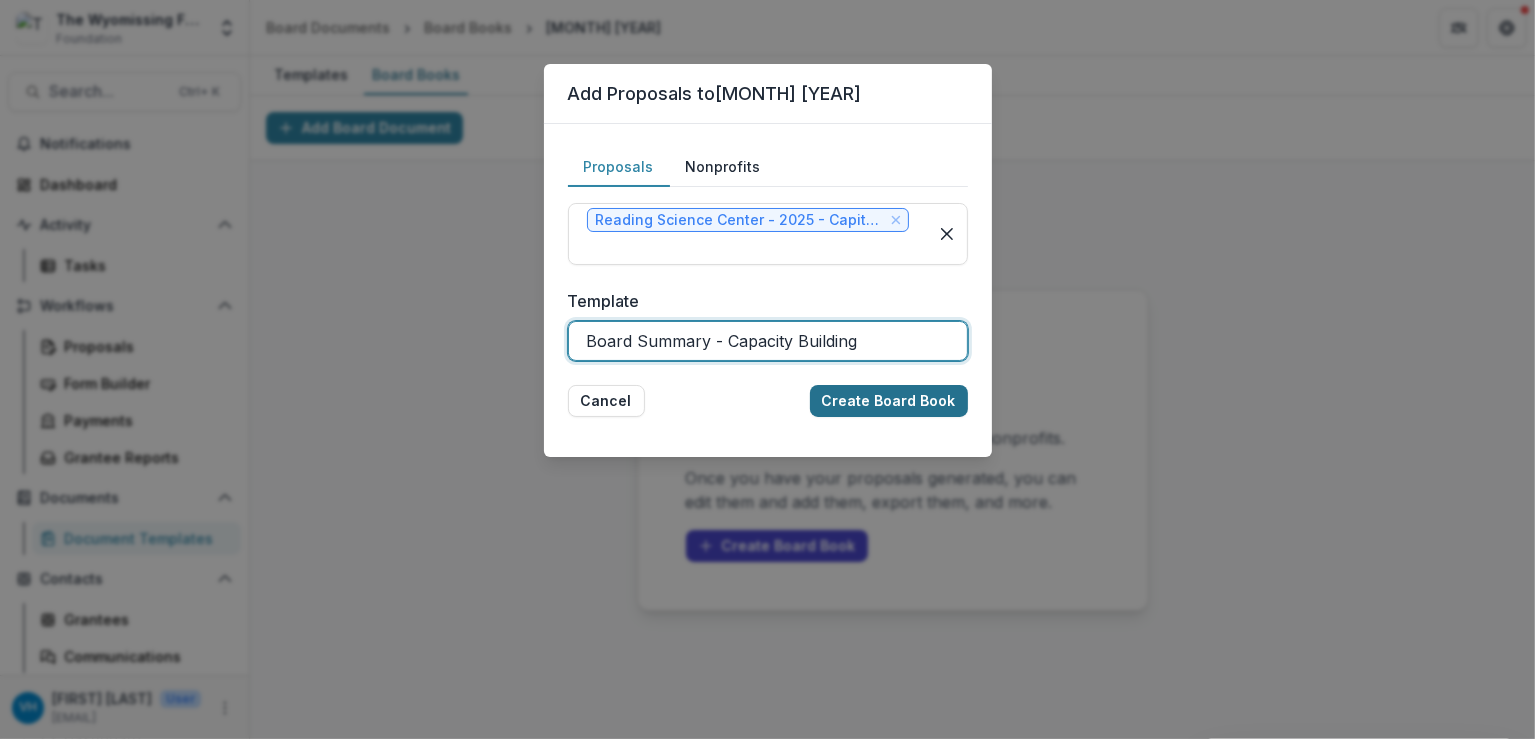 click on "Create Board Book" at bounding box center (889, 401) 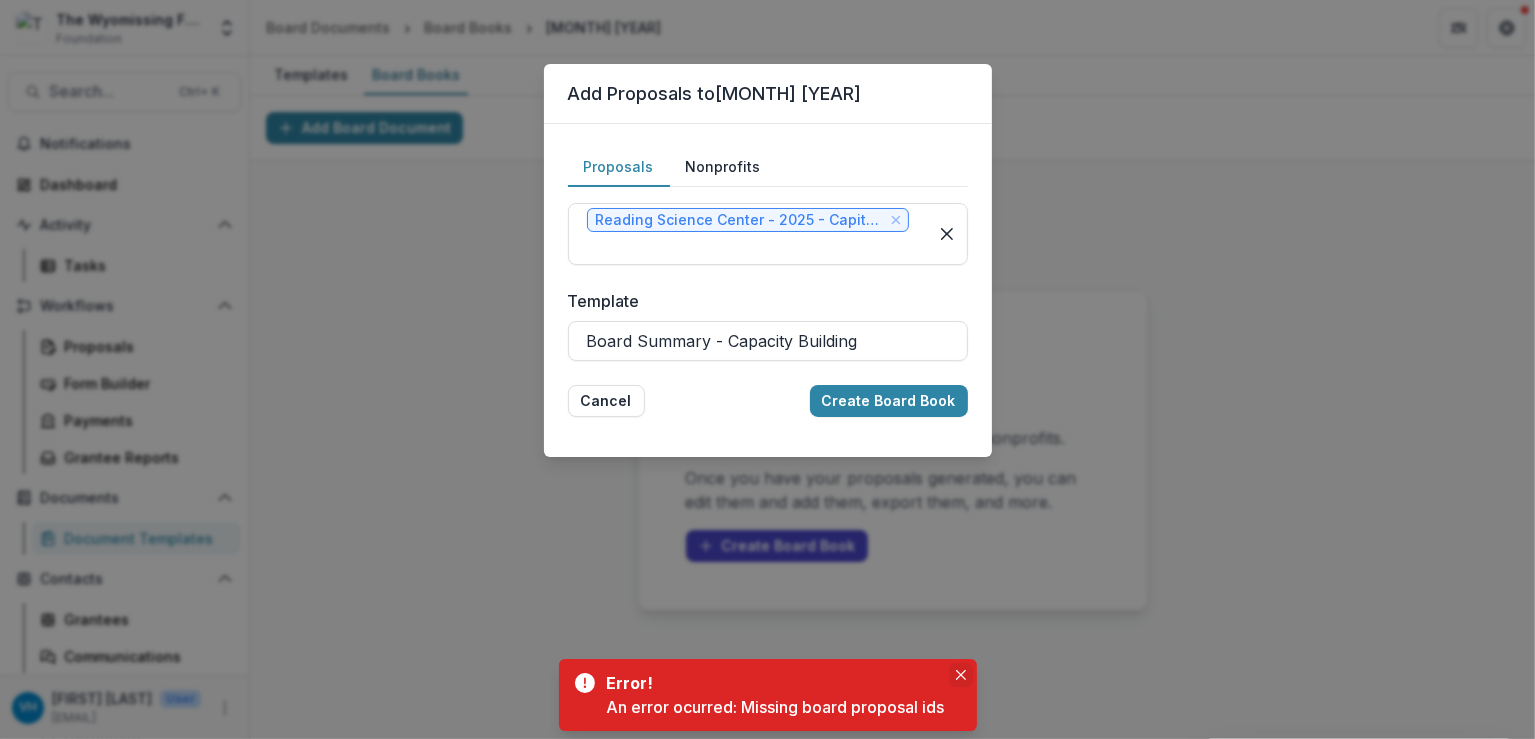 click 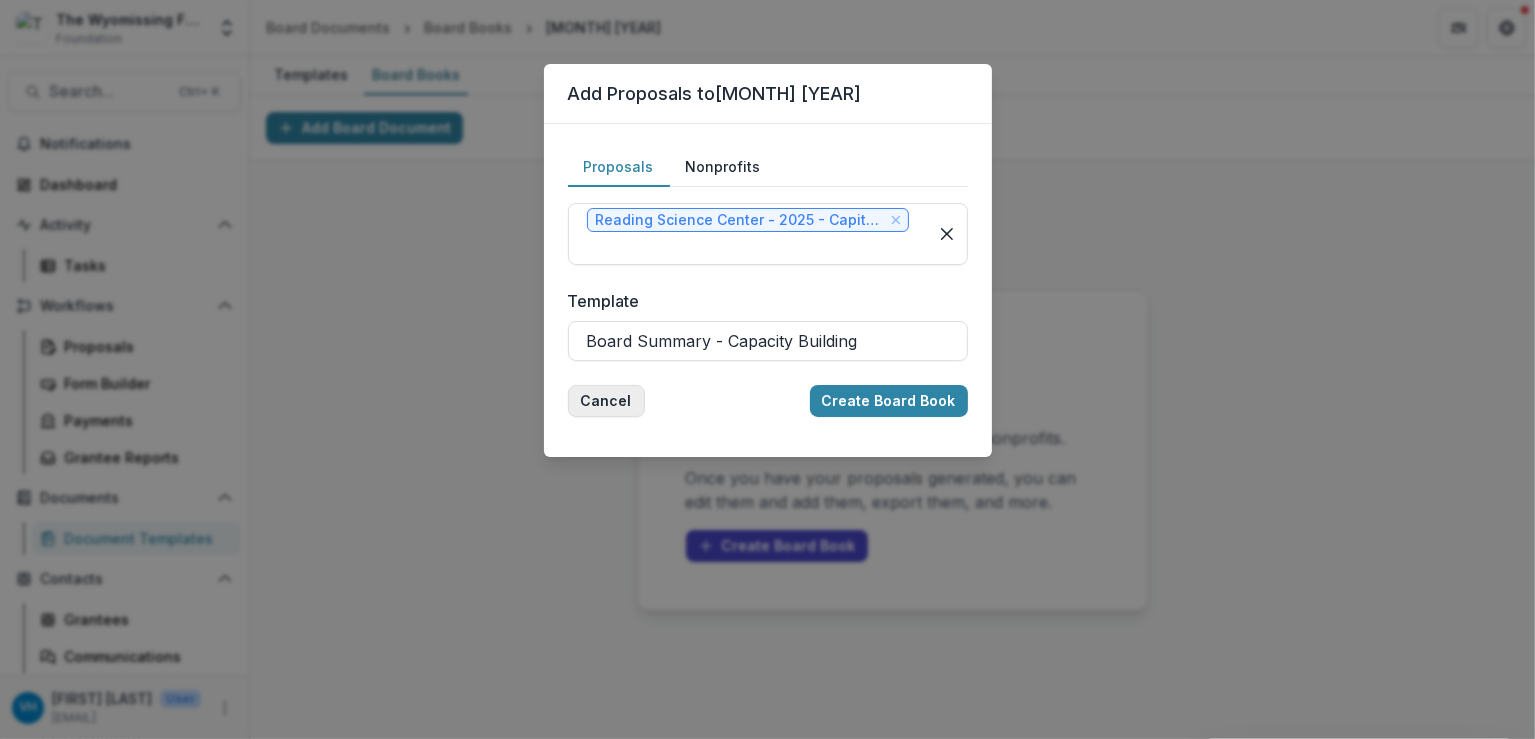 click on "Cancel" at bounding box center (606, 401) 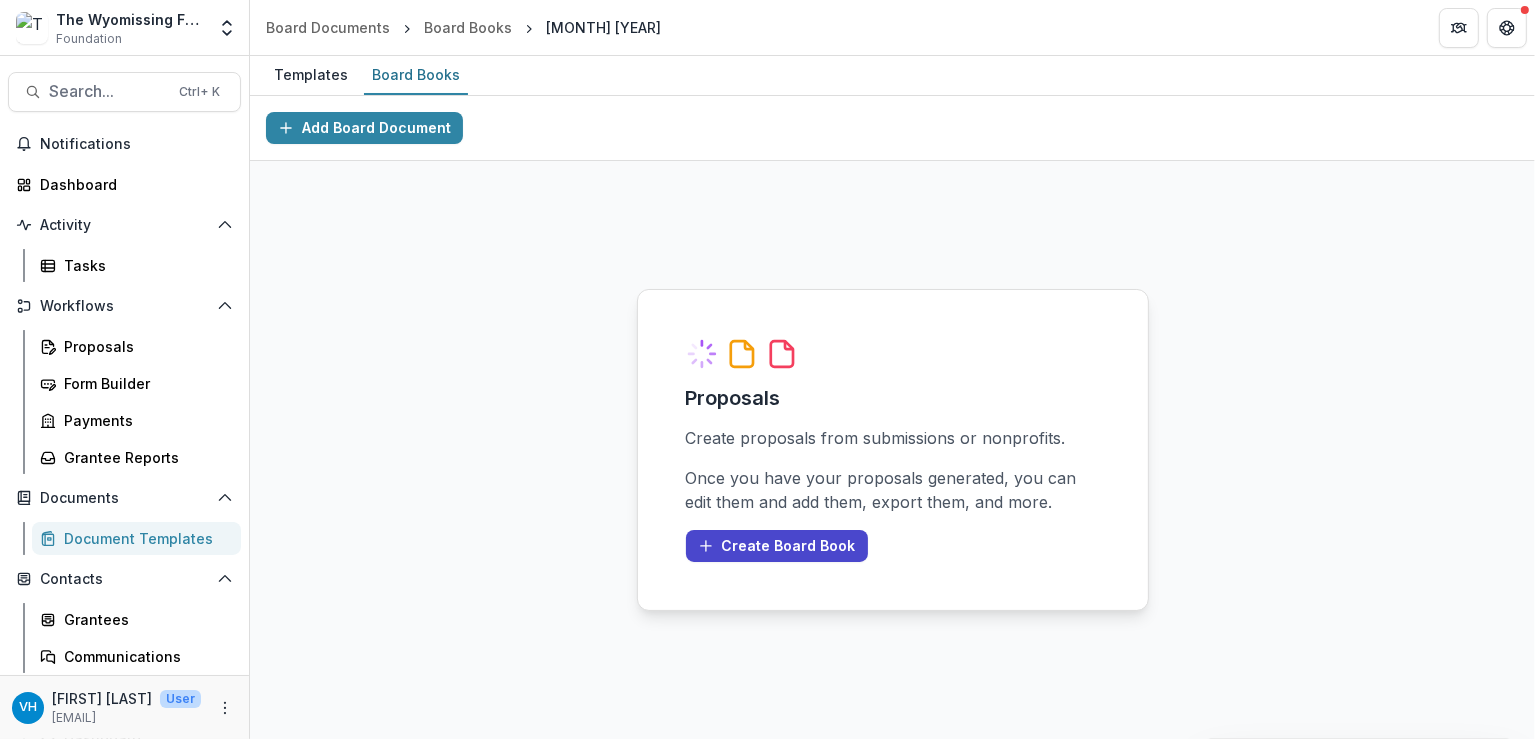 click on "Proposals Create proposals from submissions or nonprofits. Once you have your proposals generated, you can edit them and add them, export them, and more. Create Board Book" at bounding box center (892, 450) 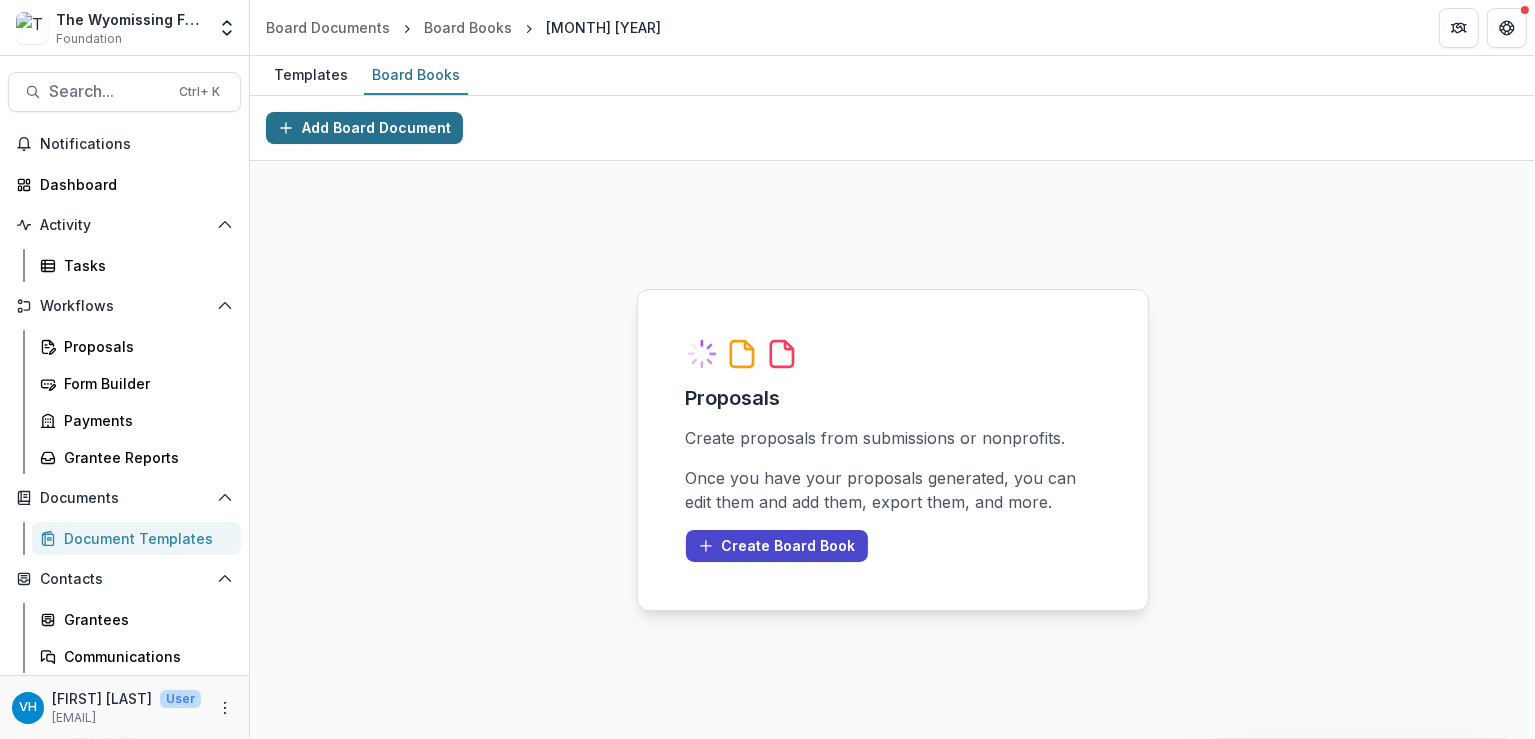 click on "Add Board Document" at bounding box center (364, 128) 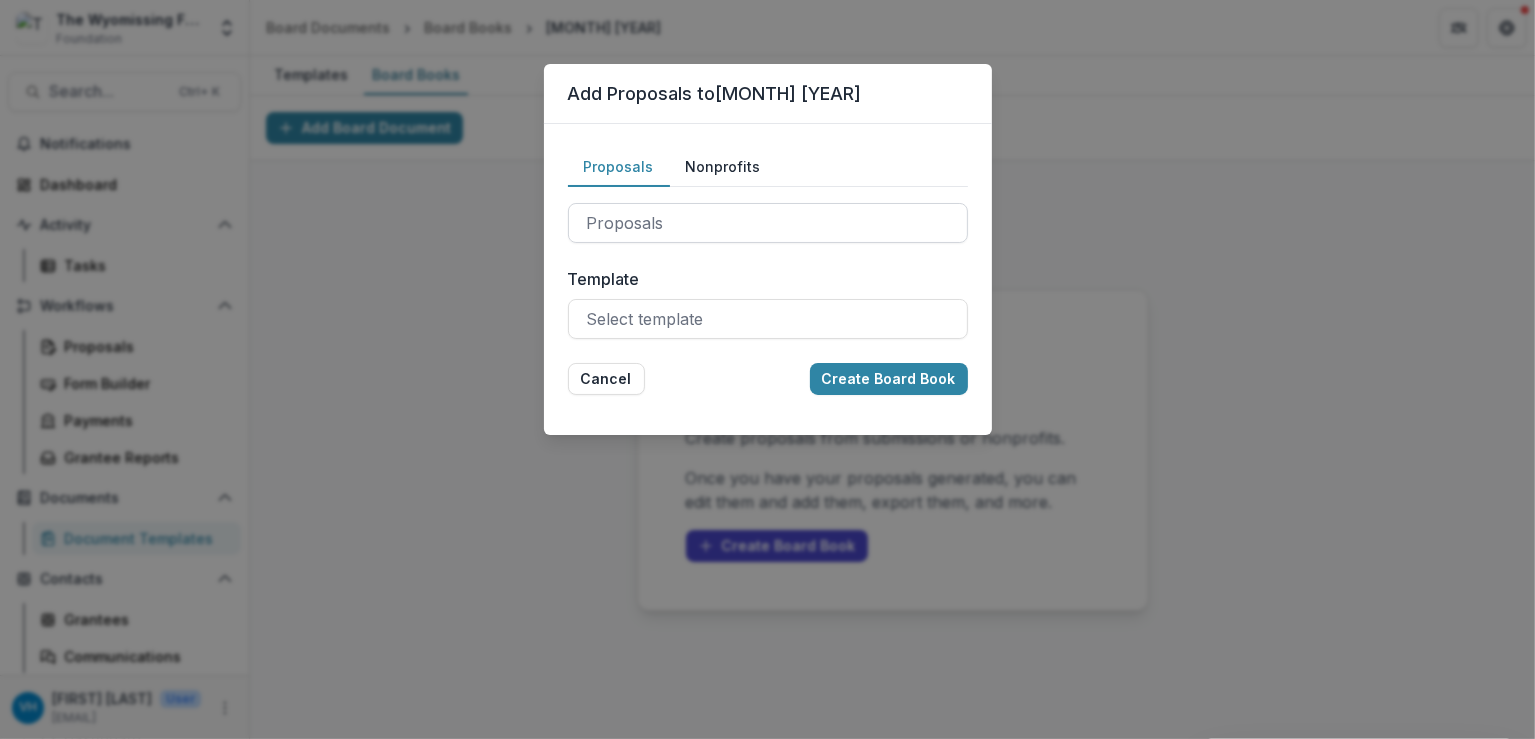 click at bounding box center (768, 223) 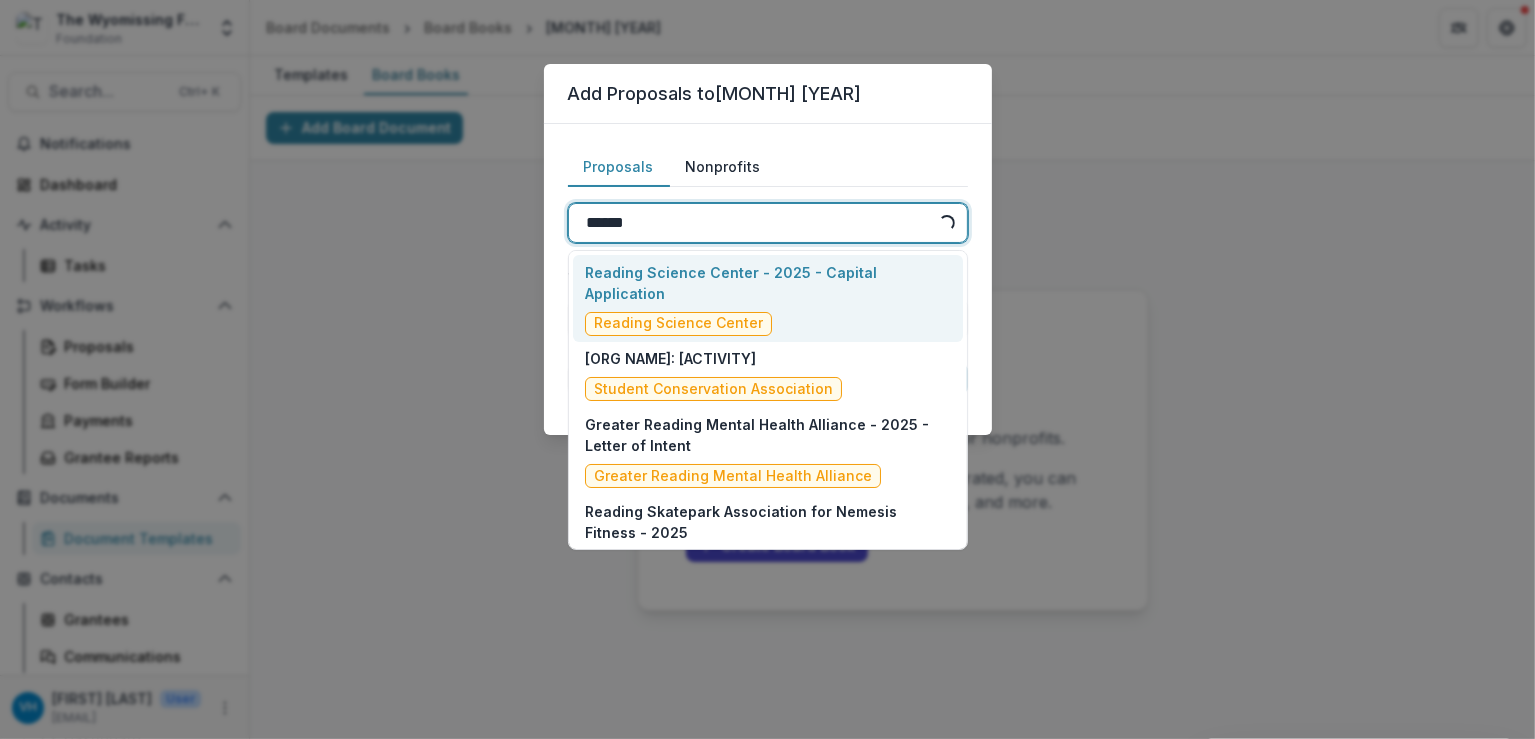 type on "*******" 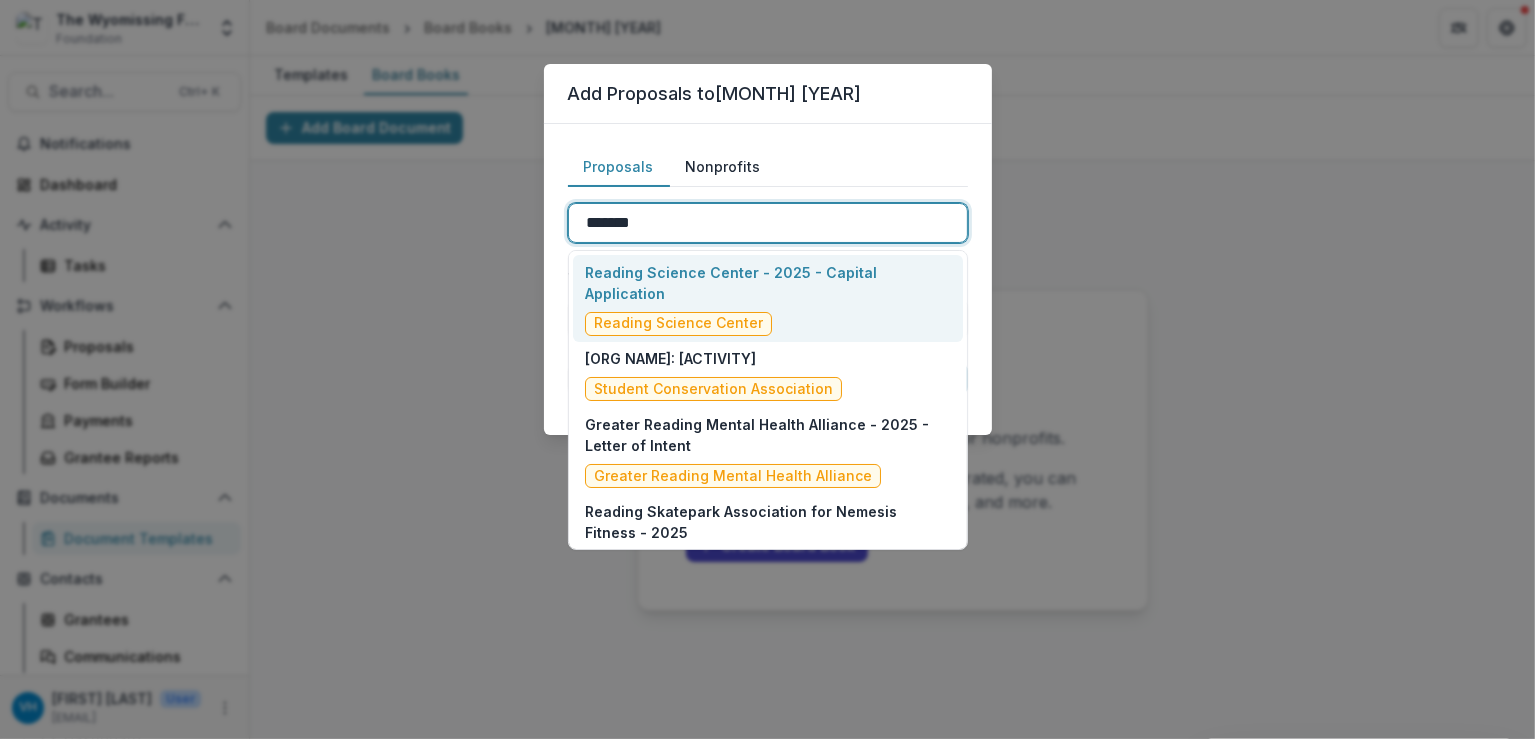 click on "Reading Science Center - 2025 - Capital Application Reading Science Center" at bounding box center [767, 299] 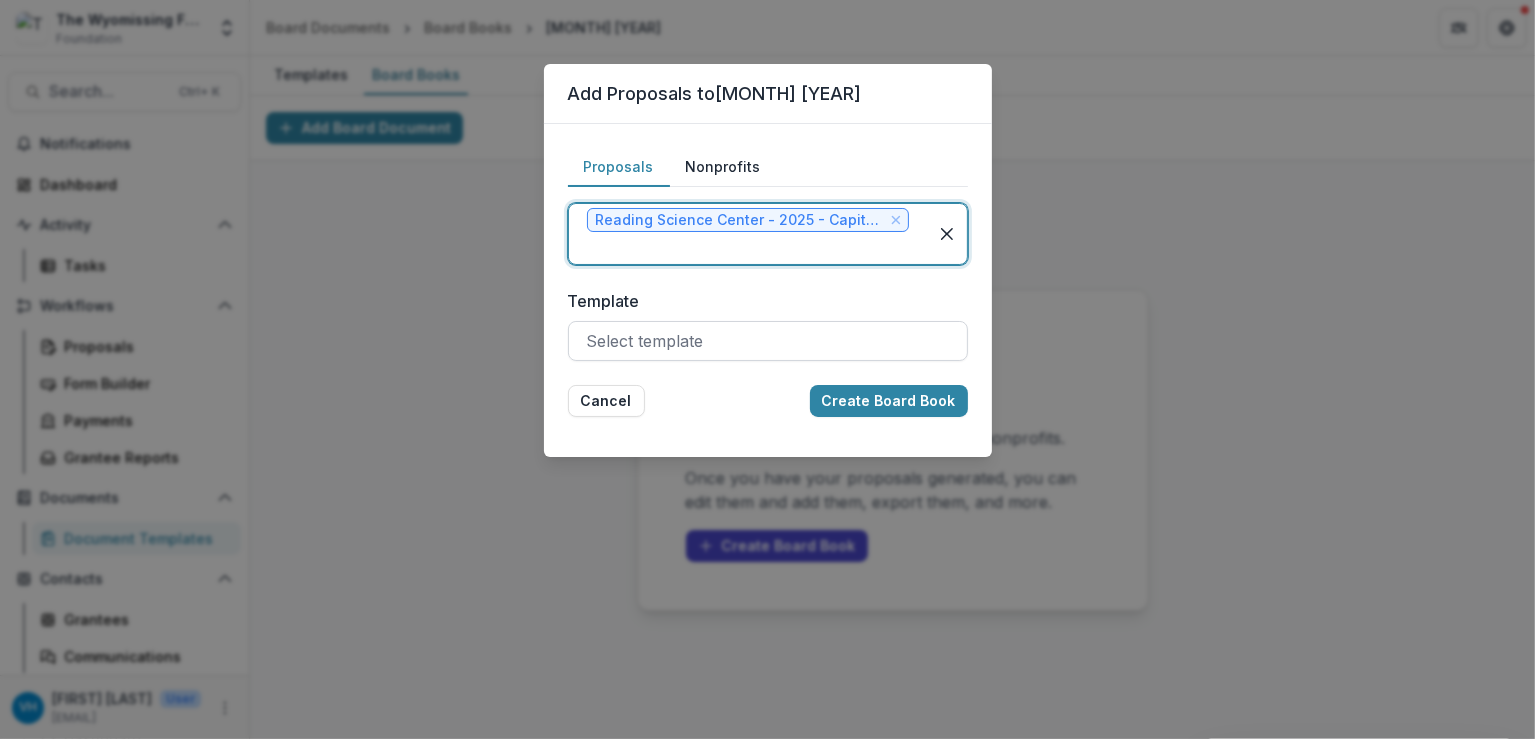 click at bounding box center [768, 341] 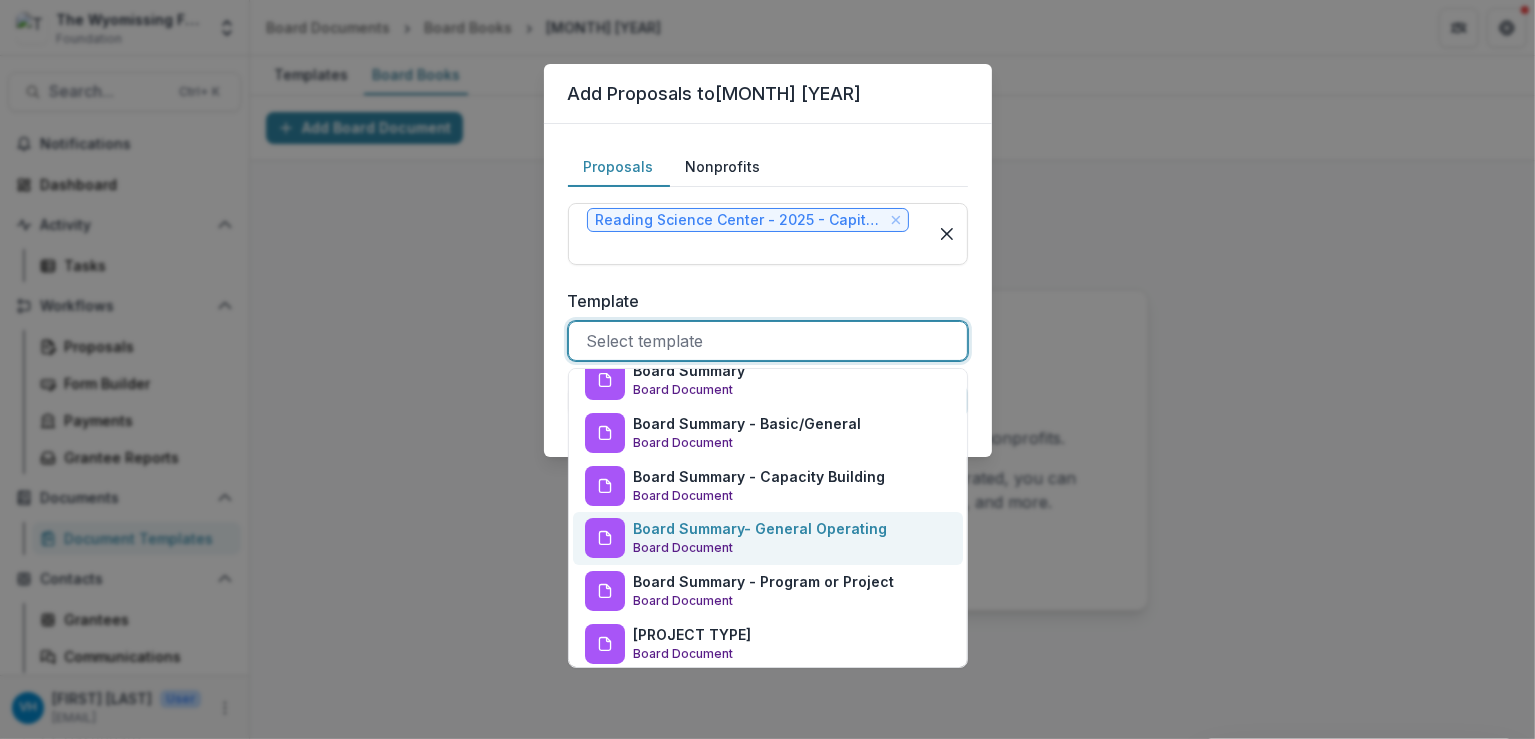 scroll, scrollTop: 100, scrollLeft: 0, axis: vertical 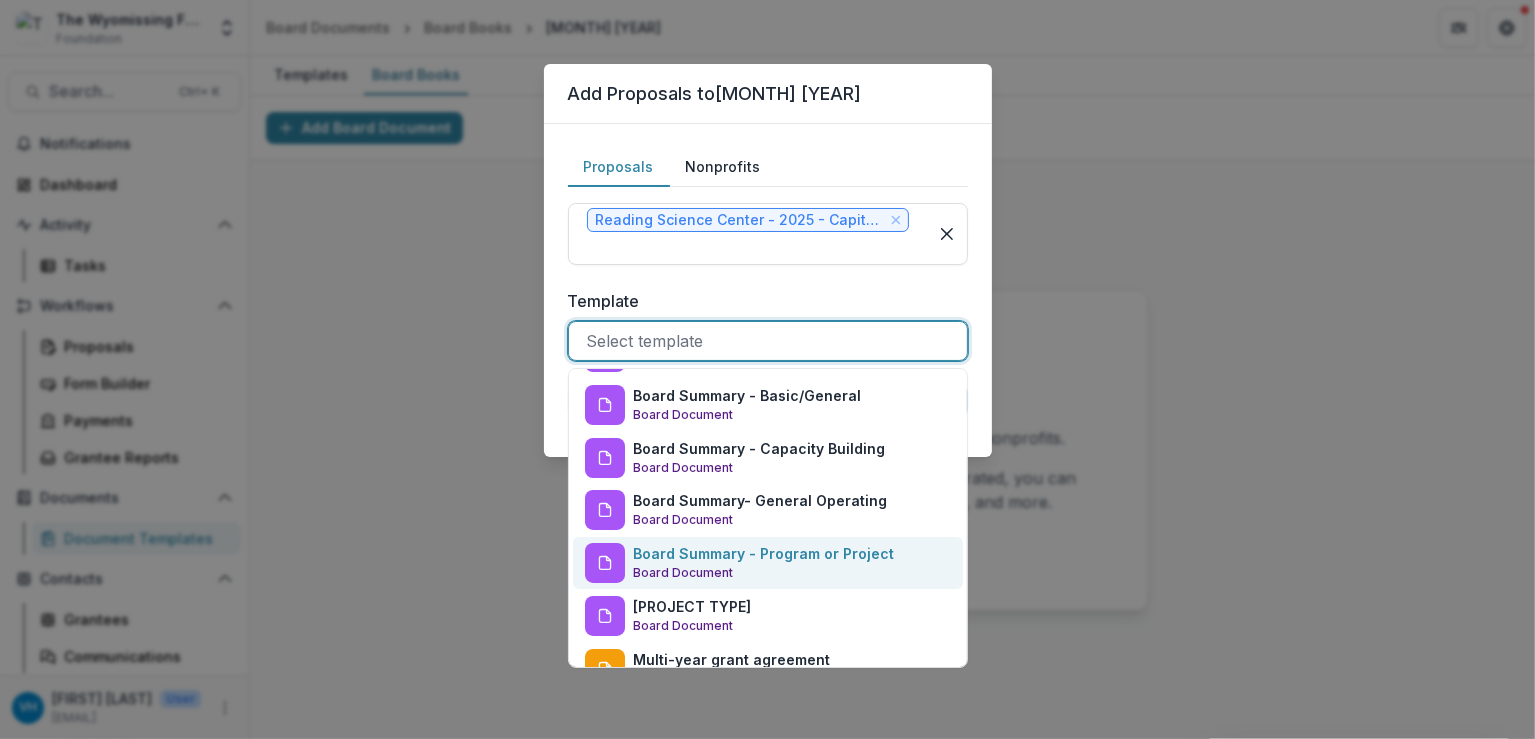 click on "Board Summary - Program or Project" at bounding box center (763, 553) 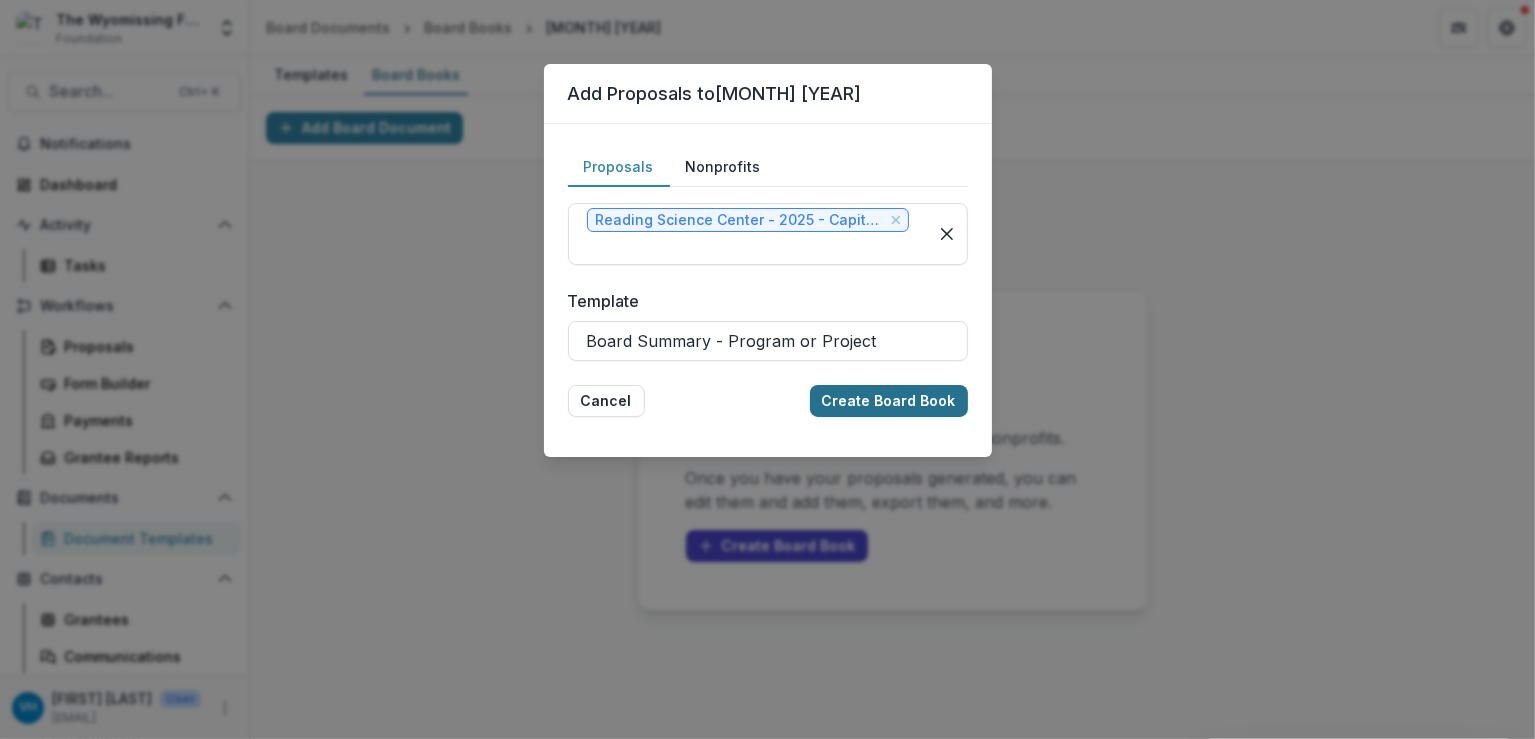 click on "Create Board Book" at bounding box center (889, 401) 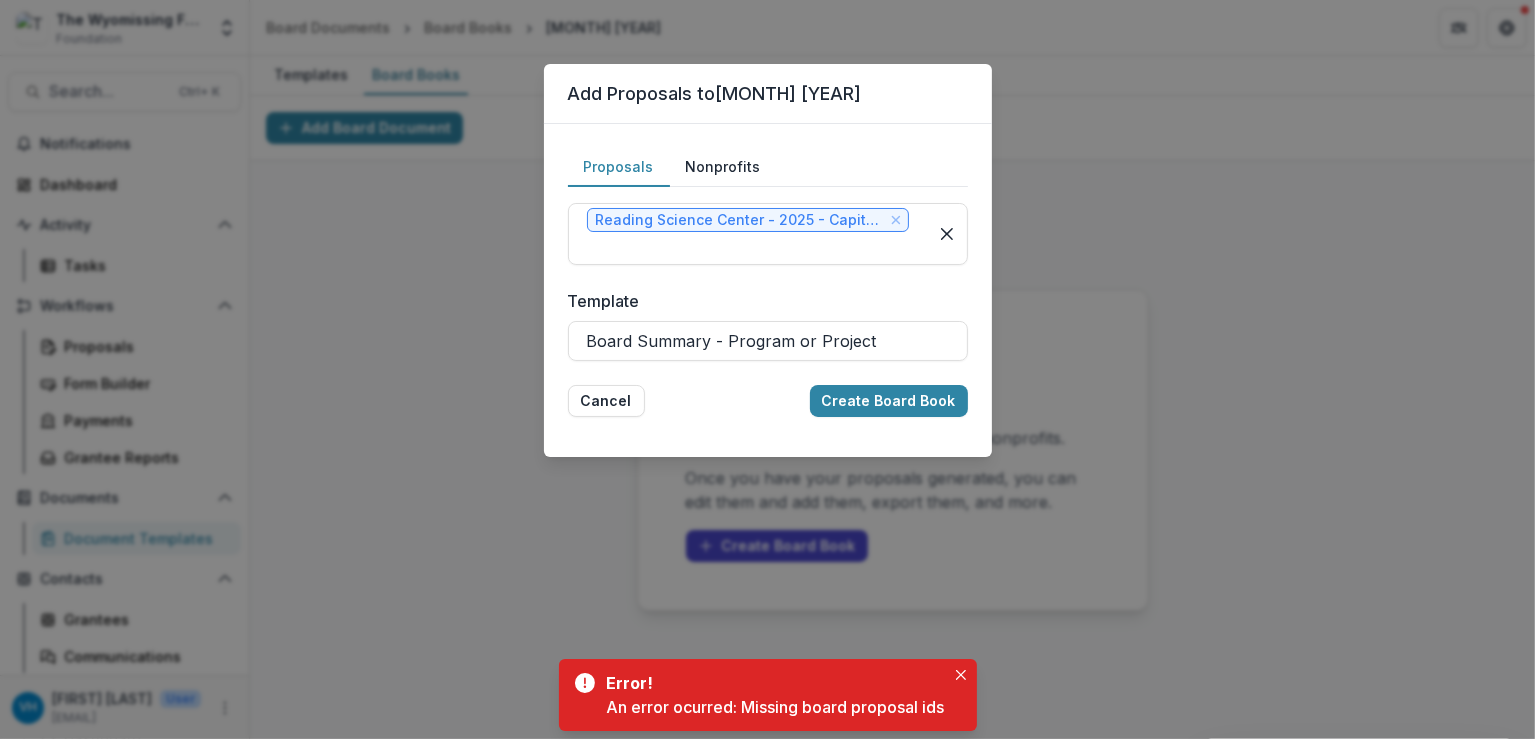 click on "An error ocurred: Missing board proposal ids" at bounding box center [776, 707] 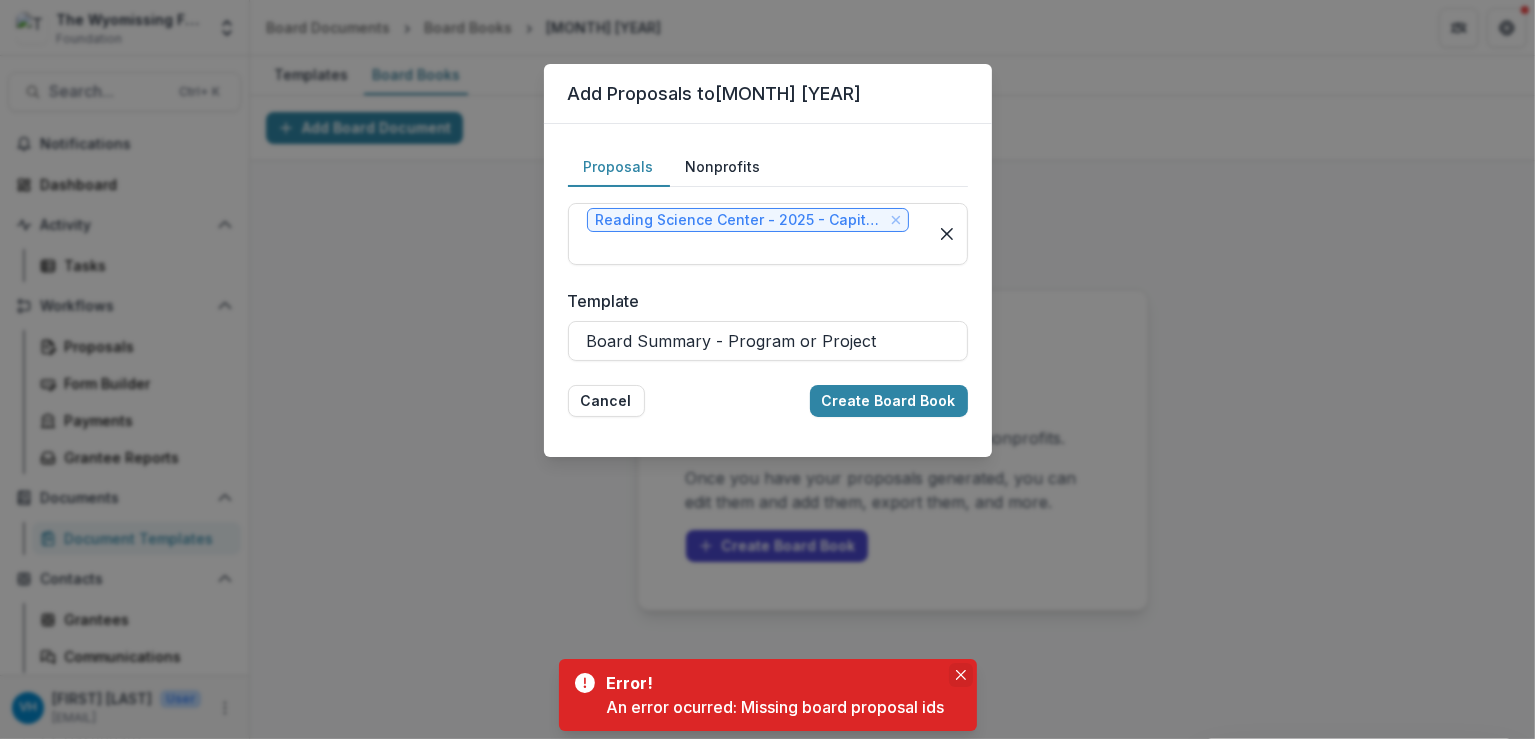 click at bounding box center (961, 675) 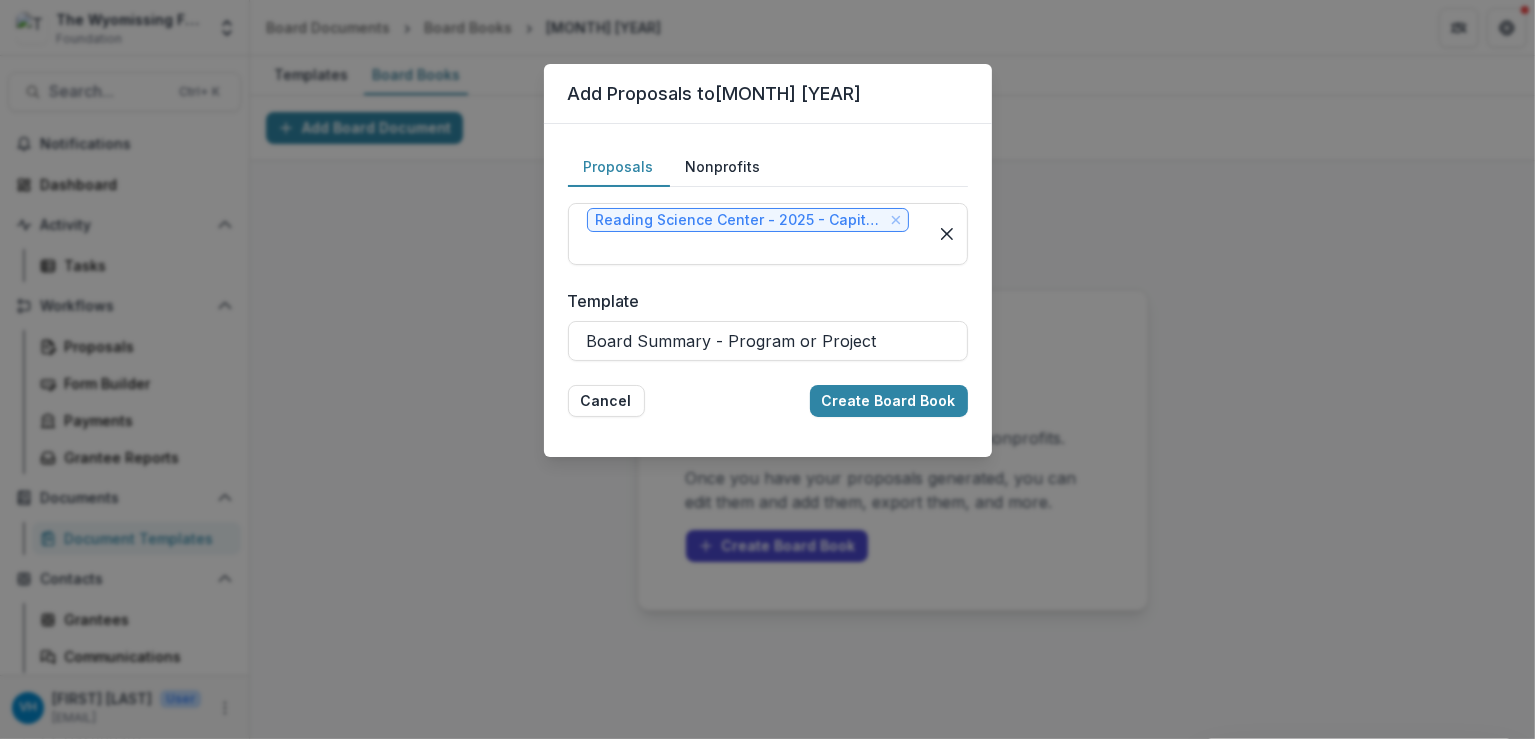 click on "Add Proposals to  July 2025 Proposals Nonprofits Reading Science Center - 2025 - Capital Application Nonprofits Template Board Summary - Program or Project Cancel Create Board Book" at bounding box center [767, 369] 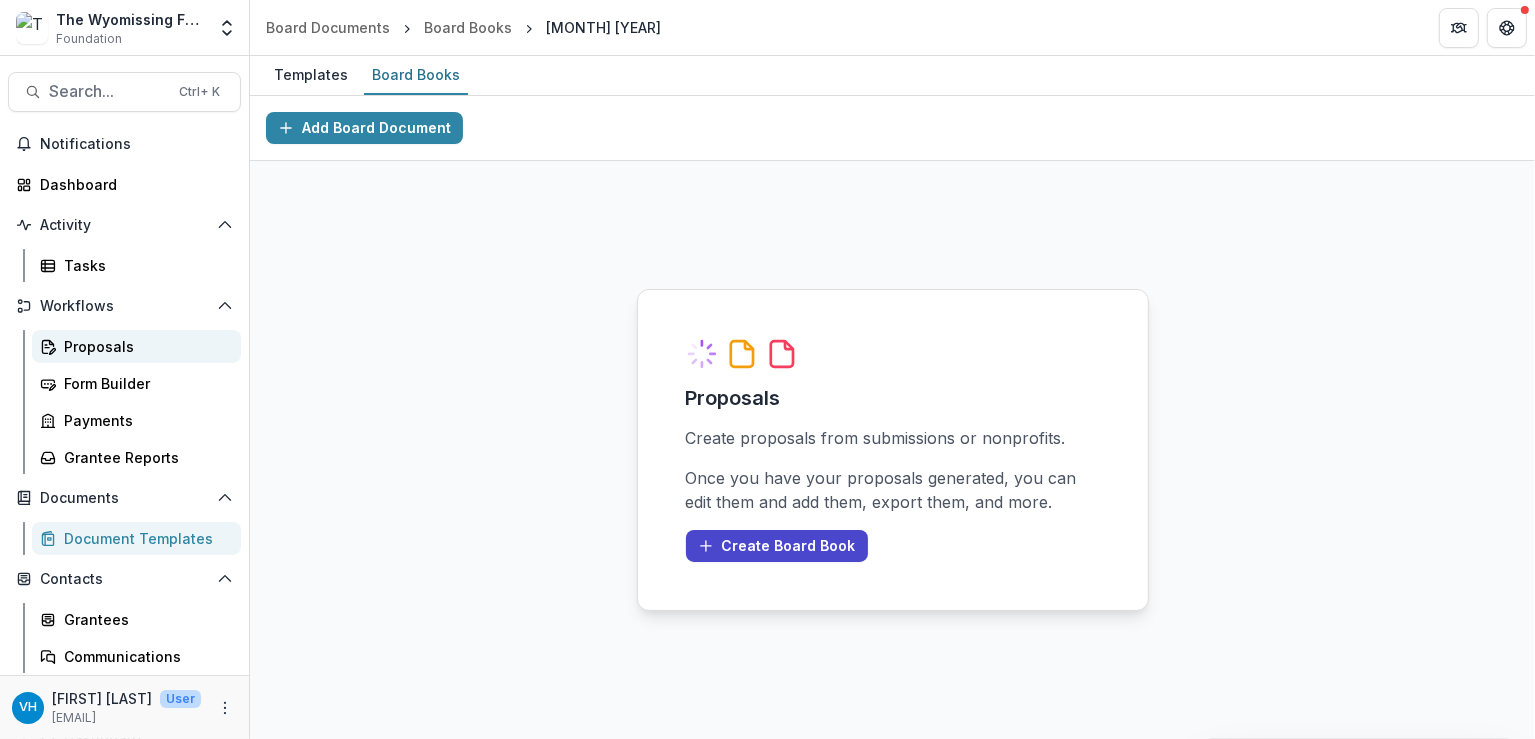 click on "Proposals" at bounding box center [144, 346] 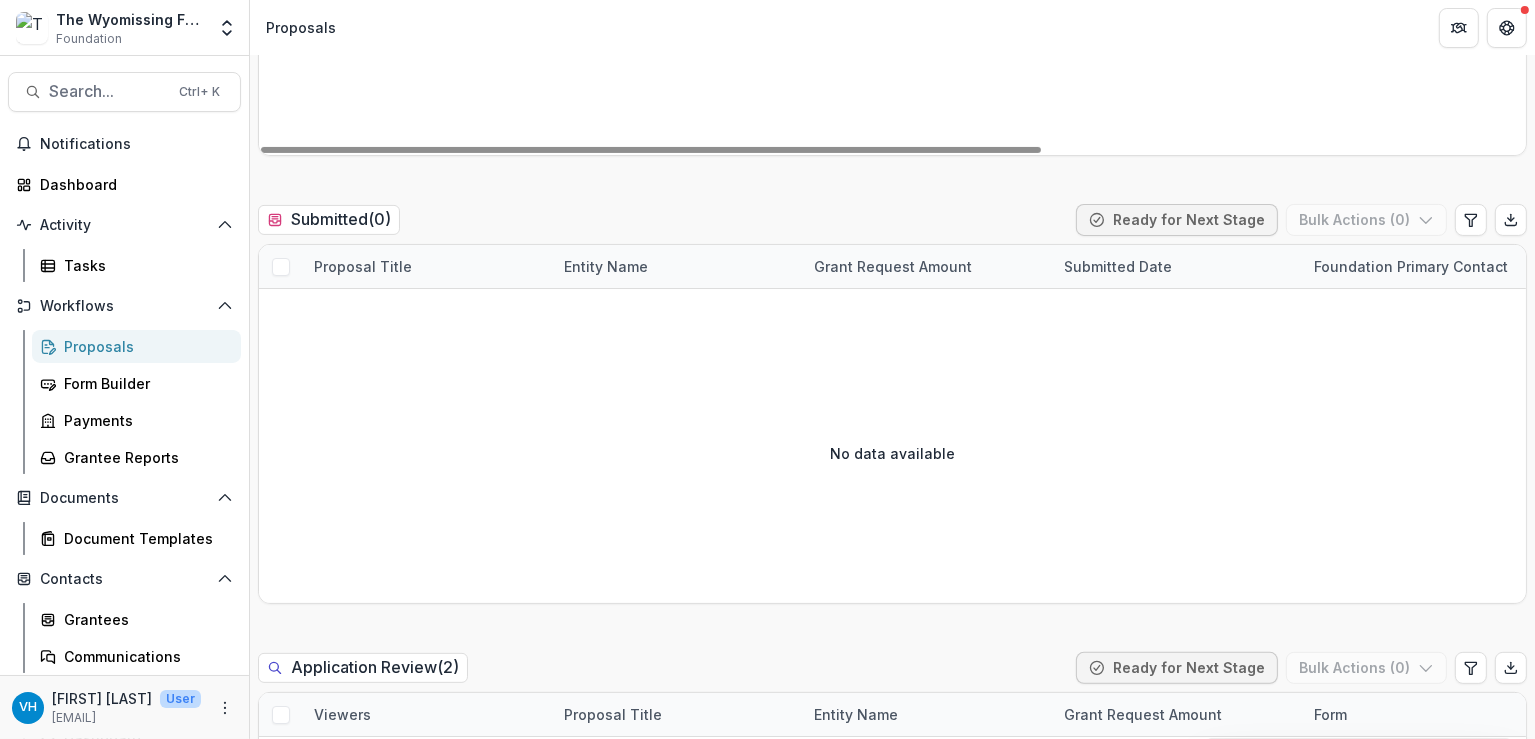 scroll, scrollTop: 900, scrollLeft: 0, axis: vertical 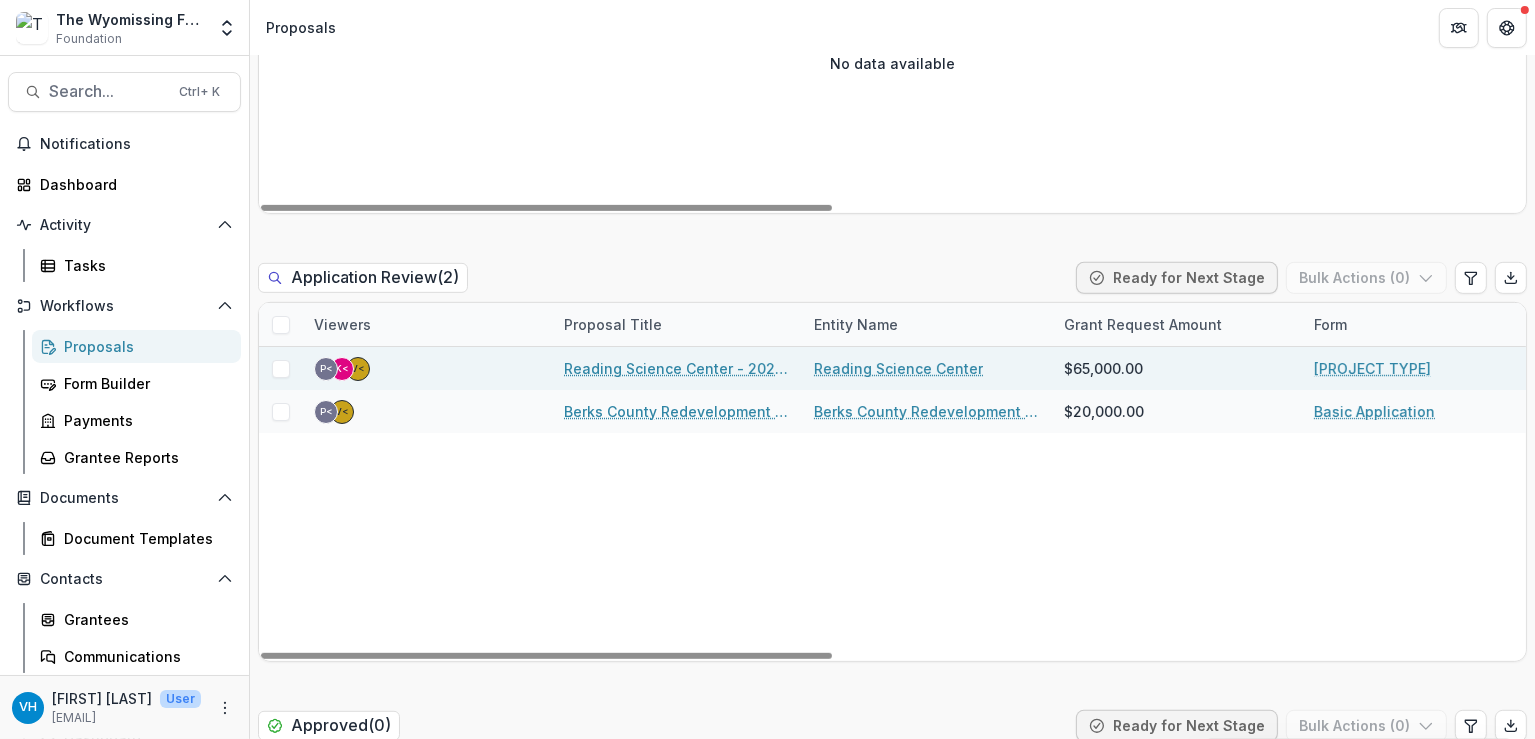 click on "Reading Science Center - 2025 - Capital Application" at bounding box center (677, 368) 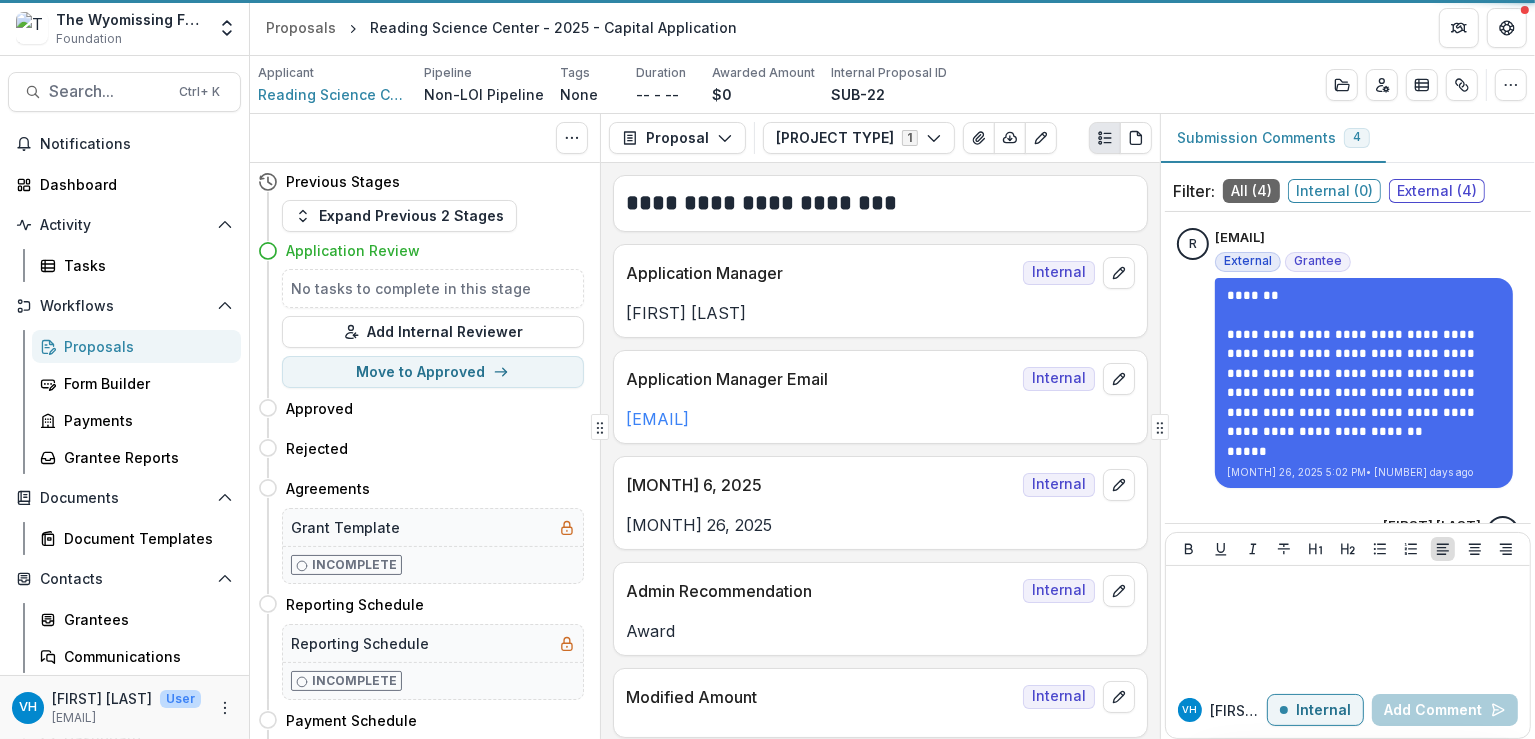 scroll, scrollTop: 0, scrollLeft: 0, axis: both 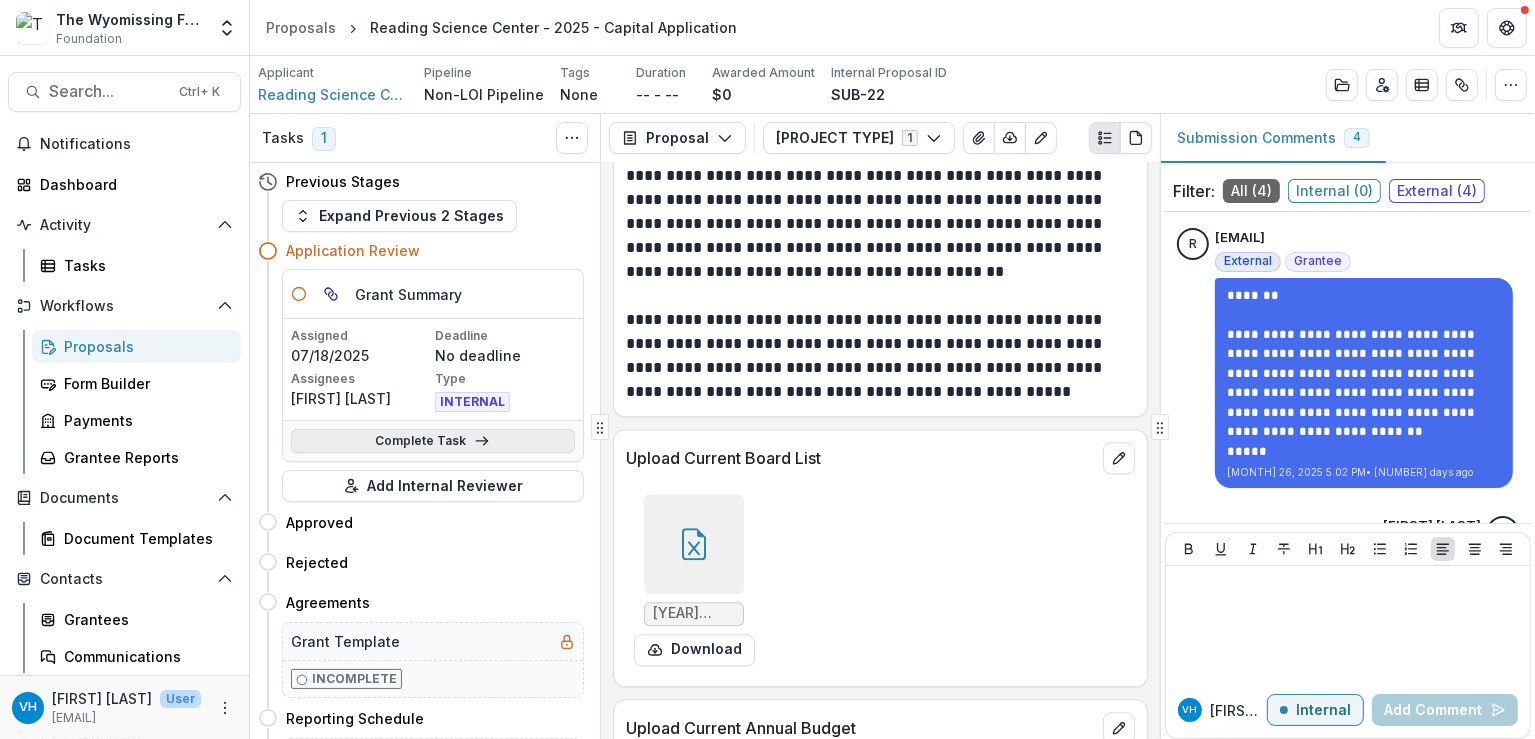 click on "Complete Task" at bounding box center (433, 441) 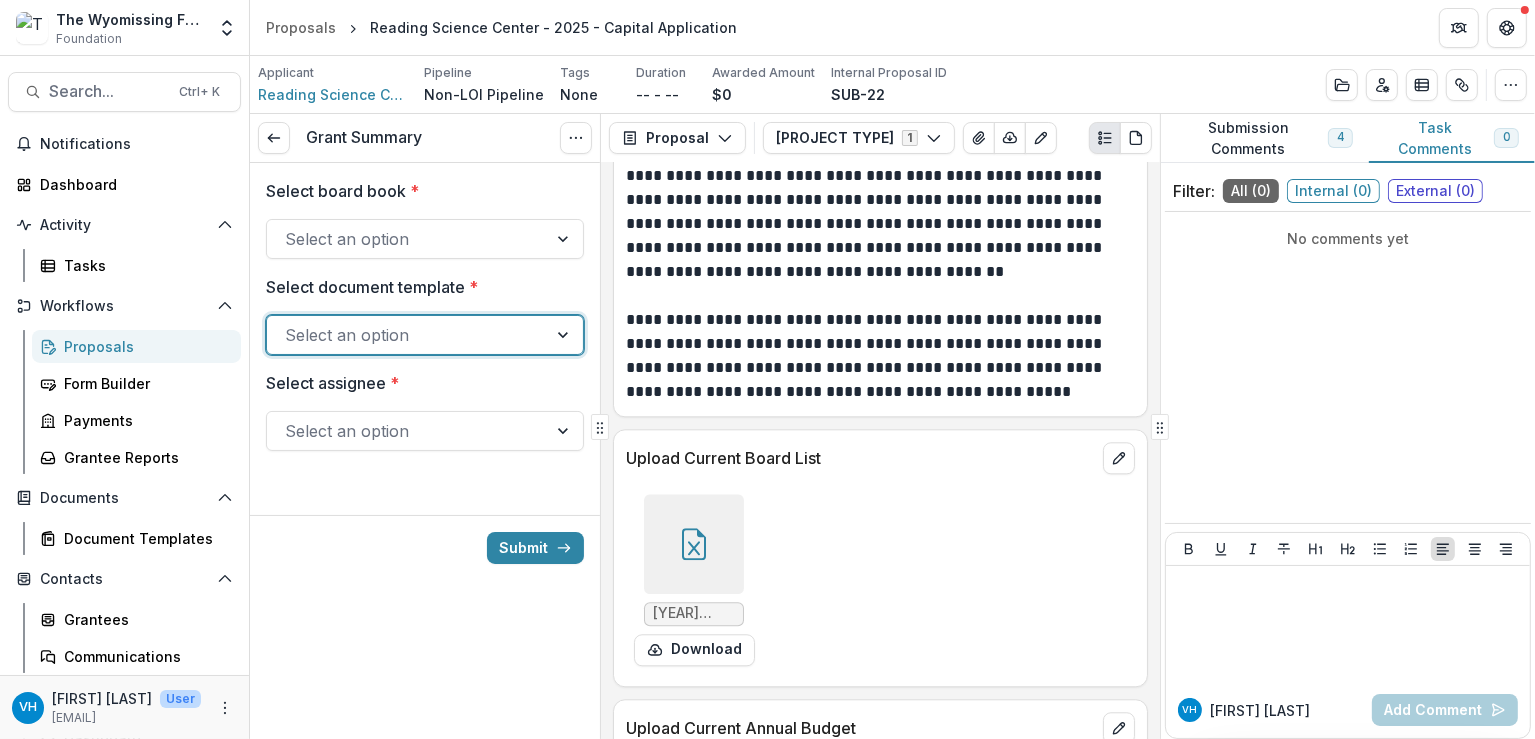 click at bounding box center [407, 335] 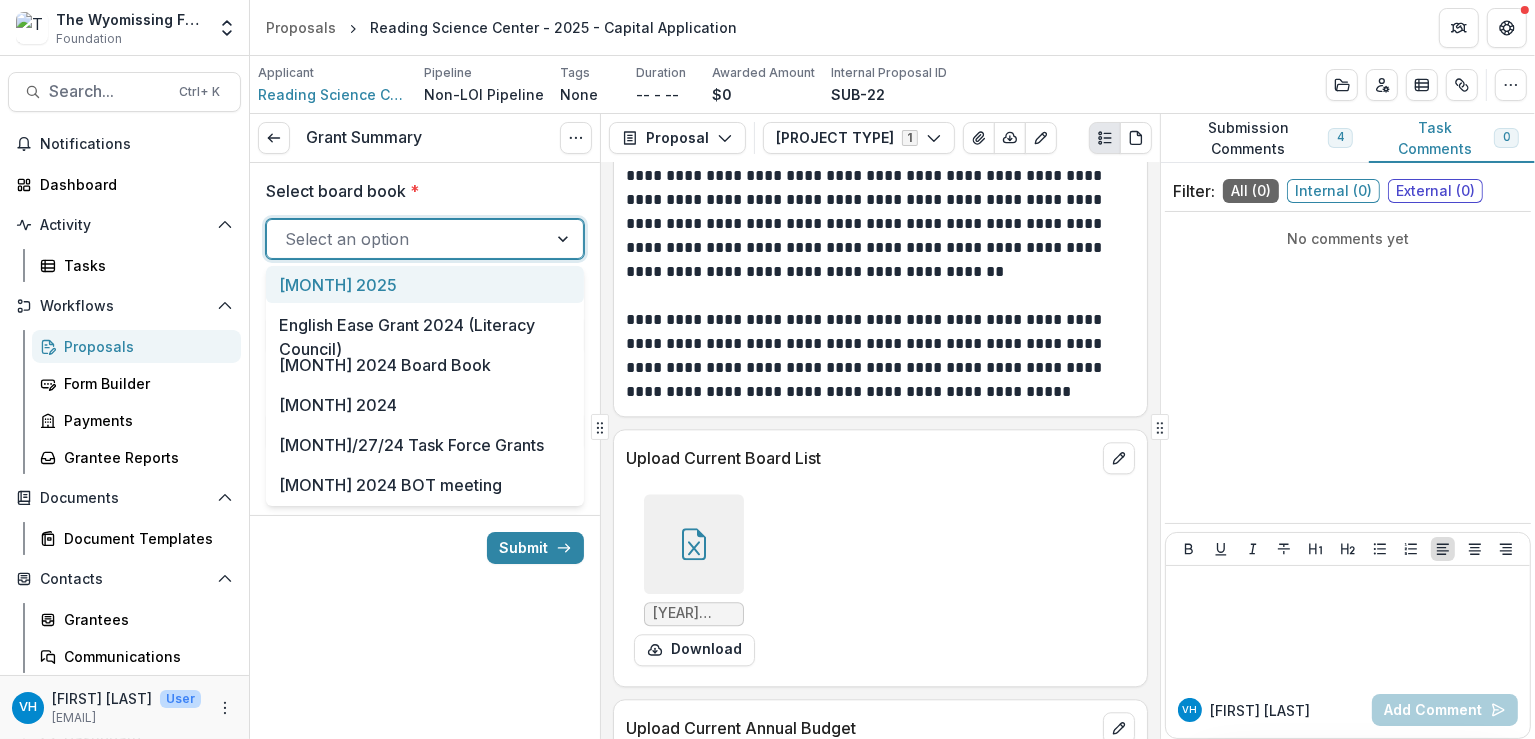 click on "April 2025" at bounding box center [425, 284] 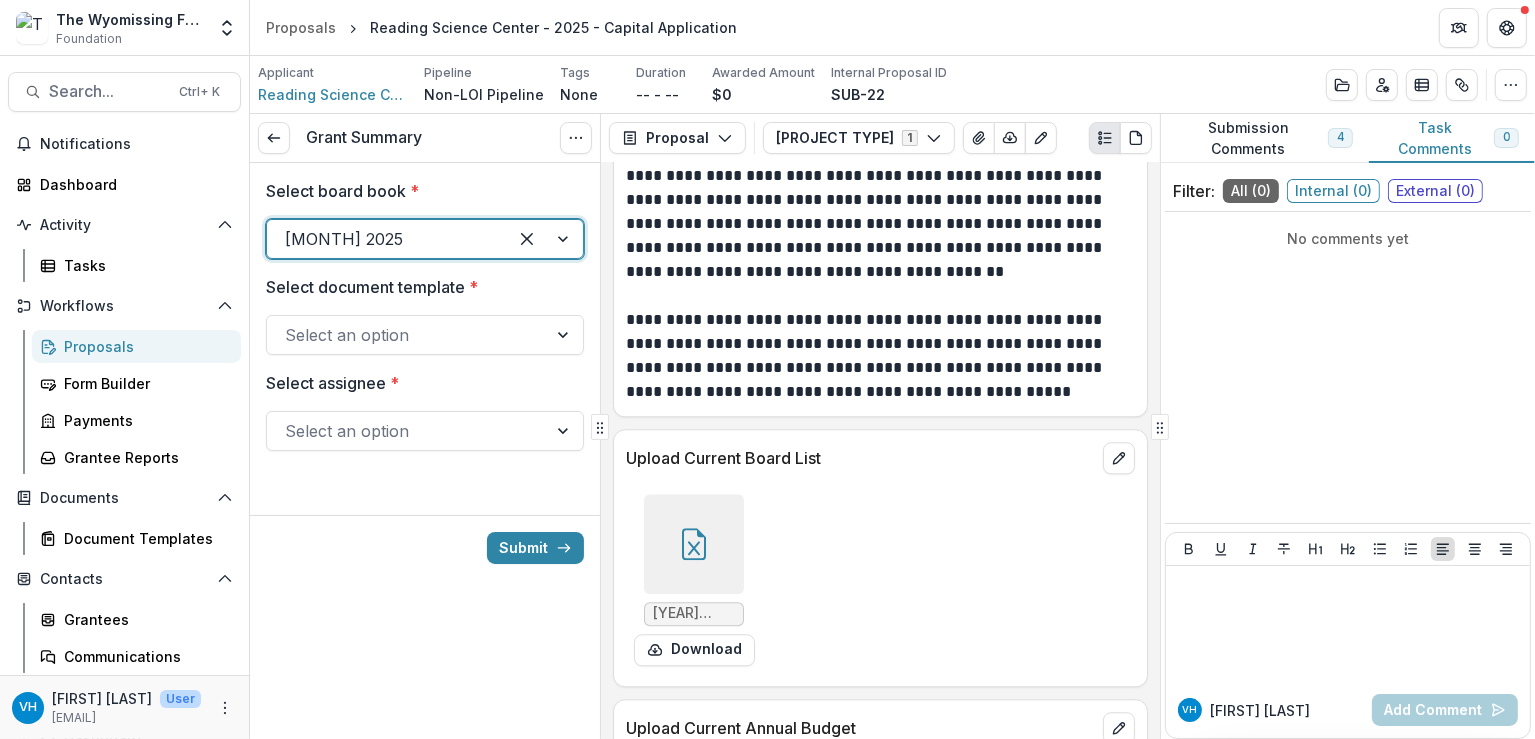 click on "Select an option" at bounding box center [407, 335] 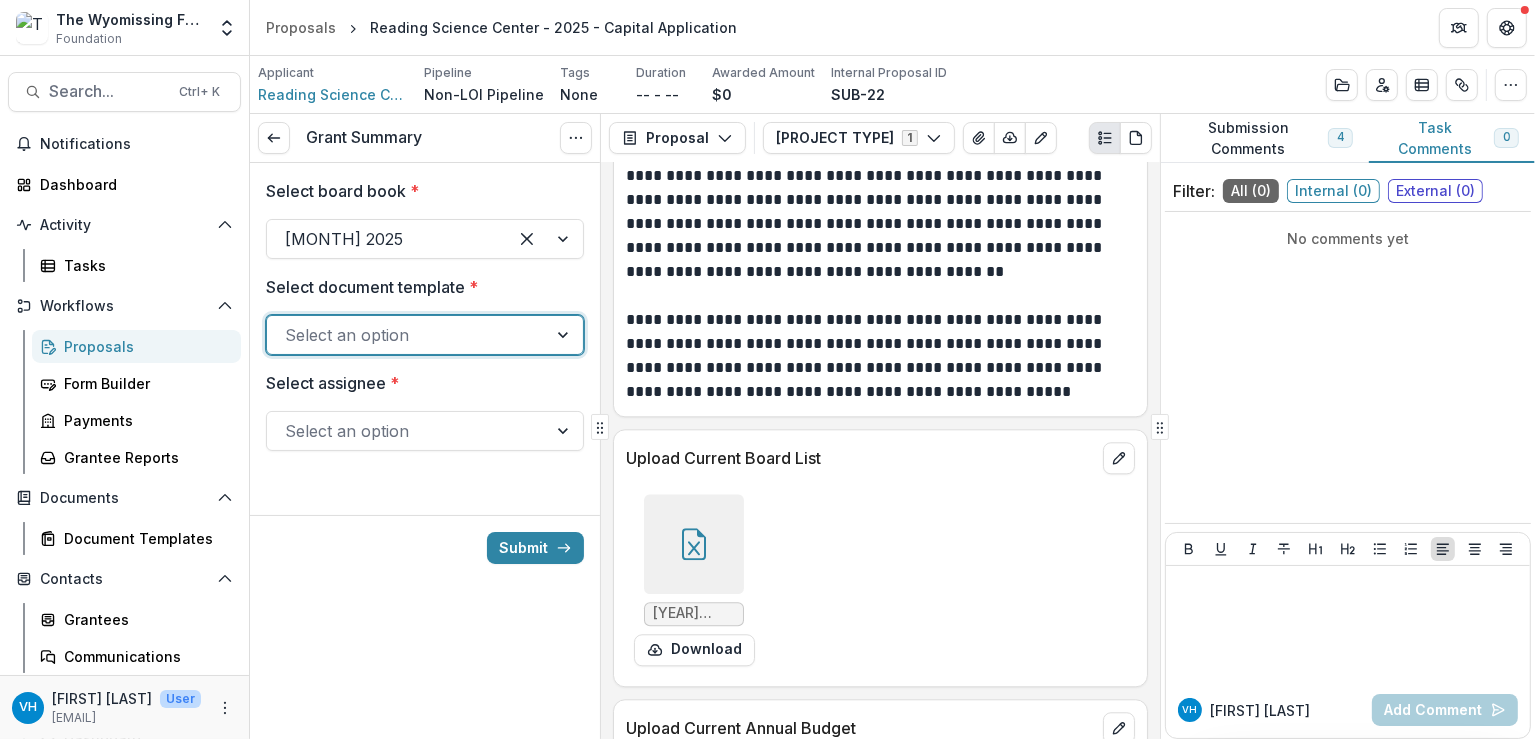 click on "Board Summary - Program or Project" at bounding box center (767, 925) 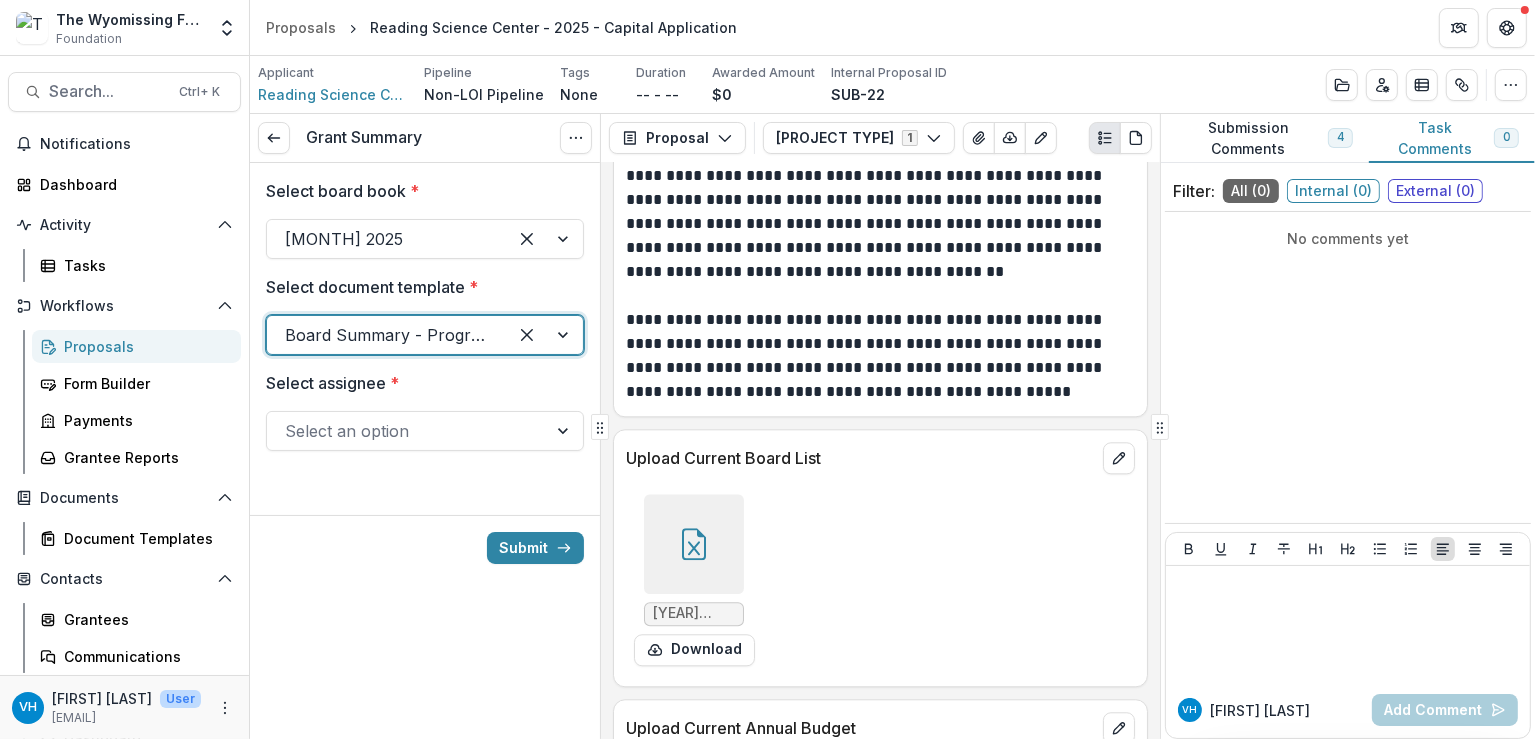 click at bounding box center [407, 431] 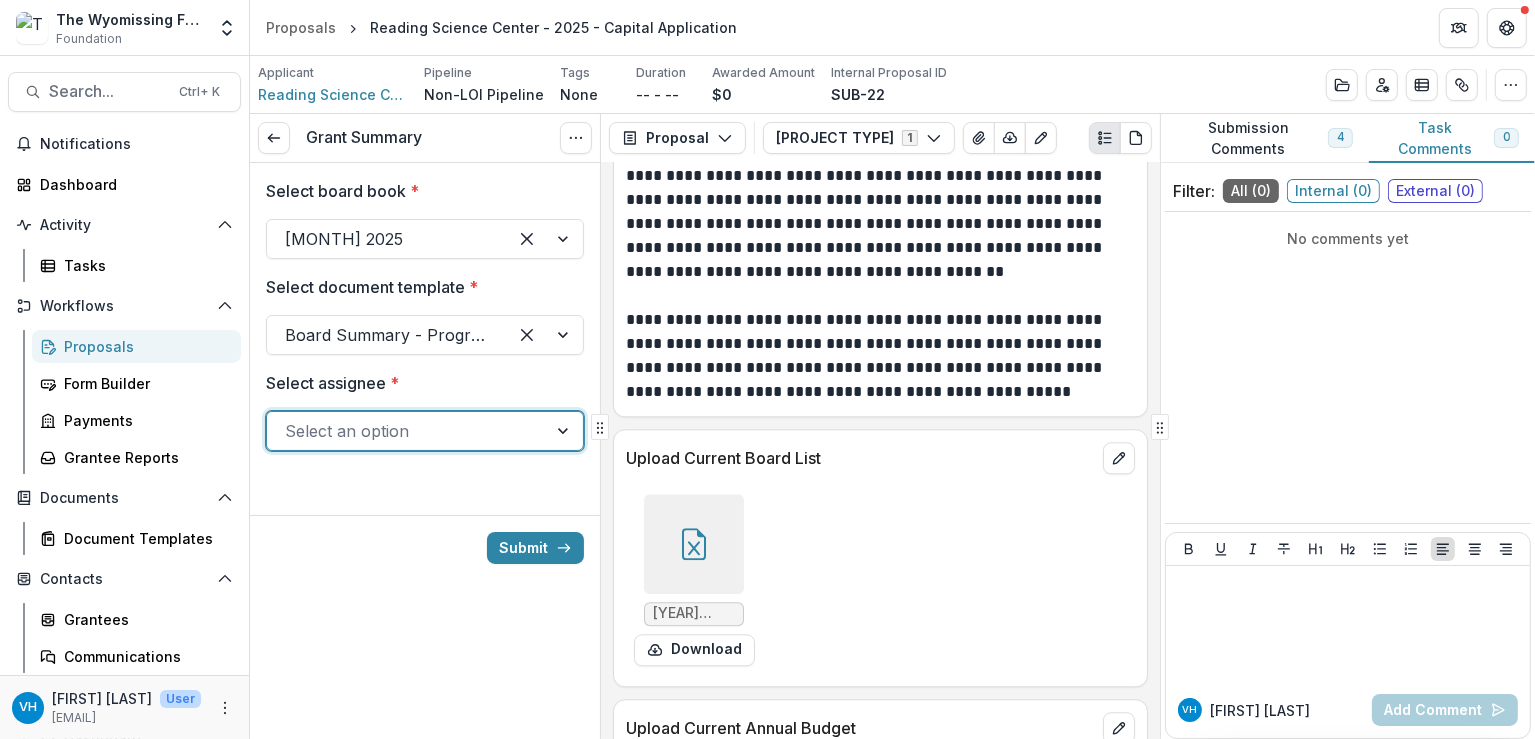 click on "[FIRST] [LAST]" at bounding box center (767, 885) 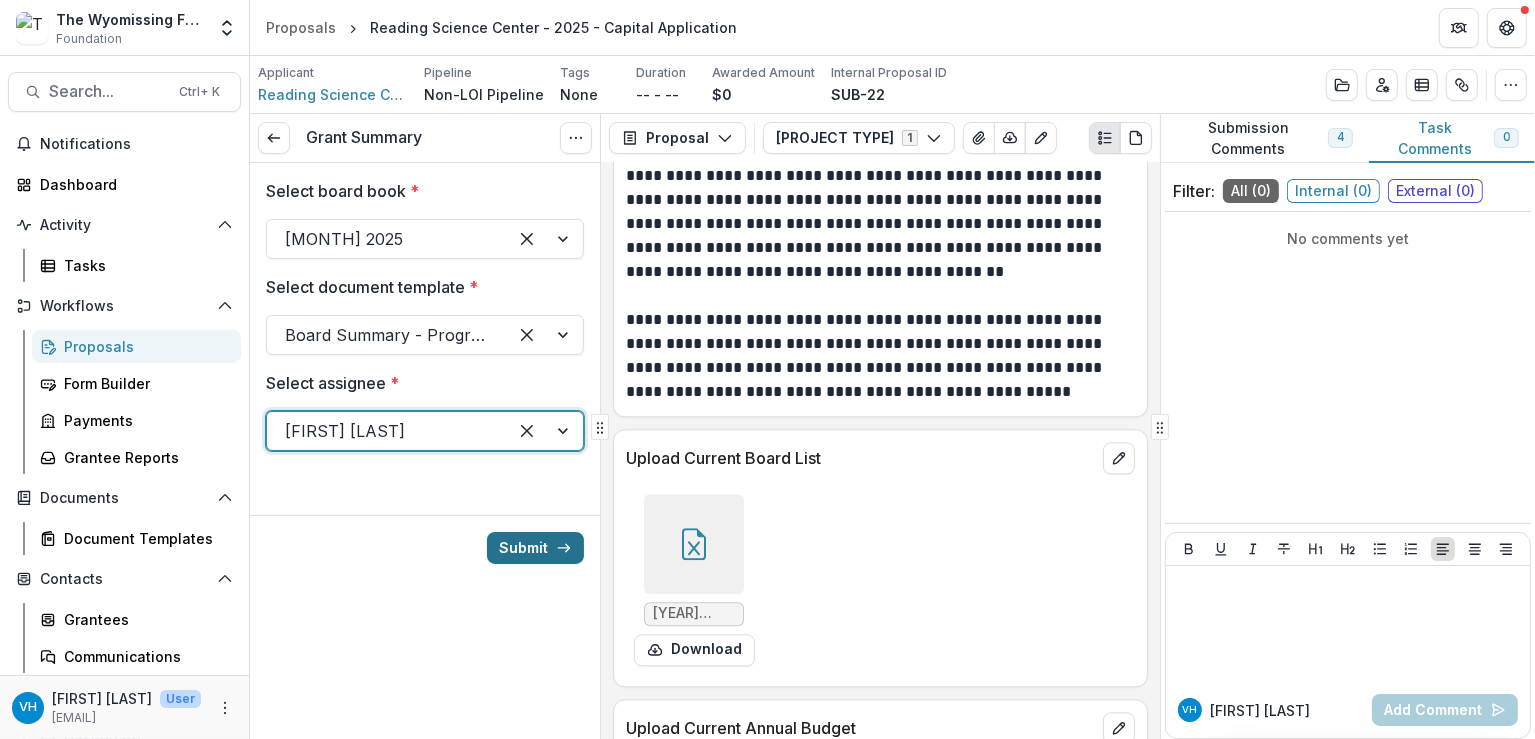 click on "Submit" at bounding box center (535, 548) 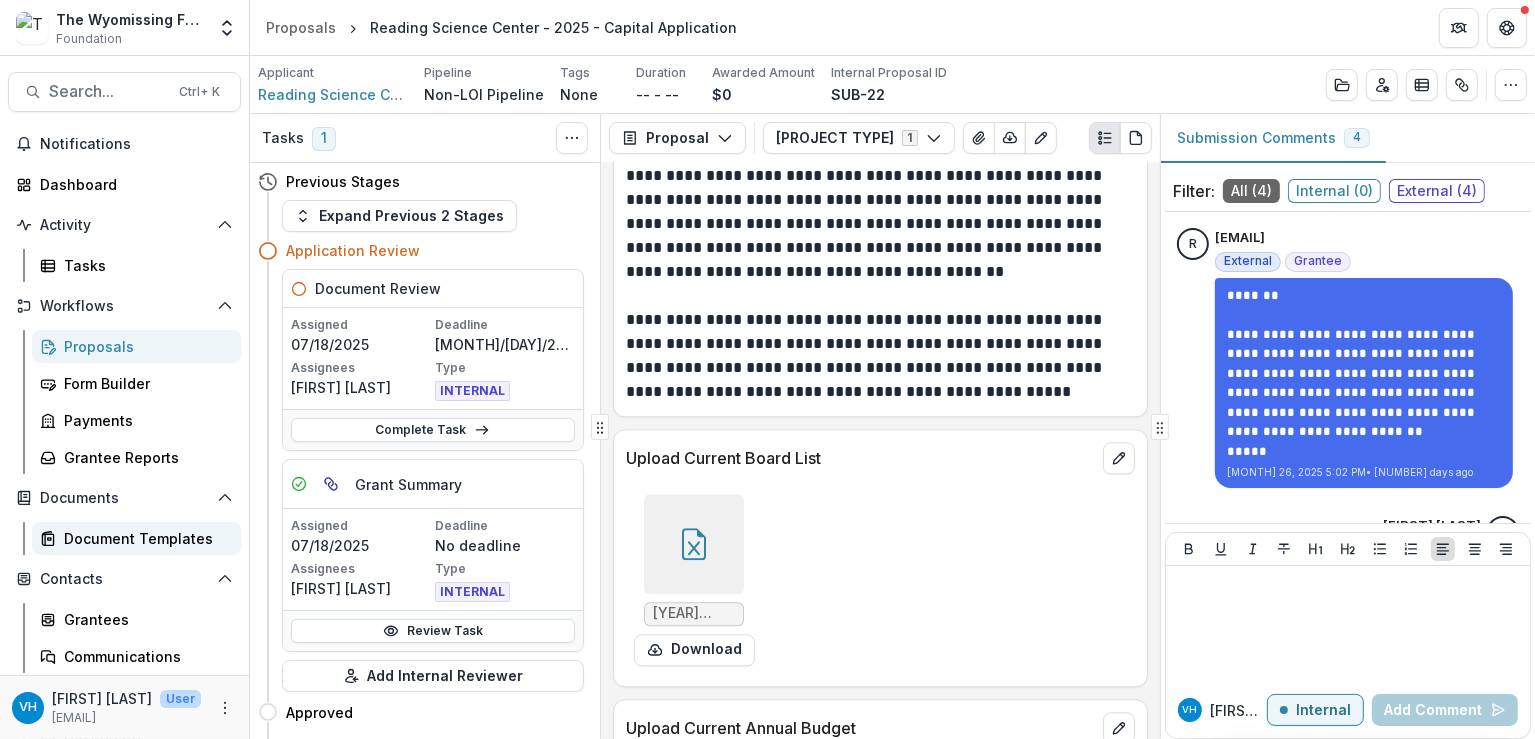 click on "Document Templates" at bounding box center [136, 538] 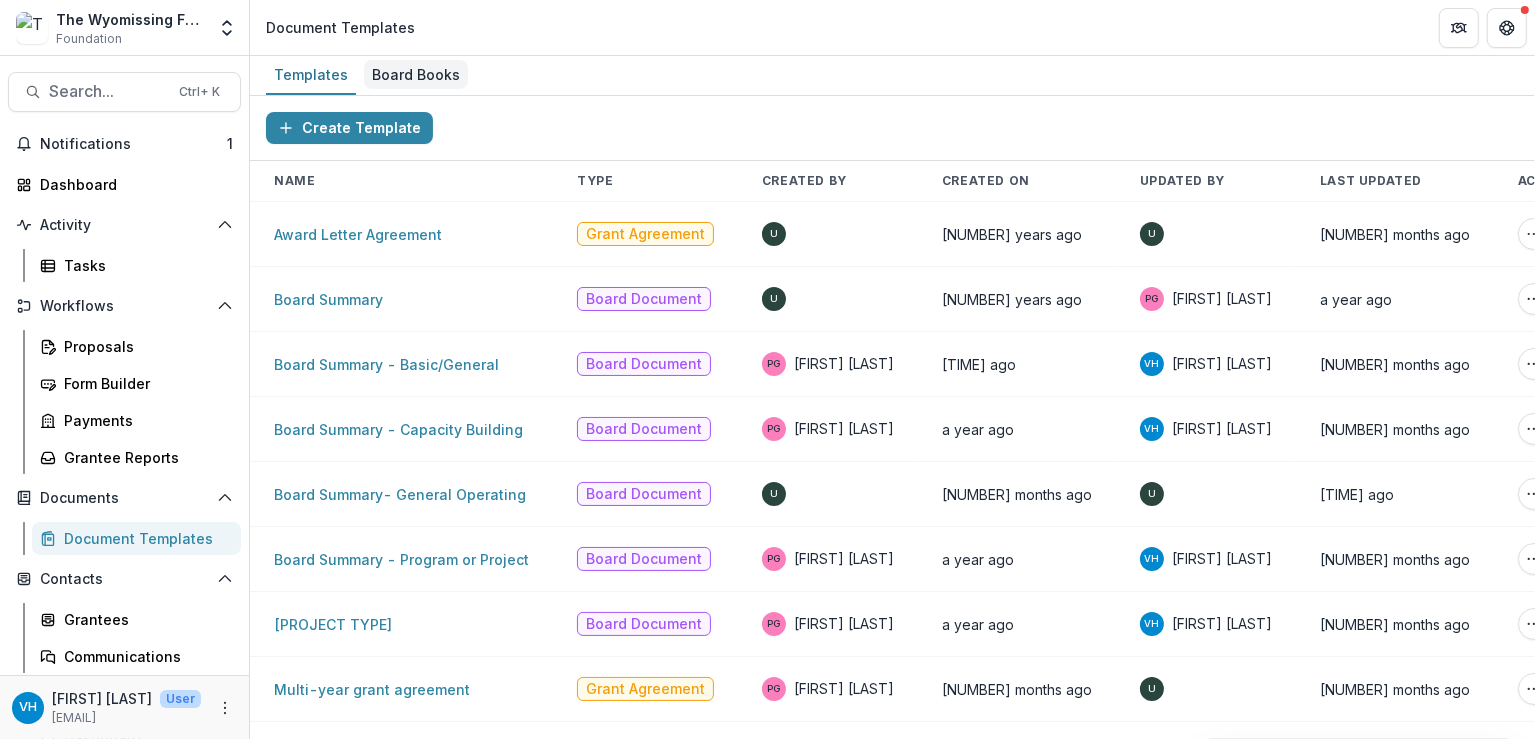 click on "Board Books" at bounding box center (416, 74) 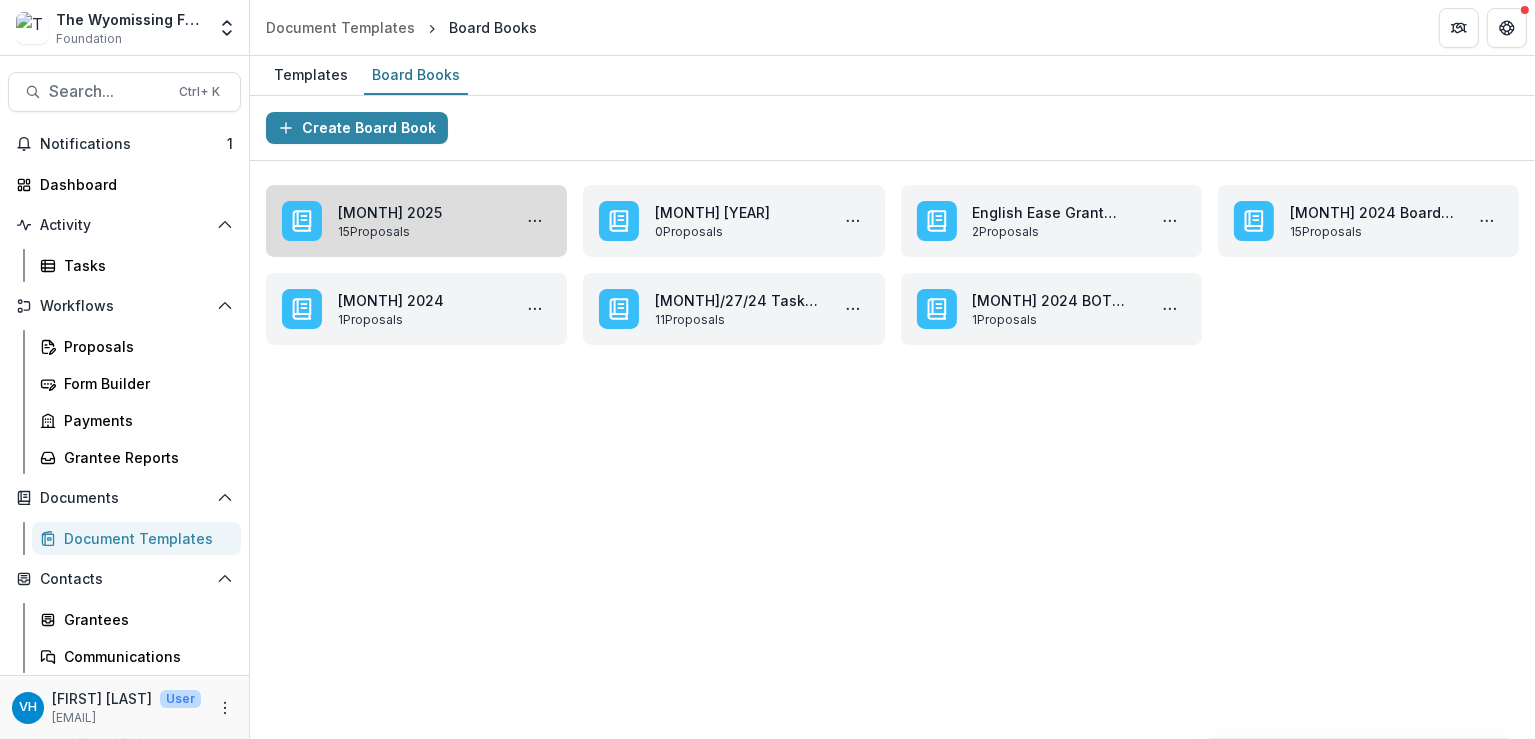 click on "April 2025" at bounding box center (420, 212) 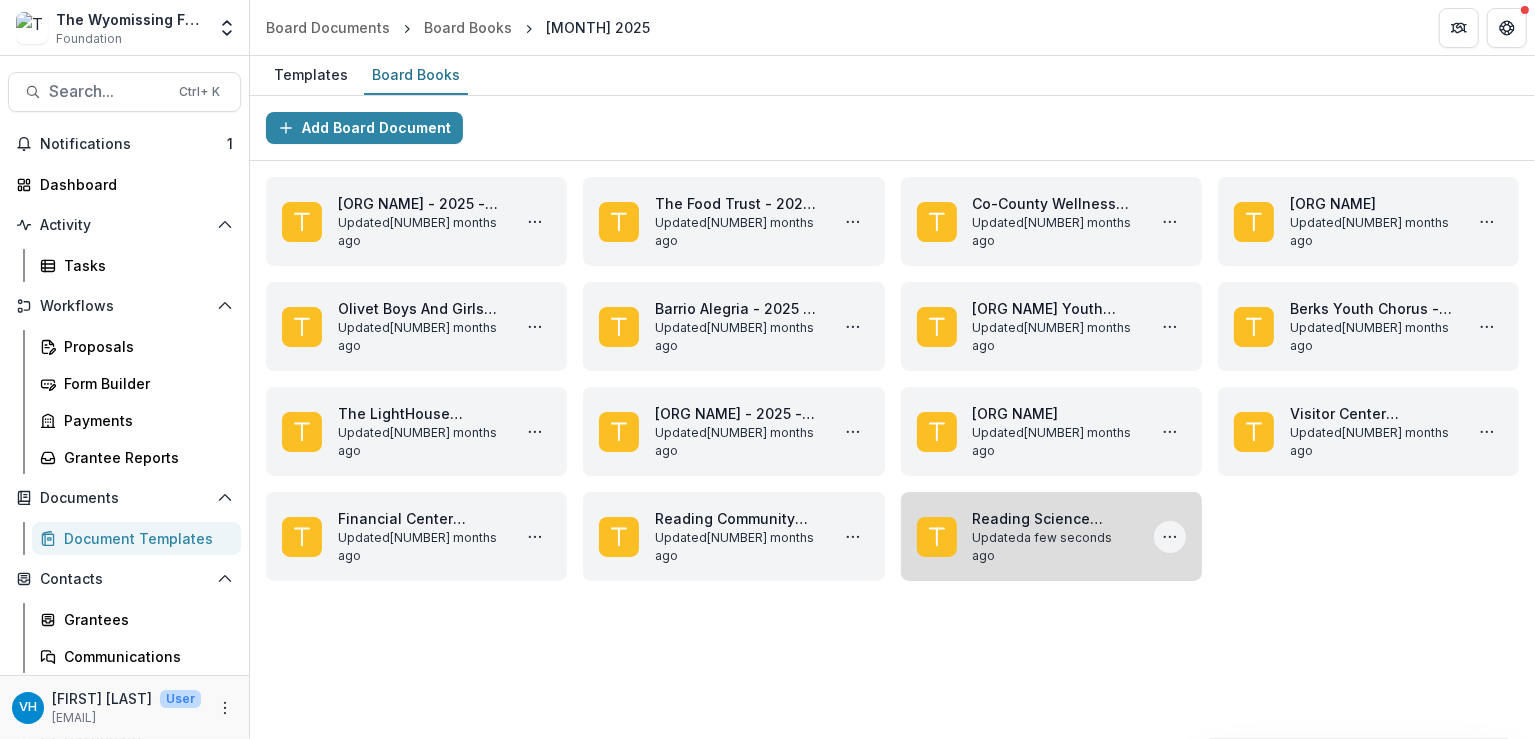 click 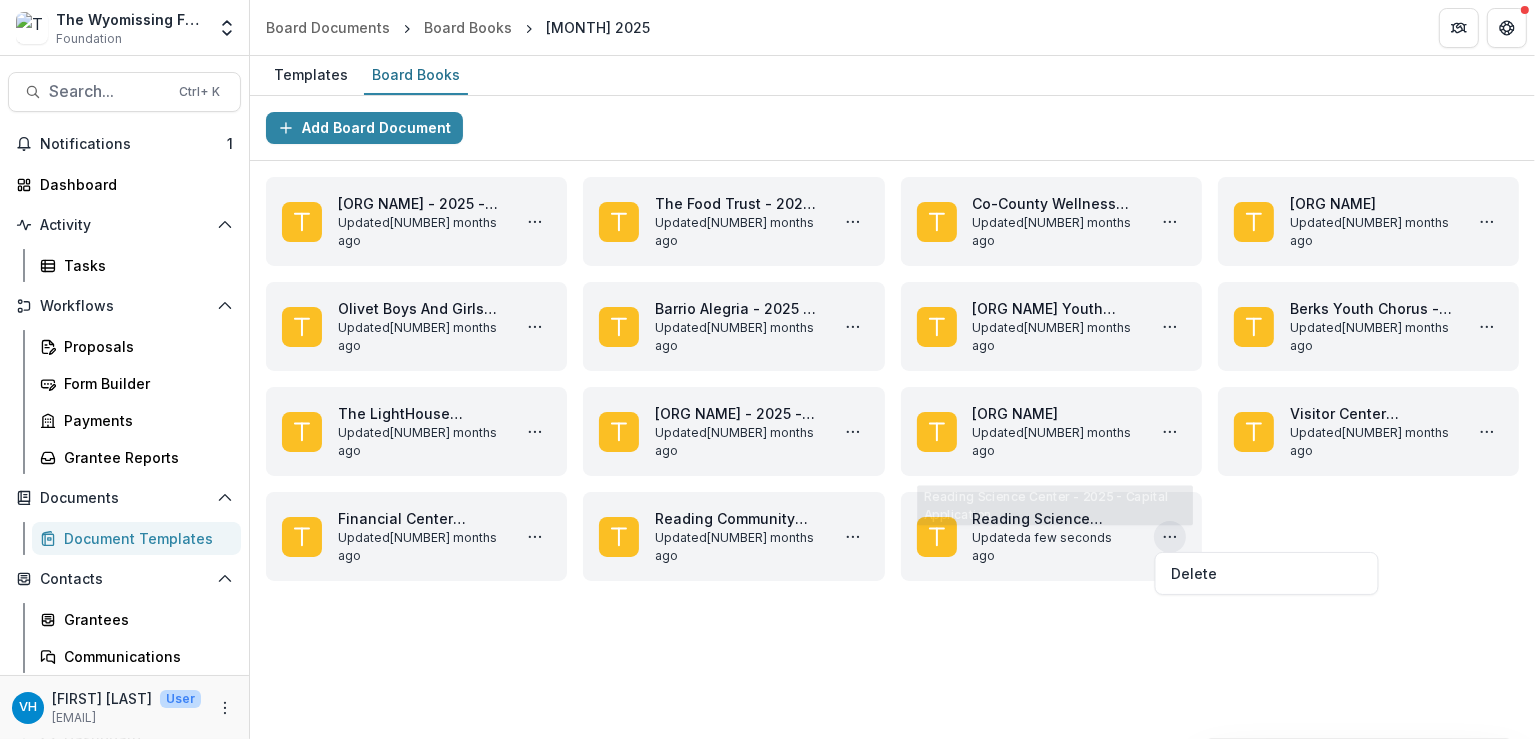 click on "Berks County Intermediate Unit - 2025 - Project or Program Application Updated  3 months ago Delete The Food Trust - 2025 - Penn Street Market Updated  3 months ago Delete Co-County Wellness Services - 2025 - Berks Teens & SHAPE Updated  3 months ago Delete Berks Arts Council Staff Capacity Building  Updated  3 months ago Delete Olivet Boys And Girls Club Of Reading And Berks County Inc - 2025 - Clinton St. Club Roof Replacement Updated  3 months ago Delete Barrio Alegria - 2025 - Barrio's Argonaut Updated  3 months ago Delete Youth Volunteer Corps of Reading (YVCR) Youth Mental Health Education Initiative Updated  3 months ago Delete Berks Youth Chorus - 2025 - Letter of Intent Updated  3 months ago Delete The LightHouse Women & Children Center All-Accessible Playground Updated  3 months ago Delete Refresh Berks - 2025 - Letter of Intent Updated  3 months ago Delete Berks Military History Museum Holocaust Education Center Updated  3 months ago Delete Visitor Center Schematic Design Updated  3 months ago" at bounding box center (892, 379) 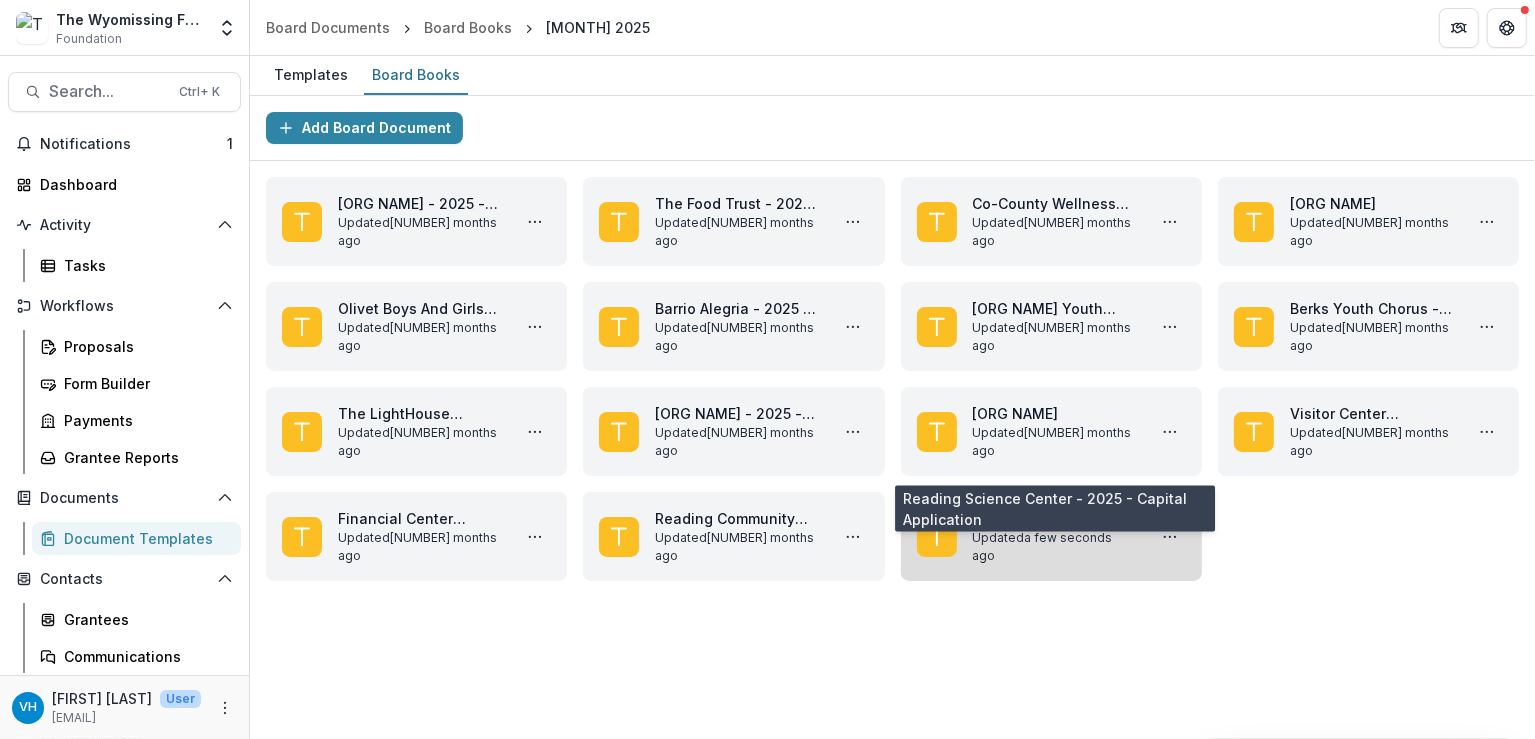 click on "Reading Science Center - 2025 - Capital Application" at bounding box center (1055, 518) 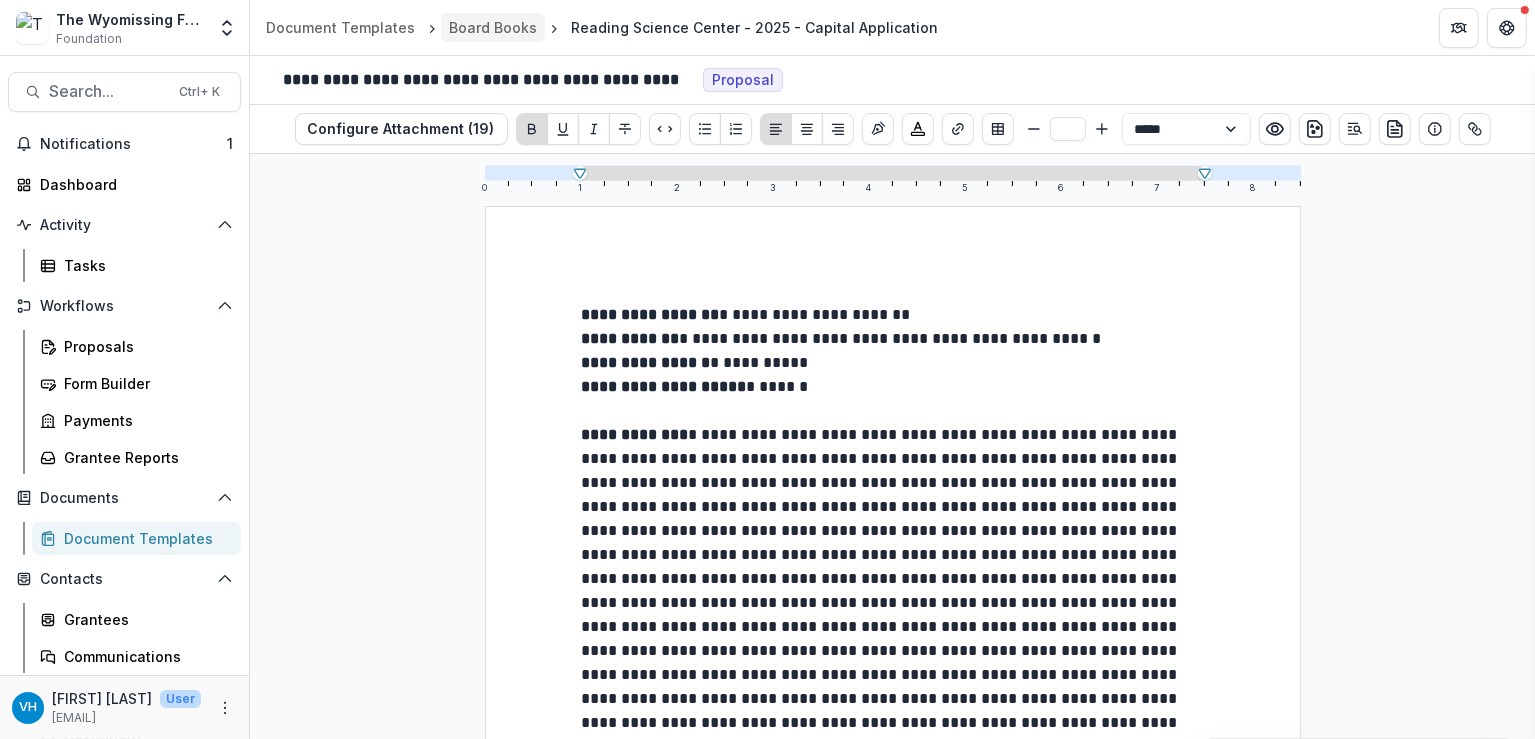 click on "Board Books" at bounding box center (493, 27) 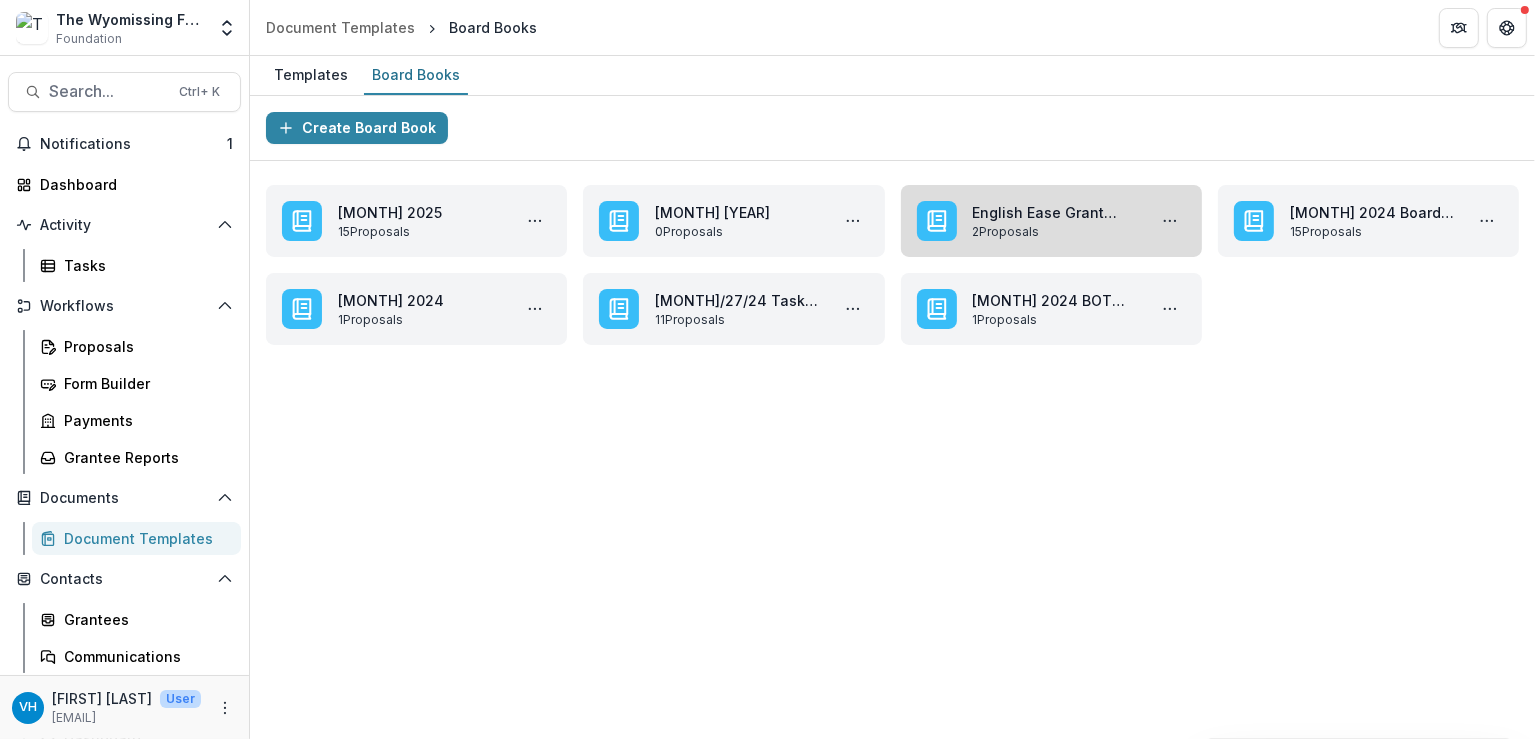 click on "English Ease Grant 2024 (Literacy Council)" at bounding box center (1055, 212) 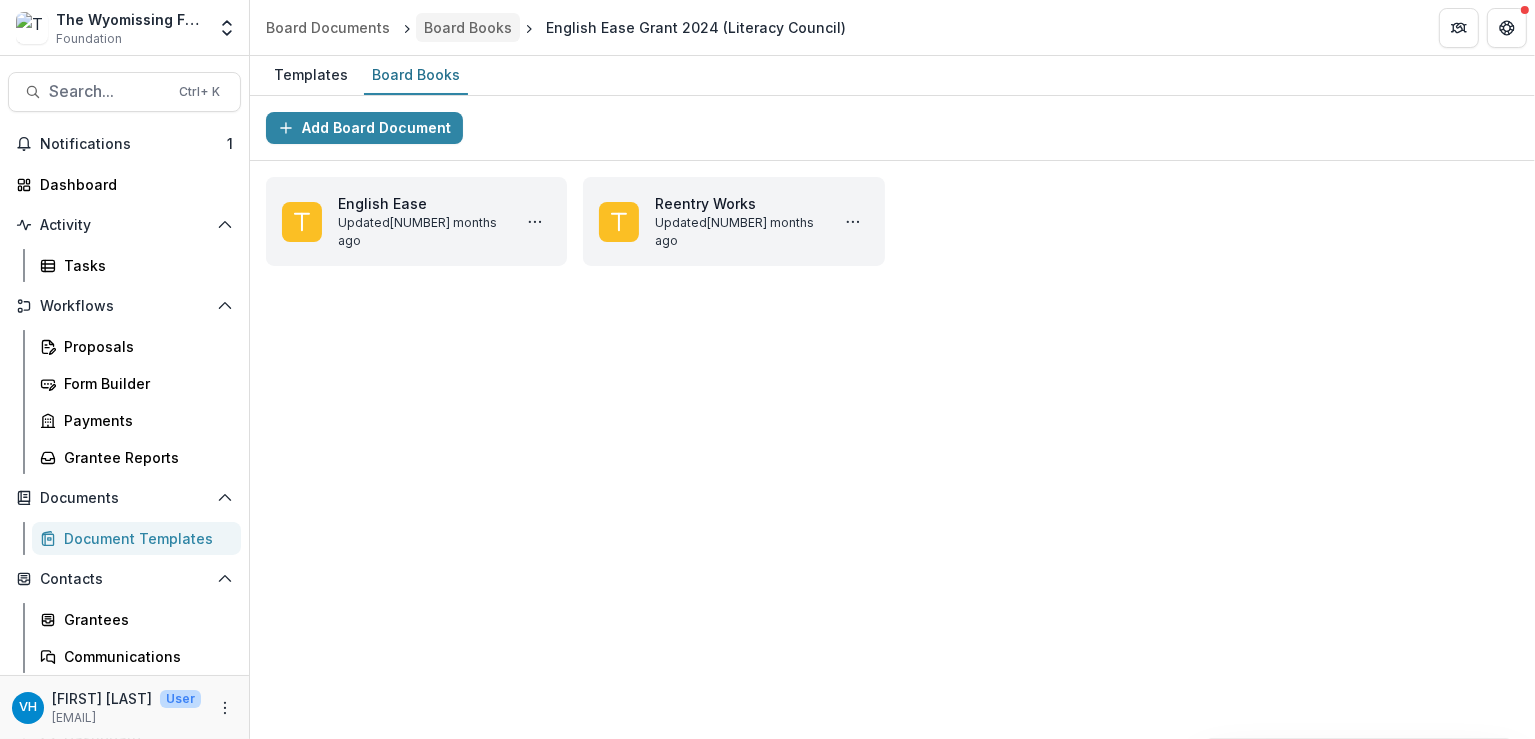 click on "Board Books" at bounding box center (468, 27) 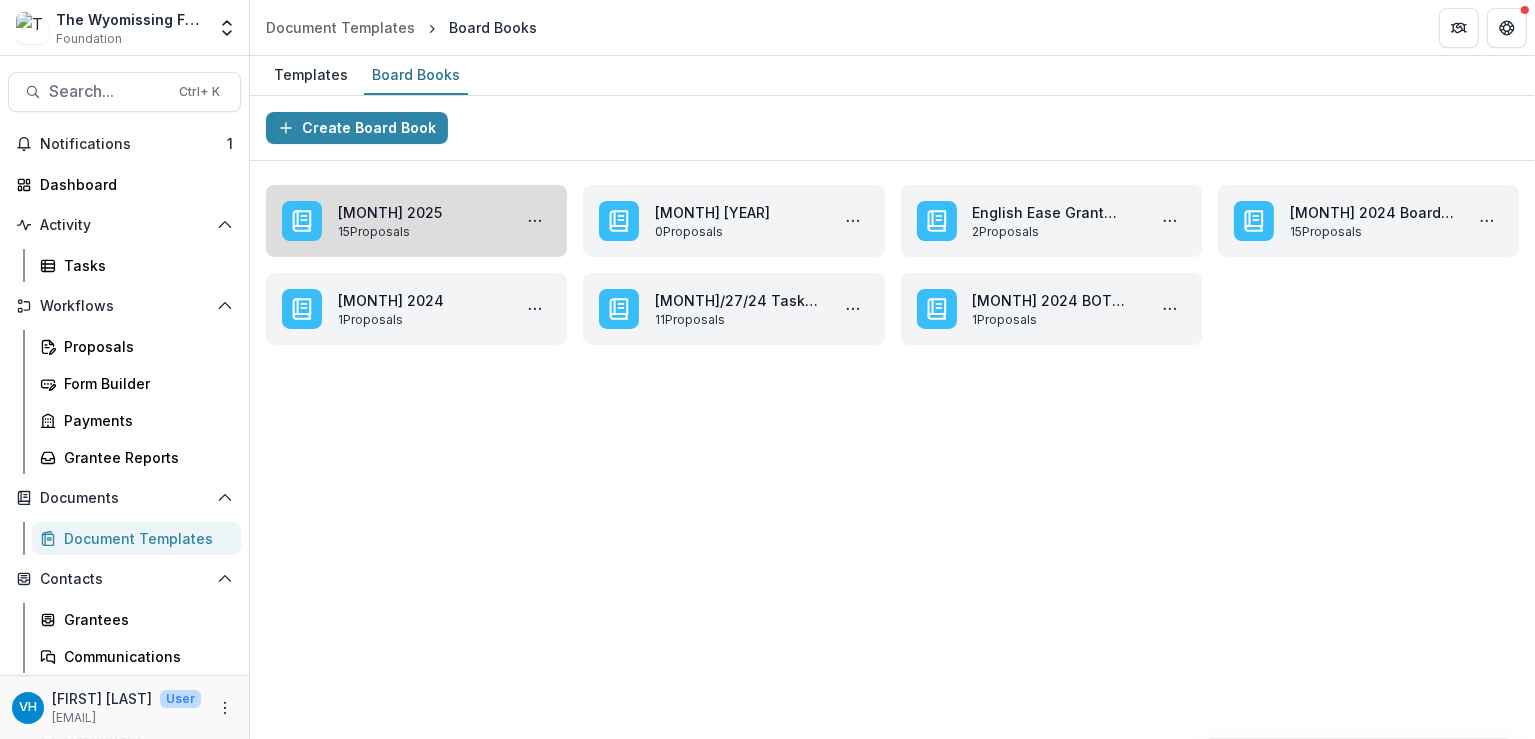 click on "April 2025" at bounding box center [420, 212] 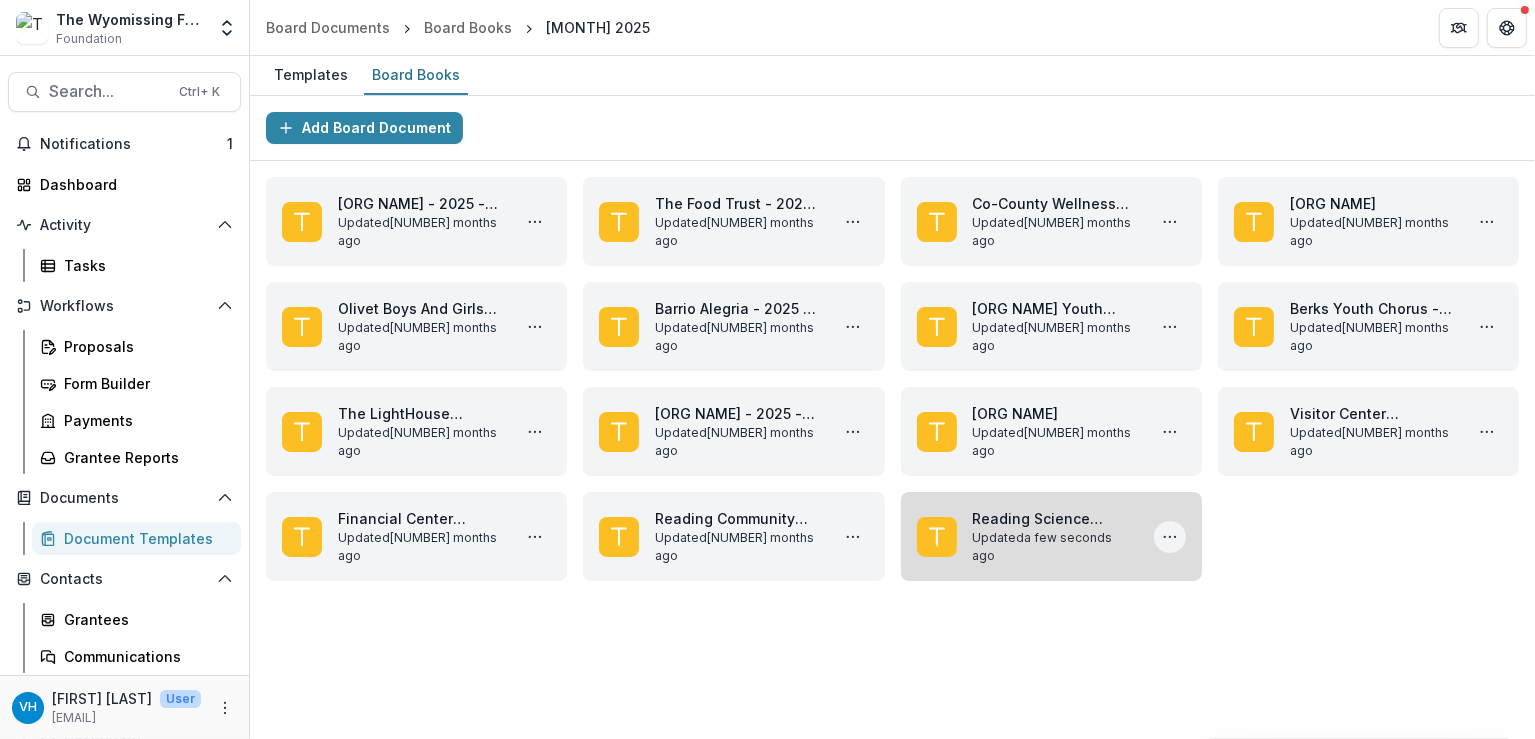 click 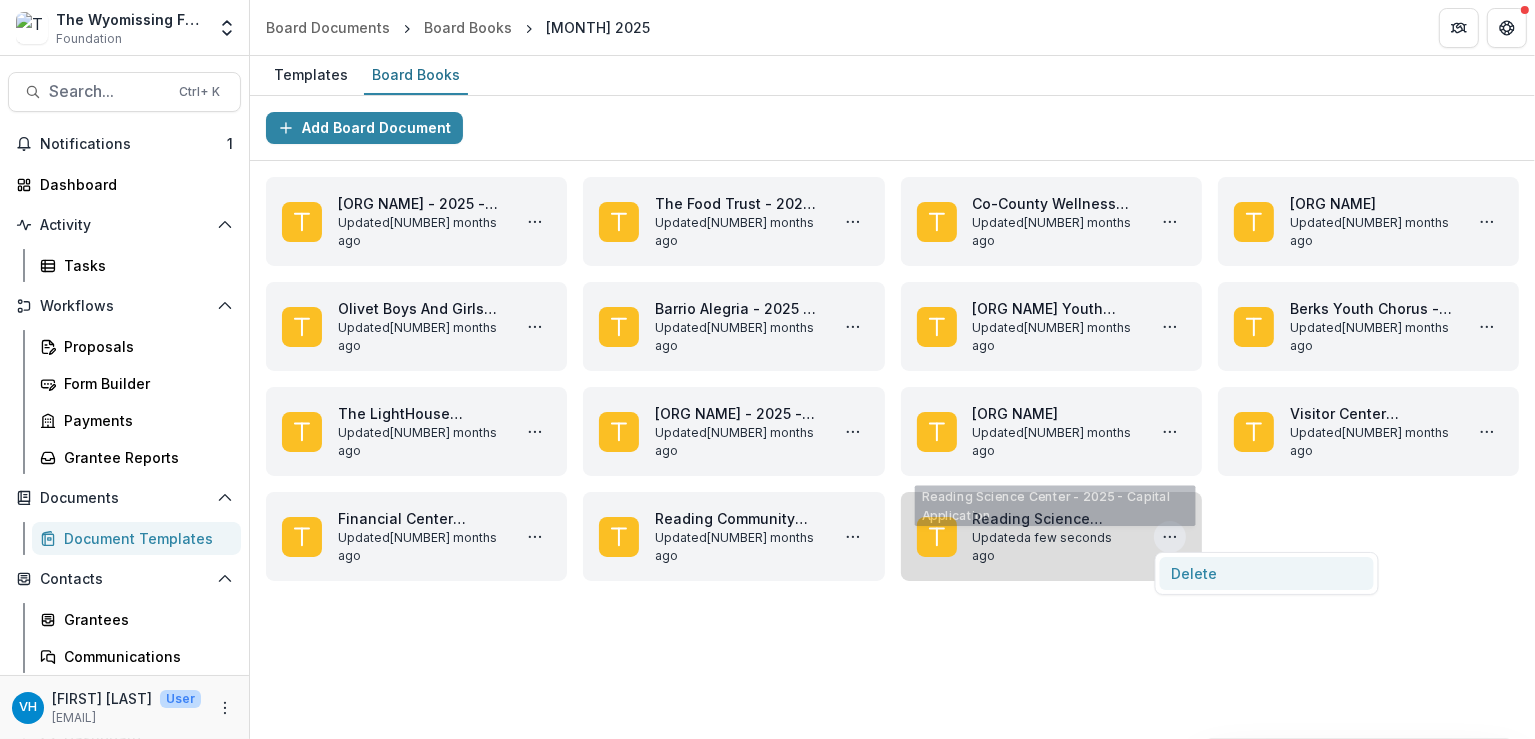 click on "Delete" at bounding box center (1266, 573) 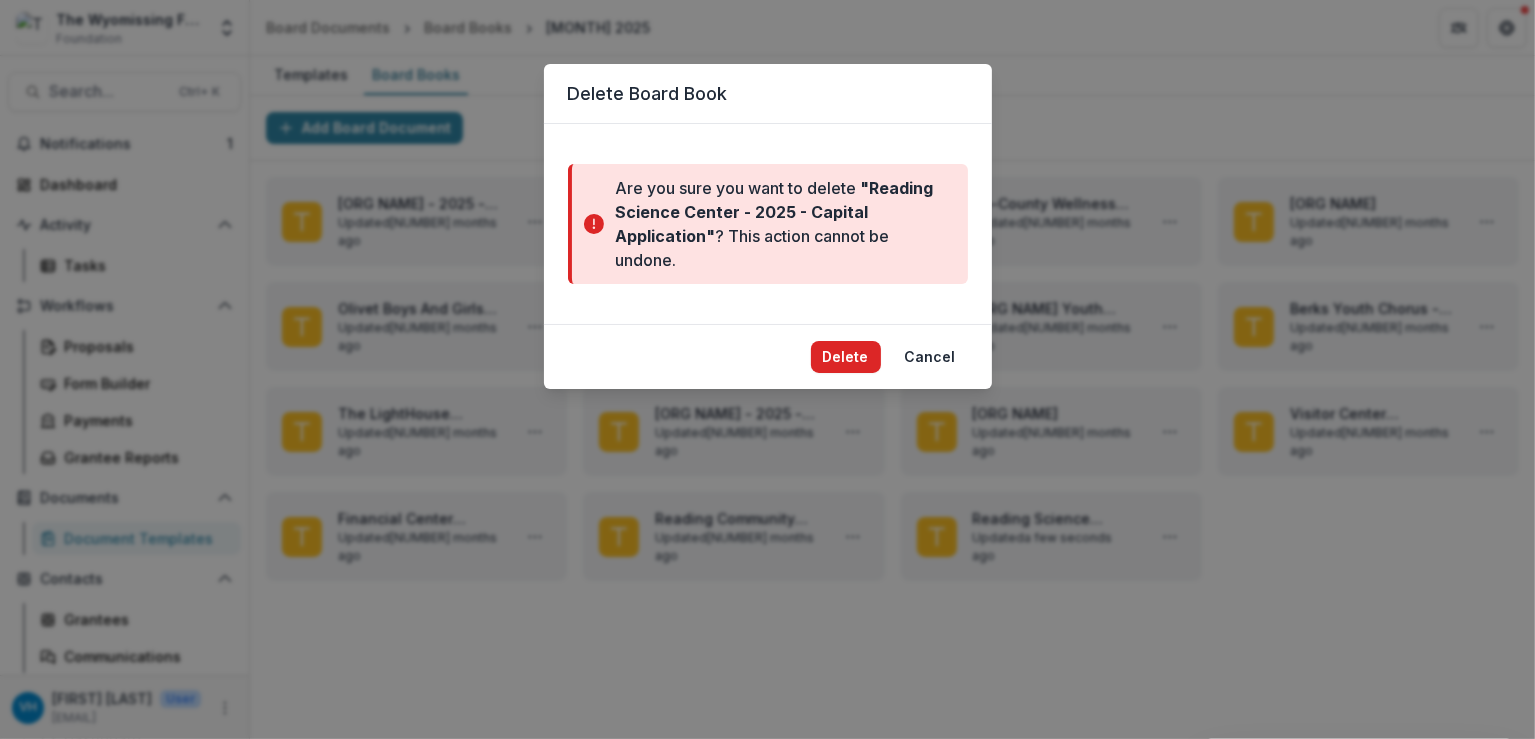 click on "Delete" at bounding box center [846, 357] 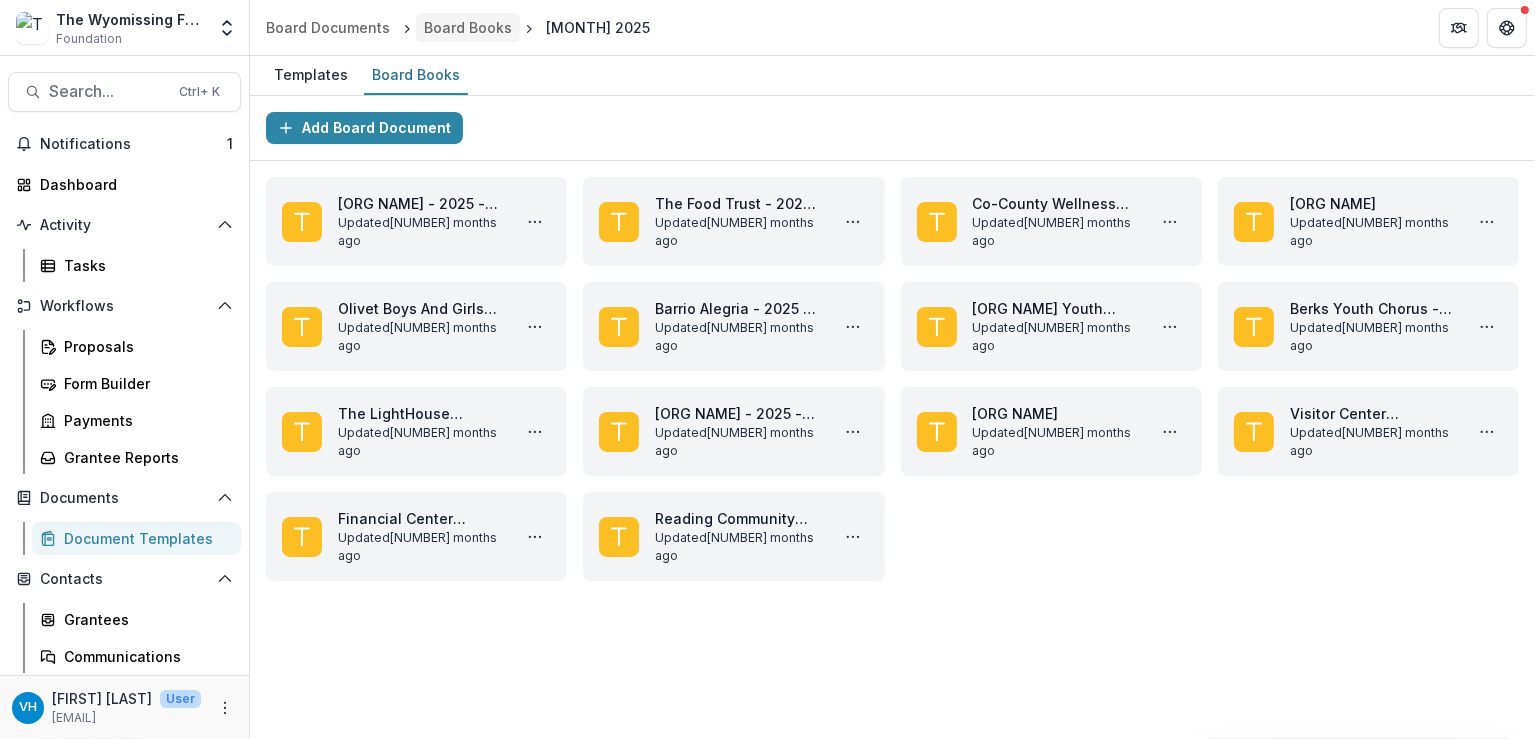 click on "Board Books" at bounding box center (468, 27) 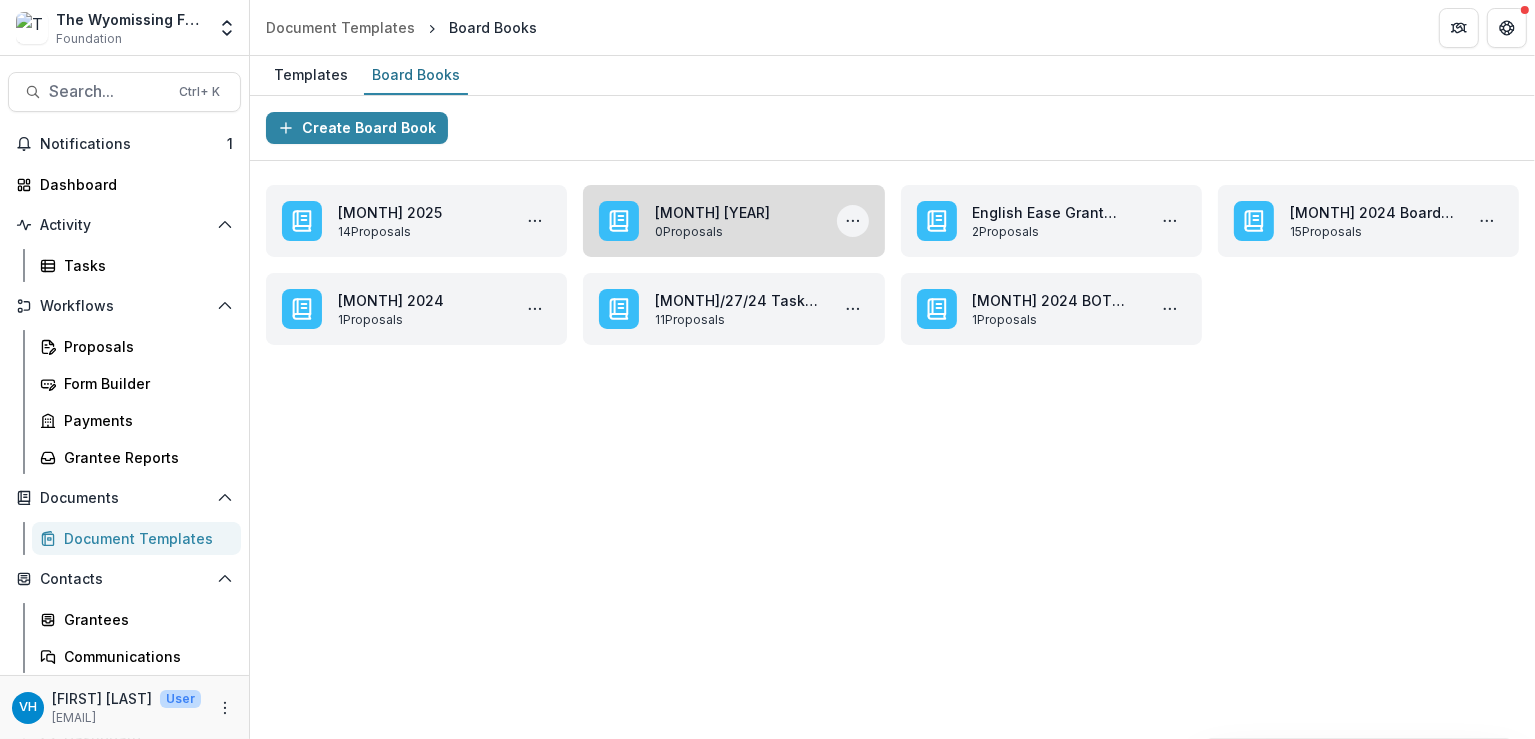 click 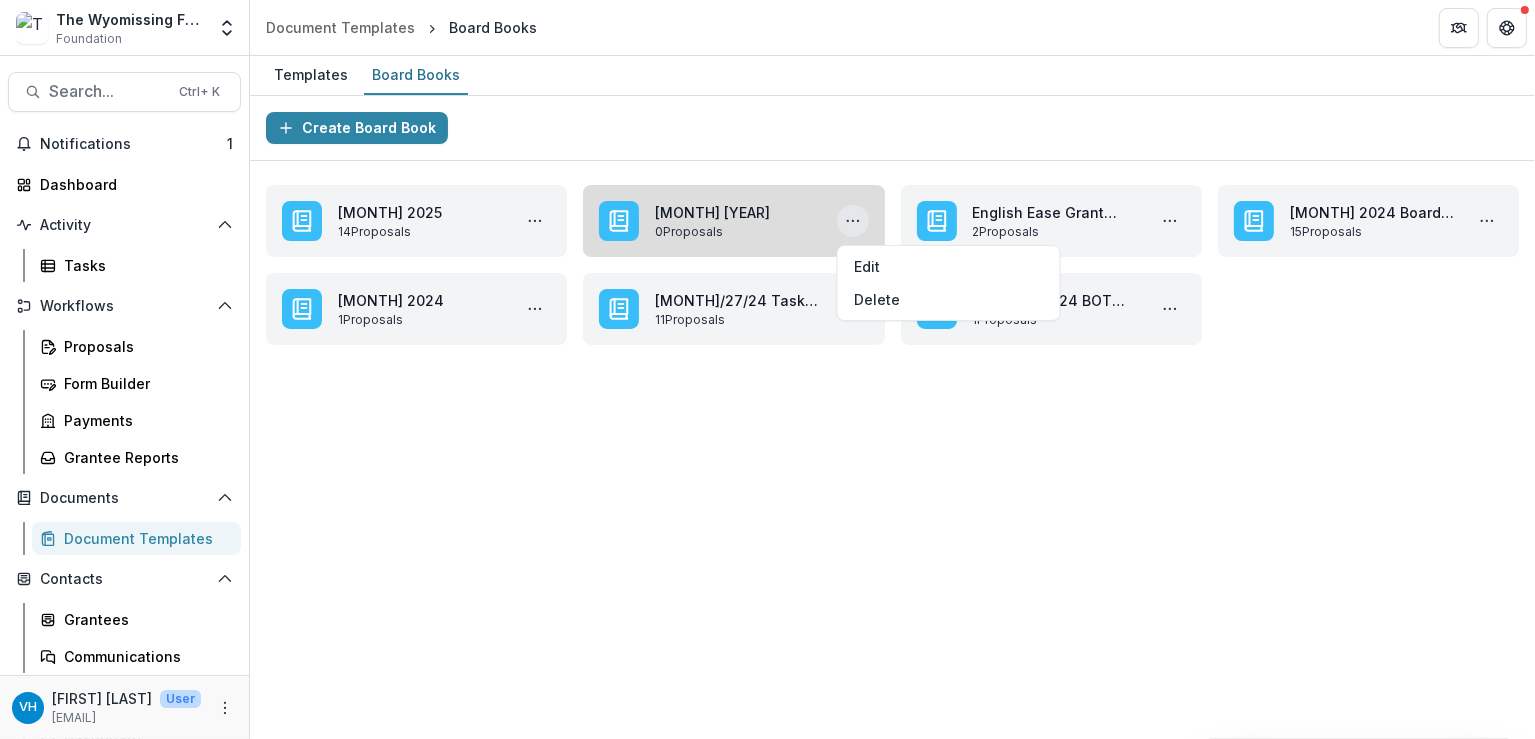 click on "July 2025" at bounding box center (737, 212) 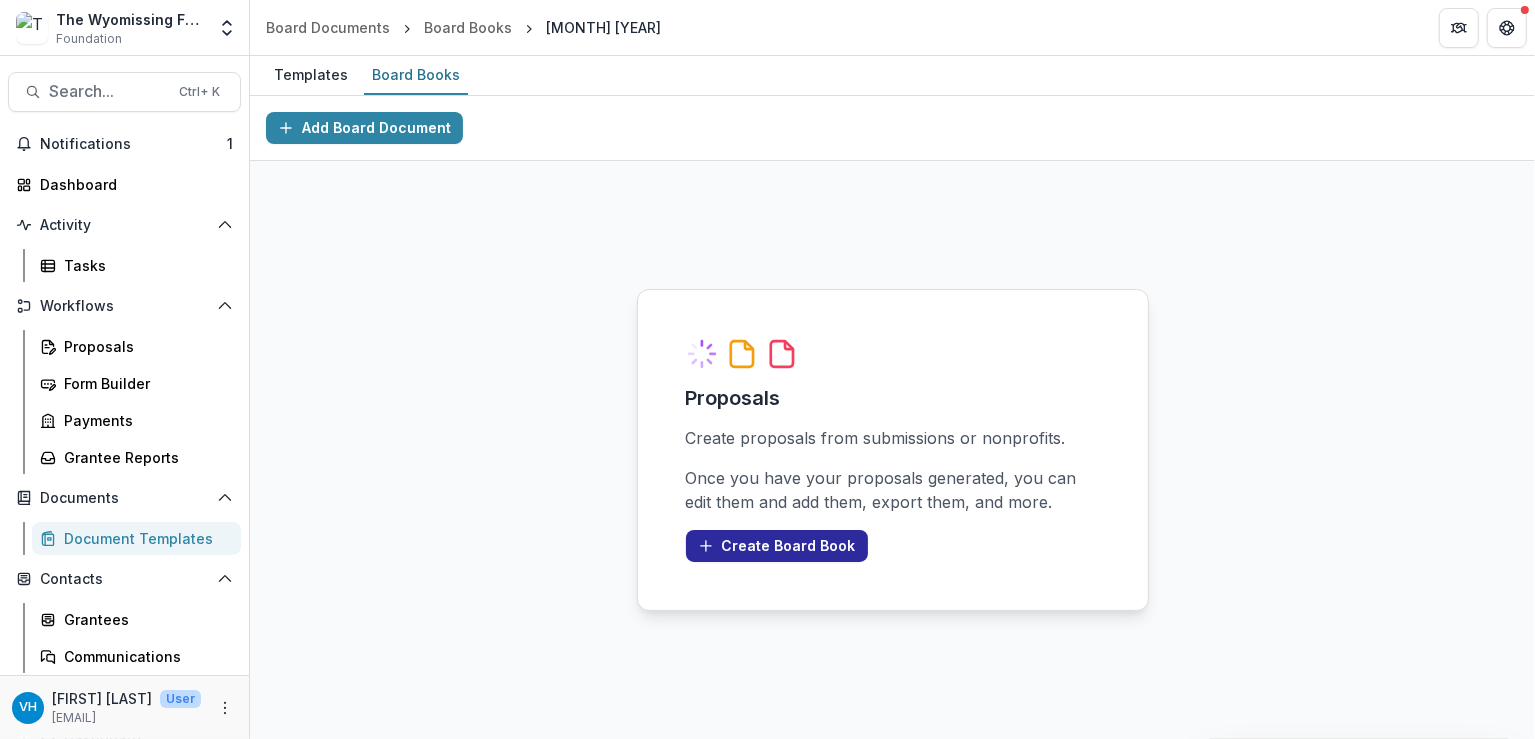 click on "Create Board Book" at bounding box center [777, 546] 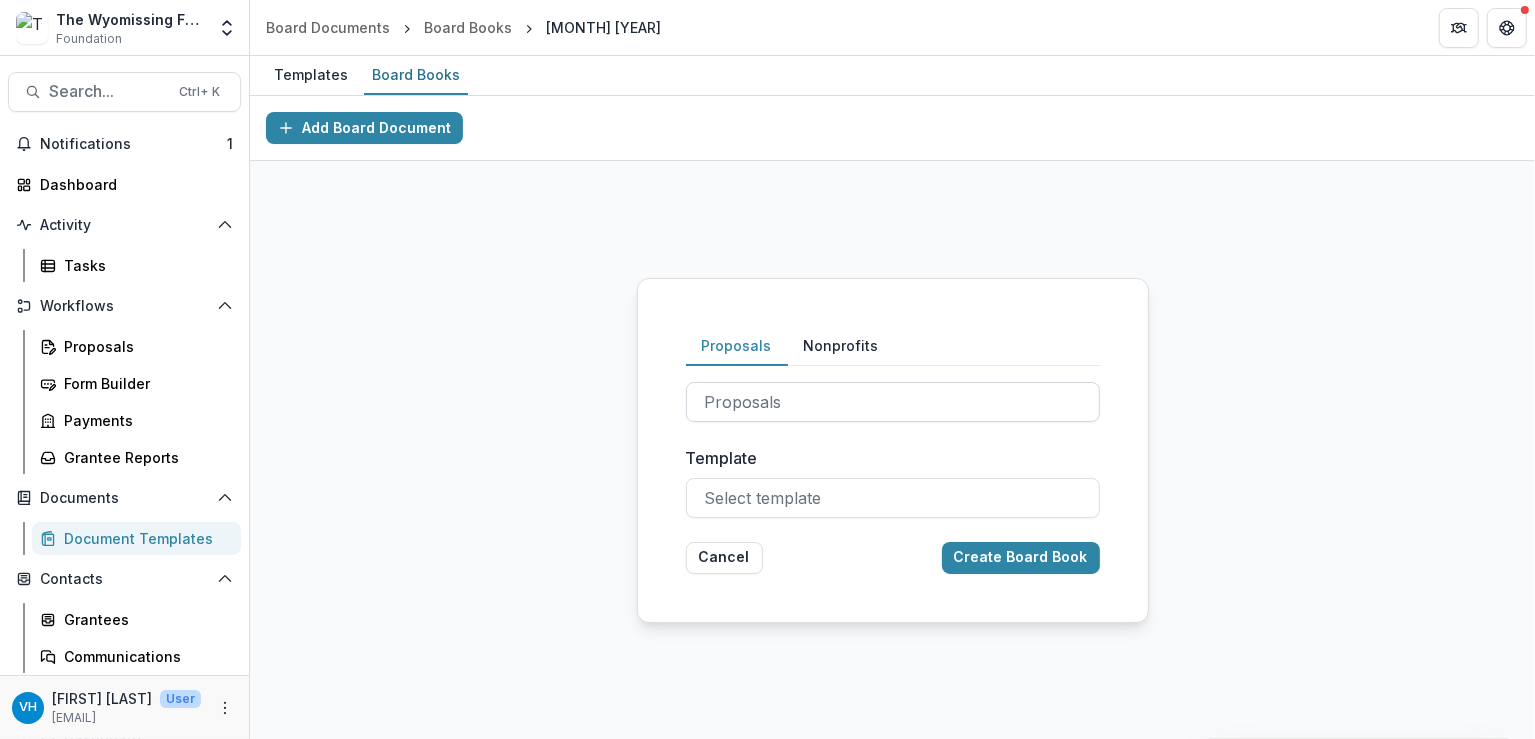click at bounding box center (893, 402) 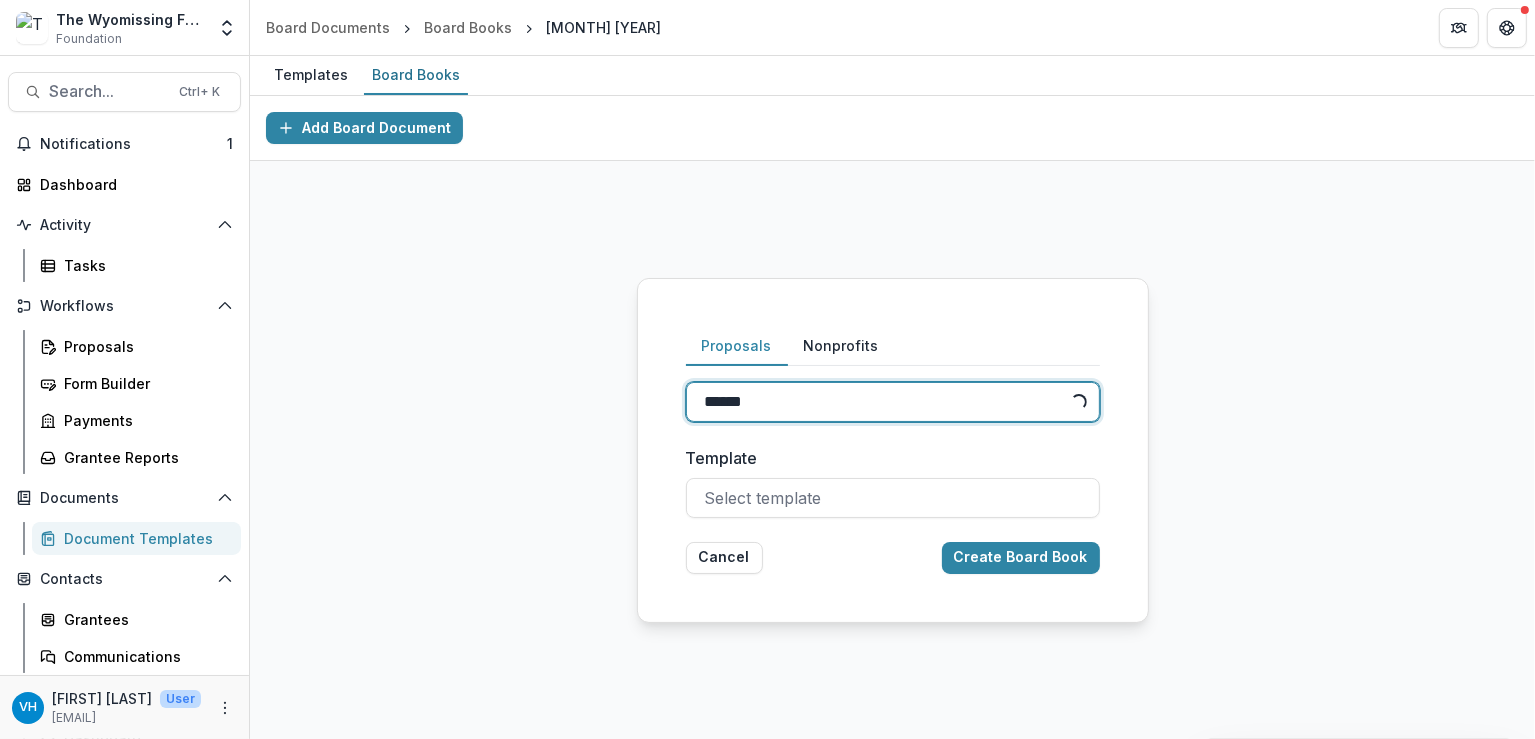 type on "*******" 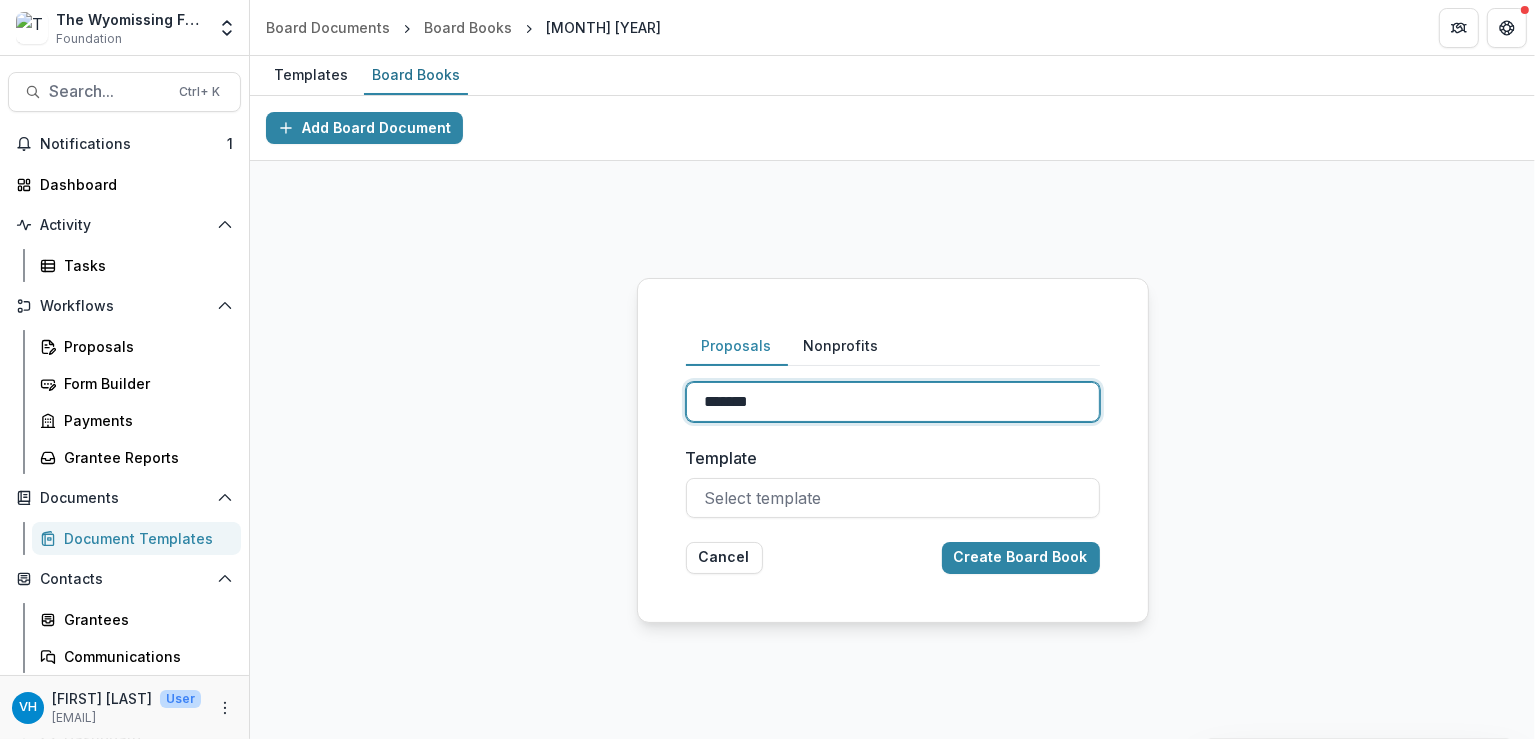 click on "Reading Science Center - 2025 - Capital Application Reading Science Center" at bounding box center [206, 784] 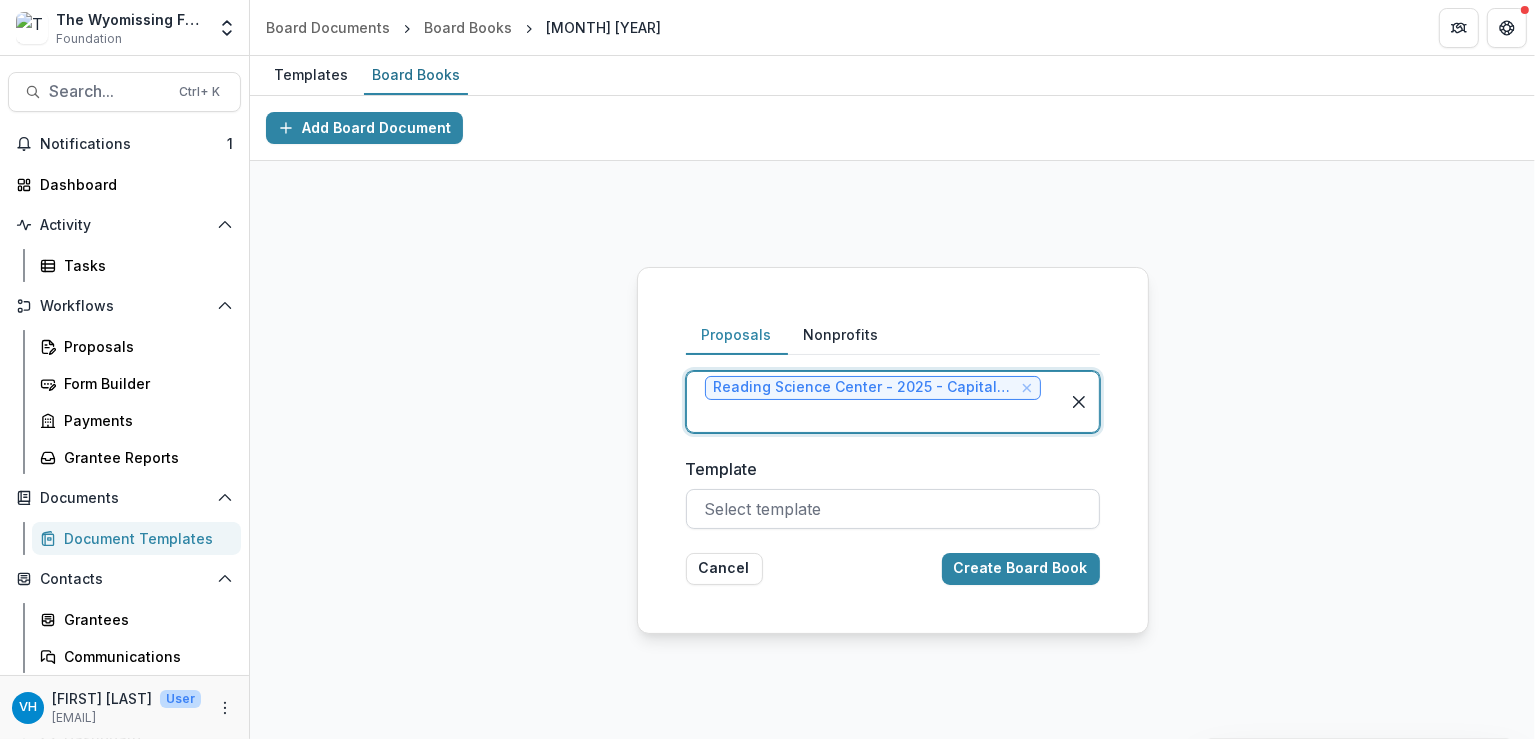 click on "Select template" at bounding box center [893, 509] 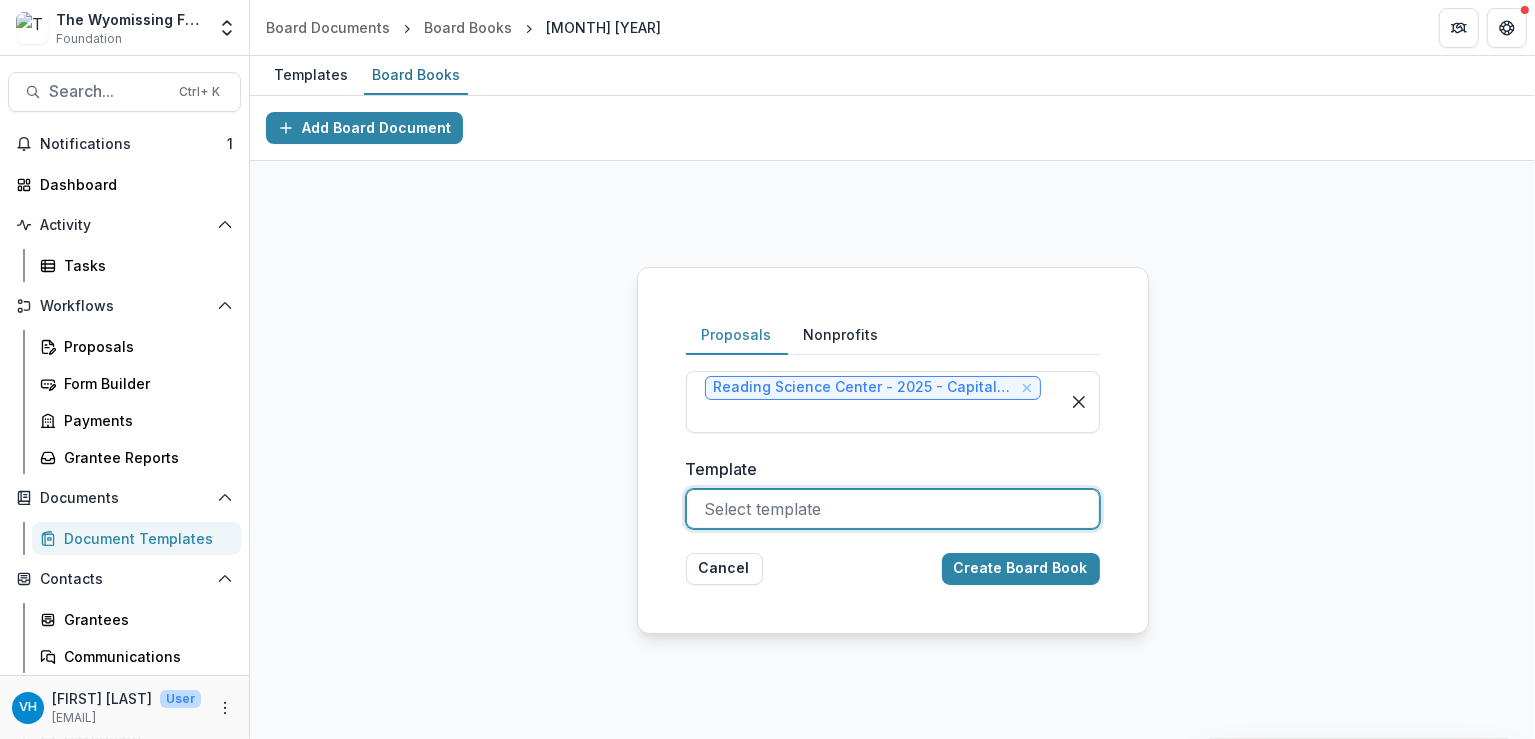 scroll, scrollTop: 236, scrollLeft: 0, axis: vertical 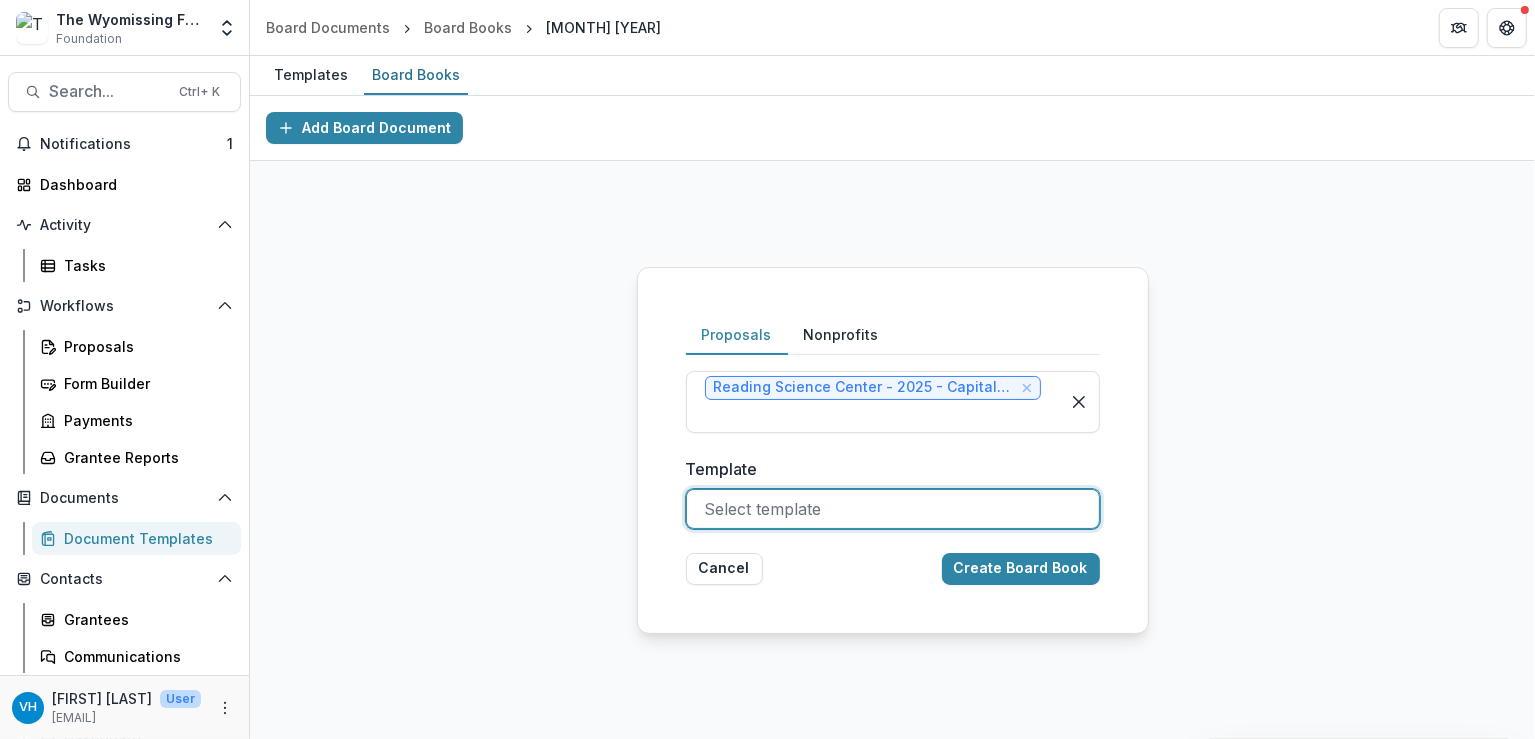 click on "Board Summary - Program or Project" at bounding box center [191, 1027] 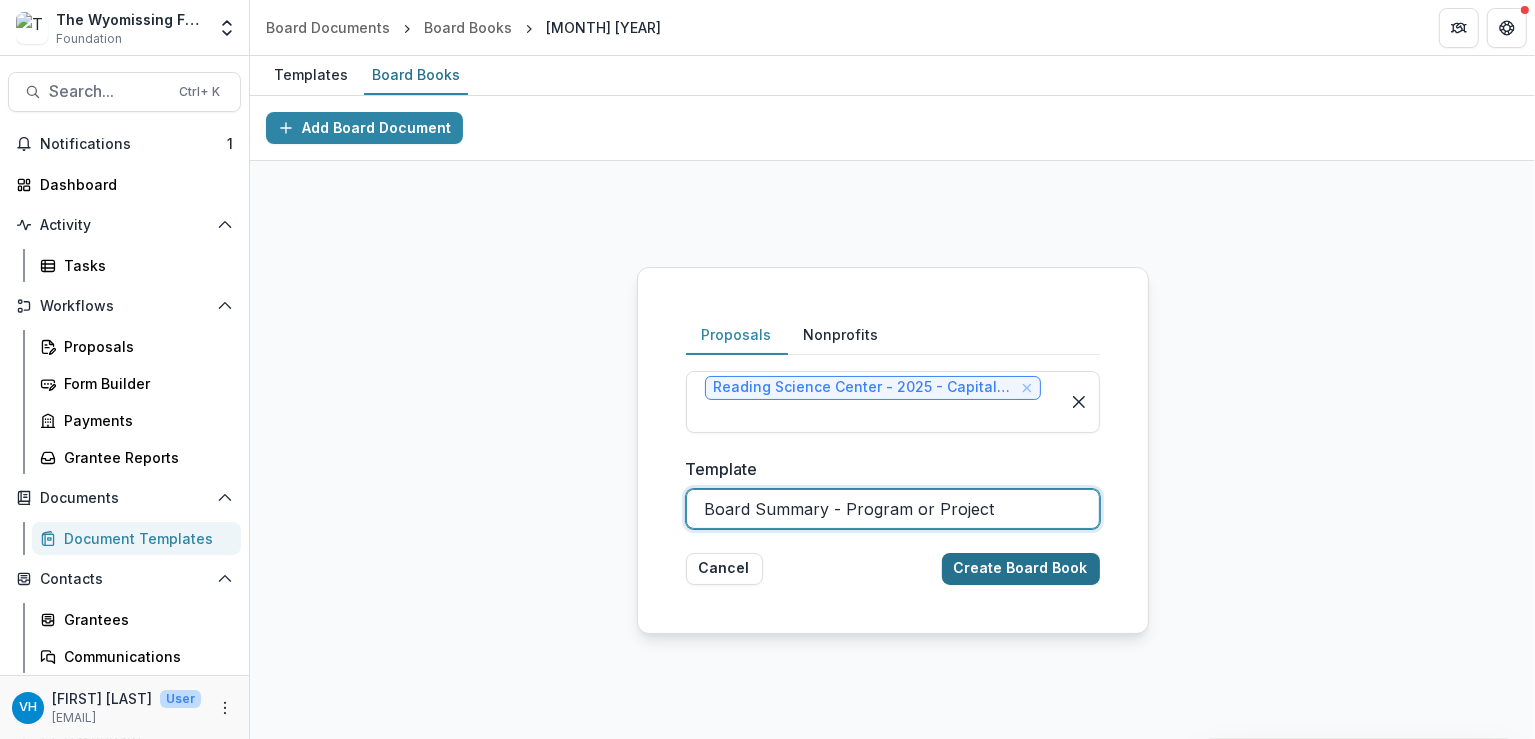 click on "Create Board Book" at bounding box center [1021, 569] 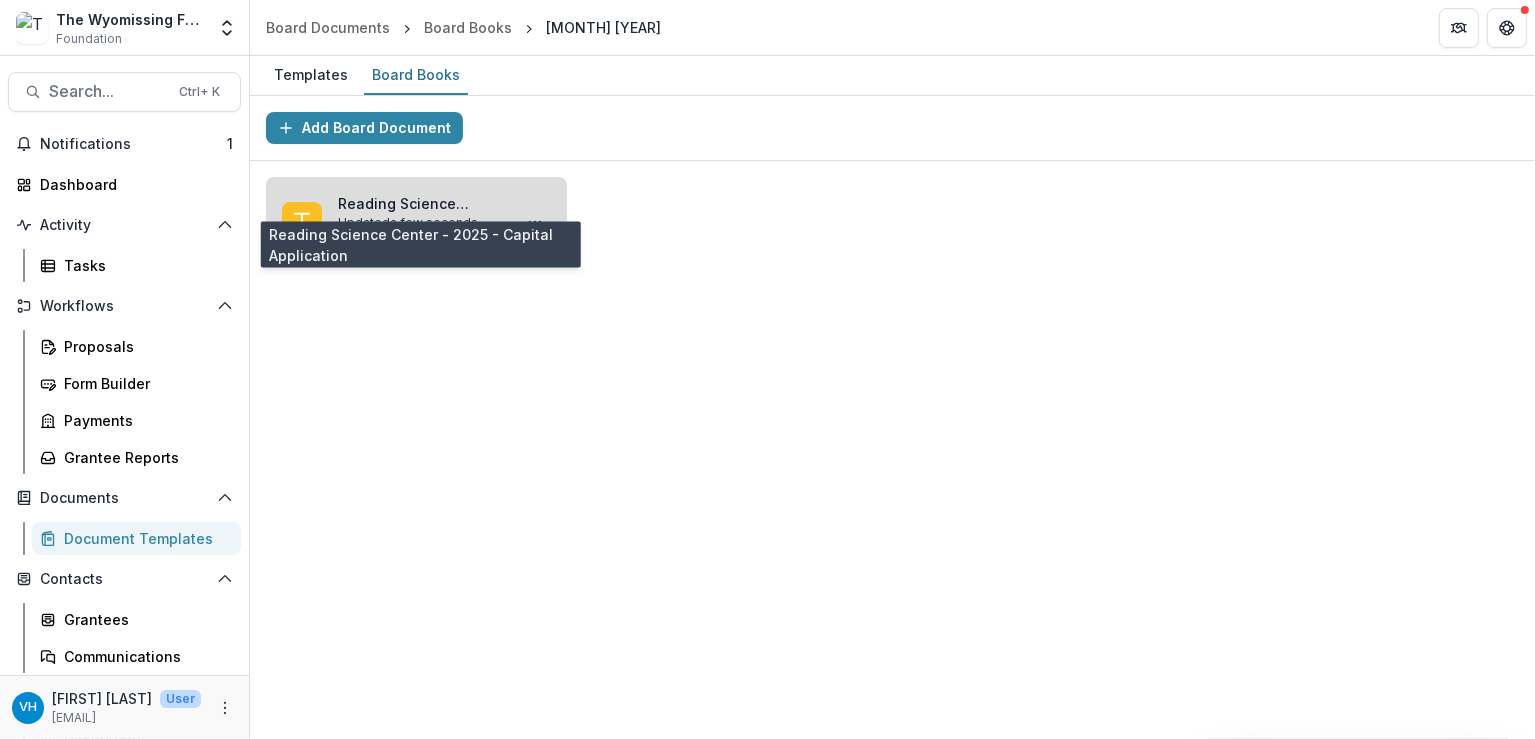 click on "Reading Science Center - 2025 - Capital Application" at bounding box center (420, 203) 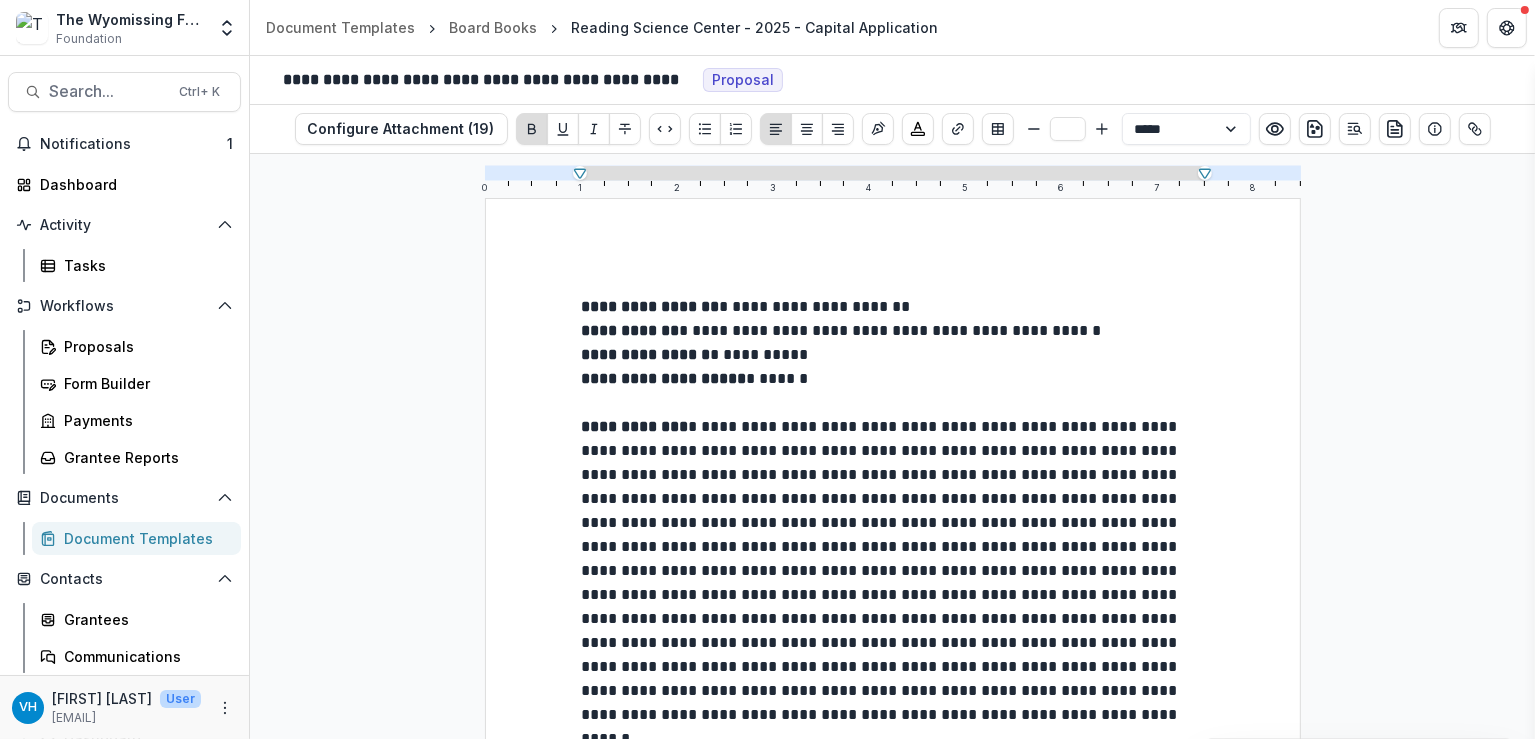 scroll, scrollTop: 0, scrollLeft: 0, axis: both 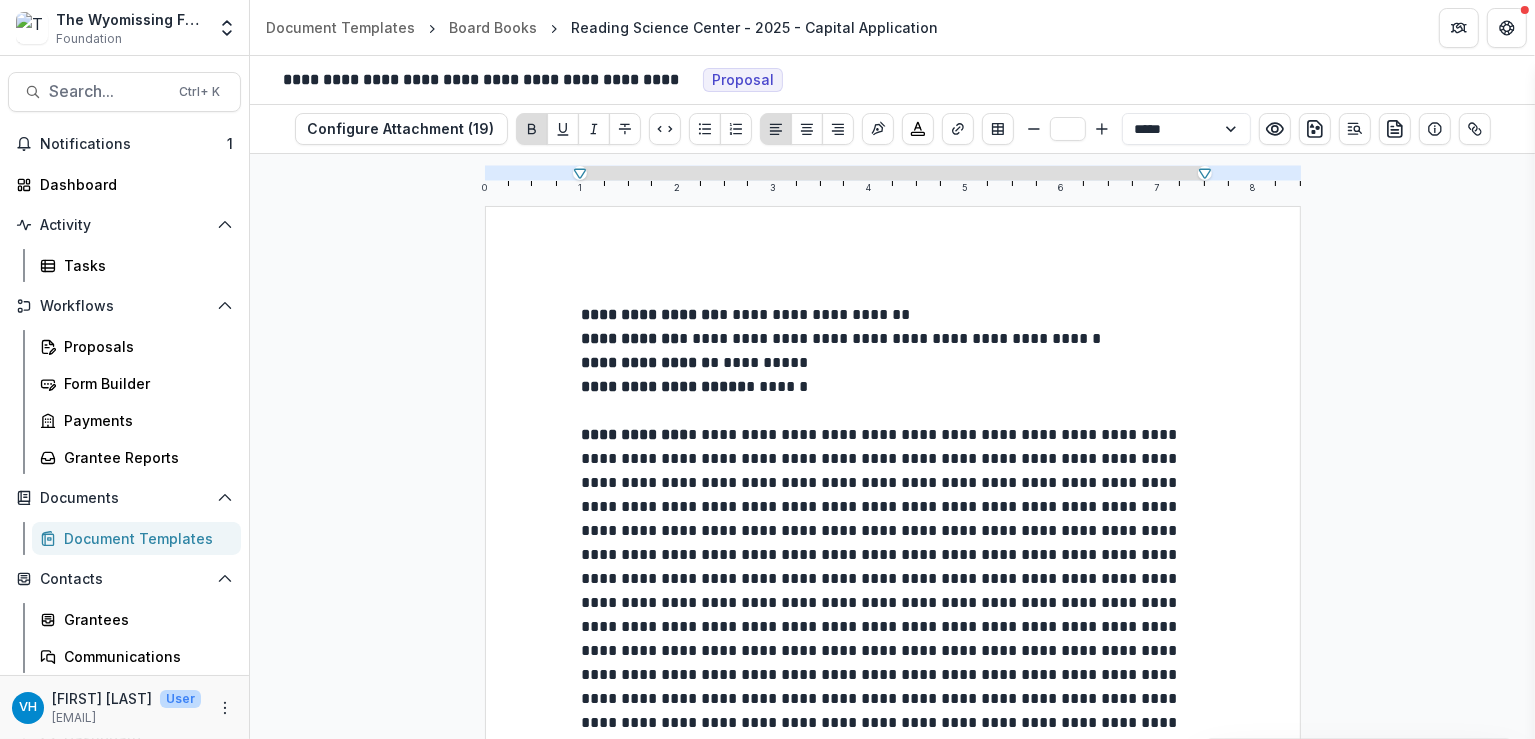 click at bounding box center (893, 411) 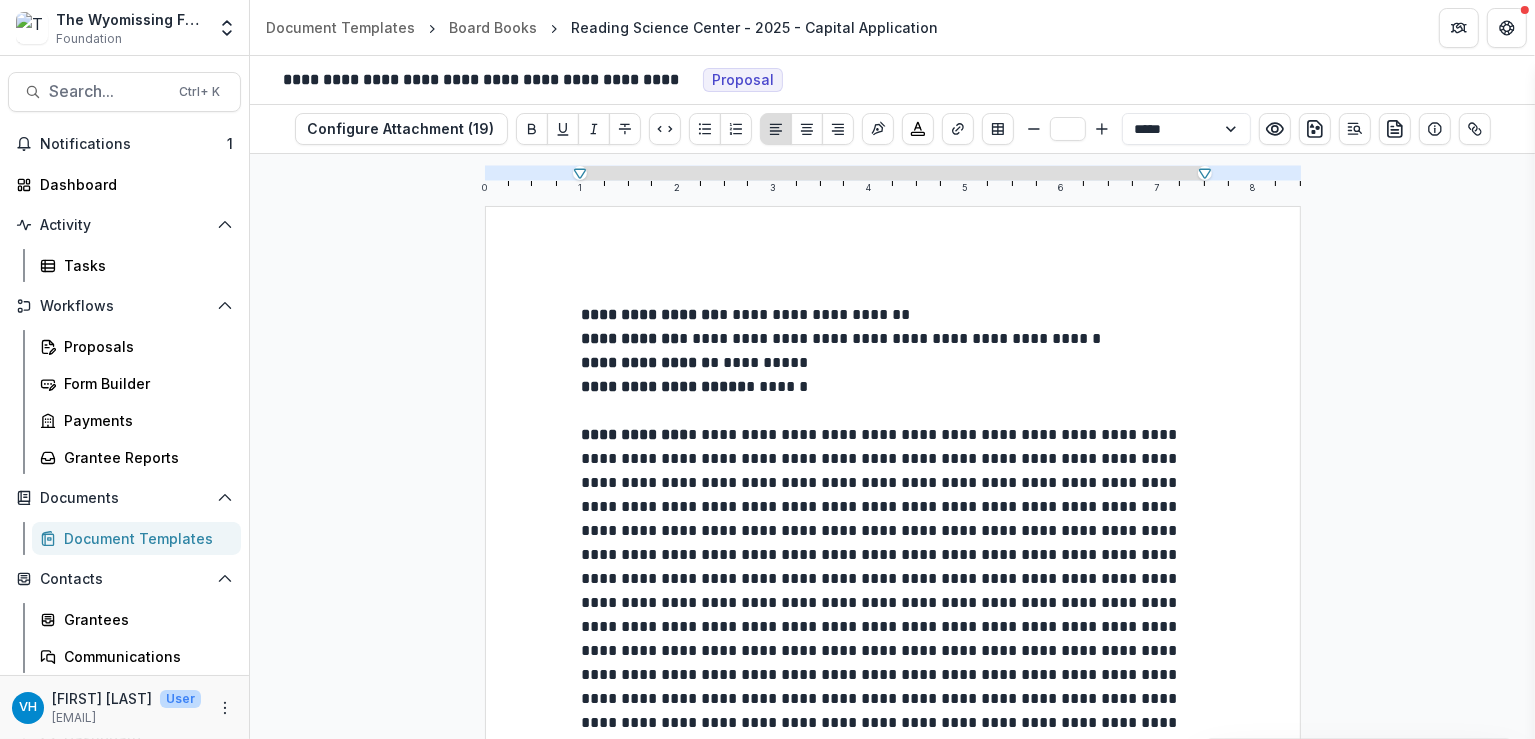 click on "**********" at bounding box center [893, 387] 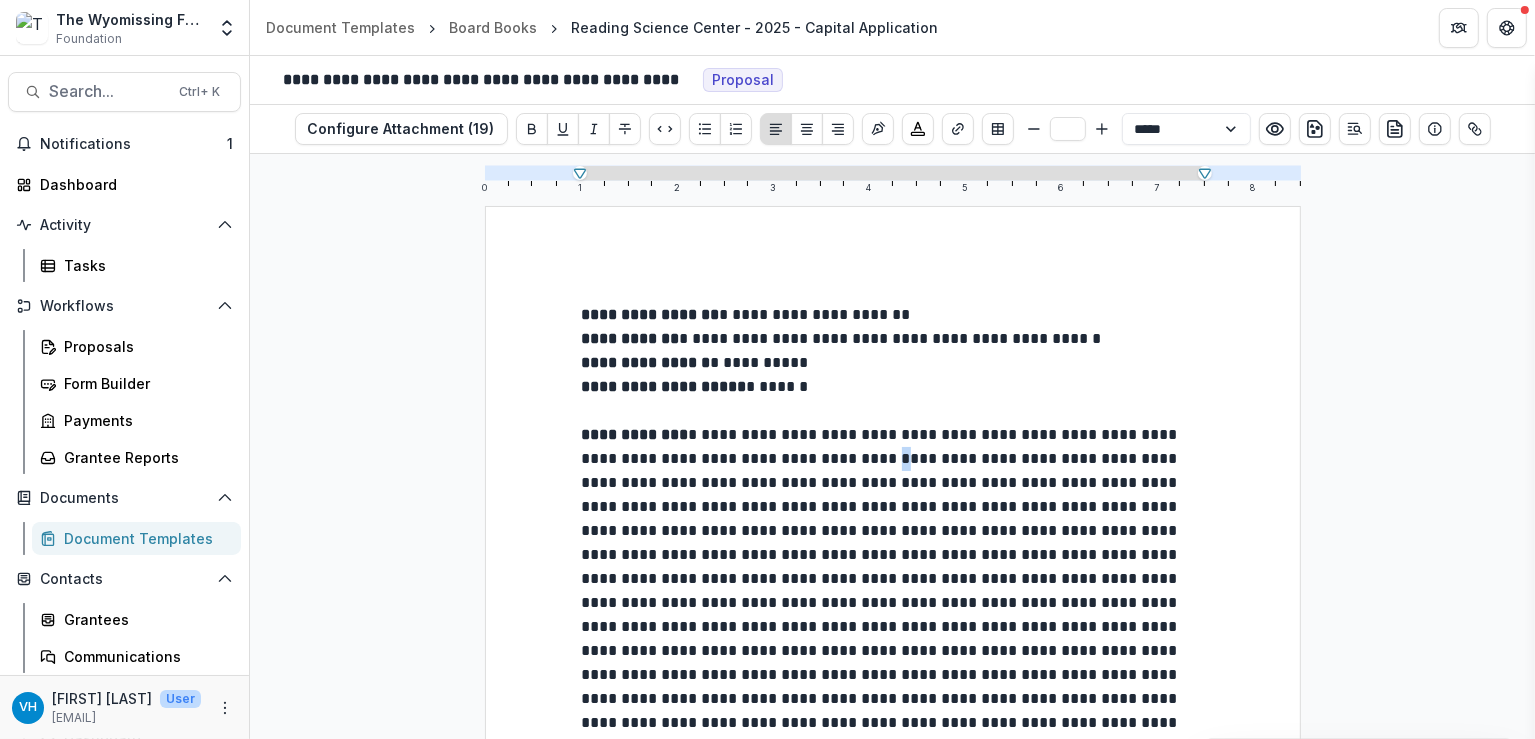 scroll, scrollTop: 100, scrollLeft: 0, axis: vertical 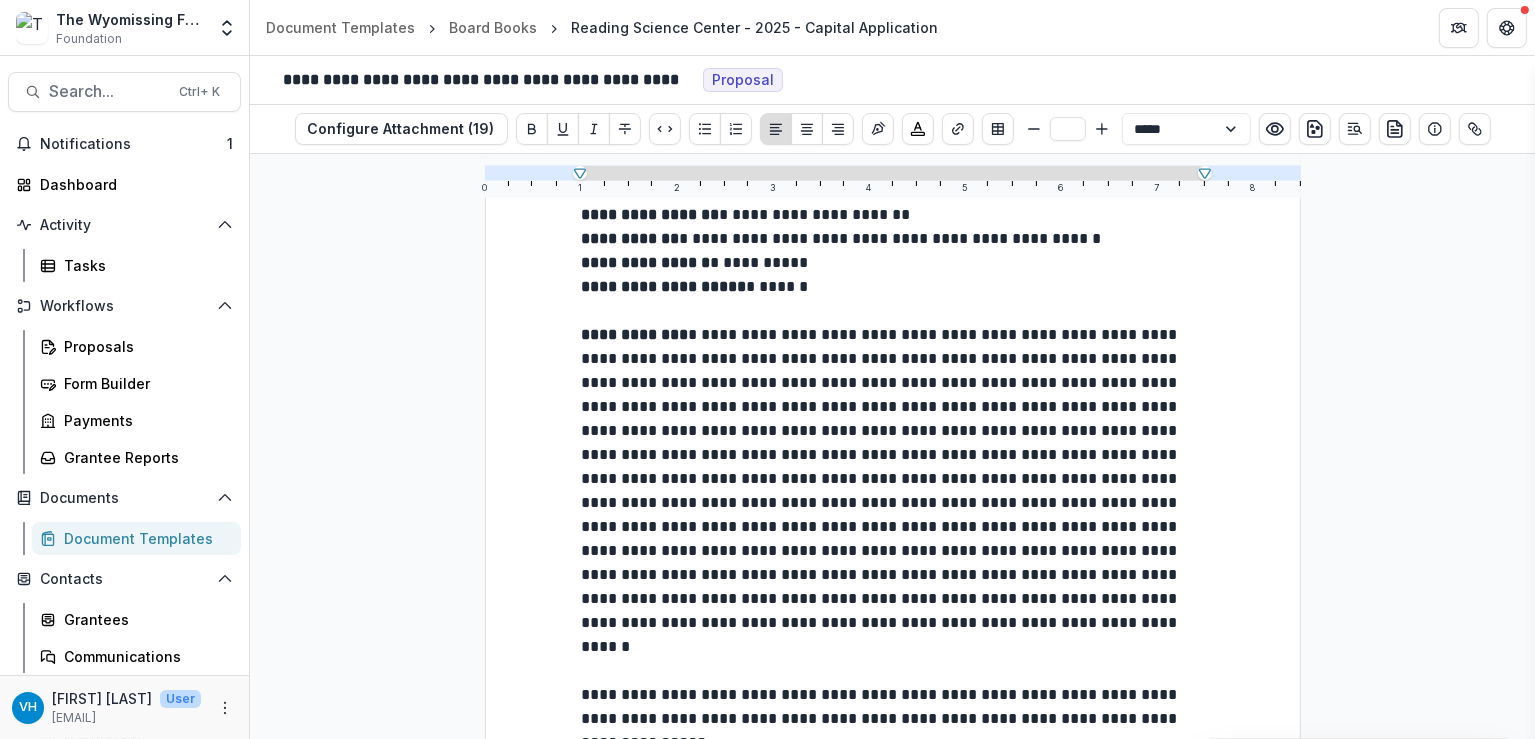 click on "**********" at bounding box center [886, 706] 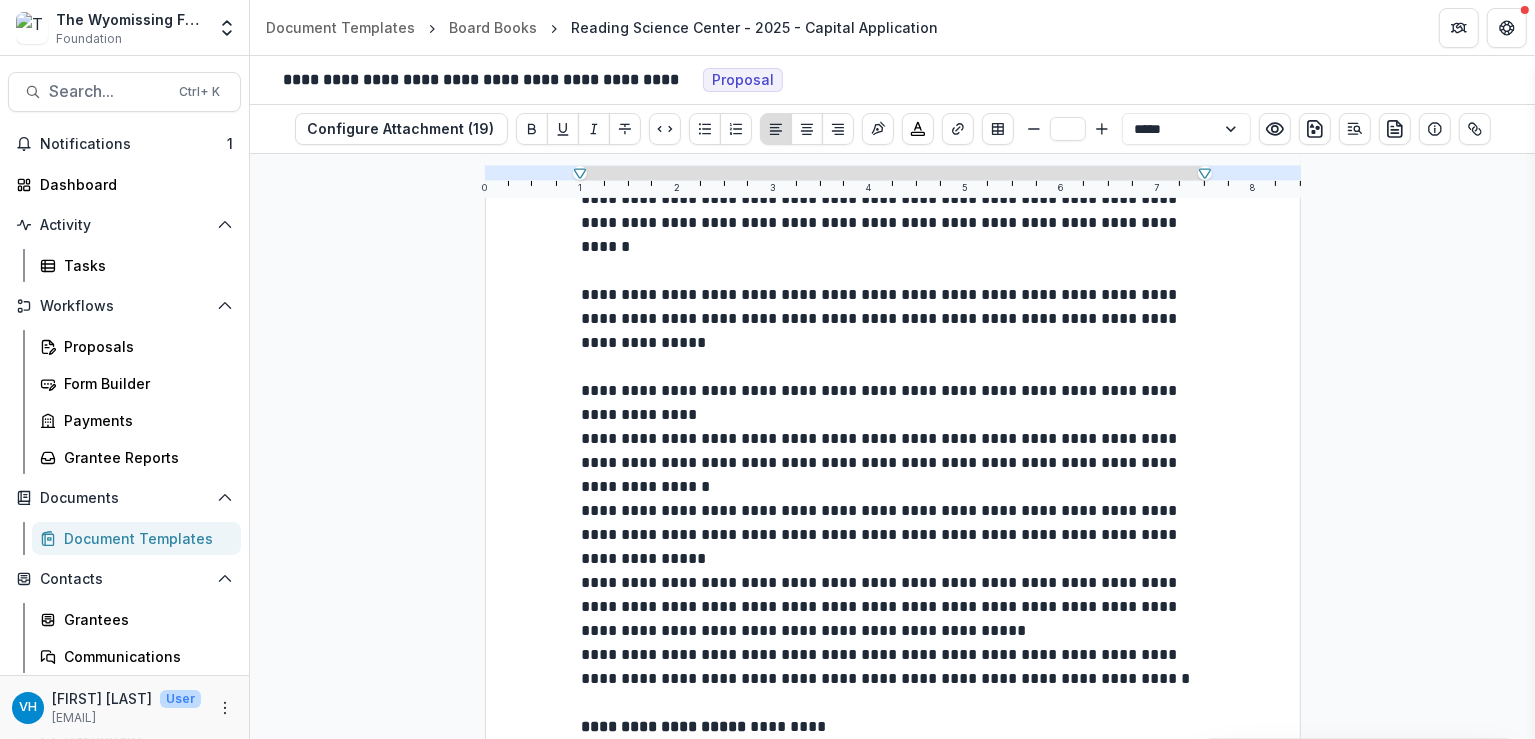 scroll, scrollTop: 200, scrollLeft: 0, axis: vertical 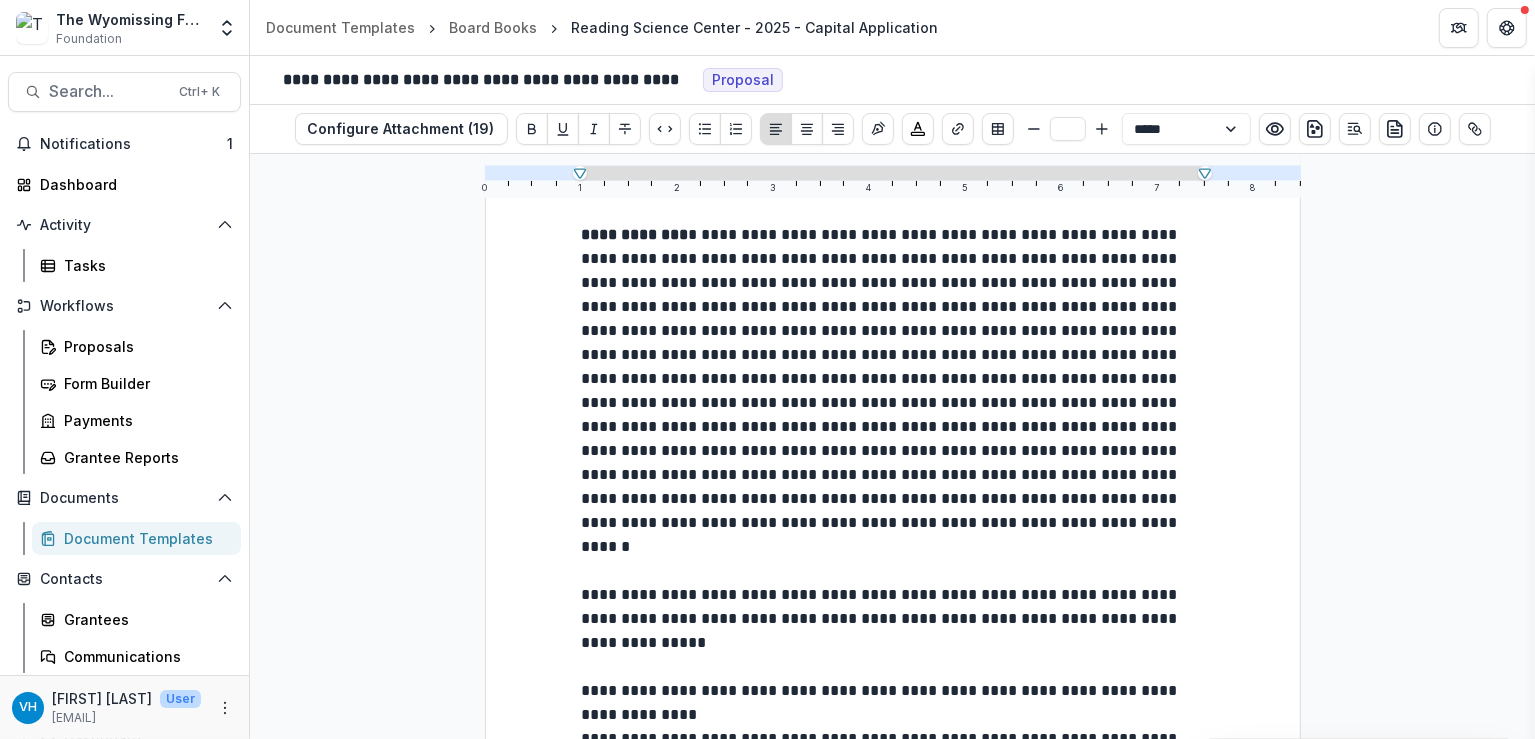click on "**********" at bounding box center [886, 606] 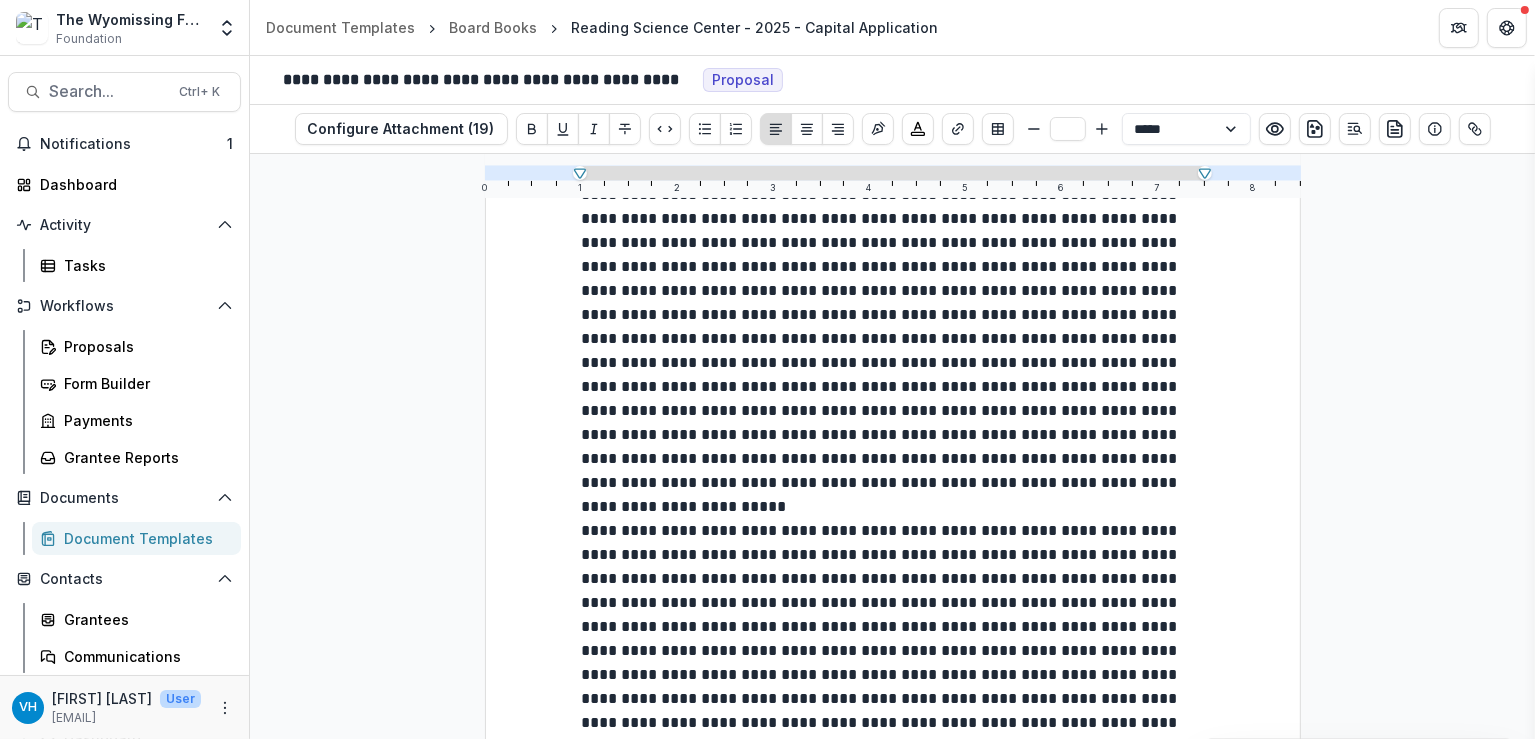 scroll, scrollTop: 300, scrollLeft: 0, axis: vertical 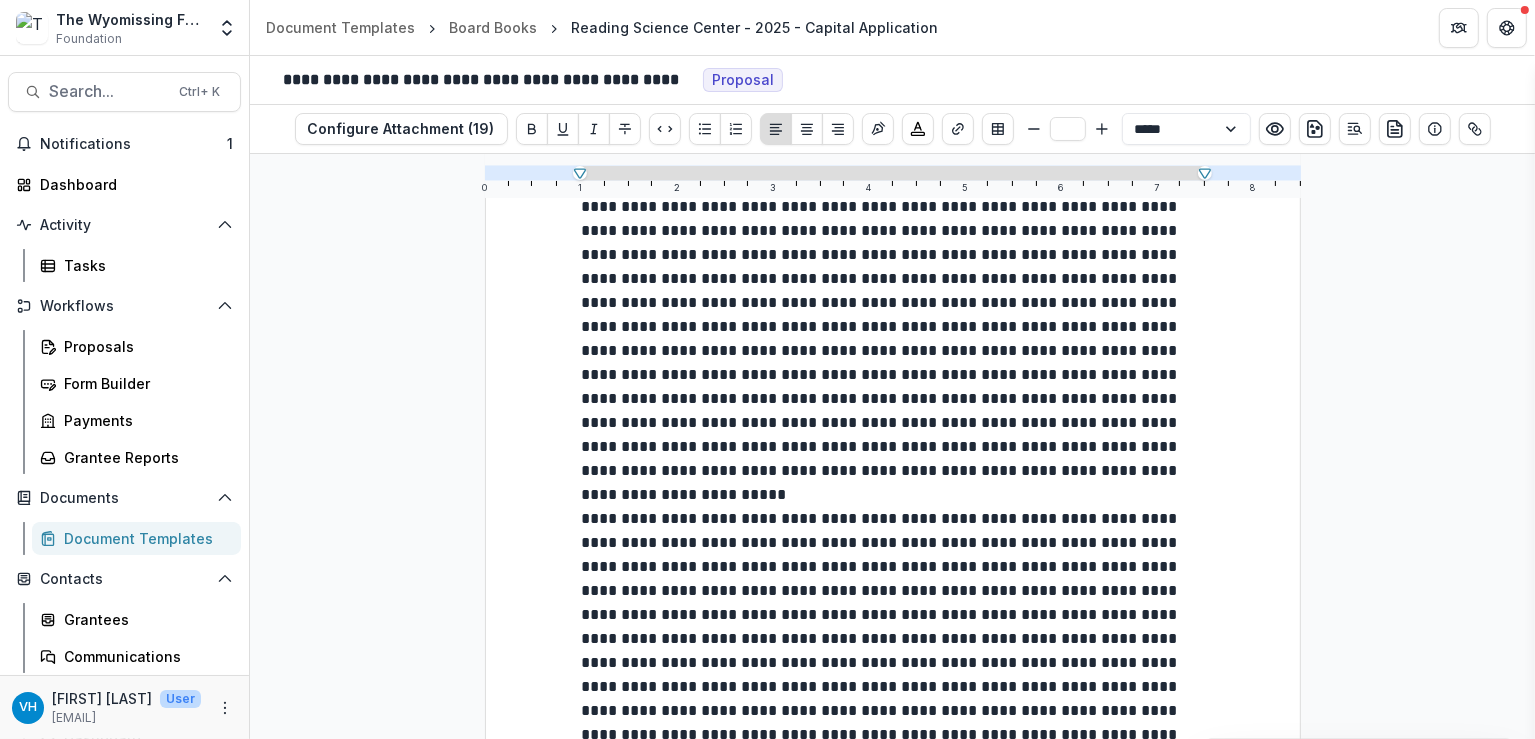 click on "**********" at bounding box center [882, 314] 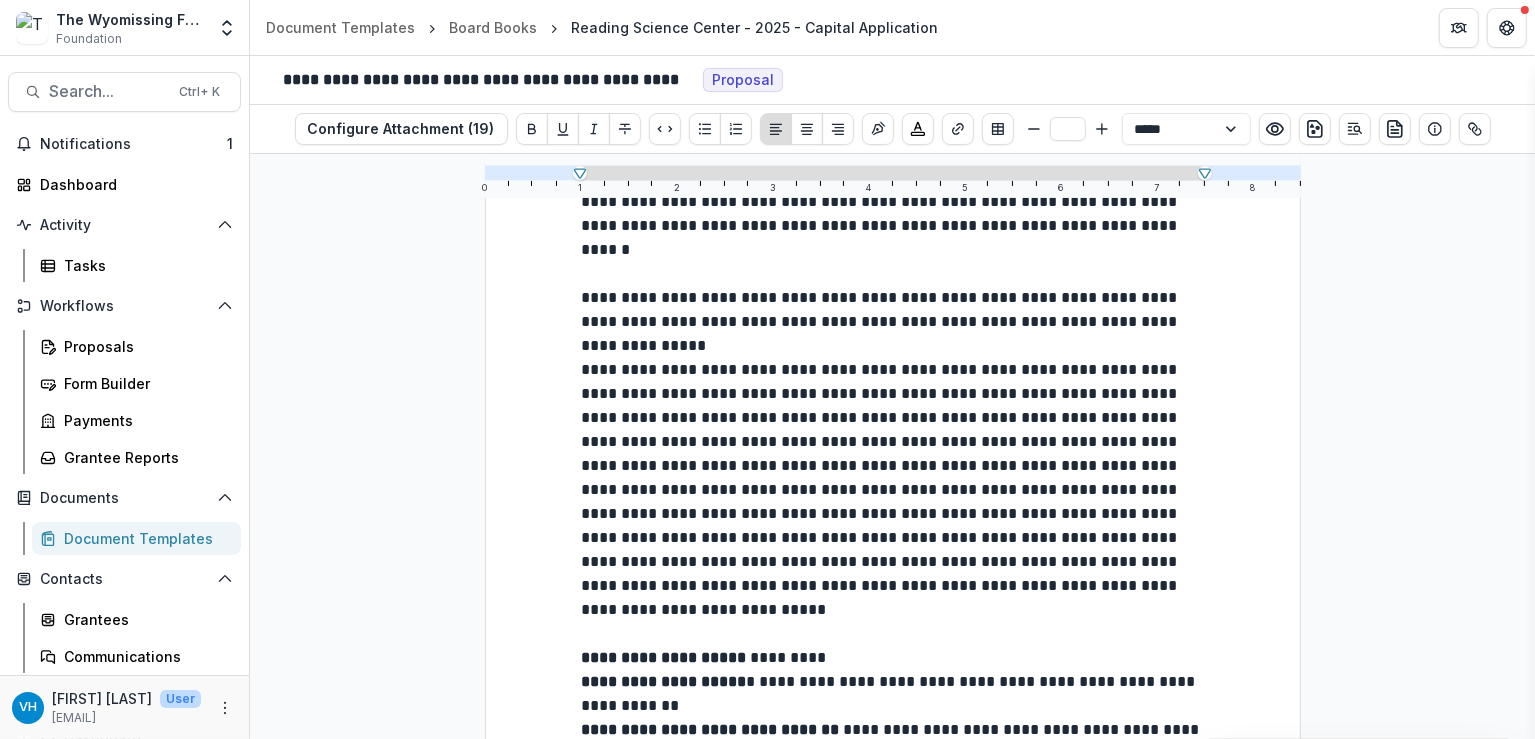 scroll, scrollTop: 500, scrollLeft: 0, axis: vertical 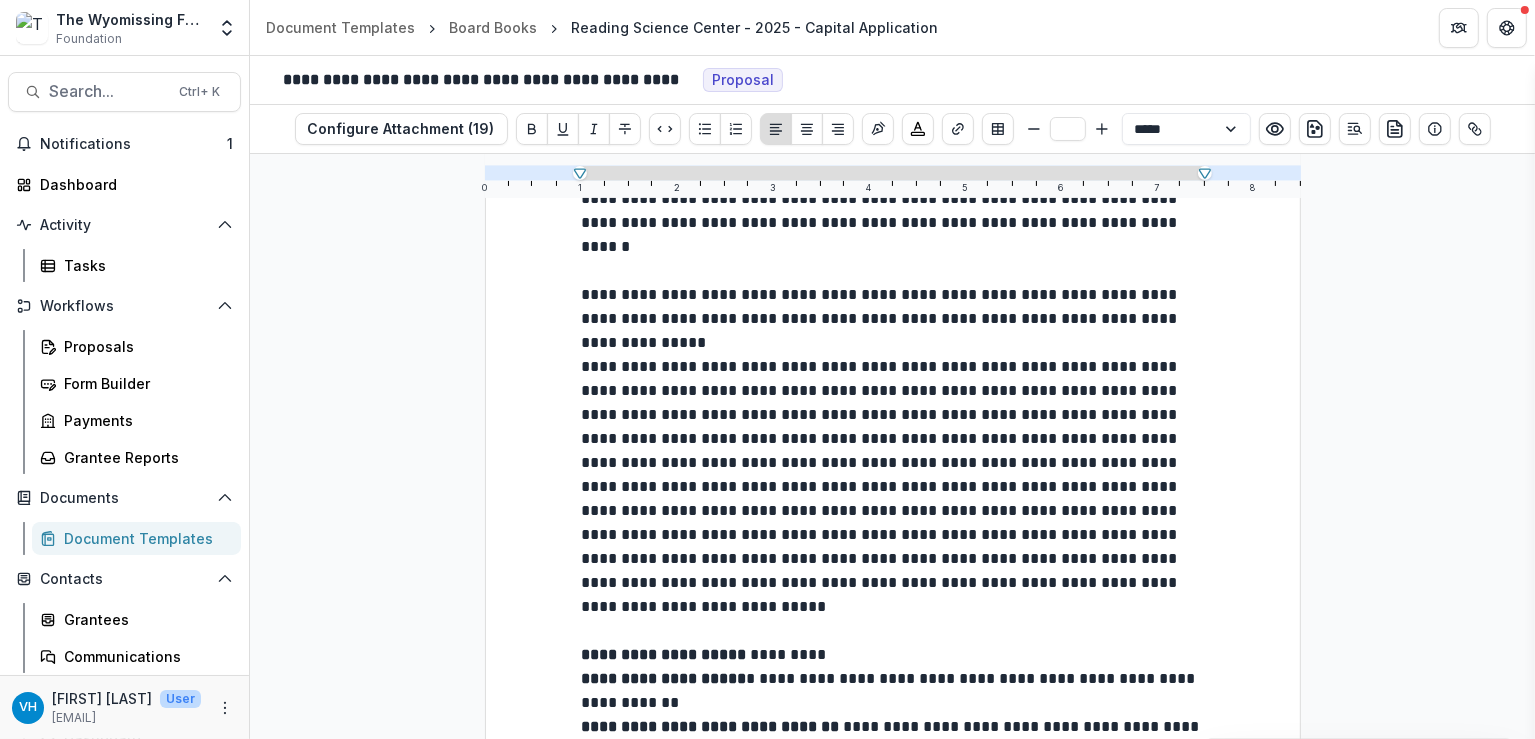 click on "**********" at bounding box center [893, 319] 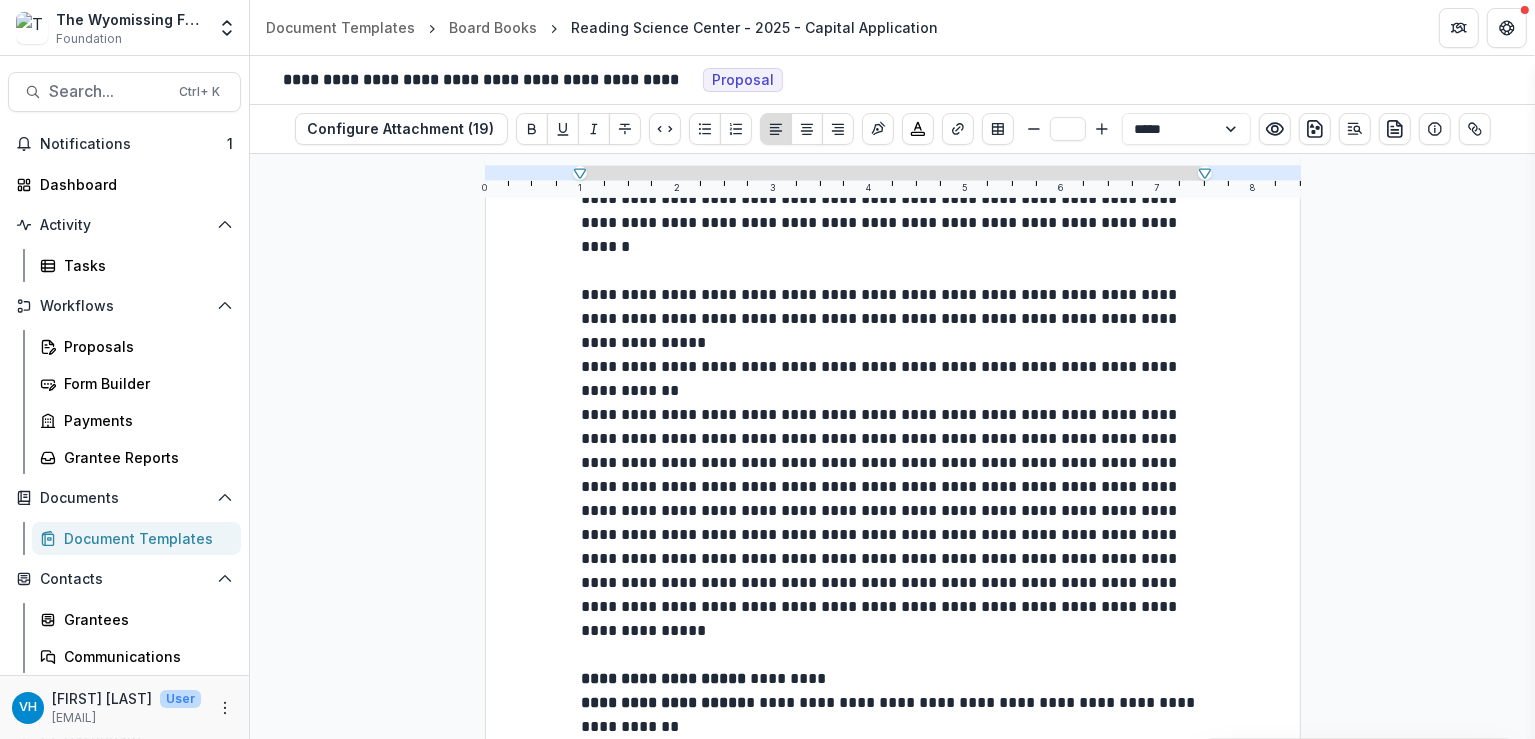 click on "**********" at bounding box center [882, 522] 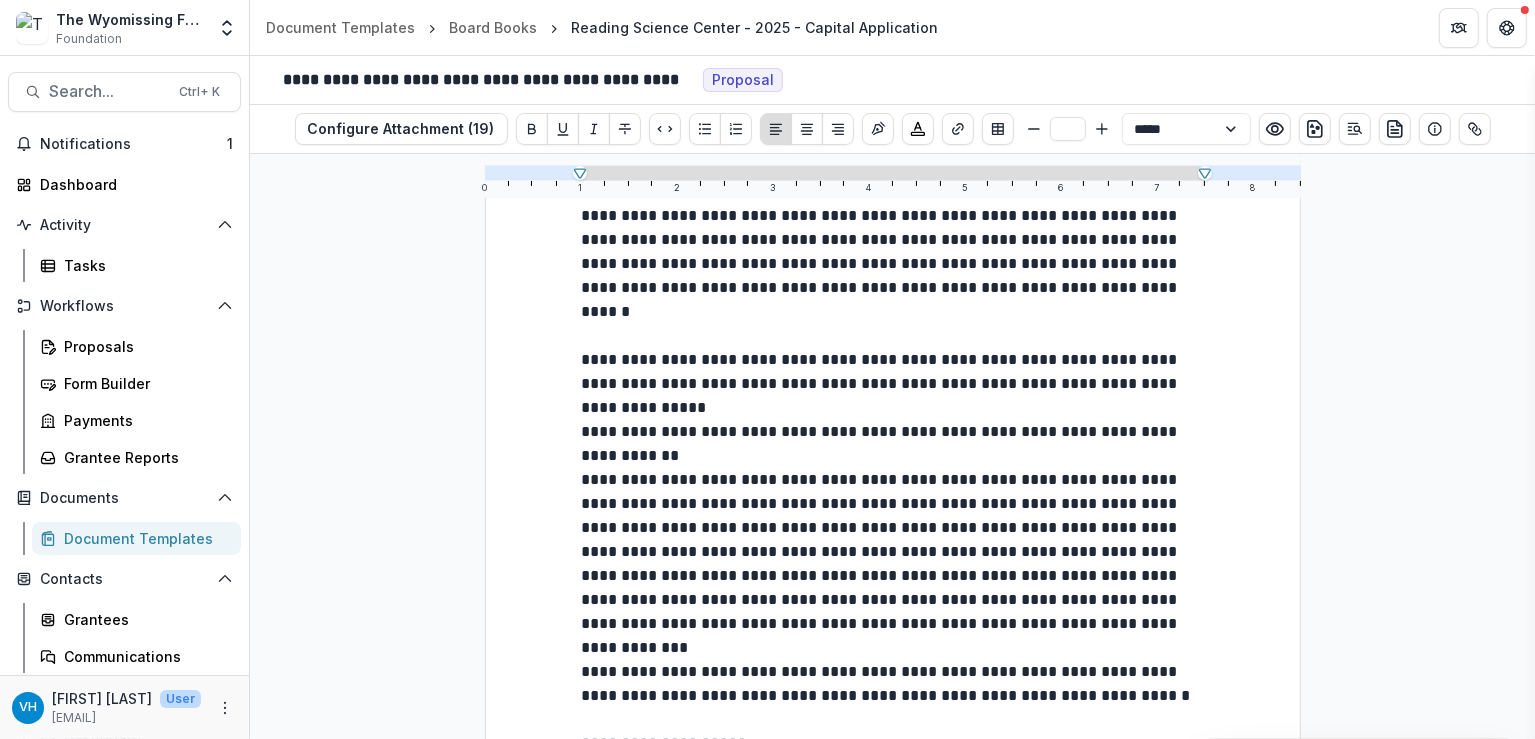 scroll, scrollTop: 400, scrollLeft: 0, axis: vertical 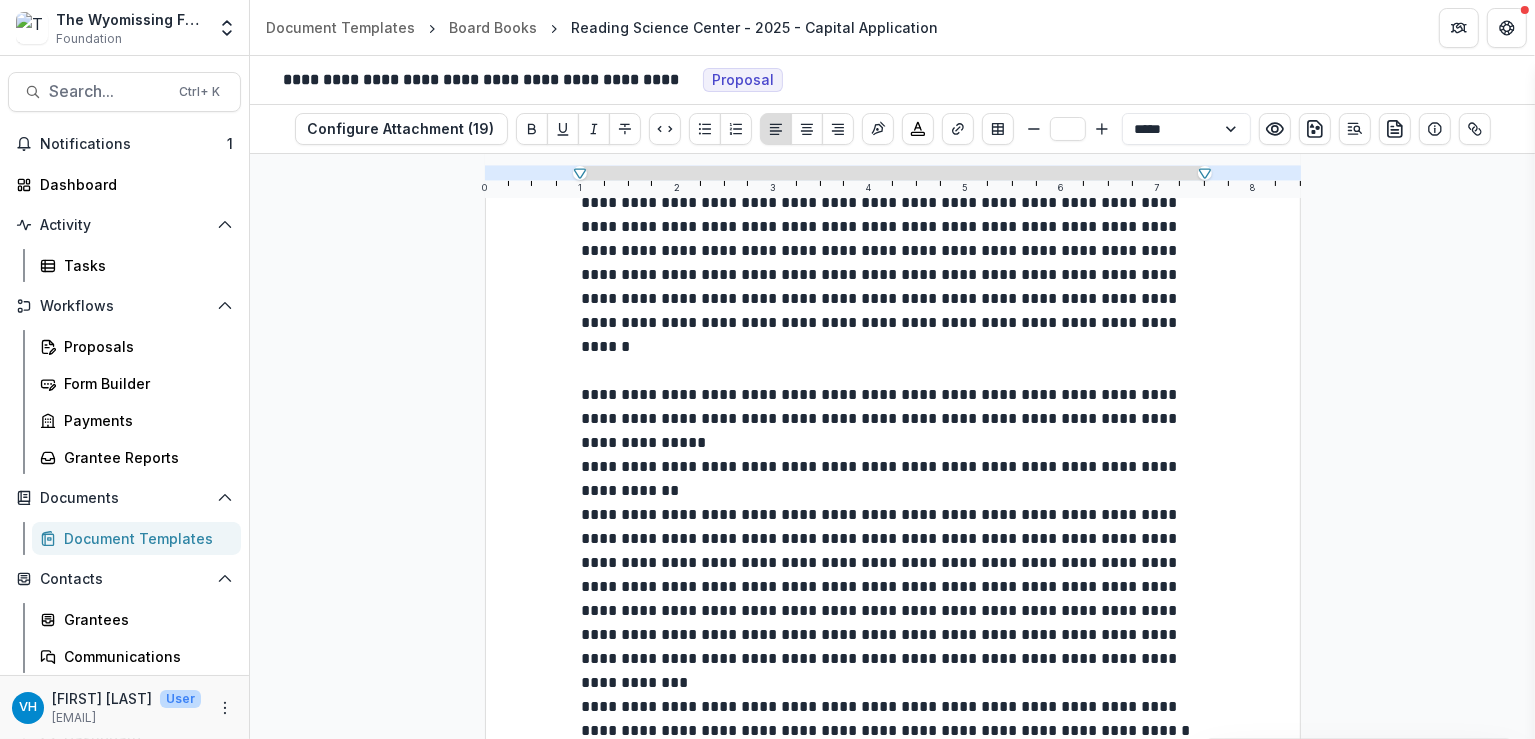 click on "**********" at bounding box center [893, 1211] 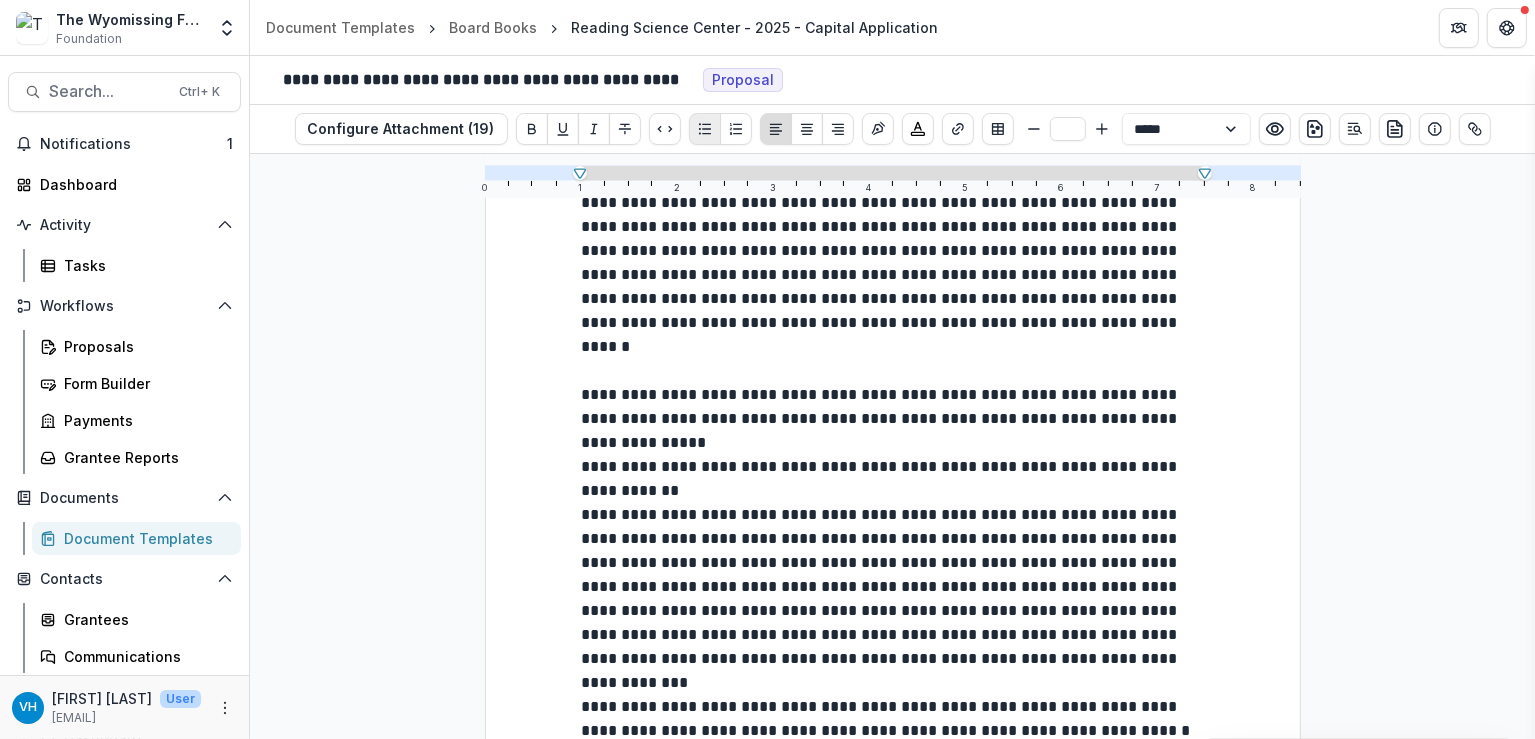 click 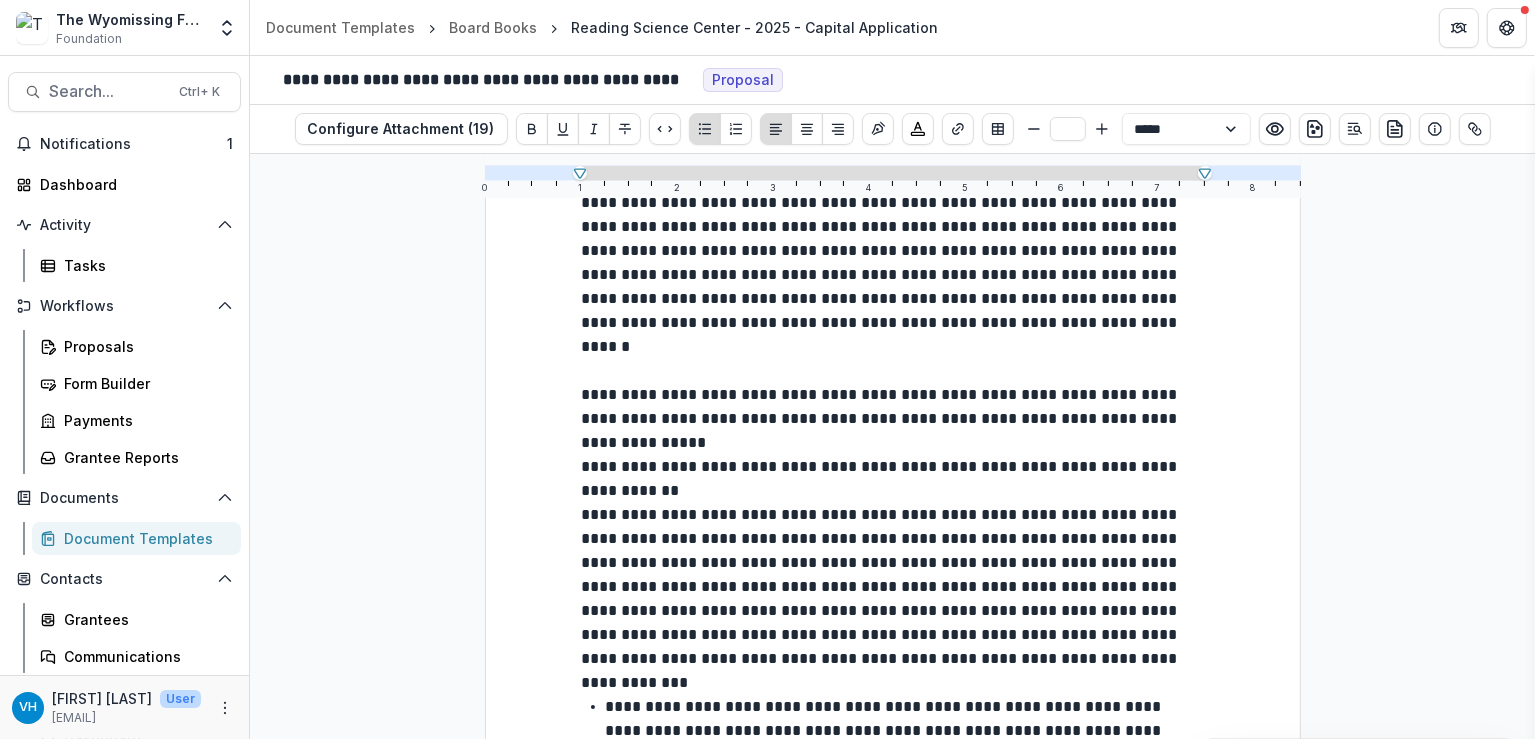 click on "**********" at bounding box center (893, 1223) 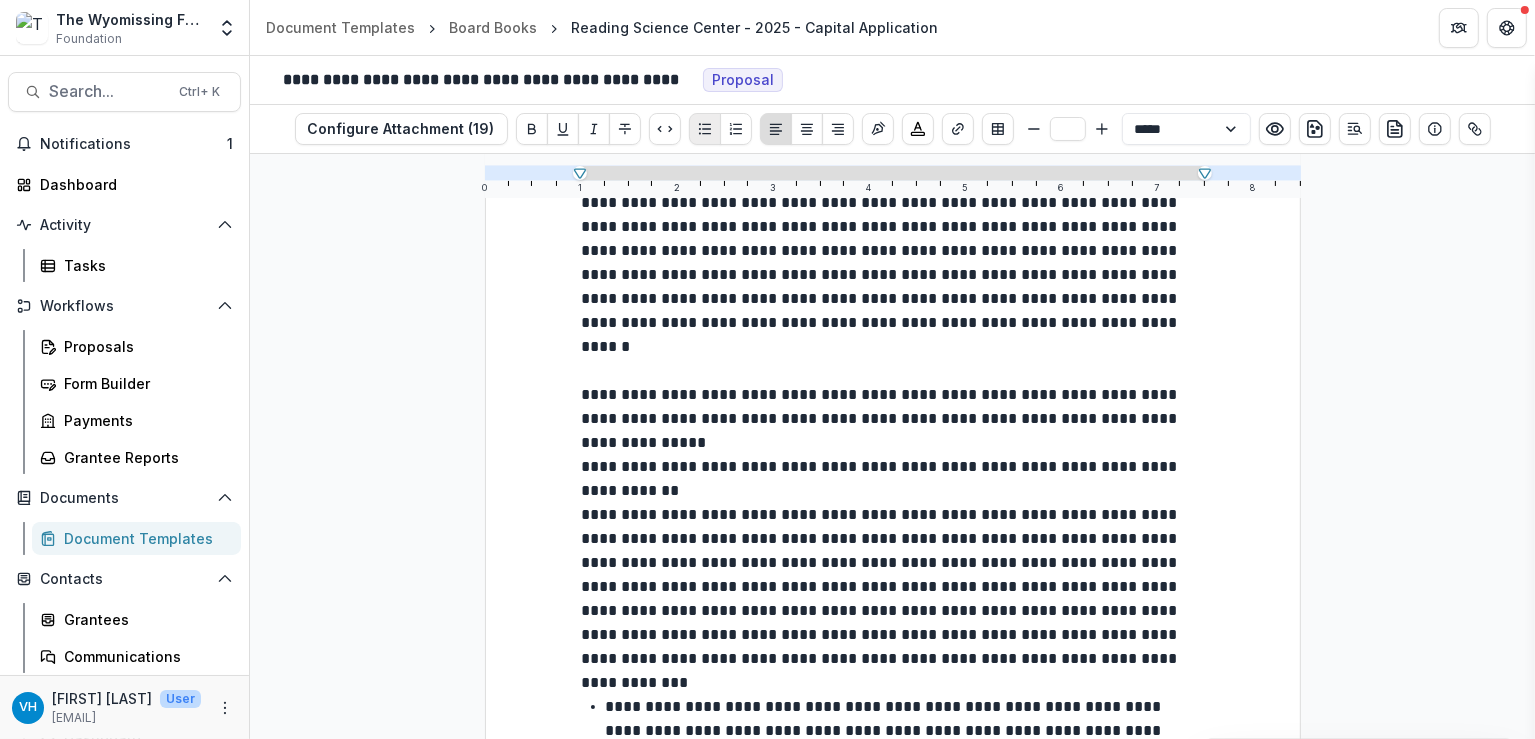 click 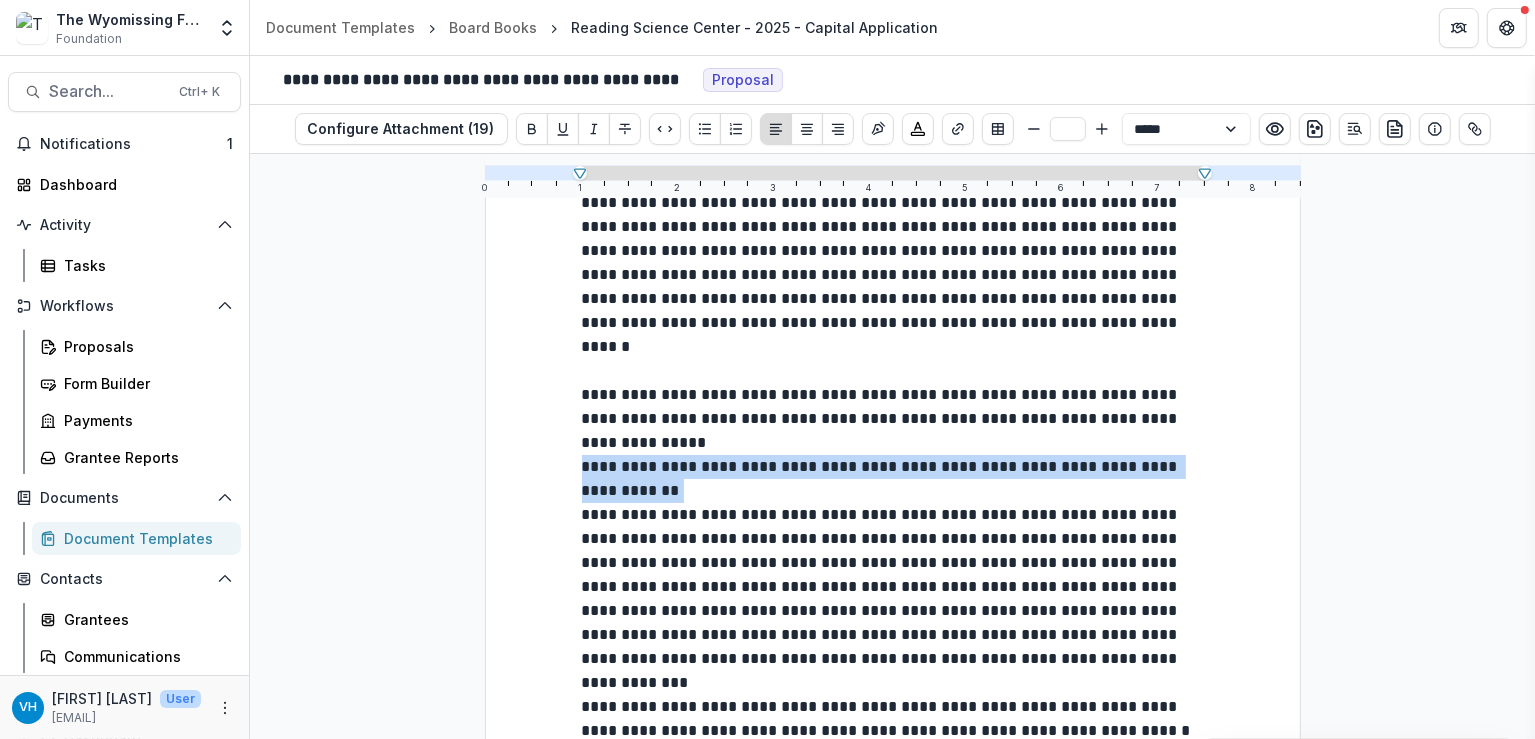 drag, startPoint x: 579, startPoint y: 398, endPoint x: 618, endPoint y: 414, distance: 42.154476 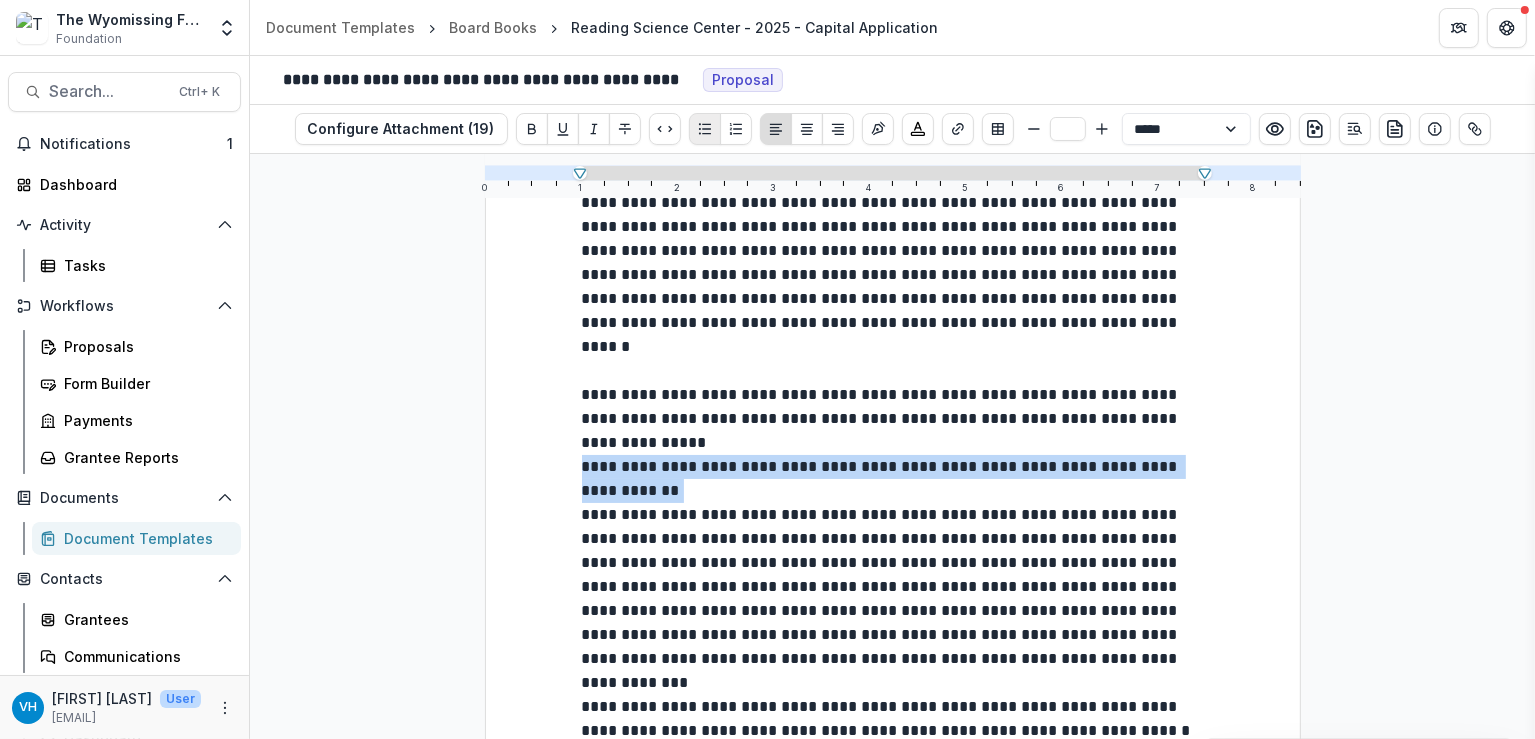 click 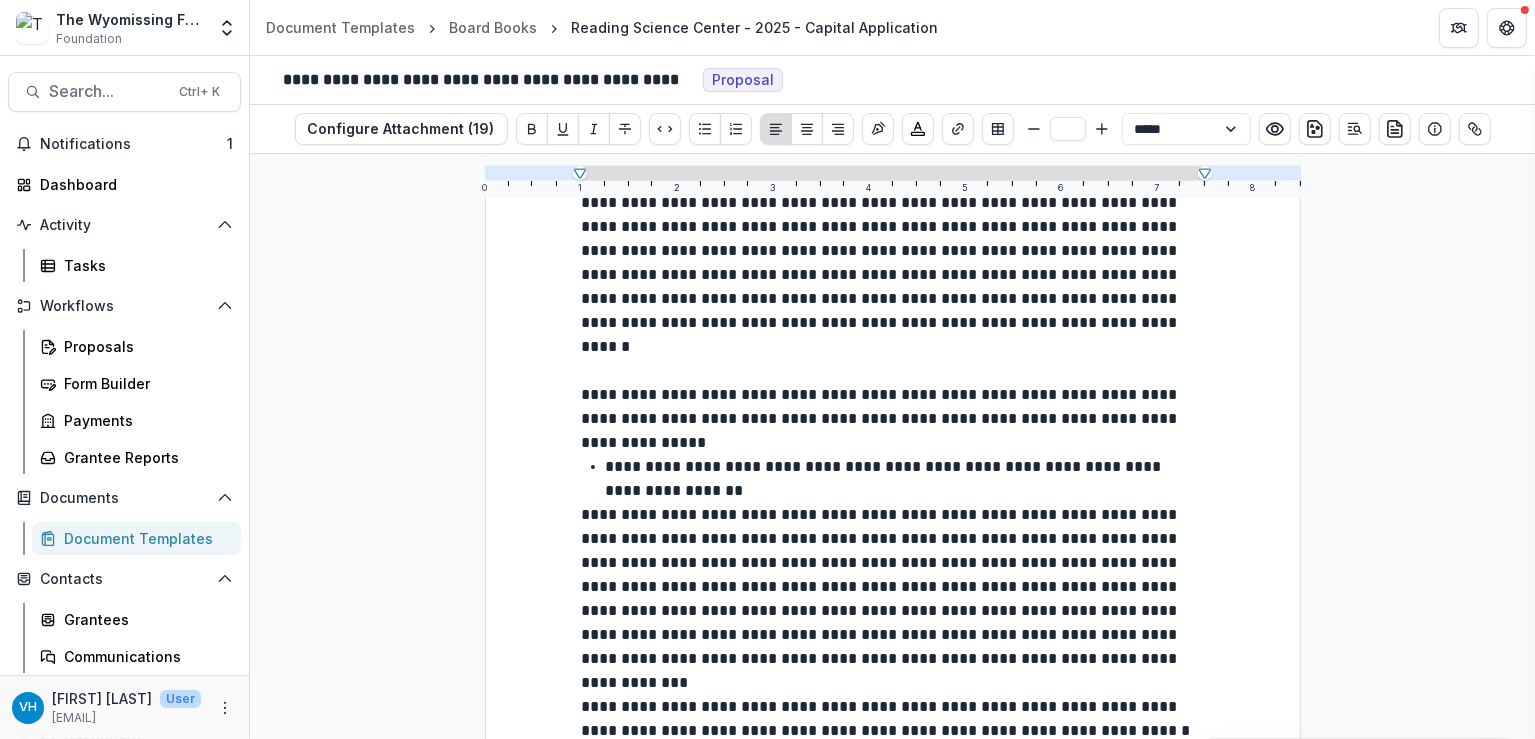 click on "**********" at bounding box center [882, 598] 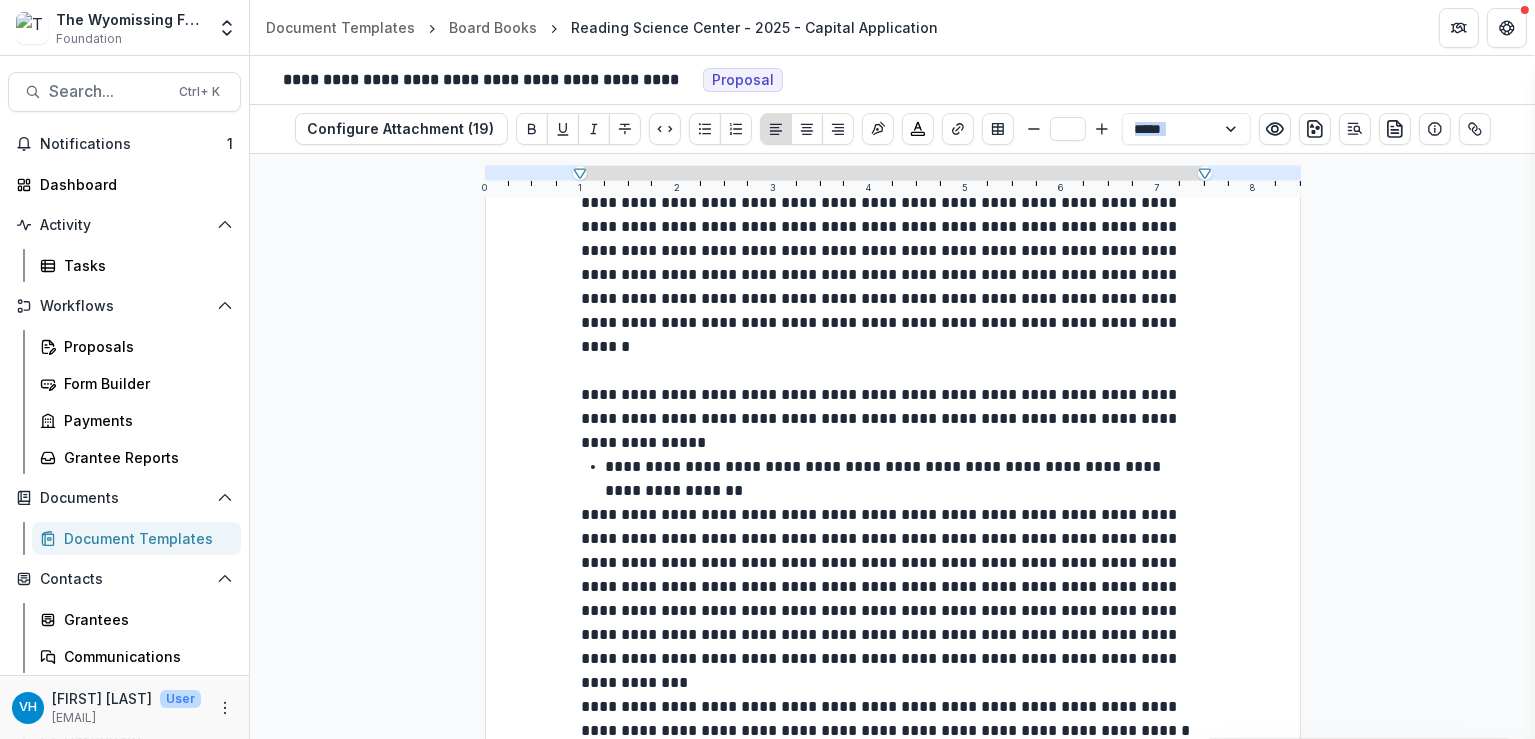 drag, startPoint x: 569, startPoint y: 440, endPoint x: 1126, endPoint y: 455, distance: 557.20197 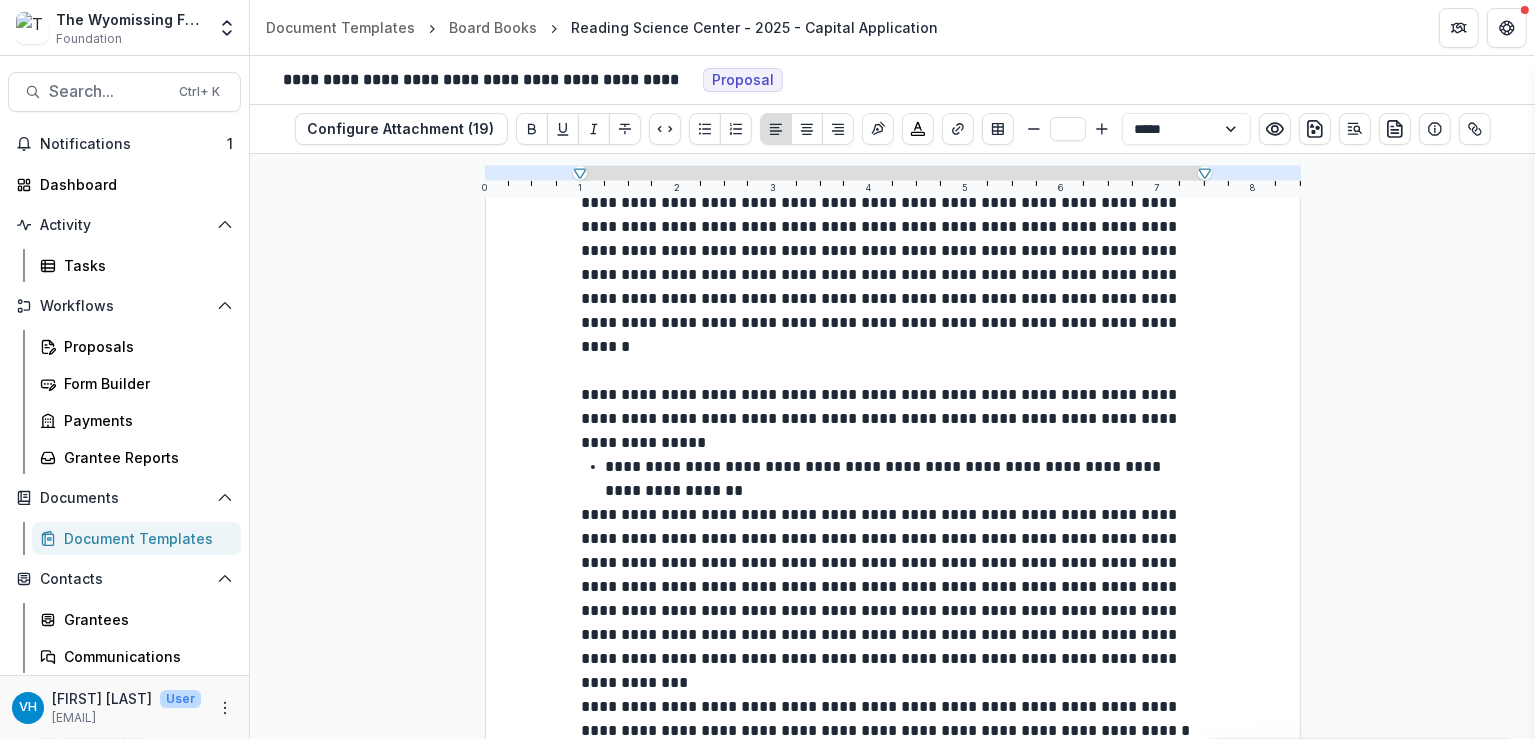 click on "**********" at bounding box center [893, 599] 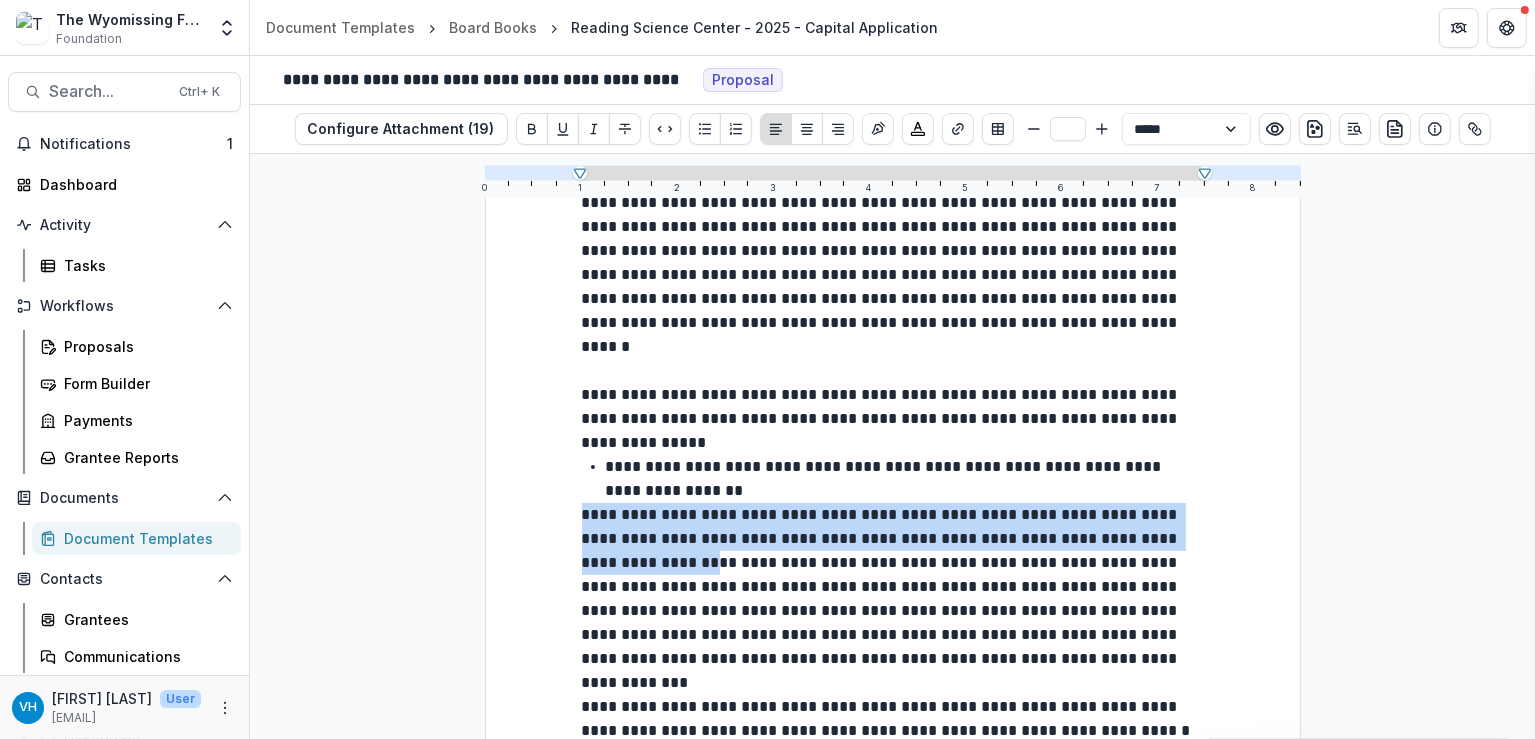 drag, startPoint x: 1153, startPoint y: 472, endPoint x: 563, endPoint y: 432, distance: 591.3544 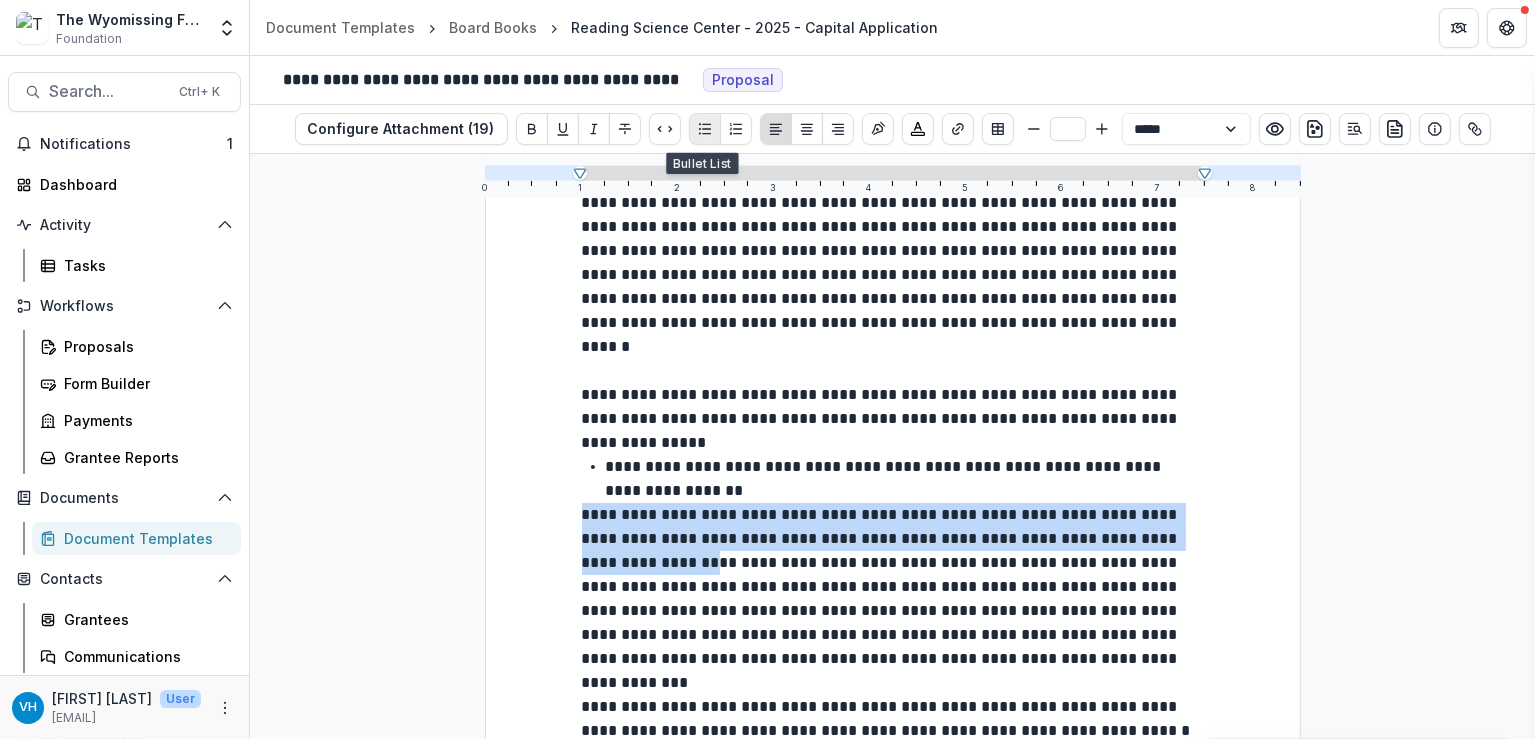 click 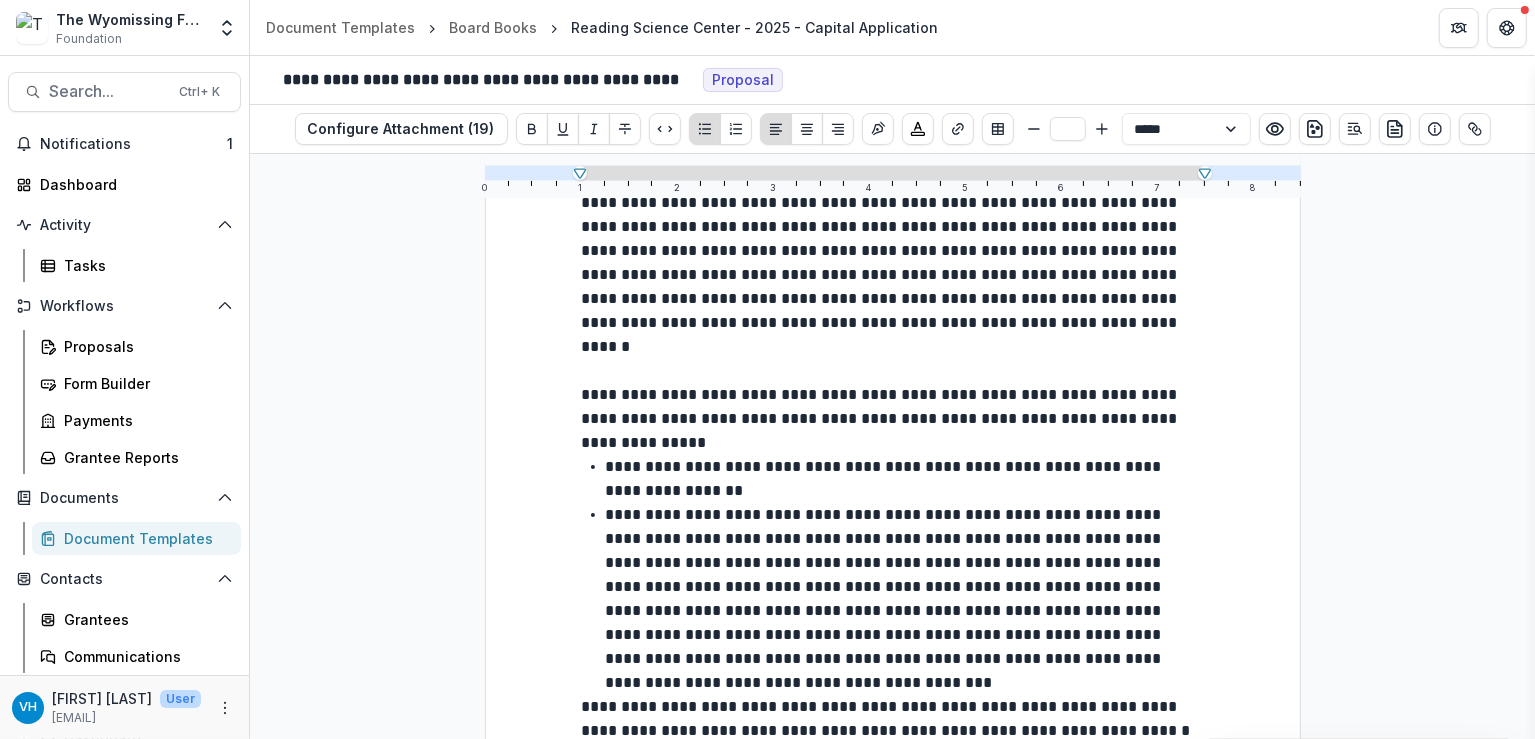 click on "**********" at bounding box center [886, 598] 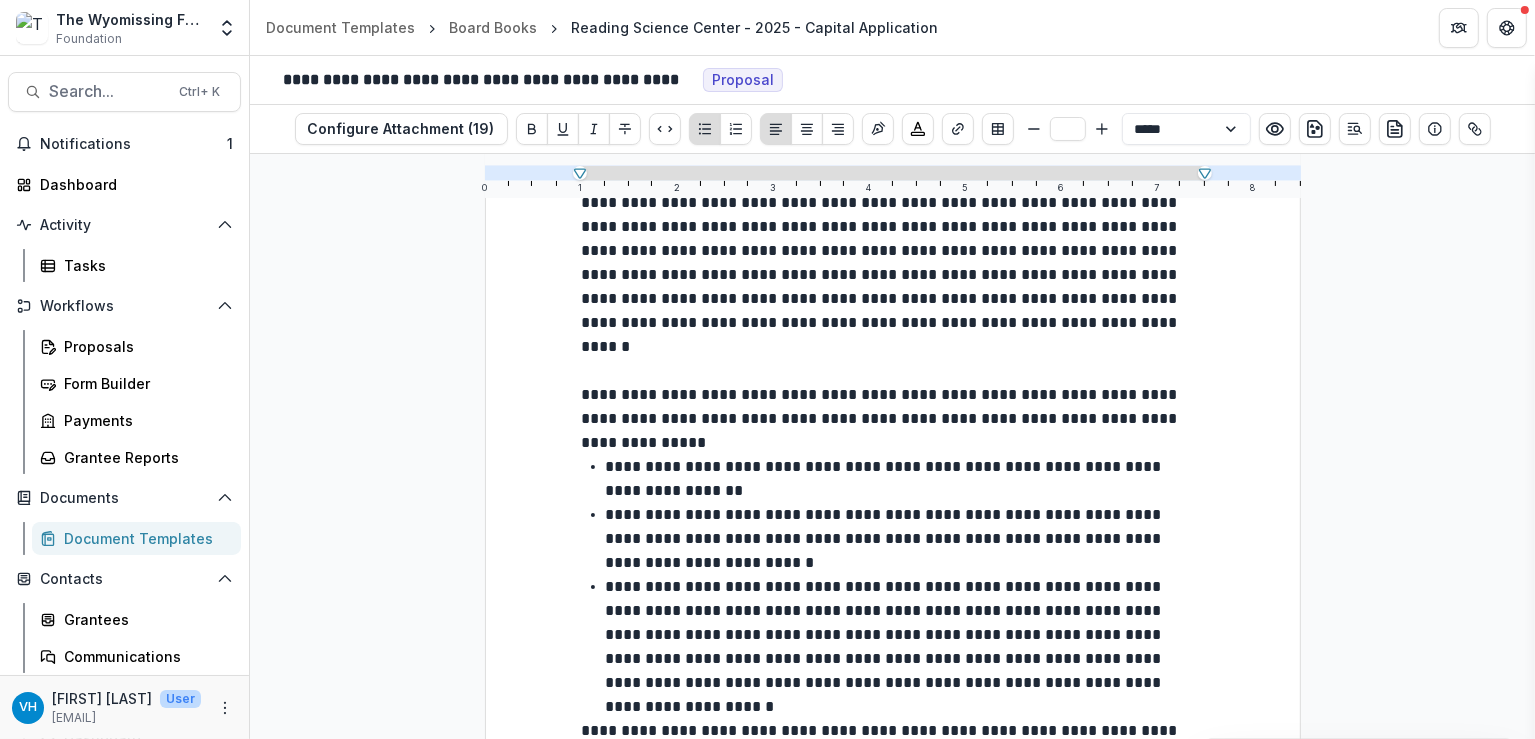 click on "**********" at bounding box center (886, 646) 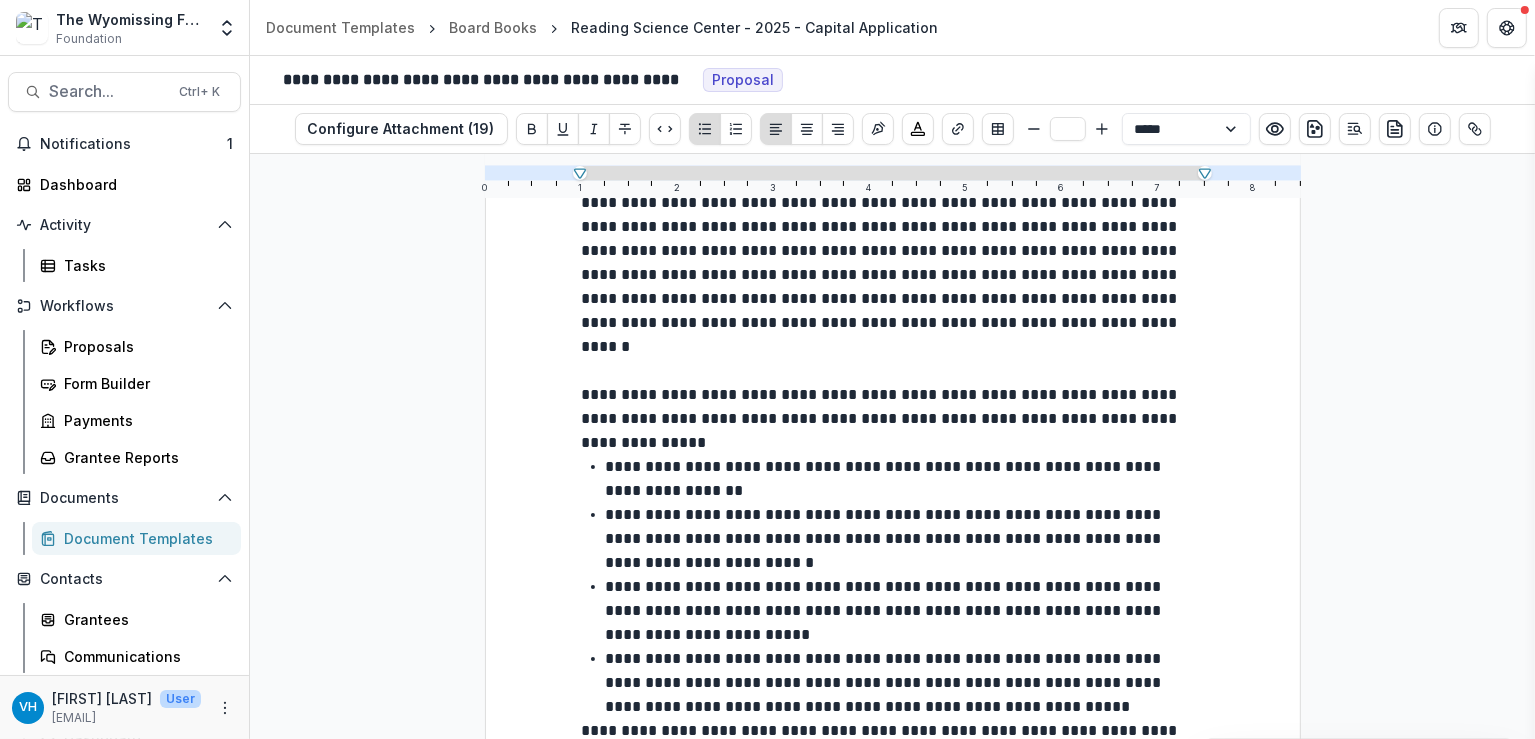click on "**********" at bounding box center (893, 1223) 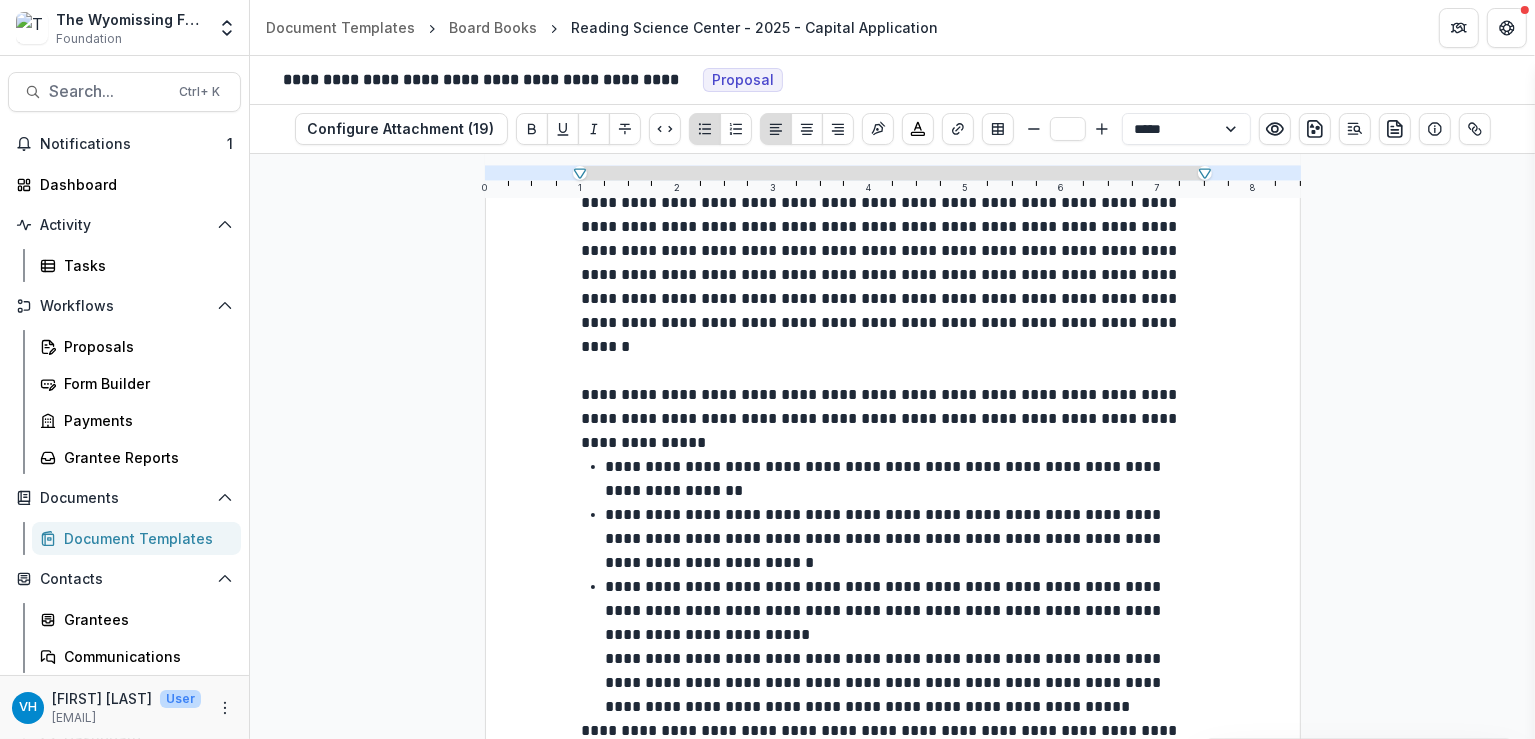 click on "**********" at bounding box center (886, 742) 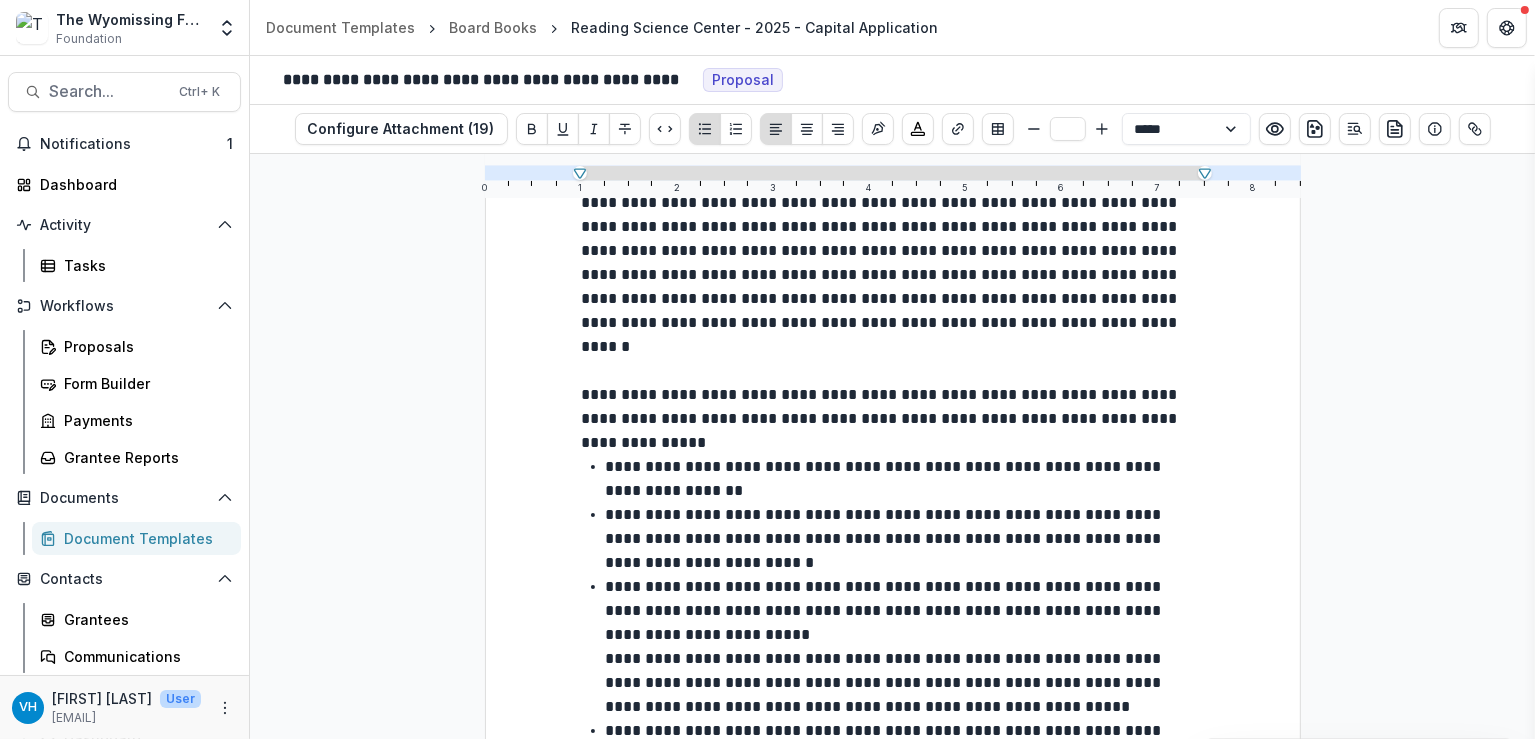 click on "**********" at bounding box center [886, 682] 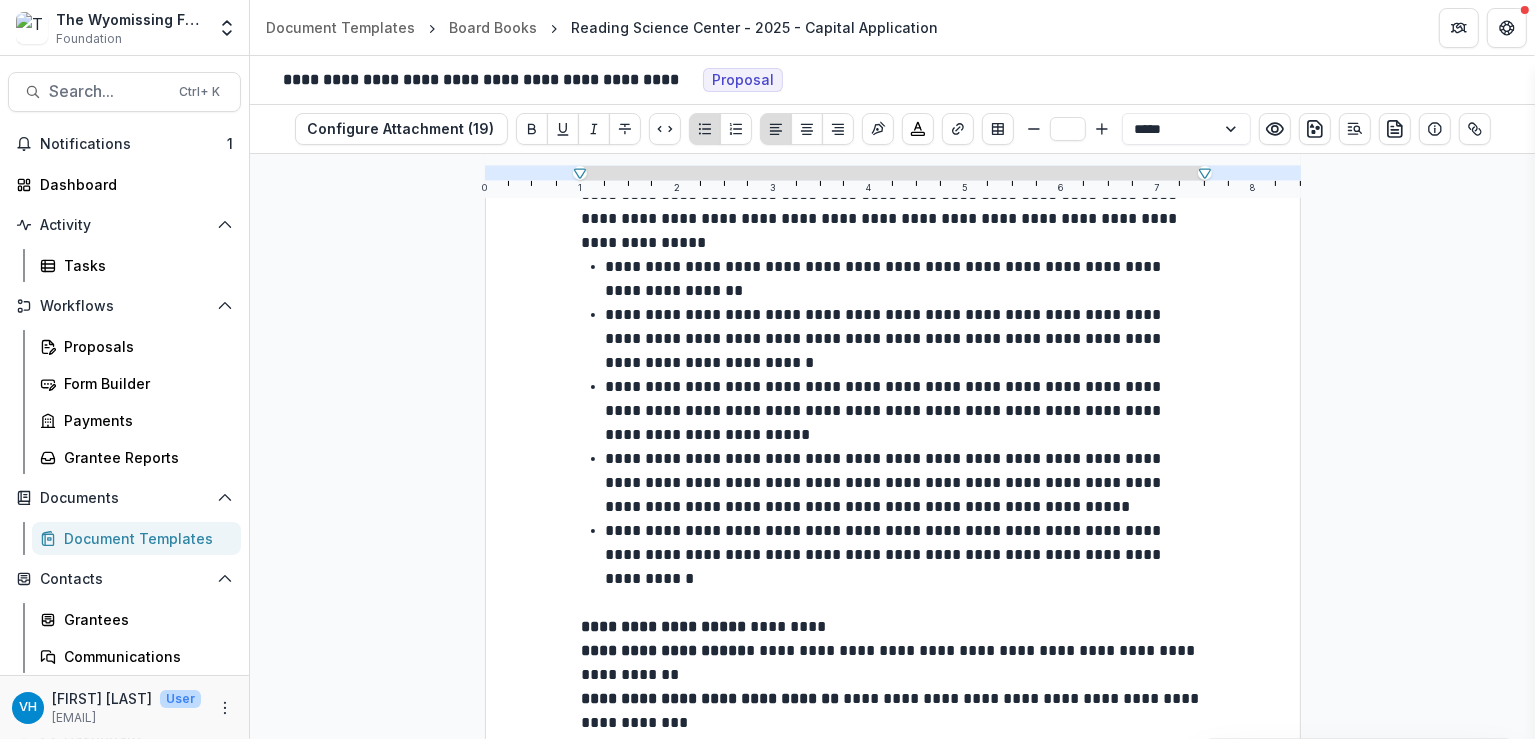 scroll, scrollTop: 500, scrollLeft: 0, axis: vertical 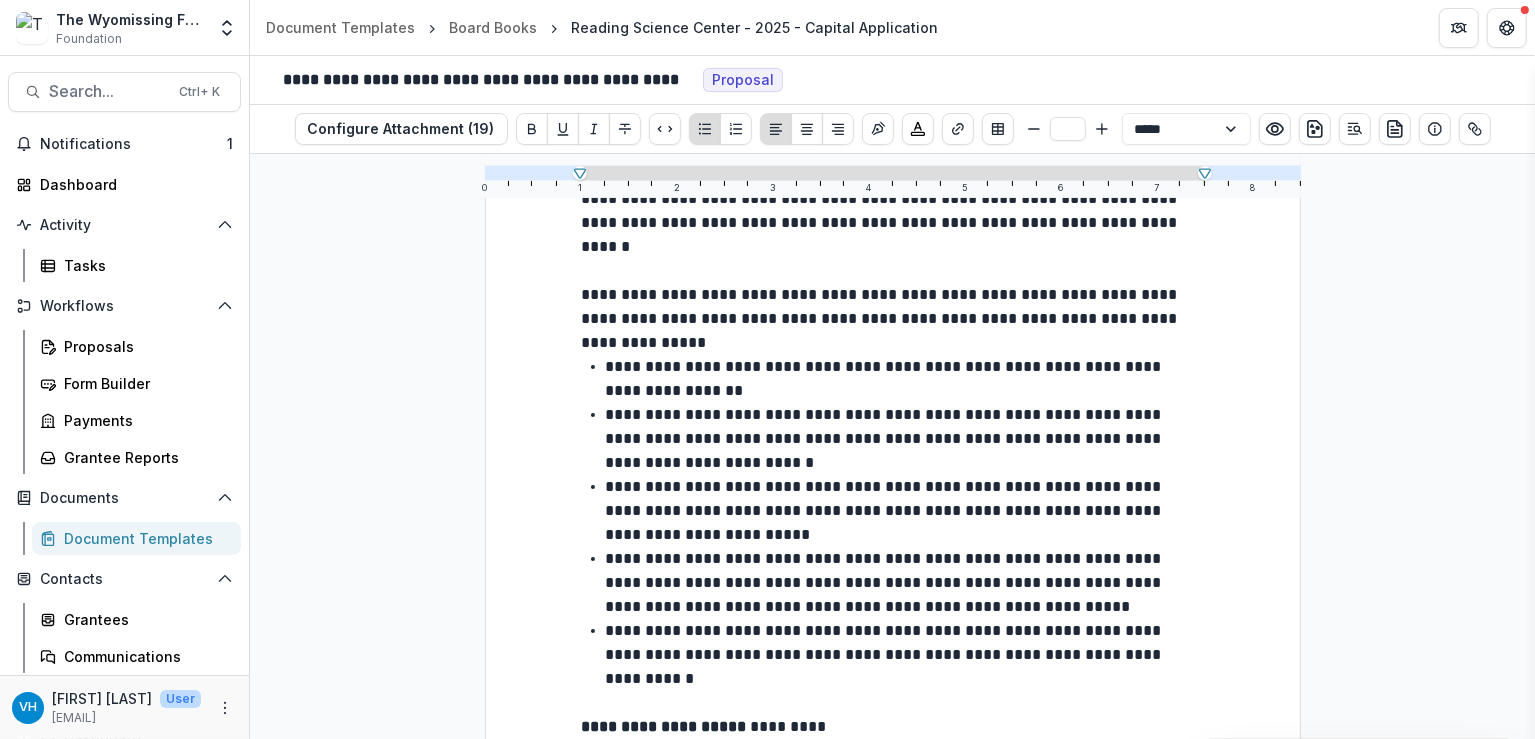 click on "**********" at bounding box center (905, 379) 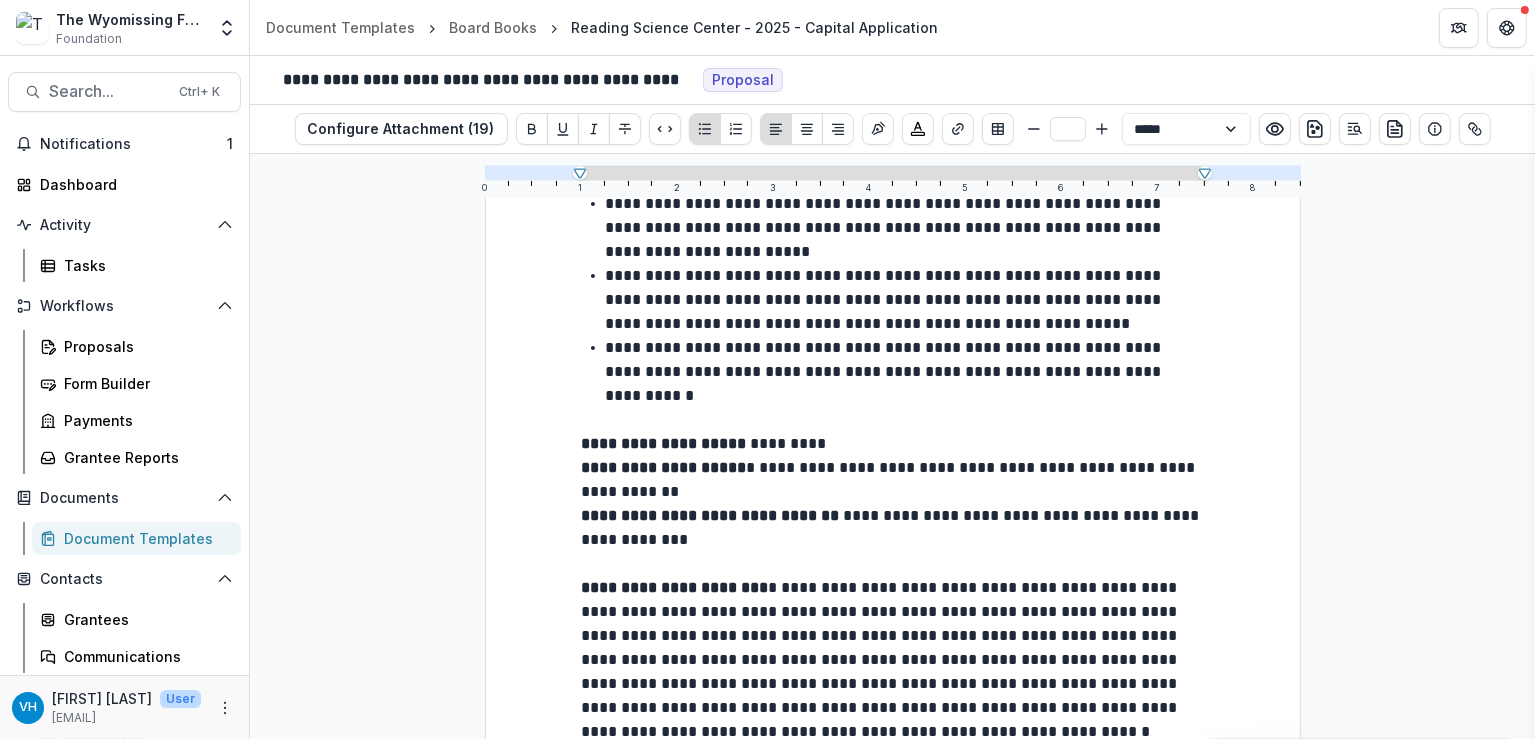 scroll, scrollTop: 800, scrollLeft: 0, axis: vertical 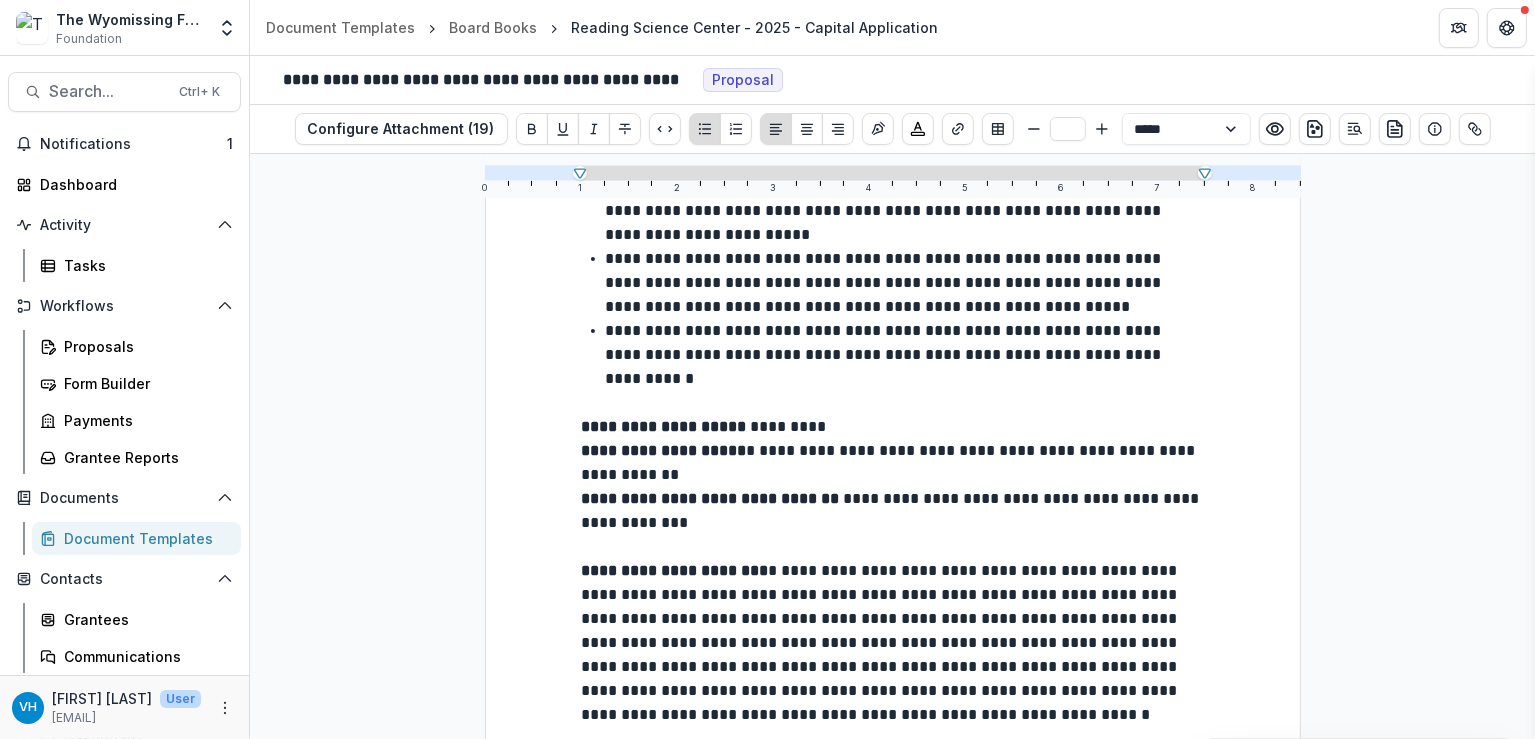 click on "**********" at bounding box center [893, 463] 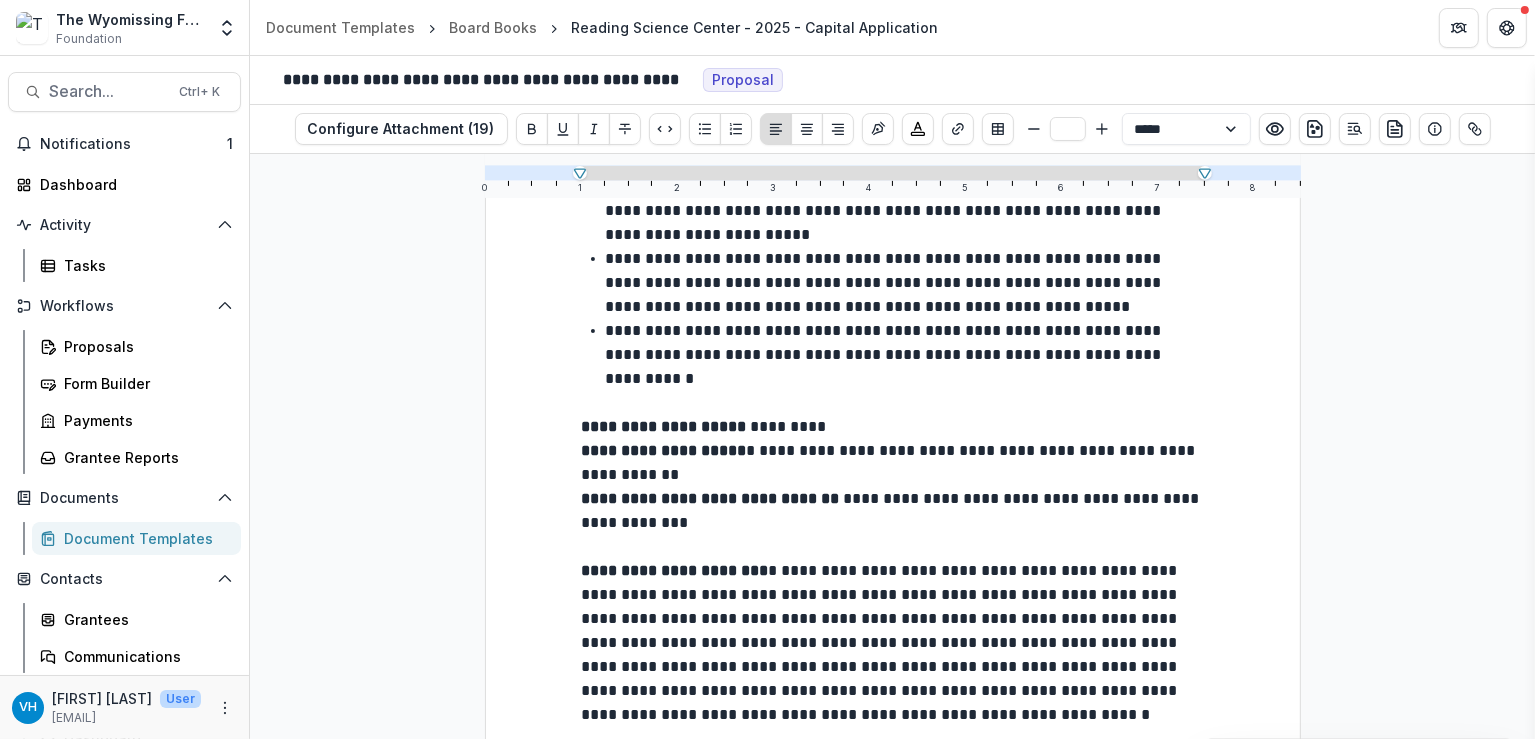 drag, startPoint x: 932, startPoint y: 342, endPoint x: 825, endPoint y: 324, distance: 108.503456 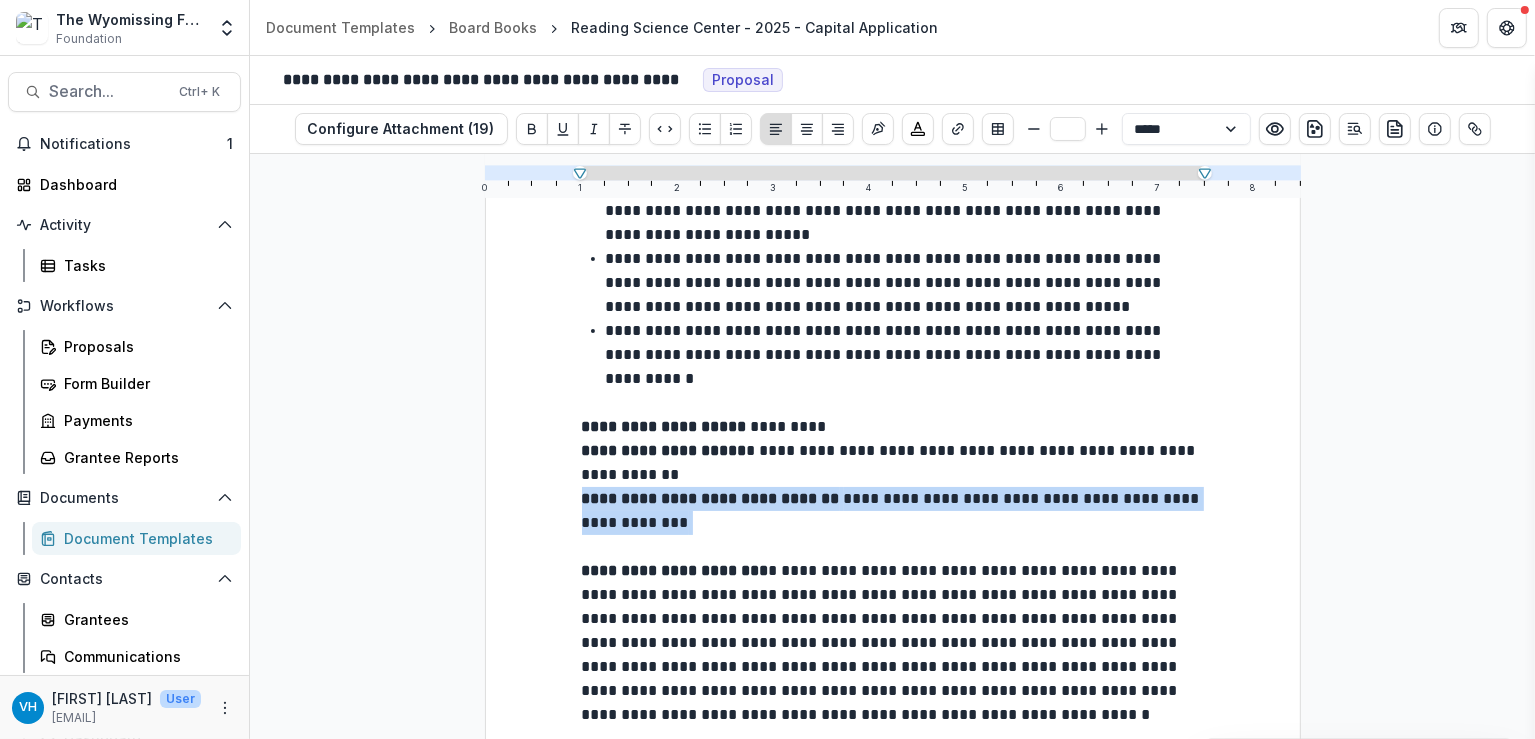 drag, startPoint x: 893, startPoint y: 394, endPoint x: 570, endPoint y: 379, distance: 323.3481 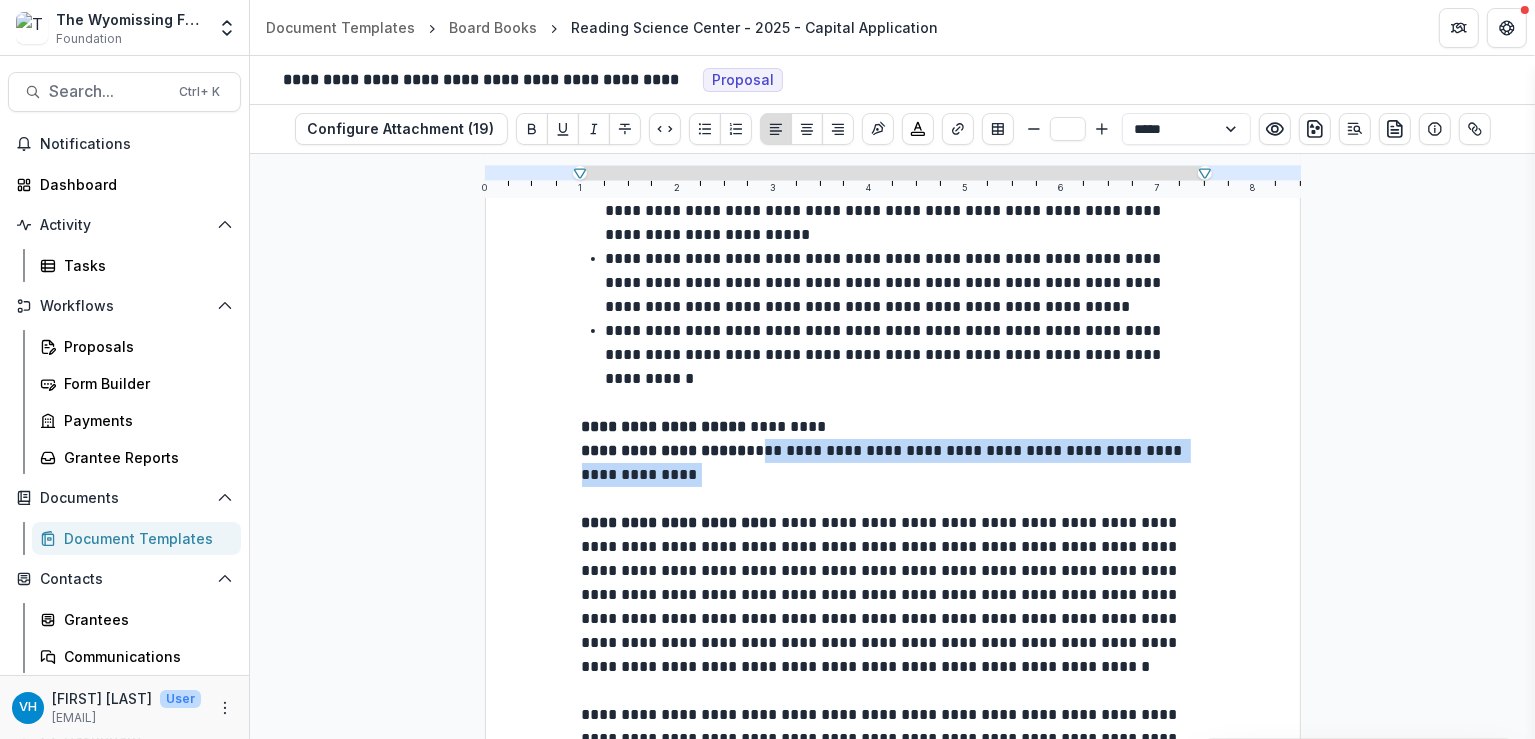 drag, startPoint x: 925, startPoint y: 351, endPoint x: 765, endPoint y: 333, distance: 161.00932 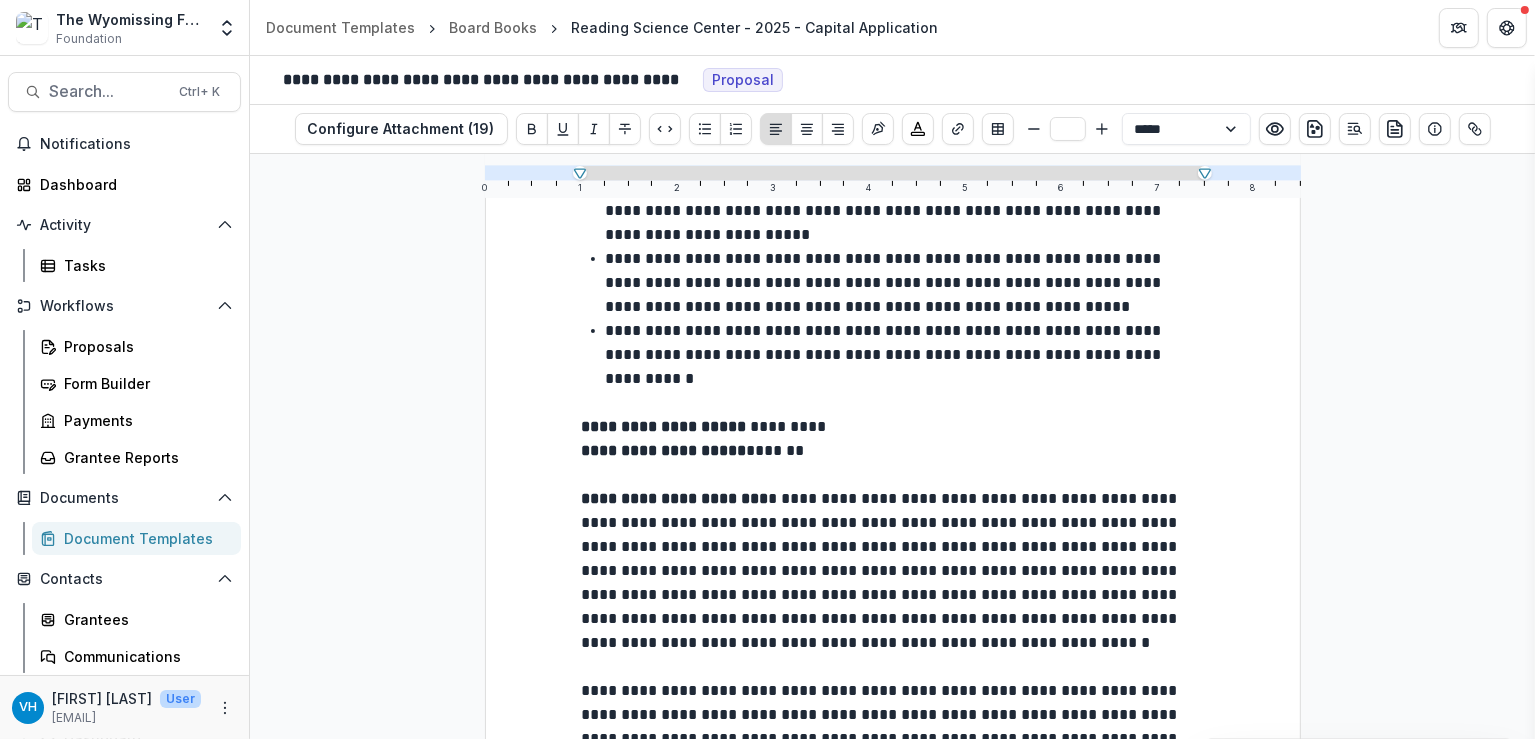 click at bounding box center [893, 475] 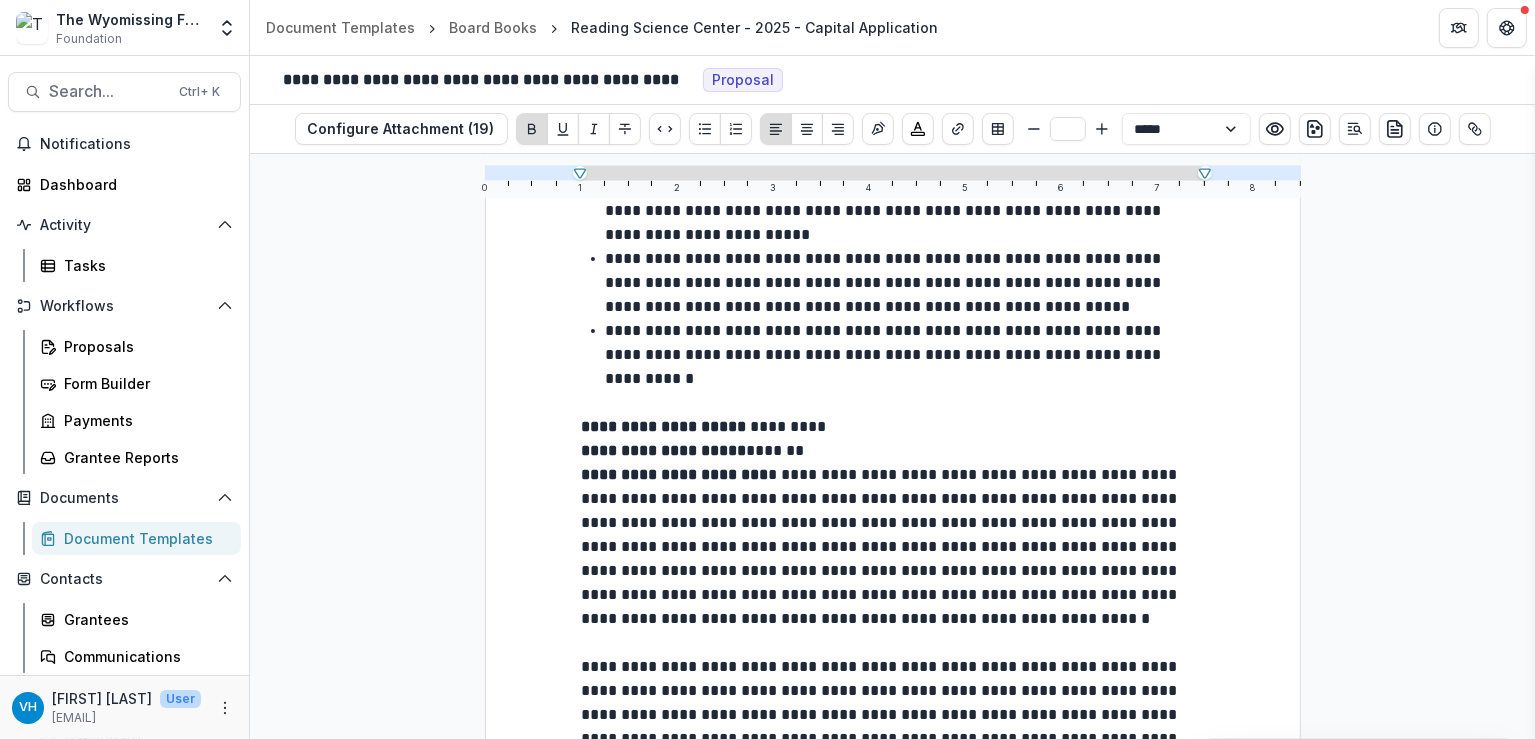 click on "**********" at bounding box center (893, 451) 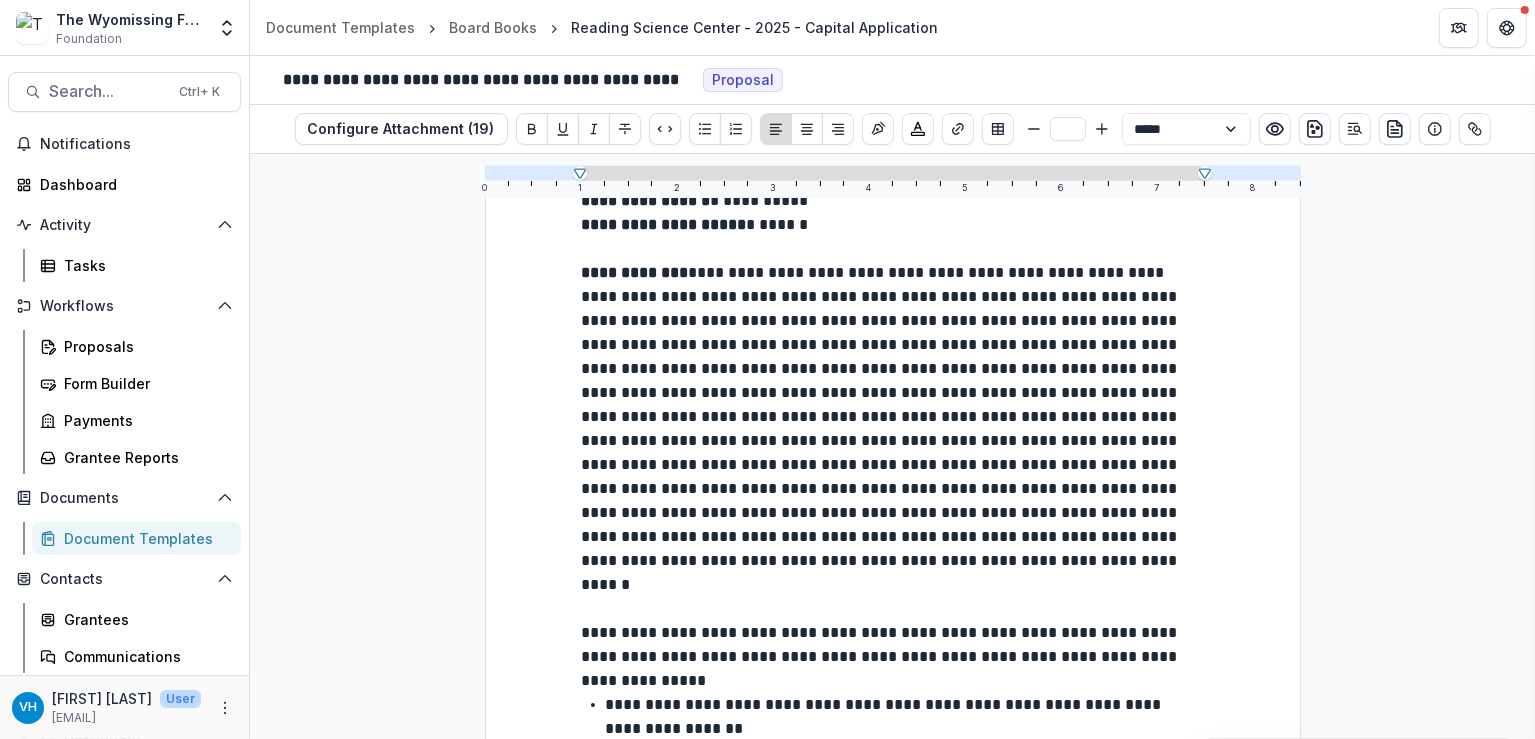scroll, scrollTop: 0, scrollLeft: 0, axis: both 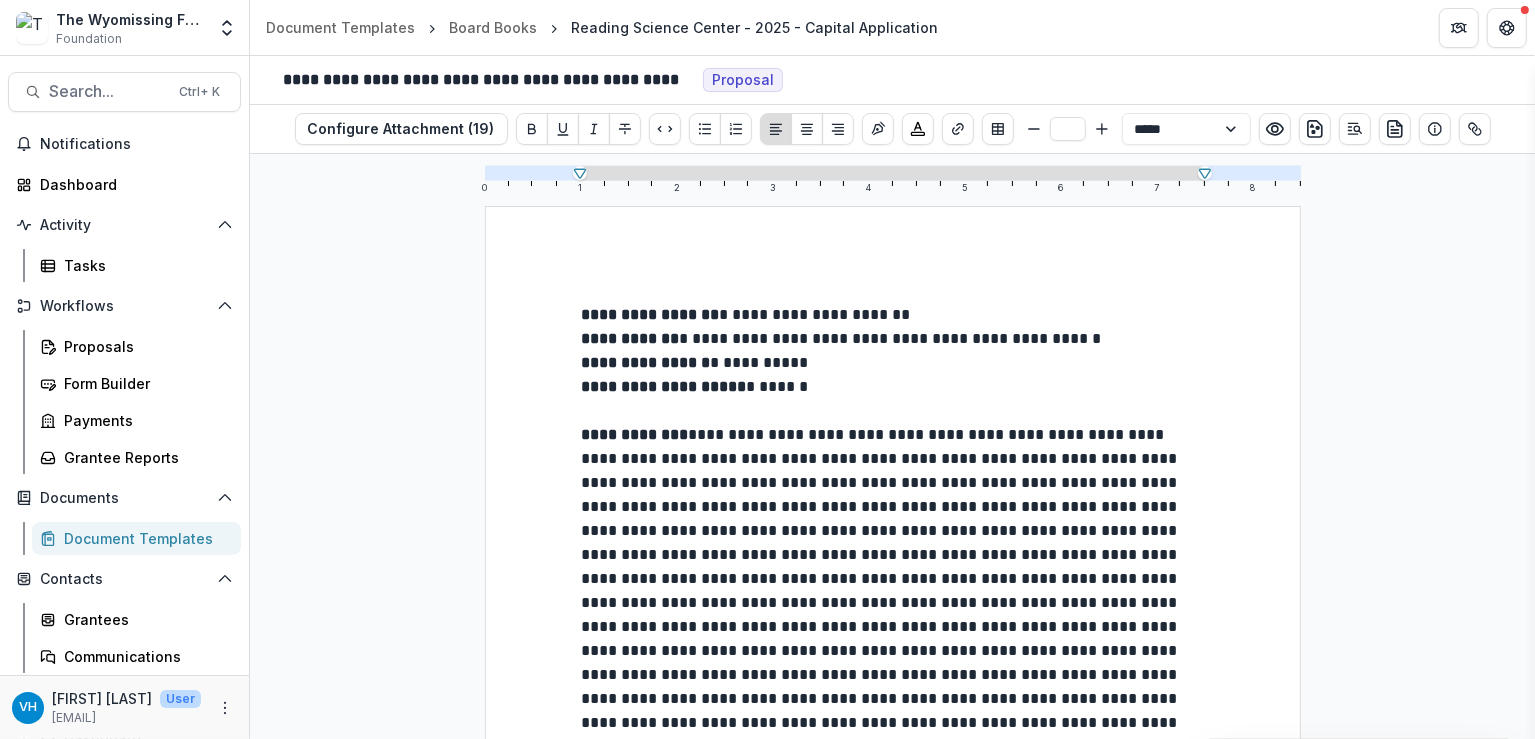 click on "**********" at bounding box center [893, 363] 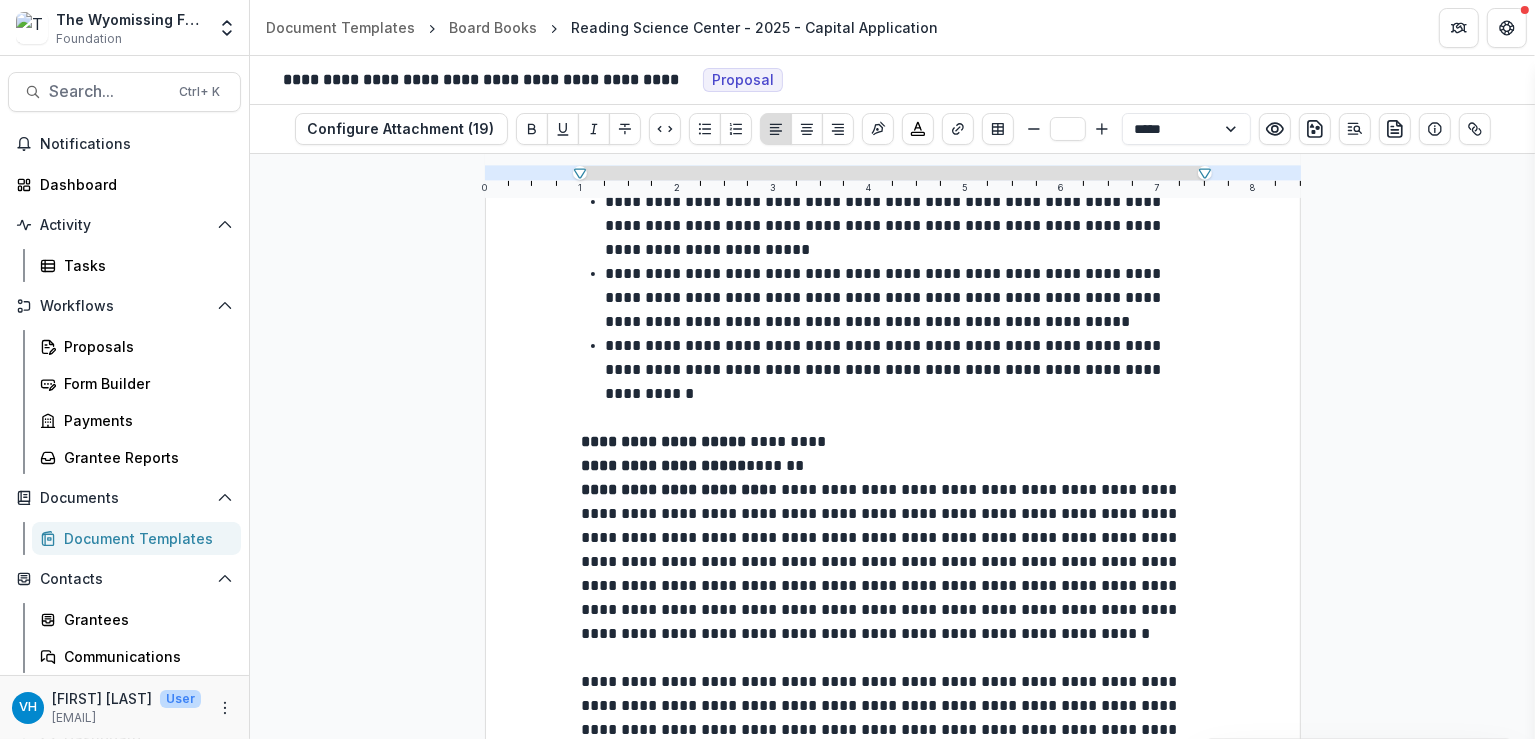 scroll, scrollTop: 900, scrollLeft: 0, axis: vertical 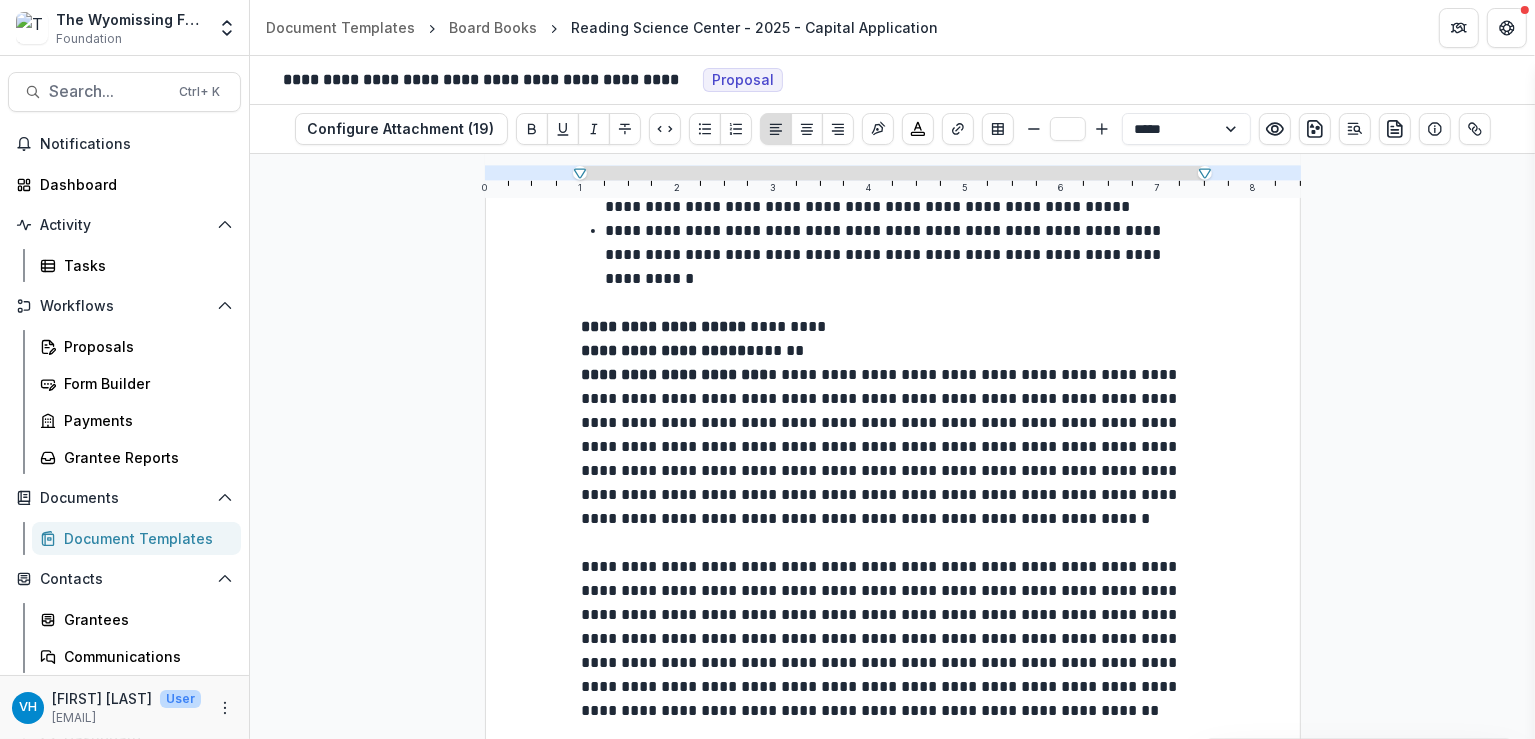 click on "**********" at bounding box center [893, 351] 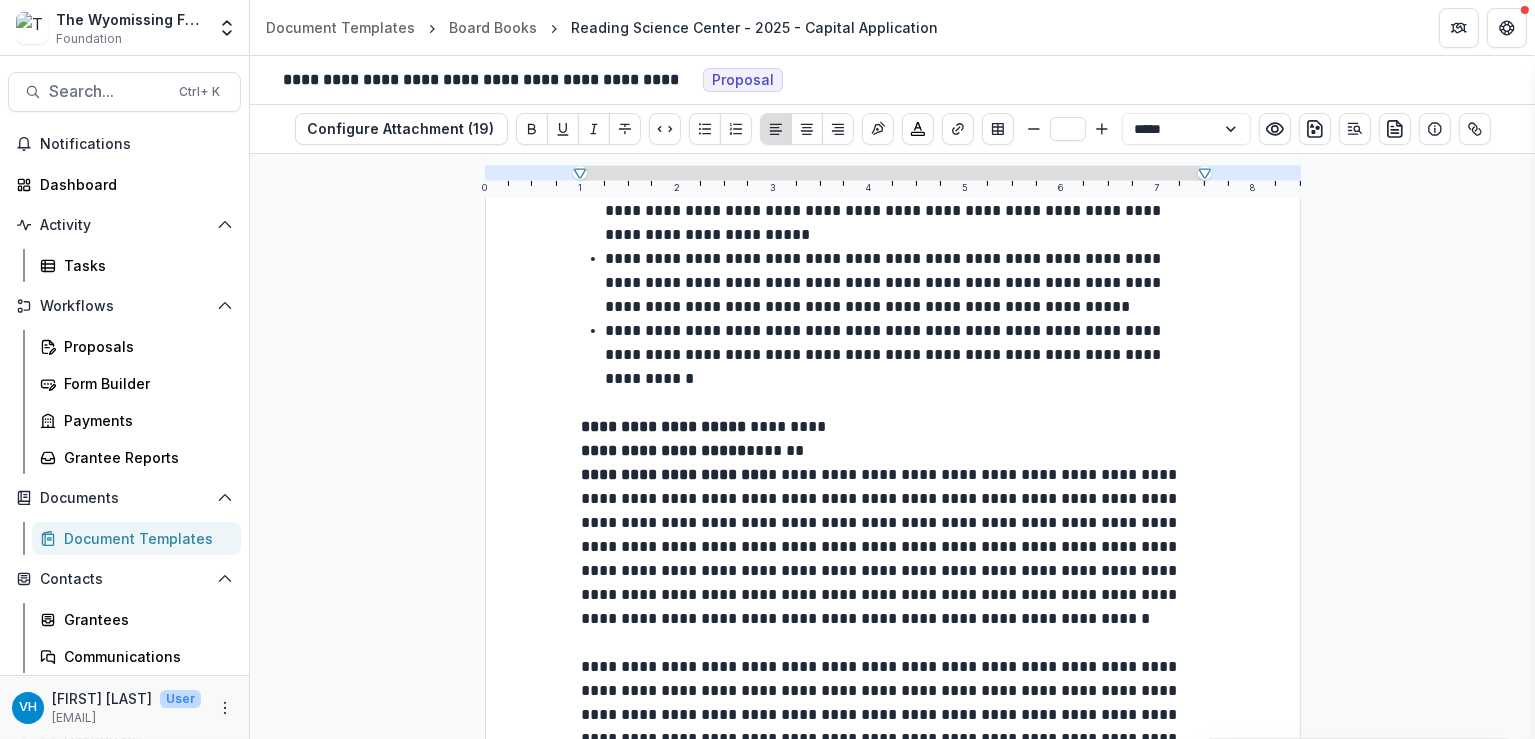 click on "**********" at bounding box center [893, 451] 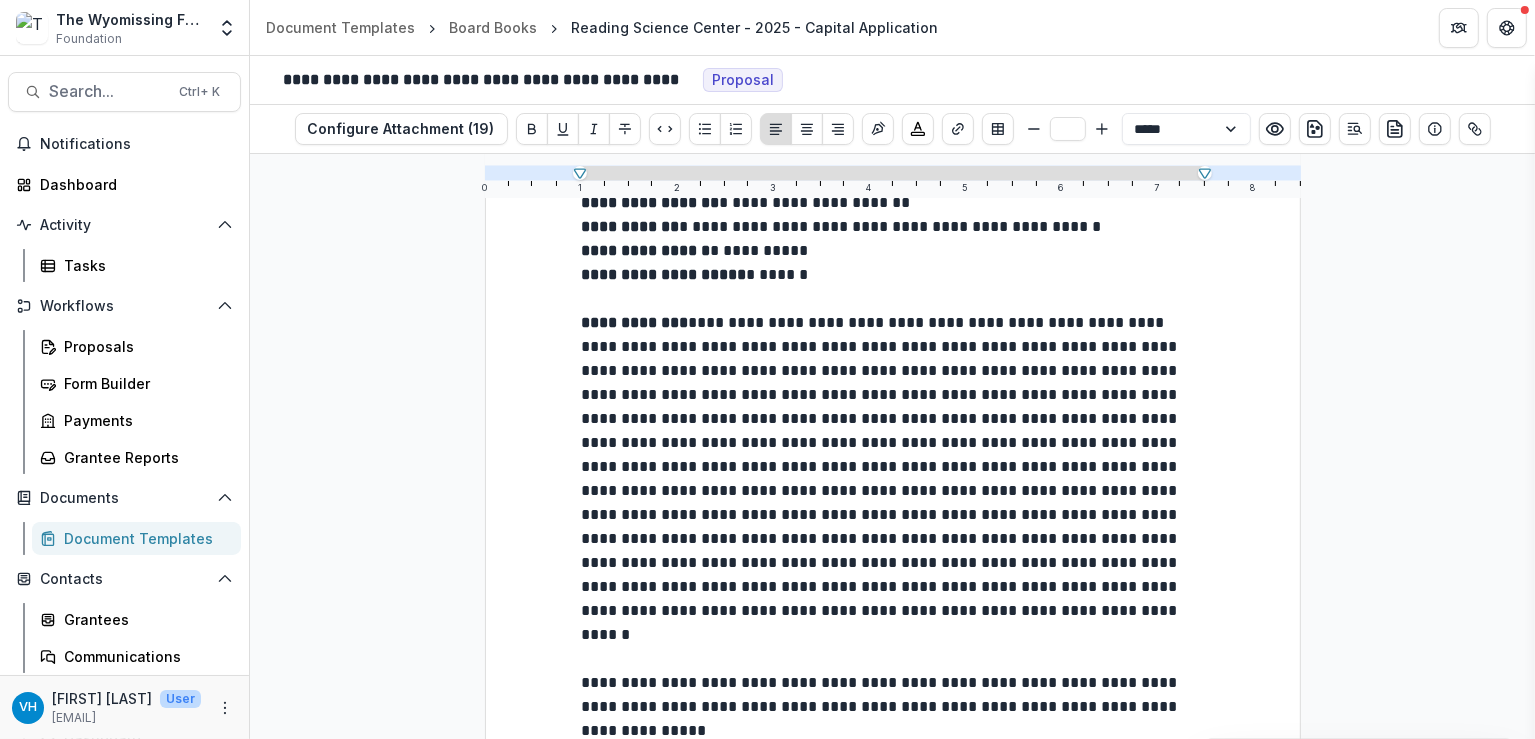 scroll, scrollTop: 100, scrollLeft: 0, axis: vertical 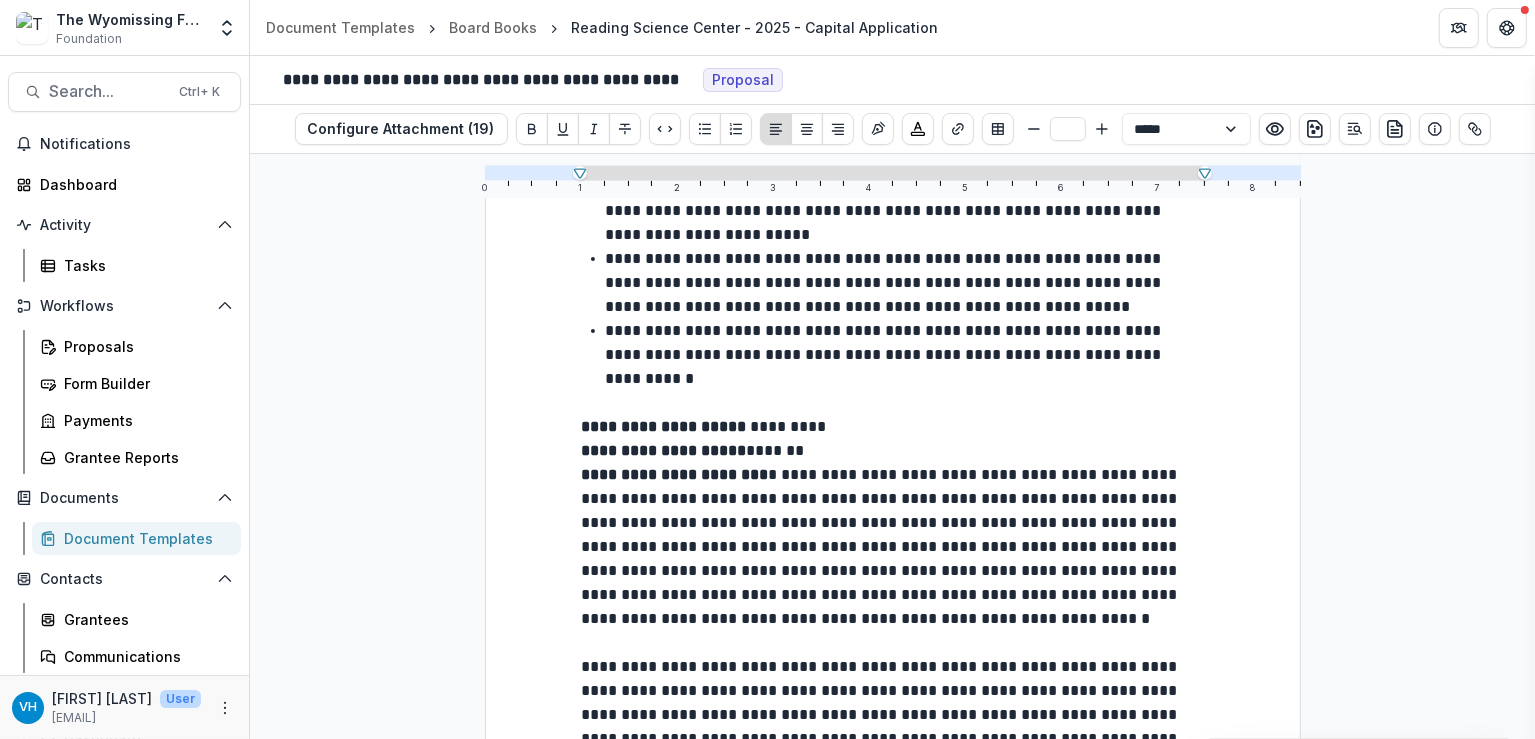 click on "**********" at bounding box center (893, 451) 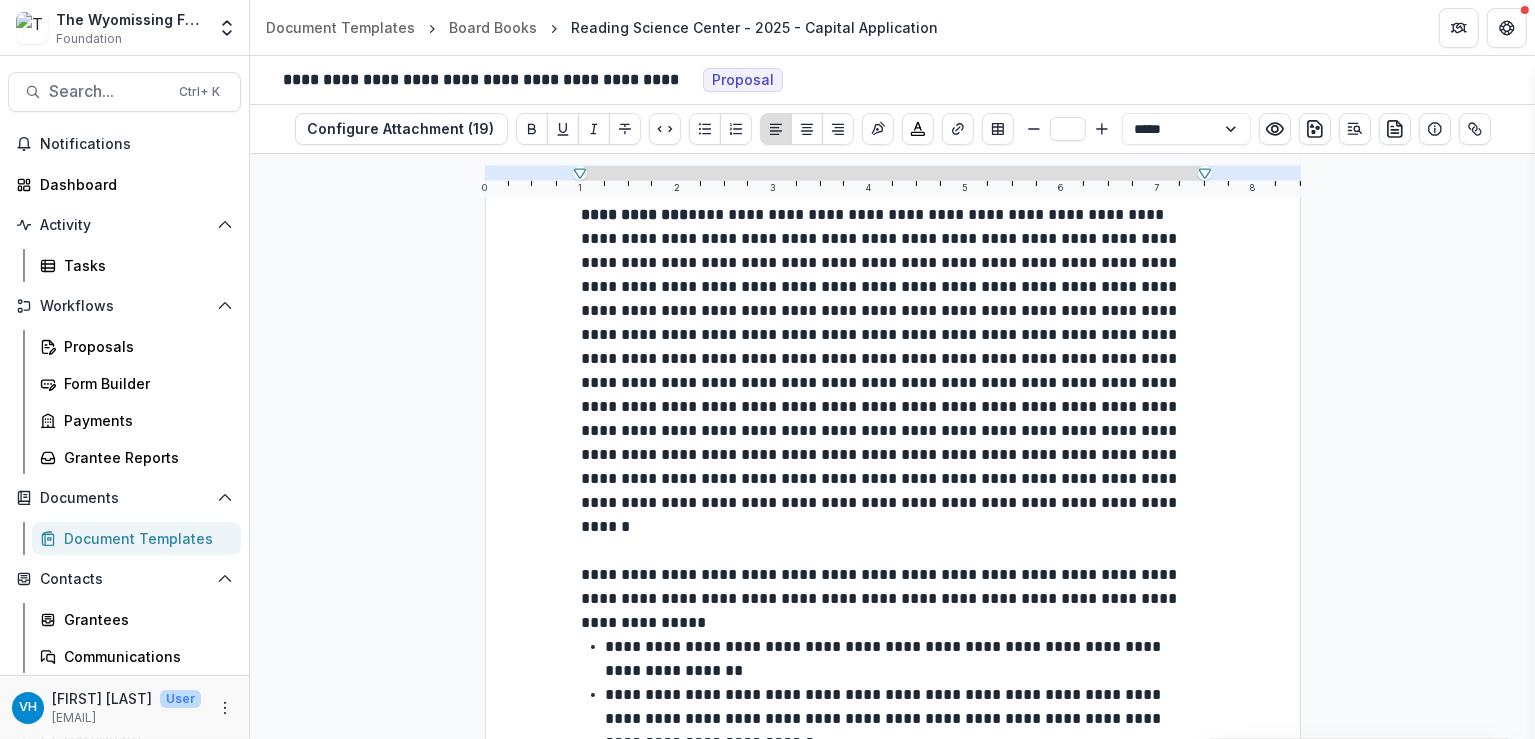 scroll, scrollTop: 0, scrollLeft: 0, axis: both 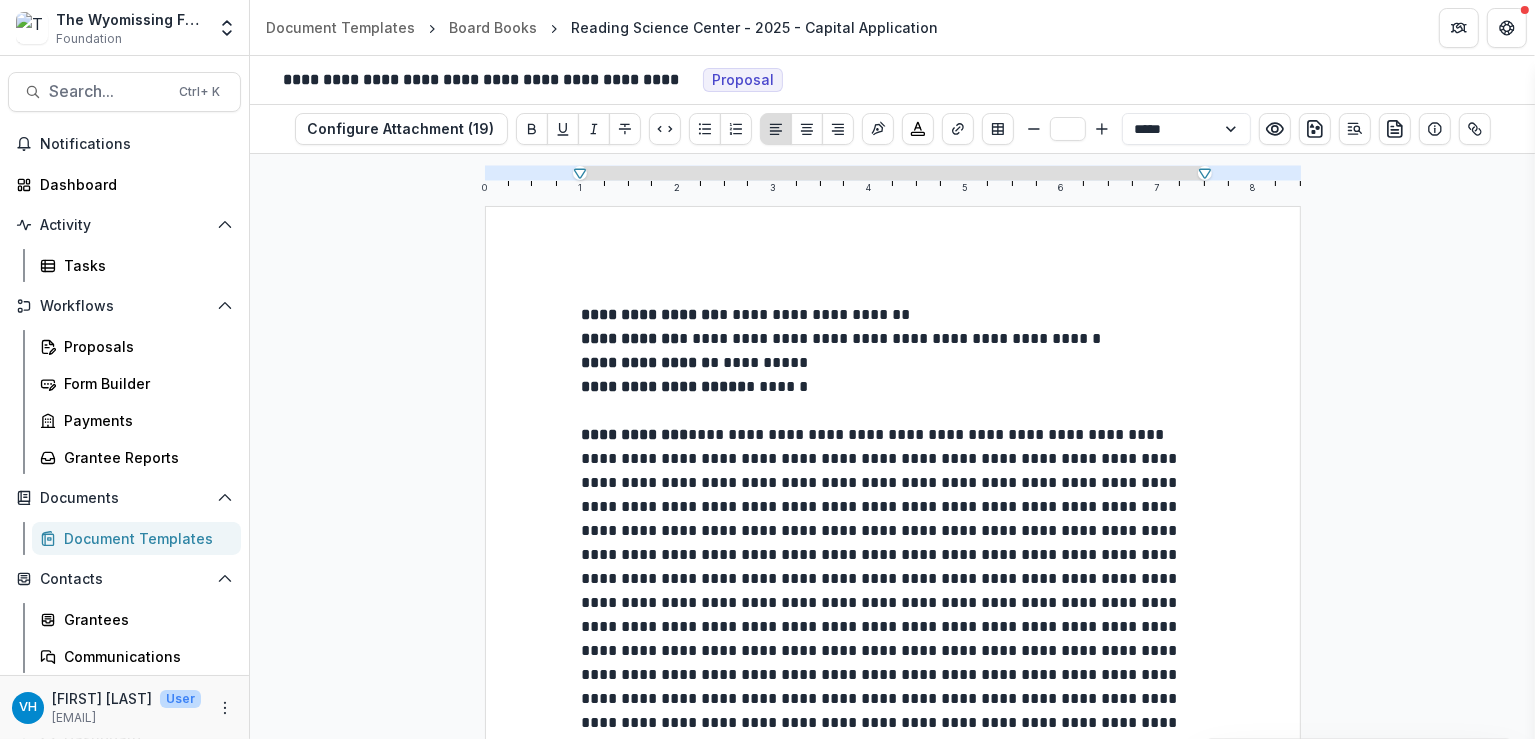 click at bounding box center (893, 411) 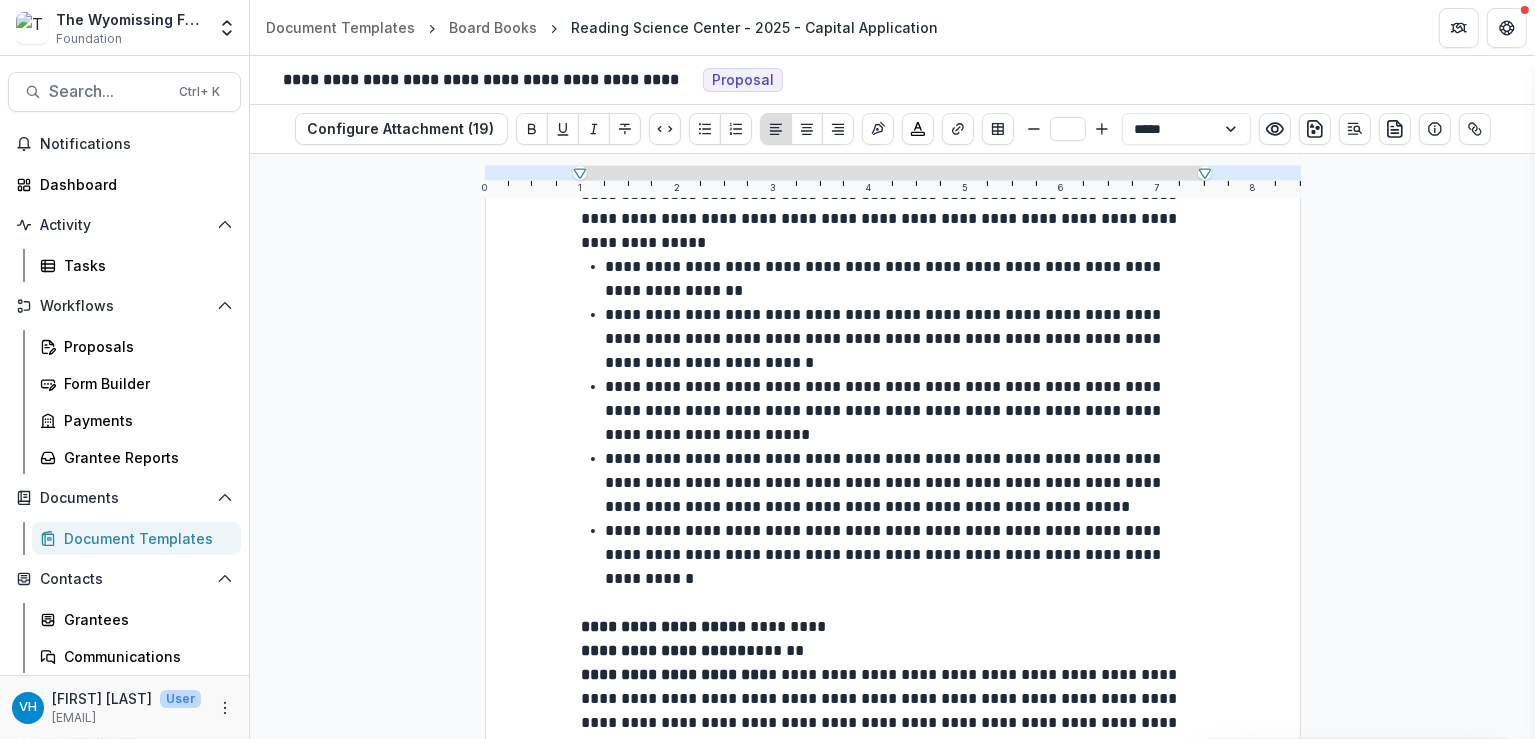 scroll, scrollTop: 700, scrollLeft: 0, axis: vertical 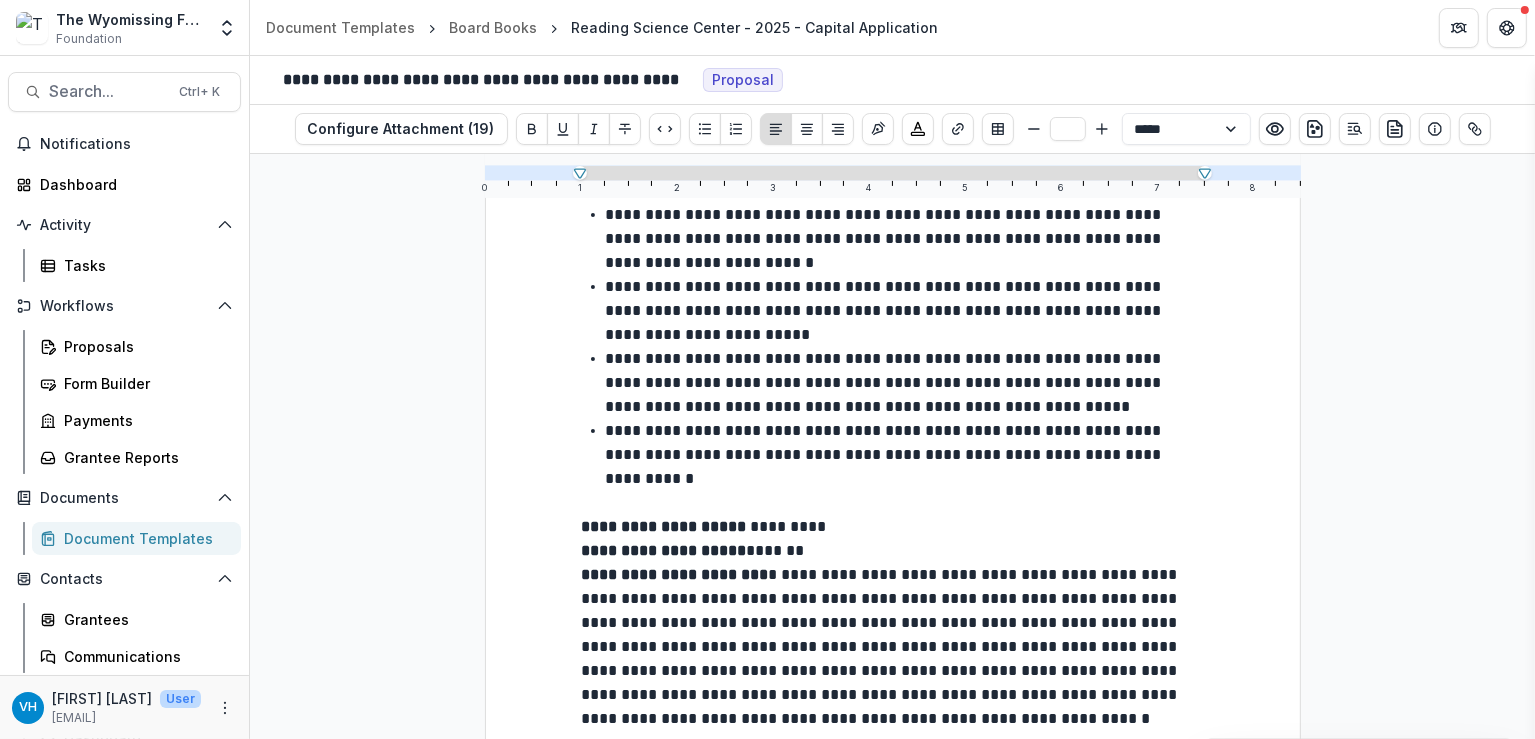 click on "**********" at bounding box center [893, 551] 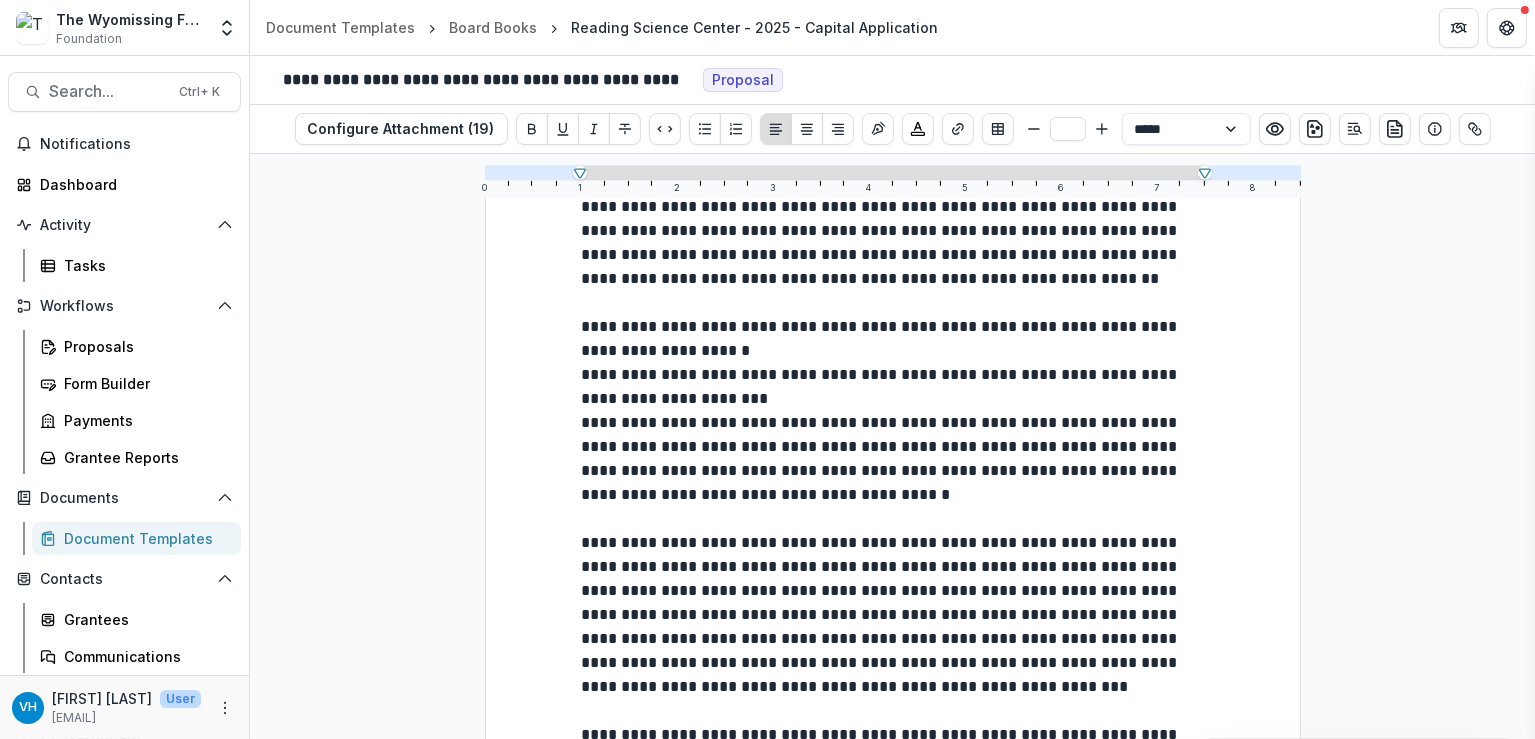 scroll, scrollTop: 1300, scrollLeft: 0, axis: vertical 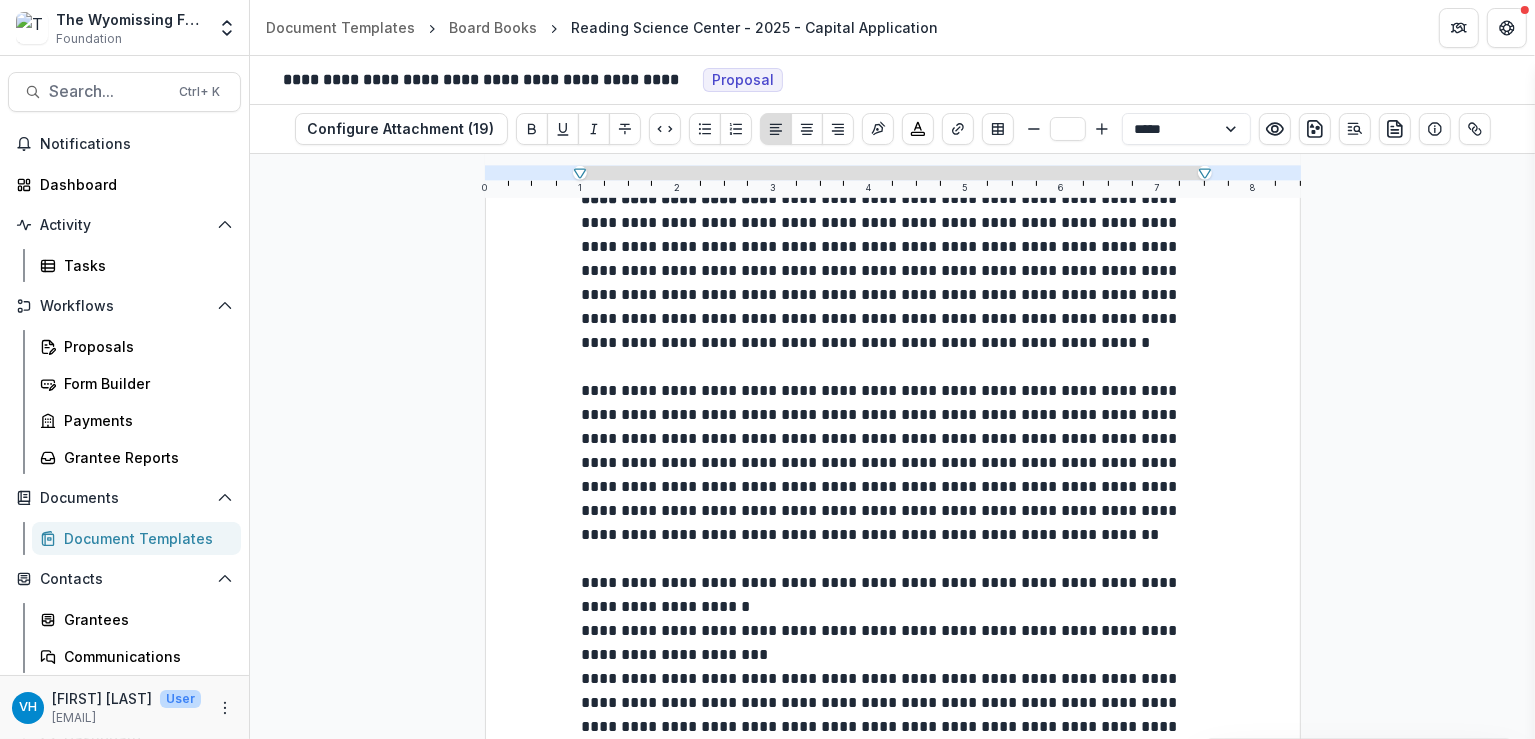 click on "**********" at bounding box center [891, 918] 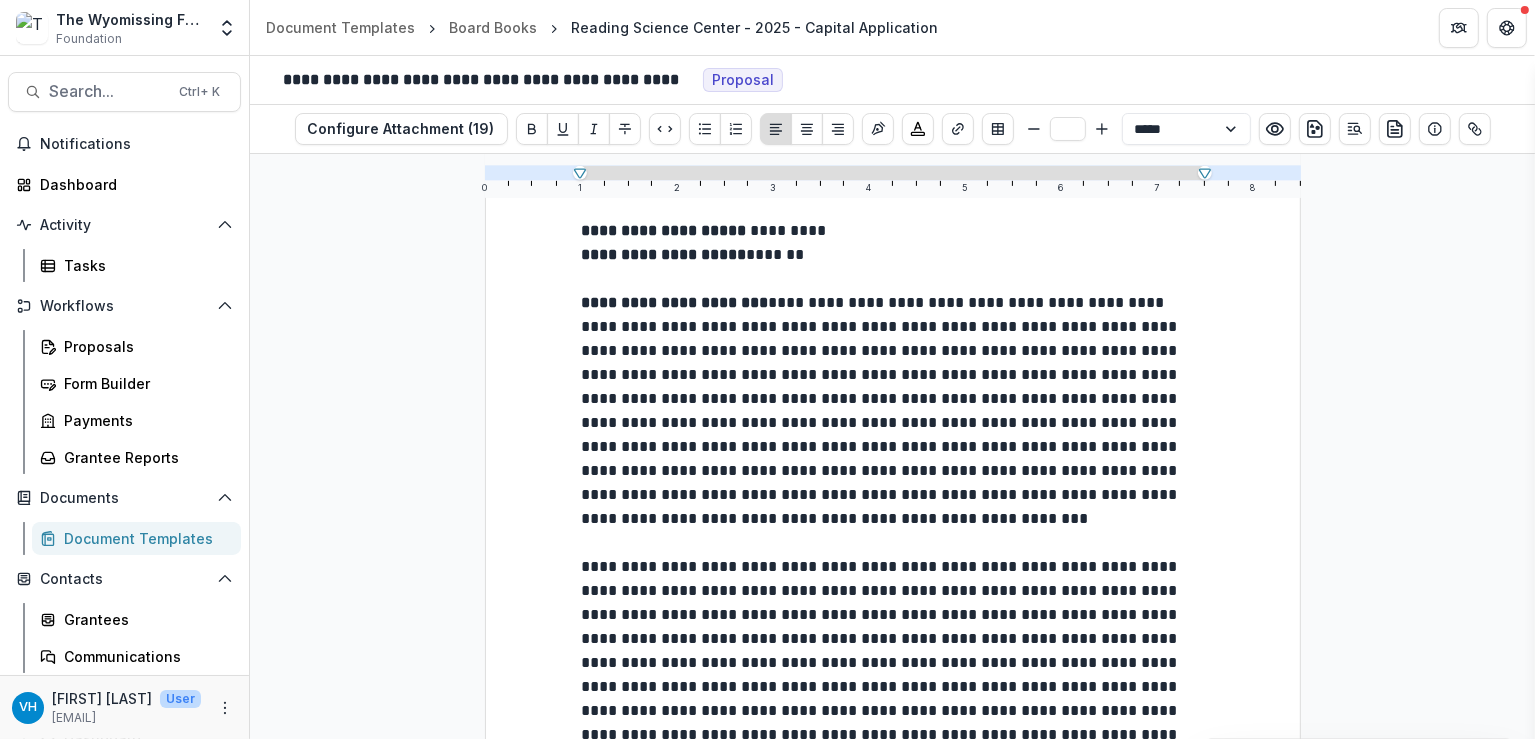 scroll, scrollTop: 1000, scrollLeft: 0, axis: vertical 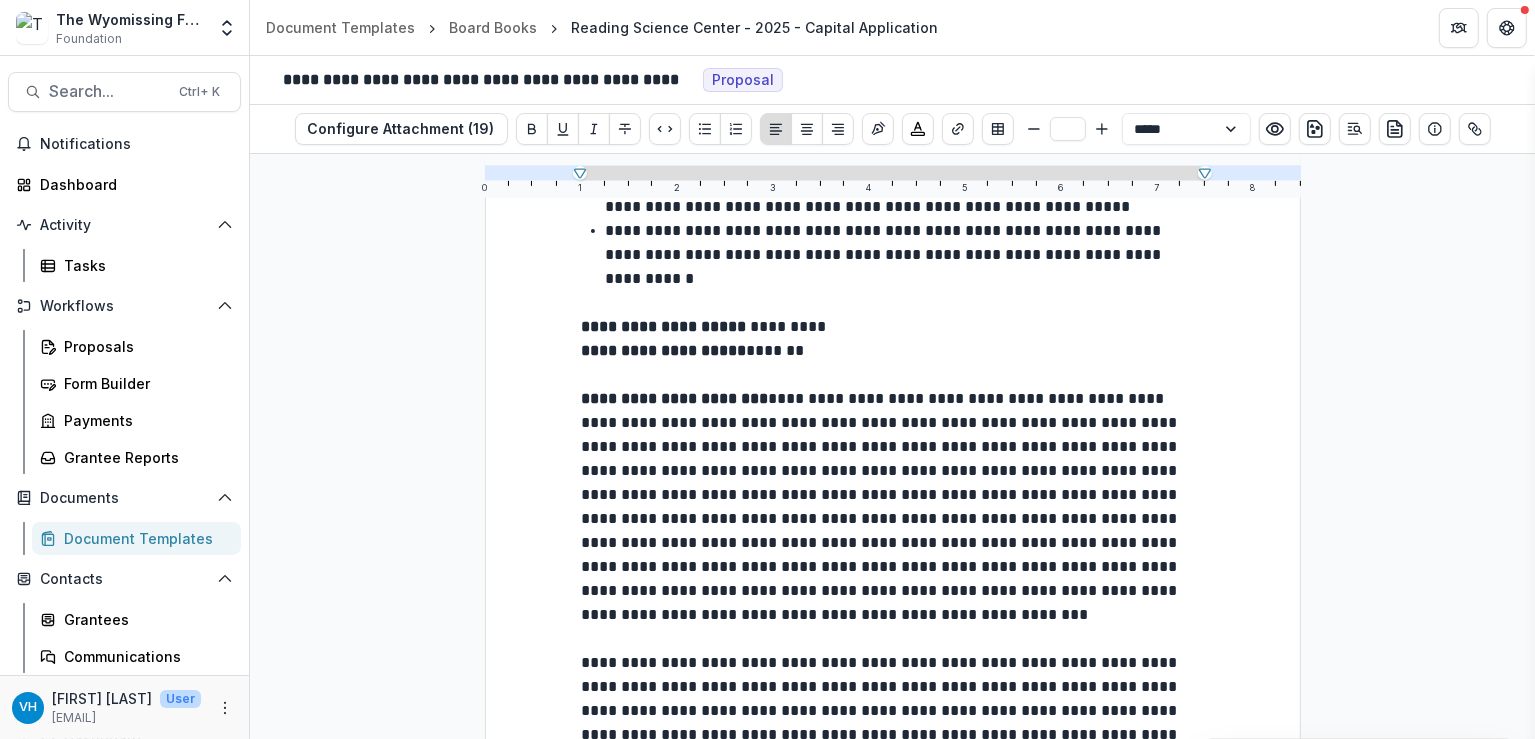 click on "**********" at bounding box center [882, 506] 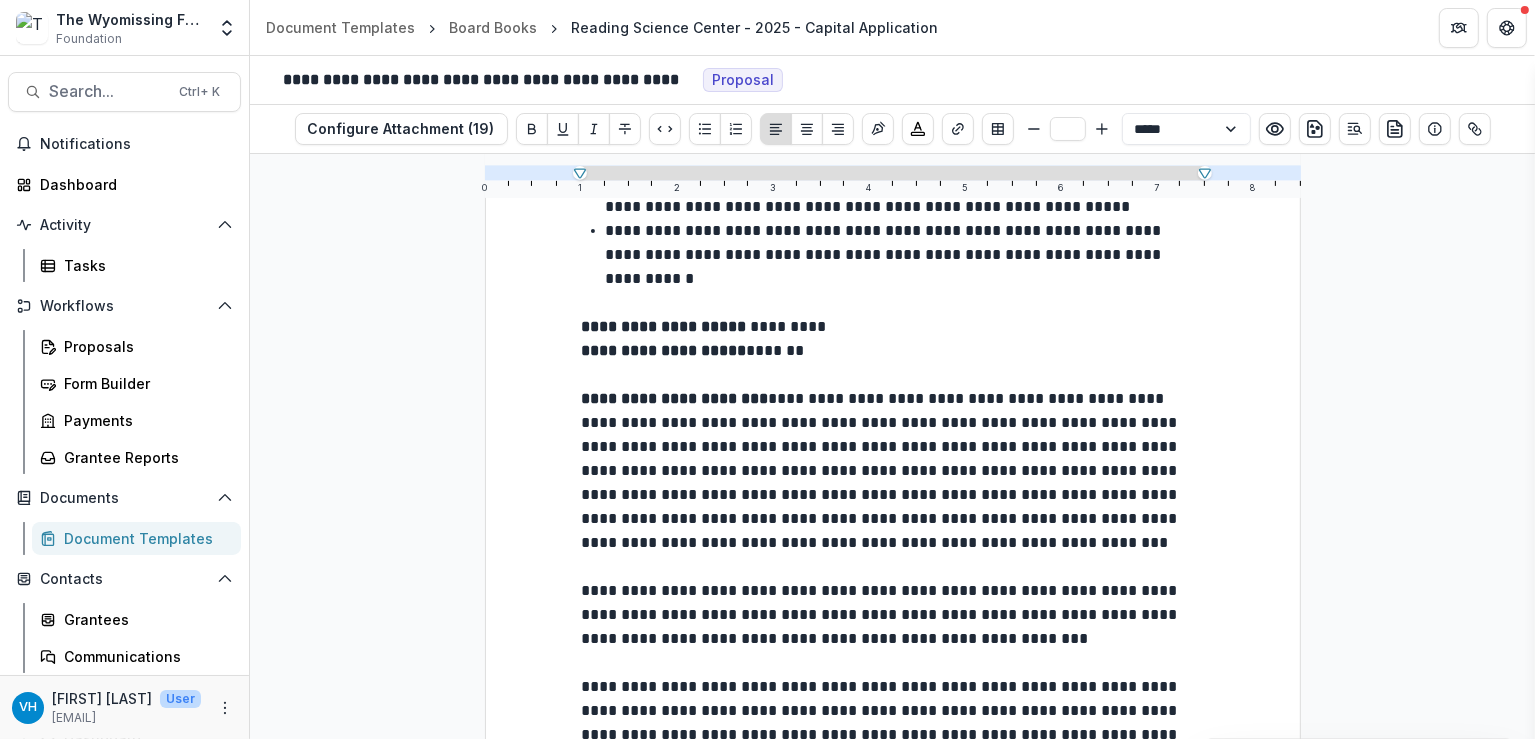 click on "**********" at bounding box center (893, 591) 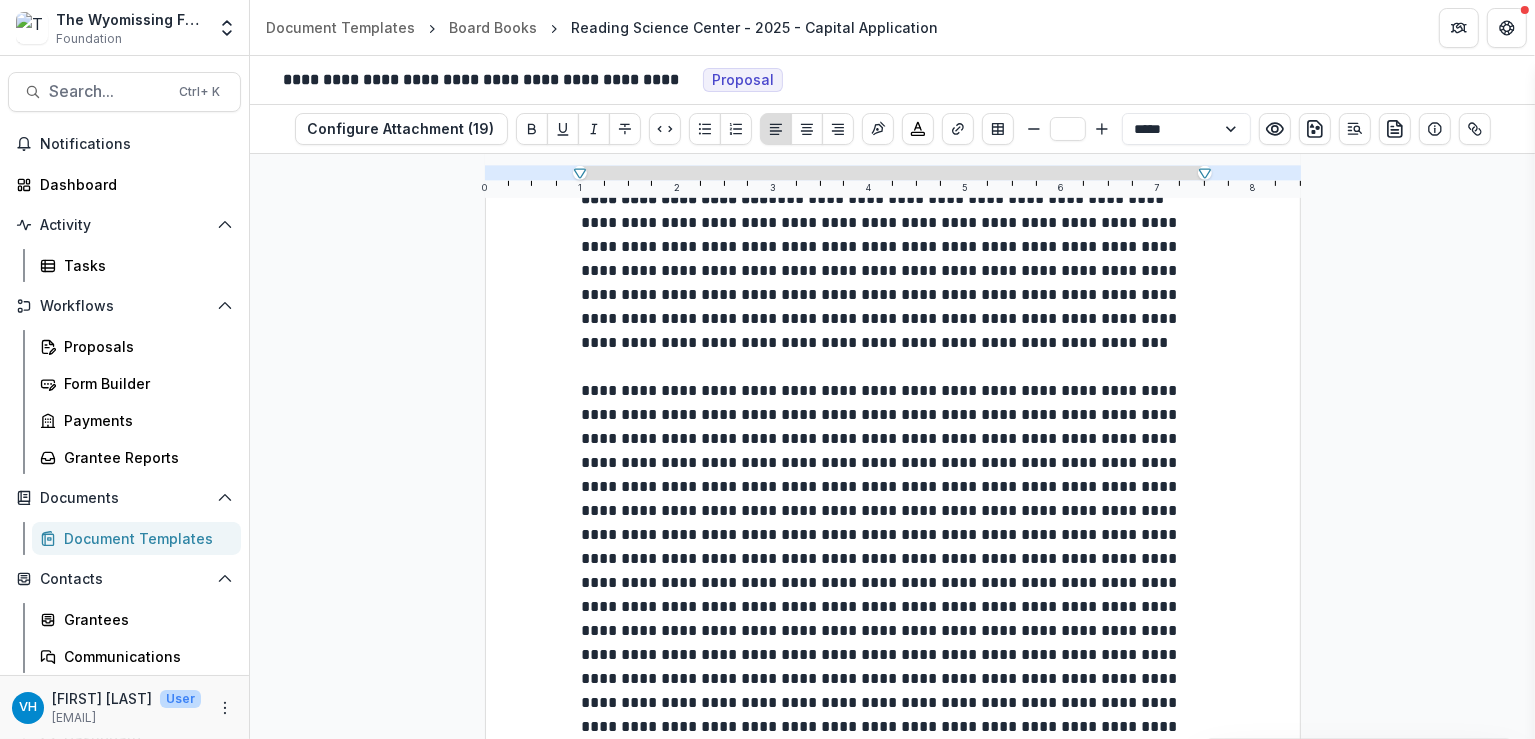 scroll, scrollTop: 1200, scrollLeft: 0, axis: vertical 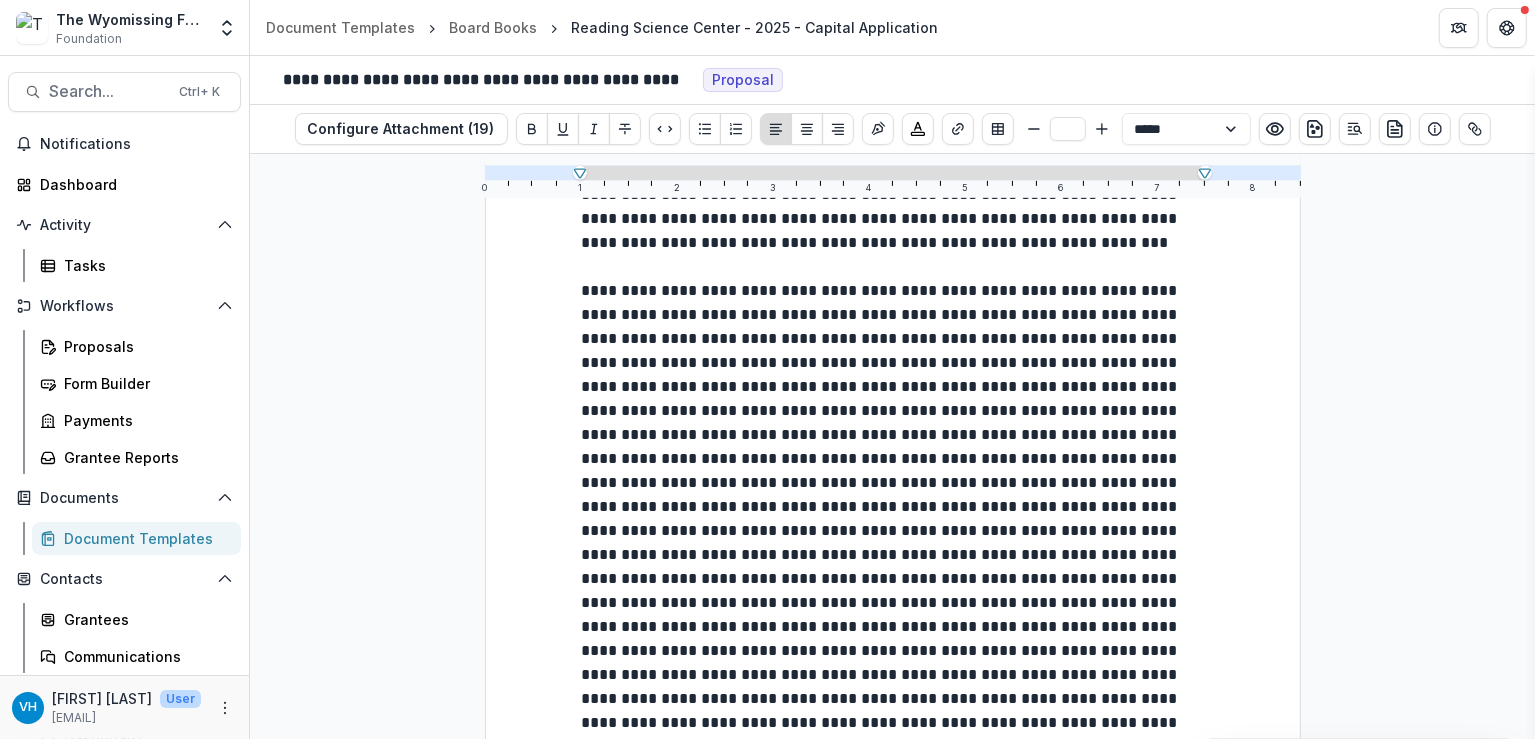 click at bounding box center (882, 794) 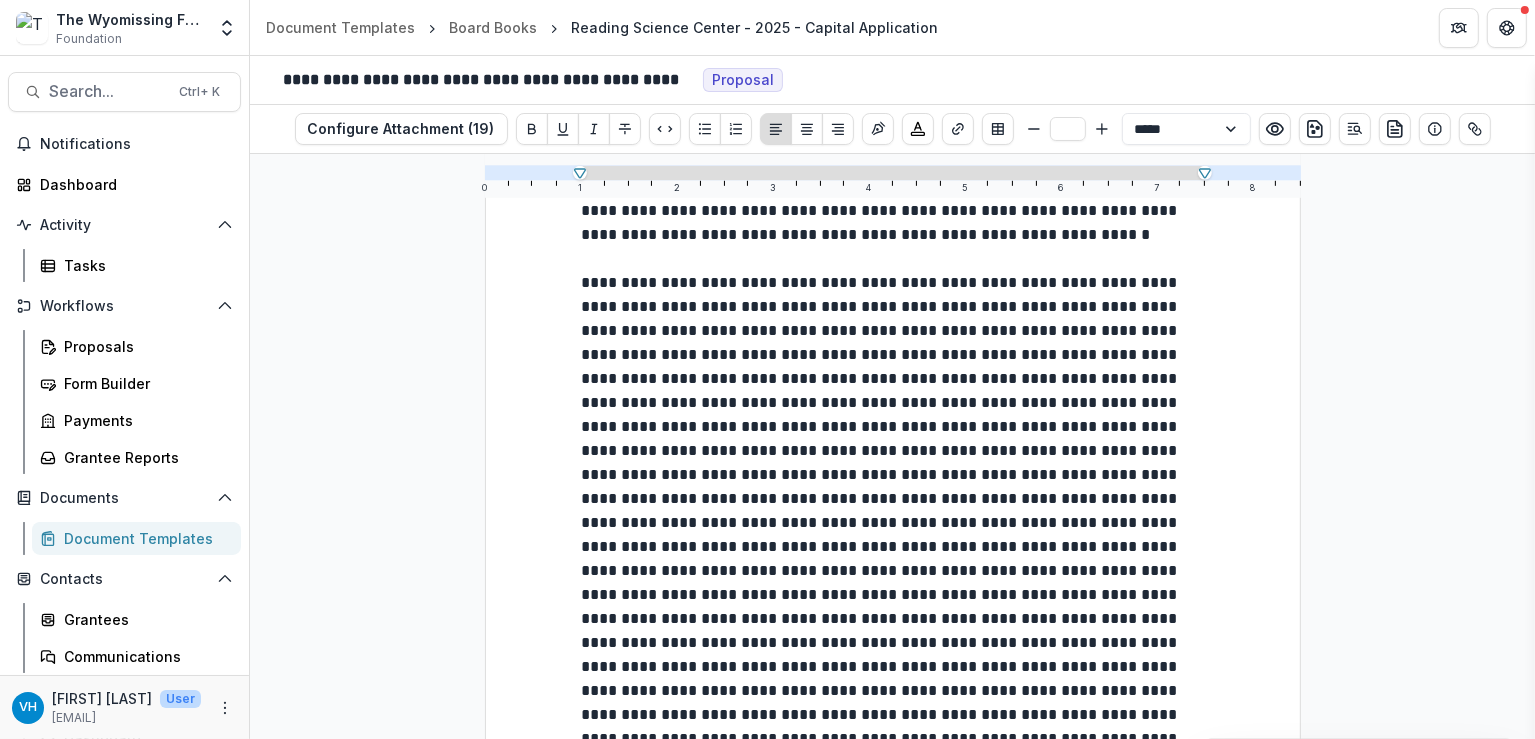 scroll, scrollTop: 1300, scrollLeft: 0, axis: vertical 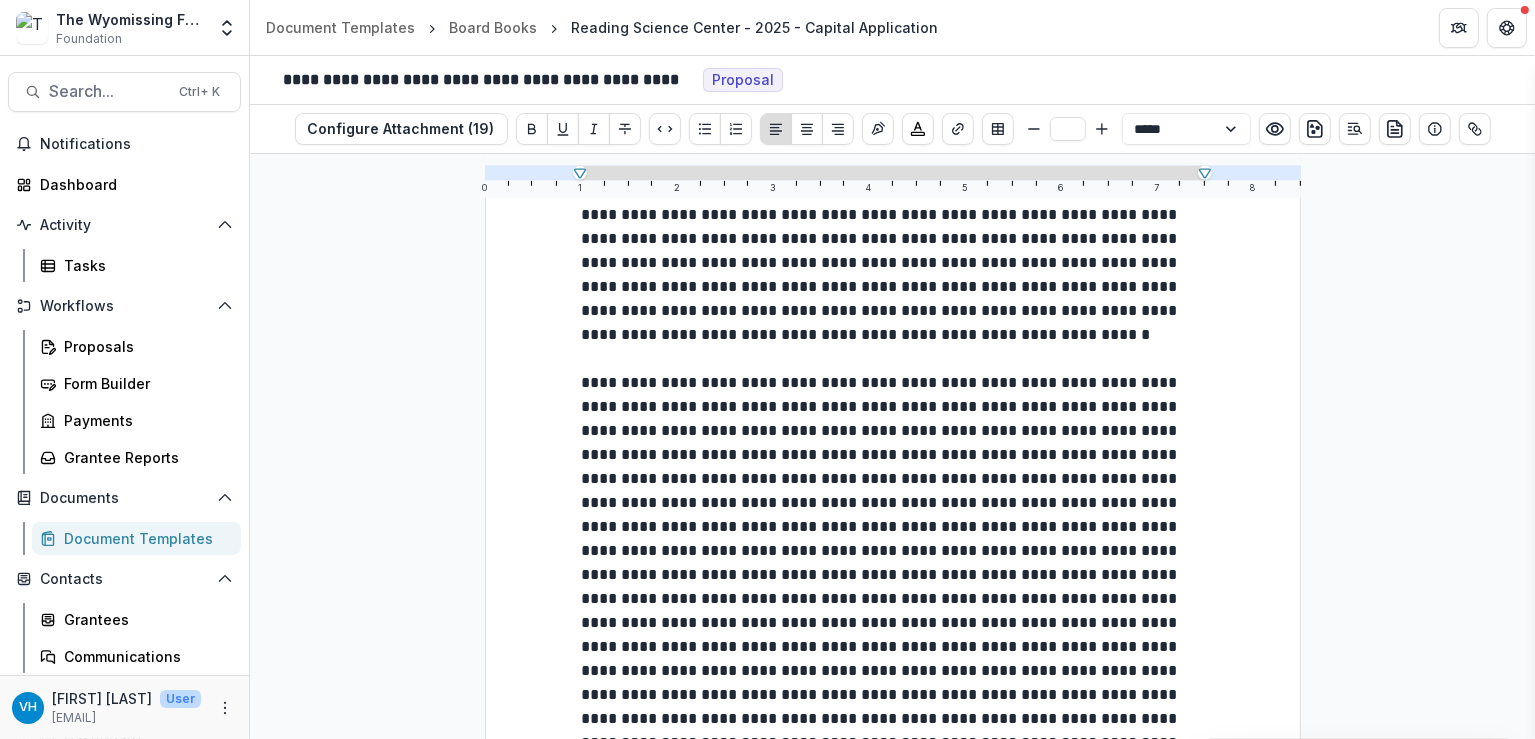 click at bounding box center (882, 802) 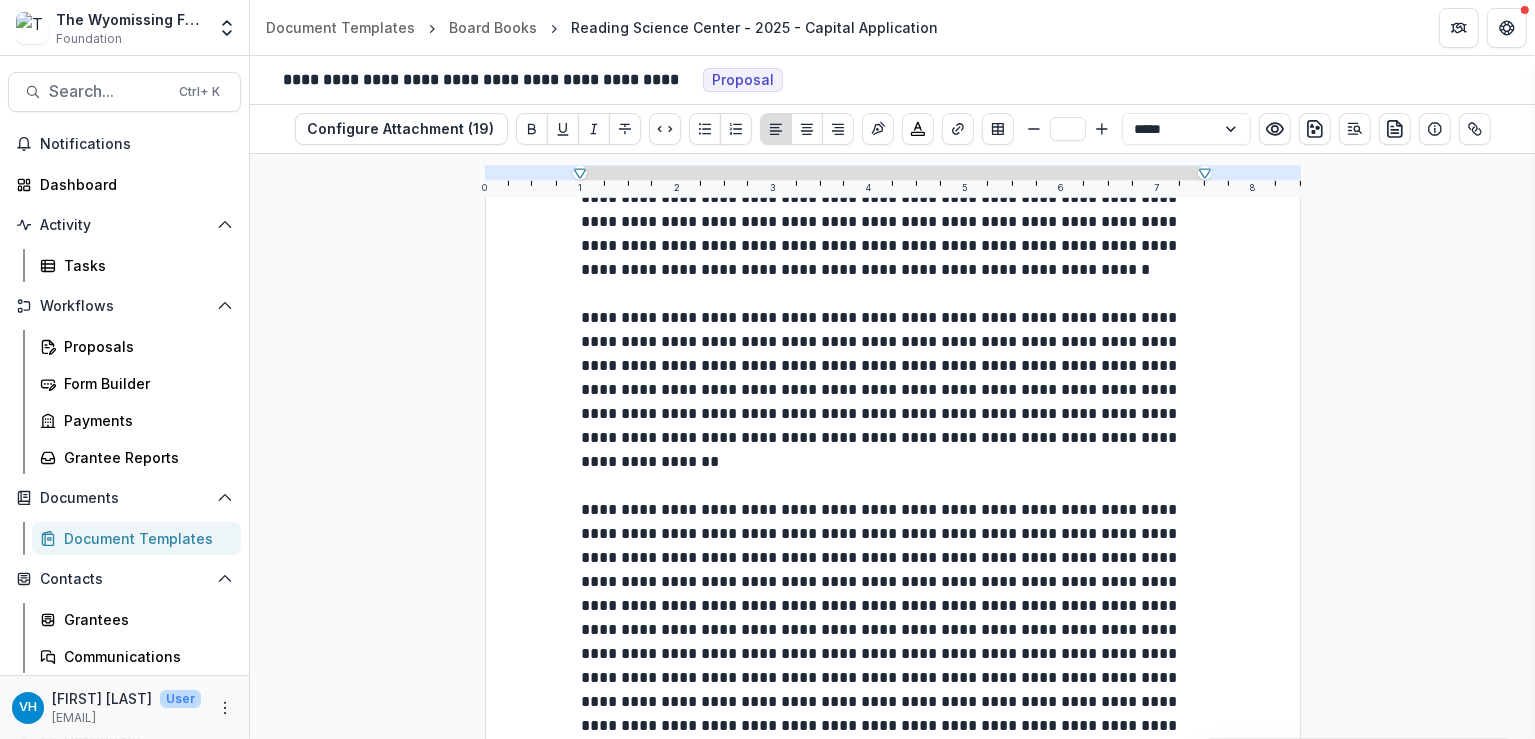 scroll, scrollTop: 1400, scrollLeft: 0, axis: vertical 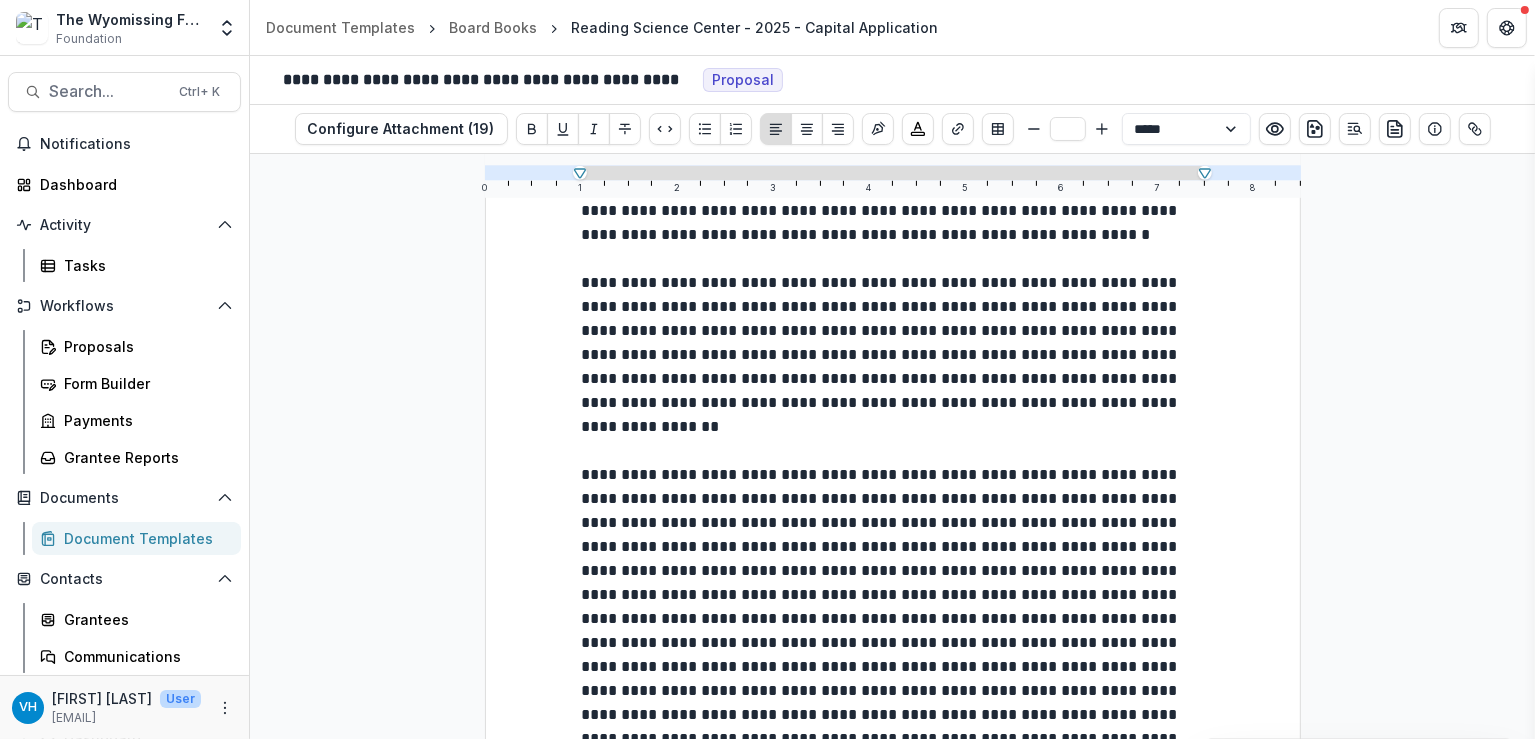click at bounding box center (882, 822) 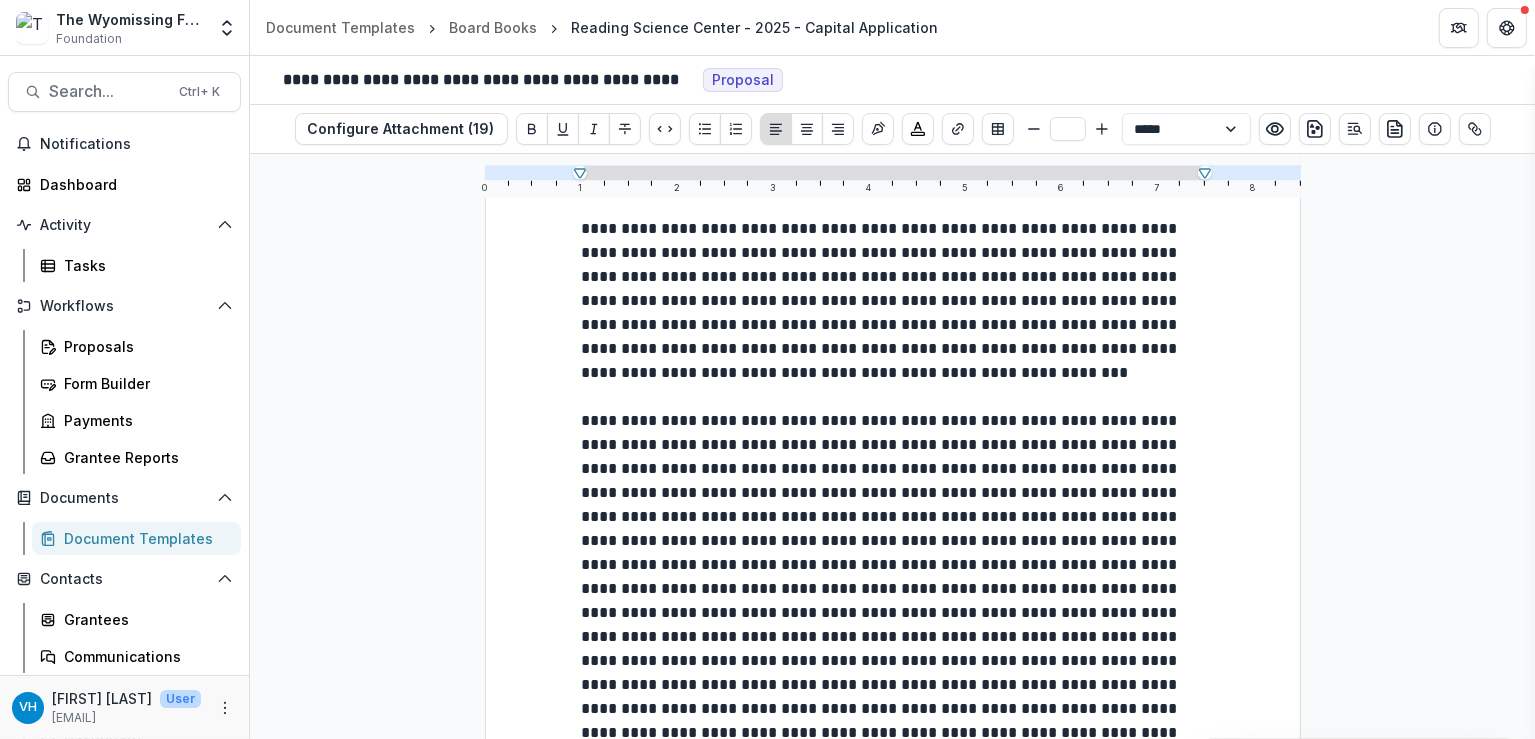 scroll, scrollTop: 1700, scrollLeft: 0, axis: vertical 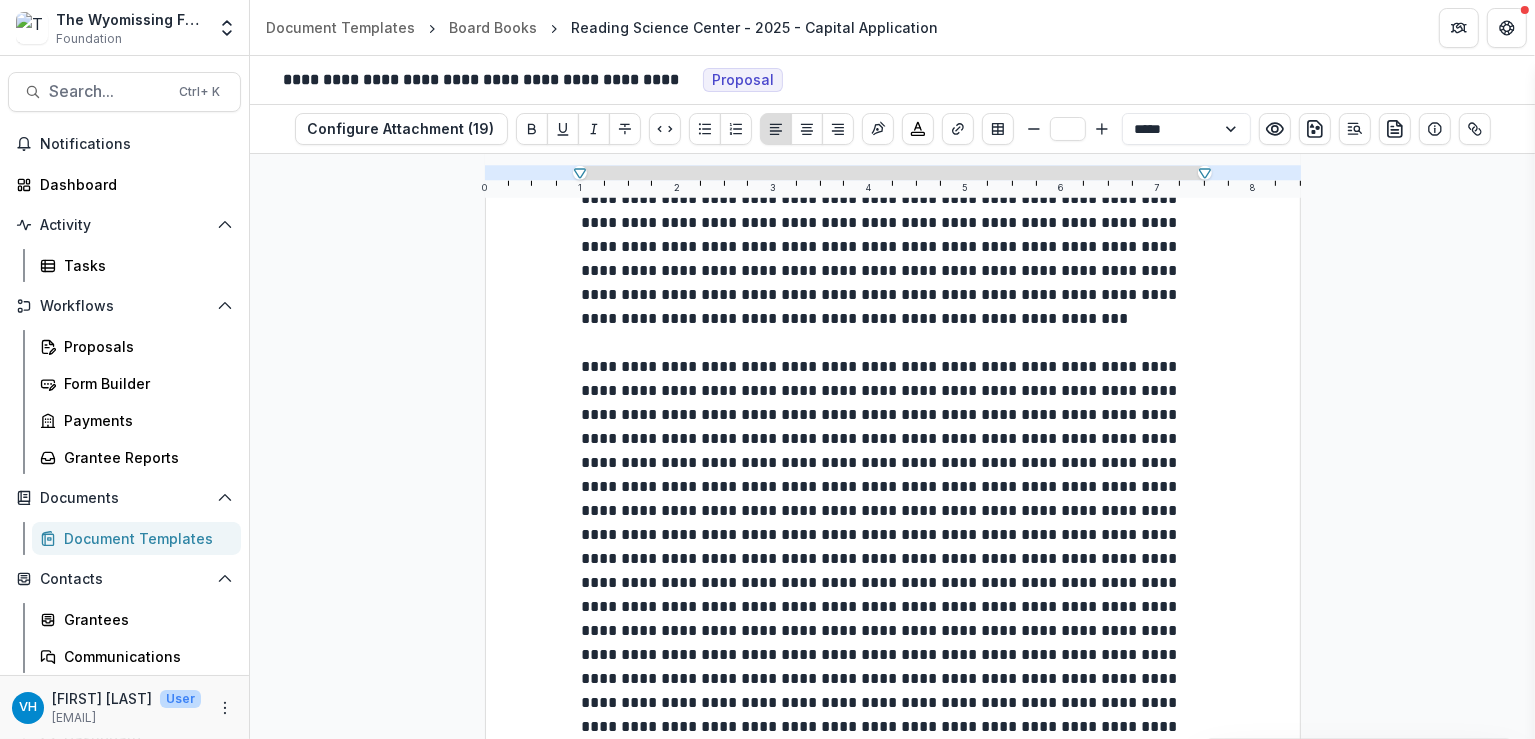 click at bounding box center (882, 630) 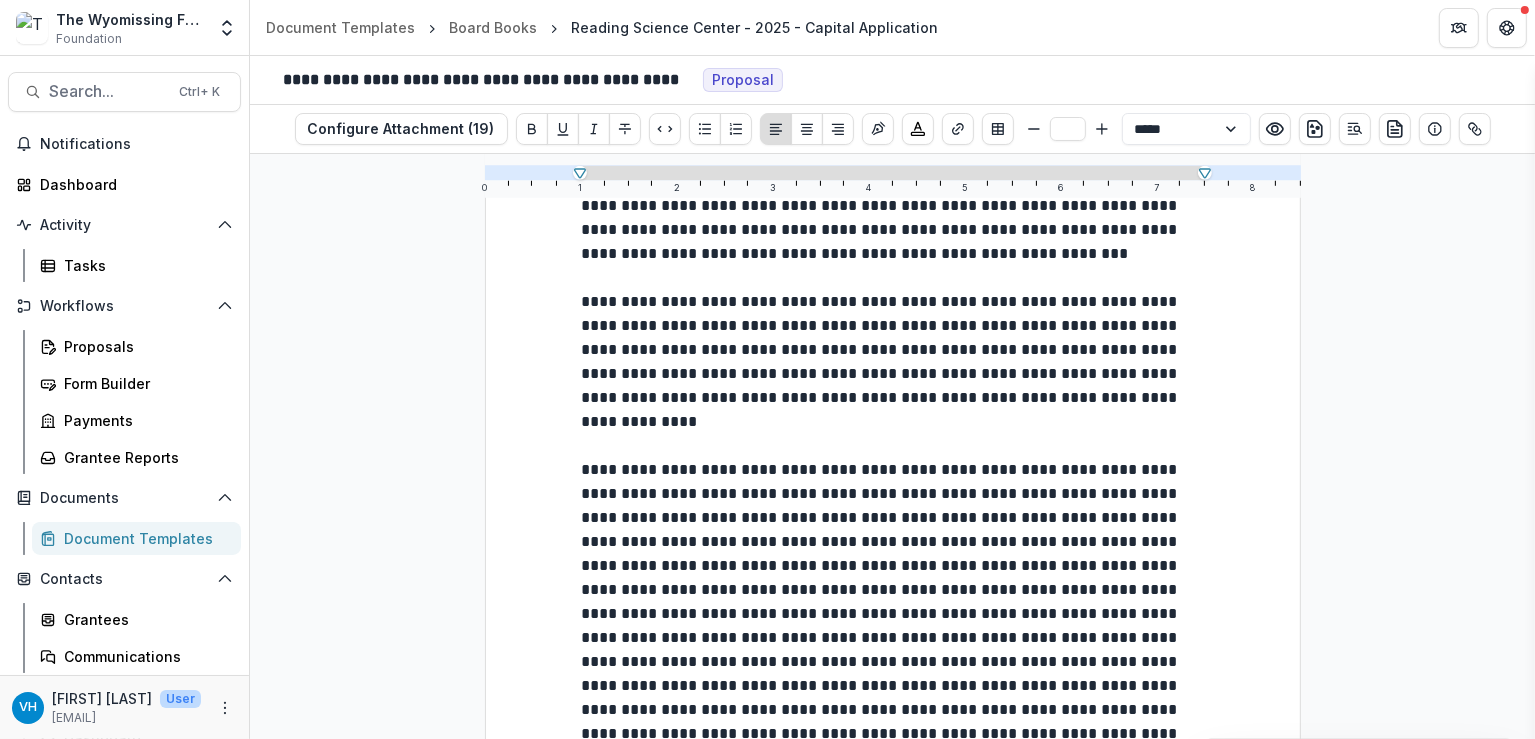 scroll, scrollTop: 1800, scrollLeft: 0, axis: vertical 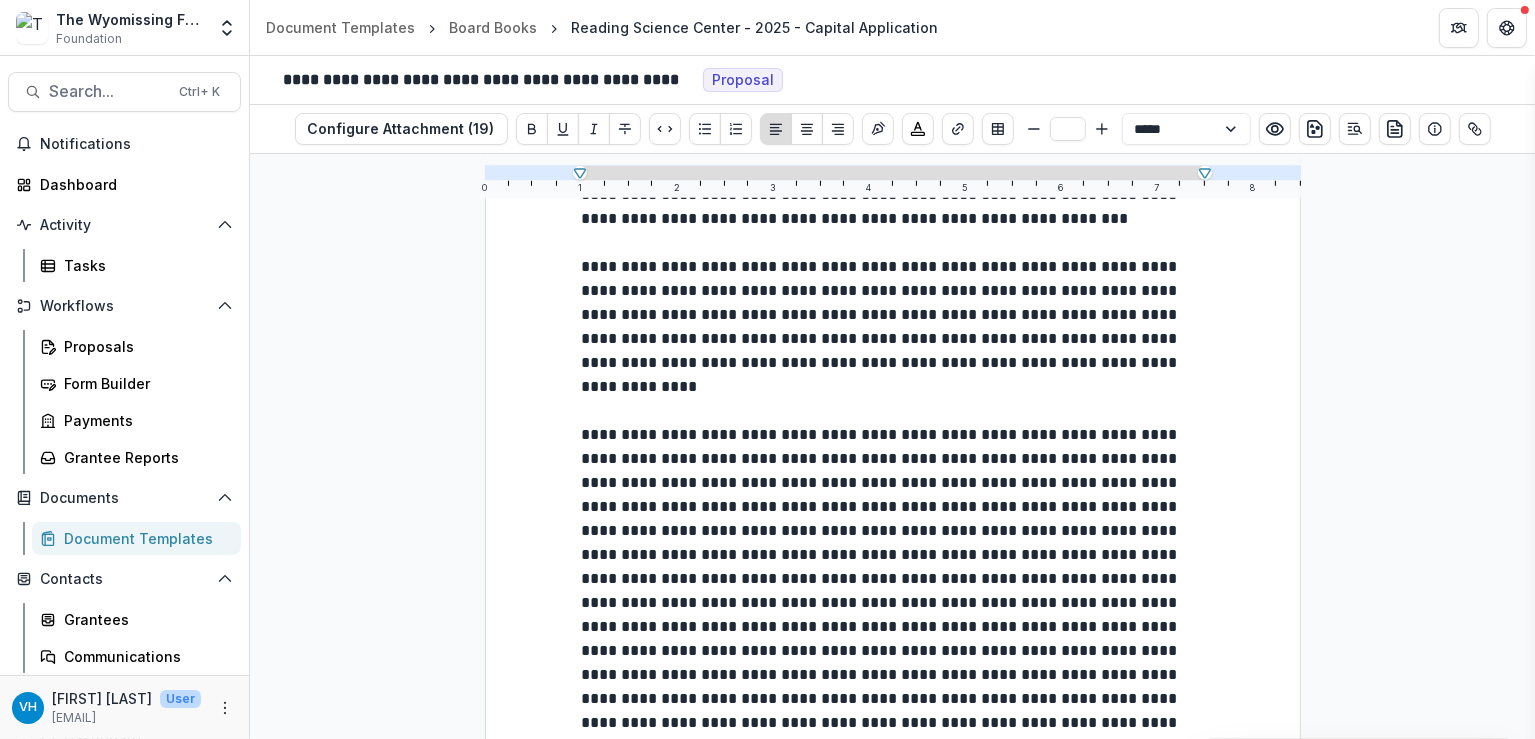 click at bounding box center [882, 626] 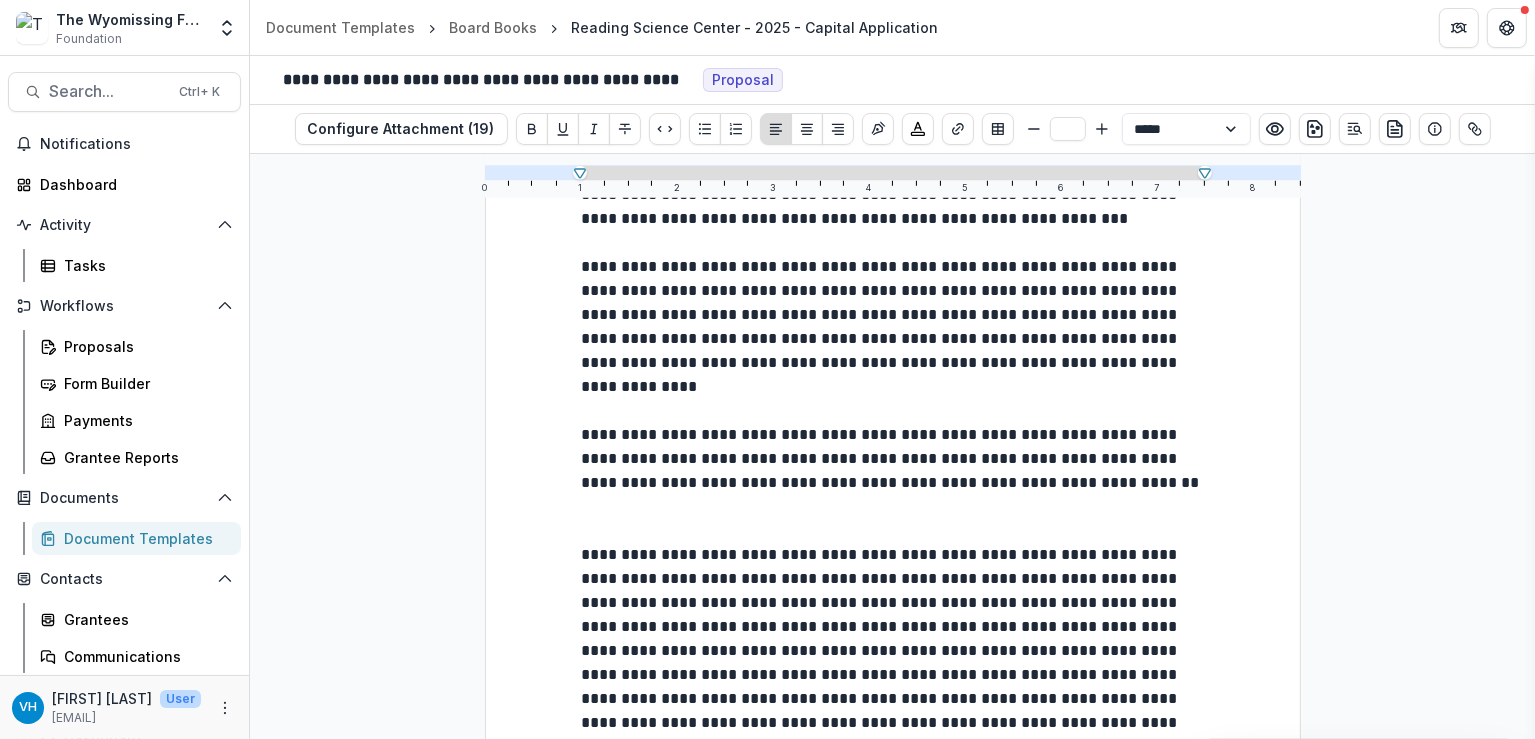 click at bounding box center (882, 710) 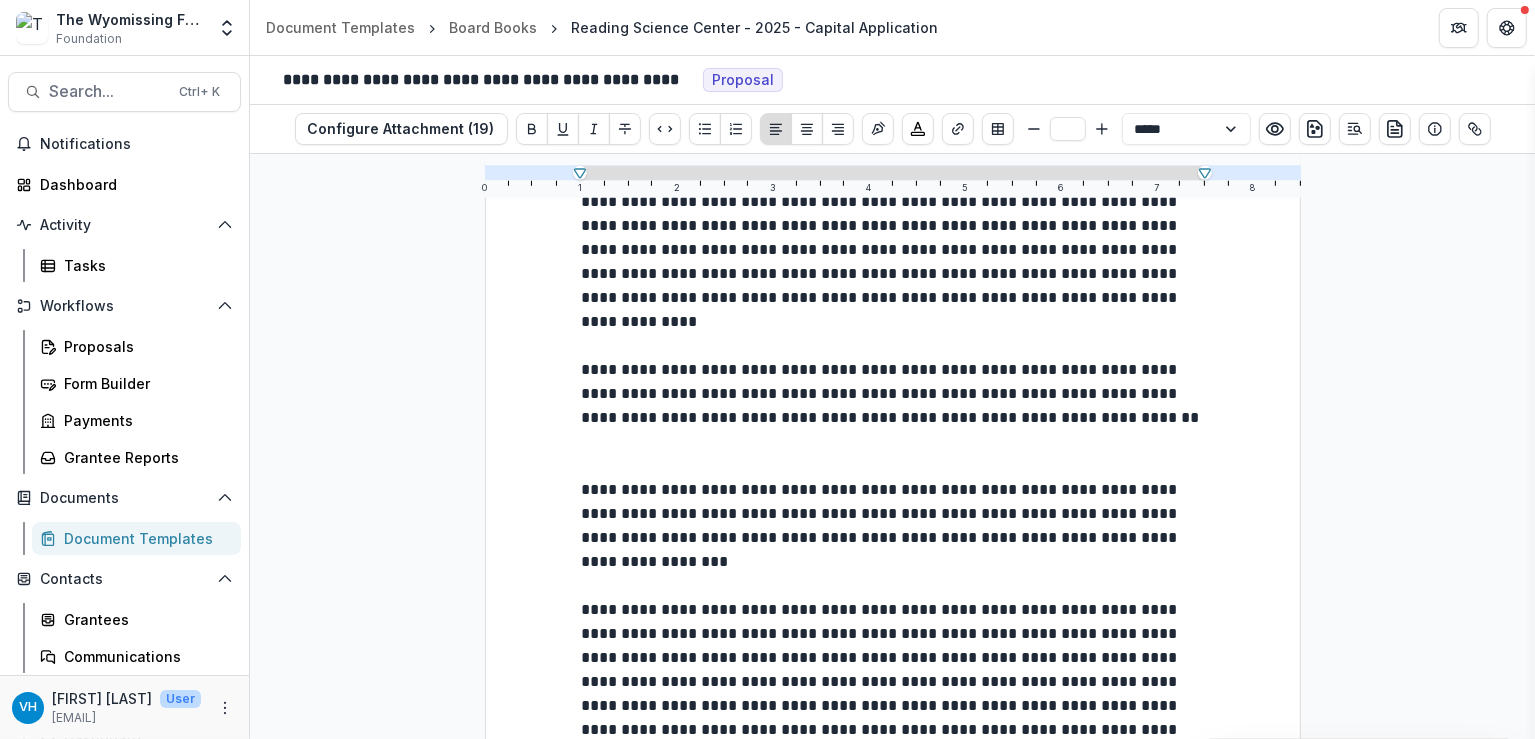 scroll, scrollTop: 1900, scrollLeft: 0, axis: vertical 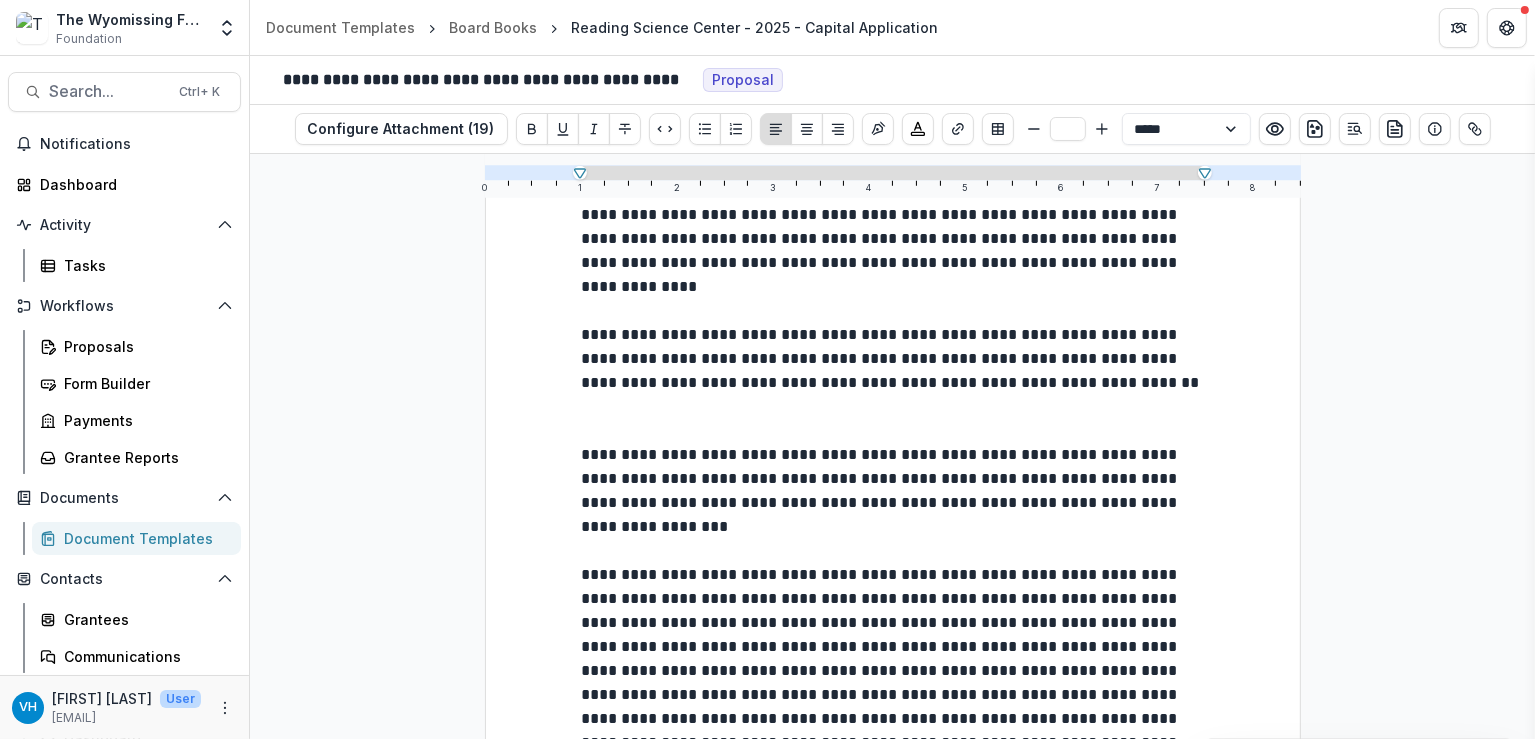 click on "**********" at bounding box center [882, 694] 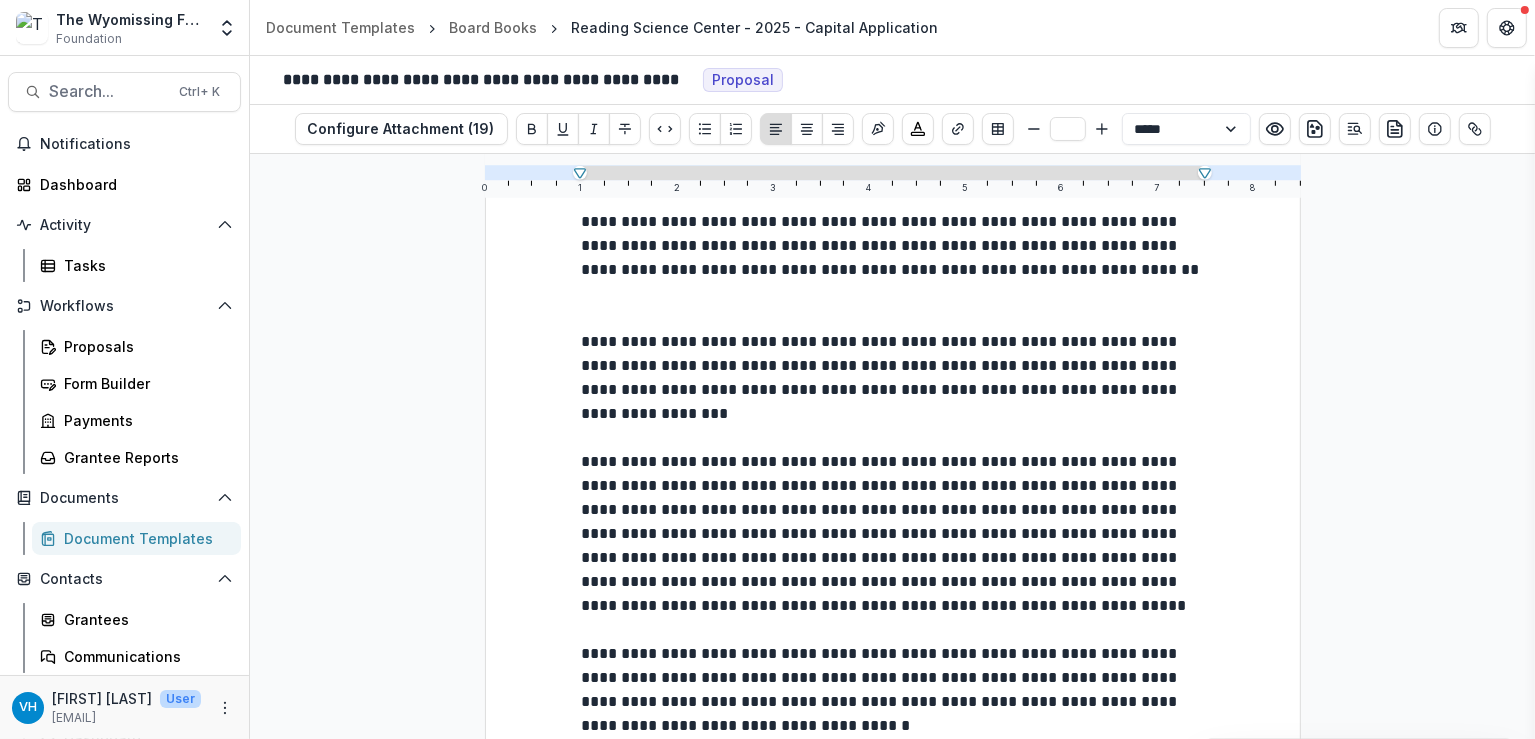 scroll, scrollTop: 2020, scrollLeft: 0, axis: vertical 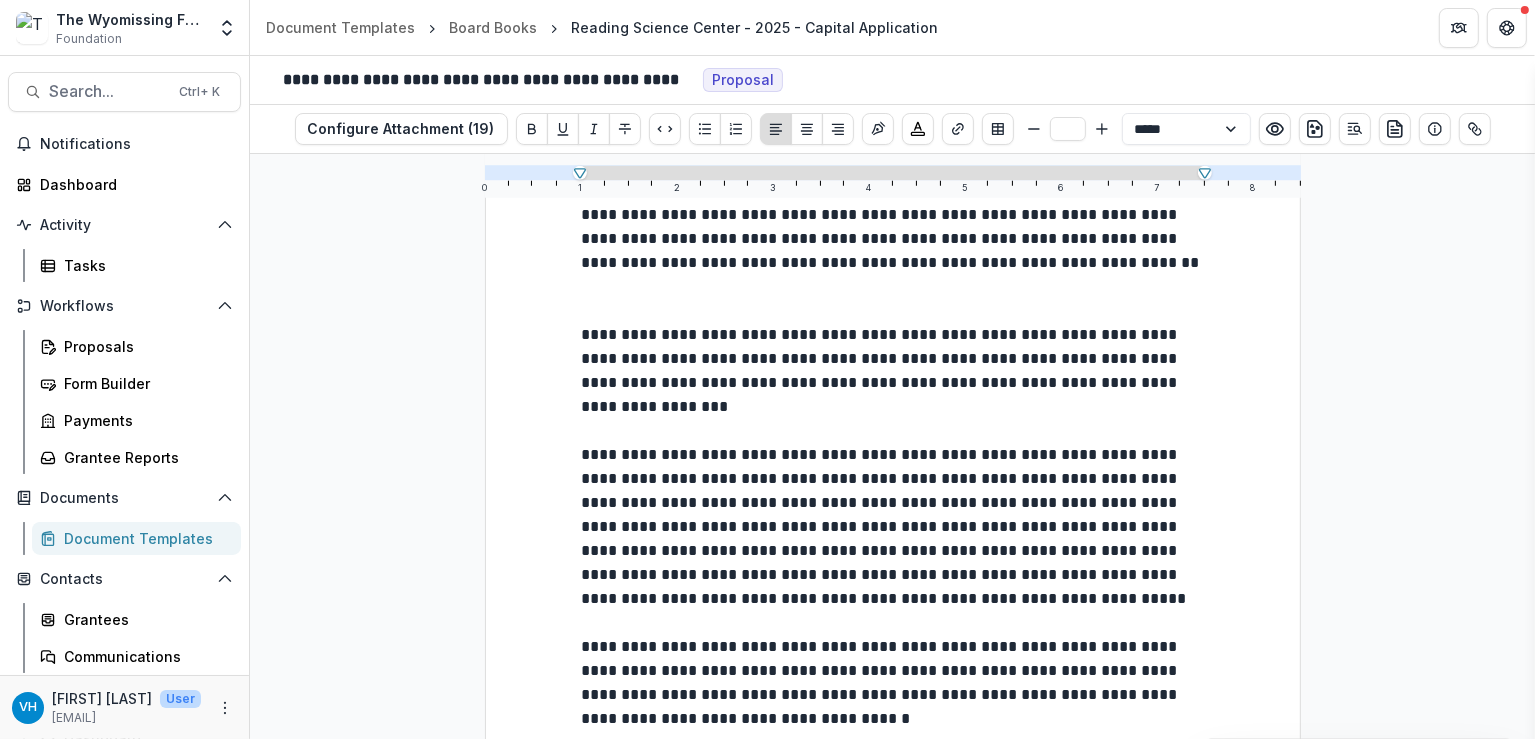 click on "**********" at bounding box center (893, -421) 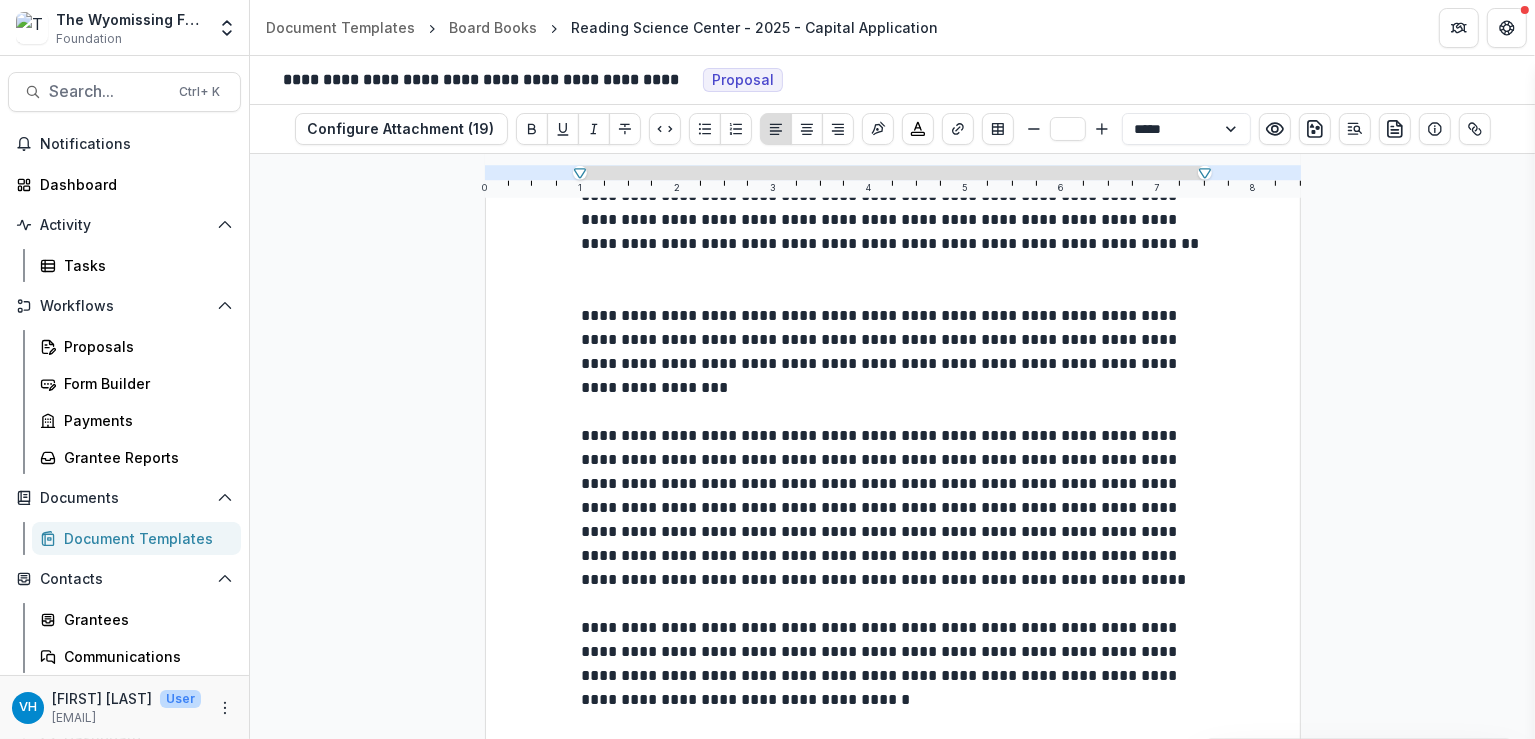 scroll, scrollTop: 2044, scrollLeft: 0, axis: vertical 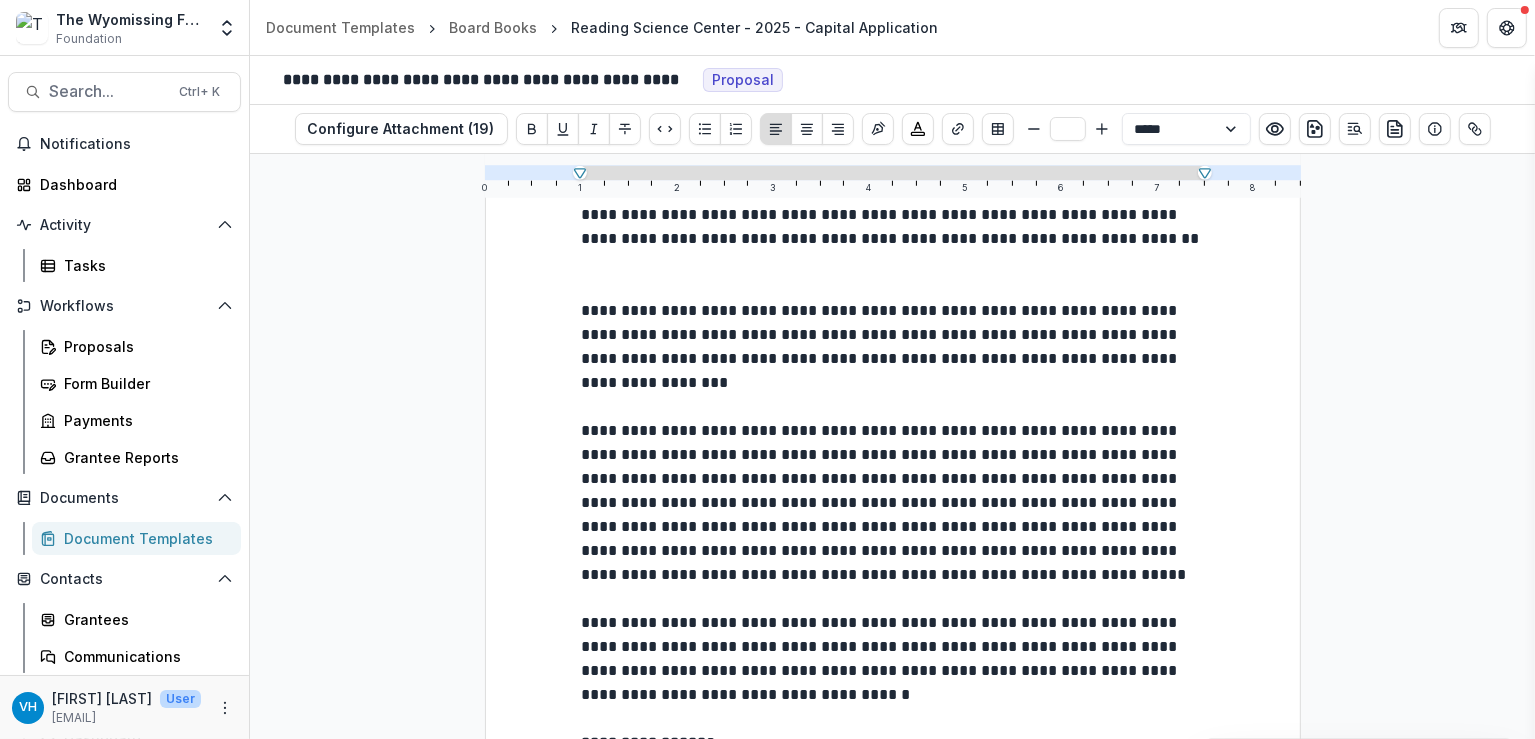 click on "**********" at bounding box center [893, 803] 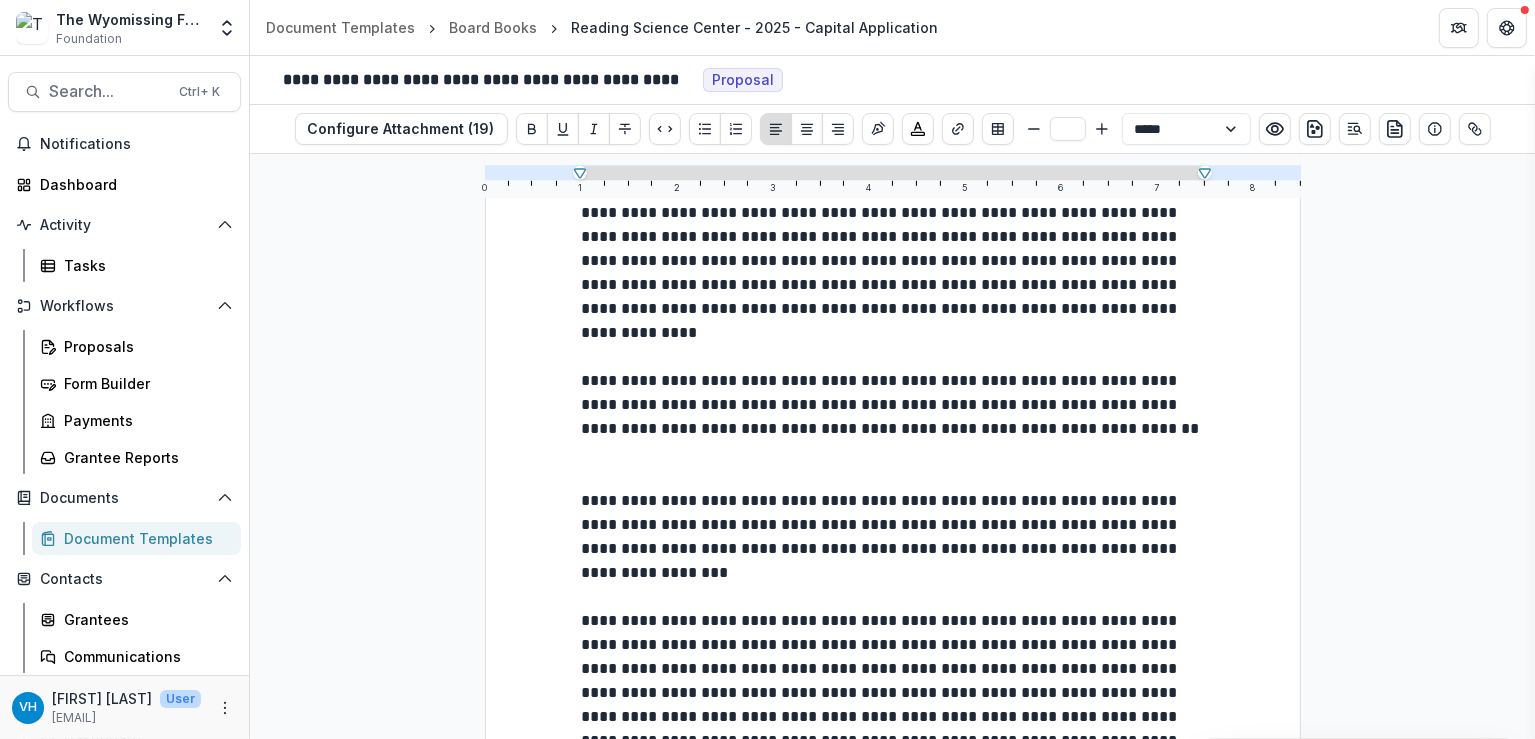 scroll, scrollTop: 2044, scrollLeft: 0, axis: vertical 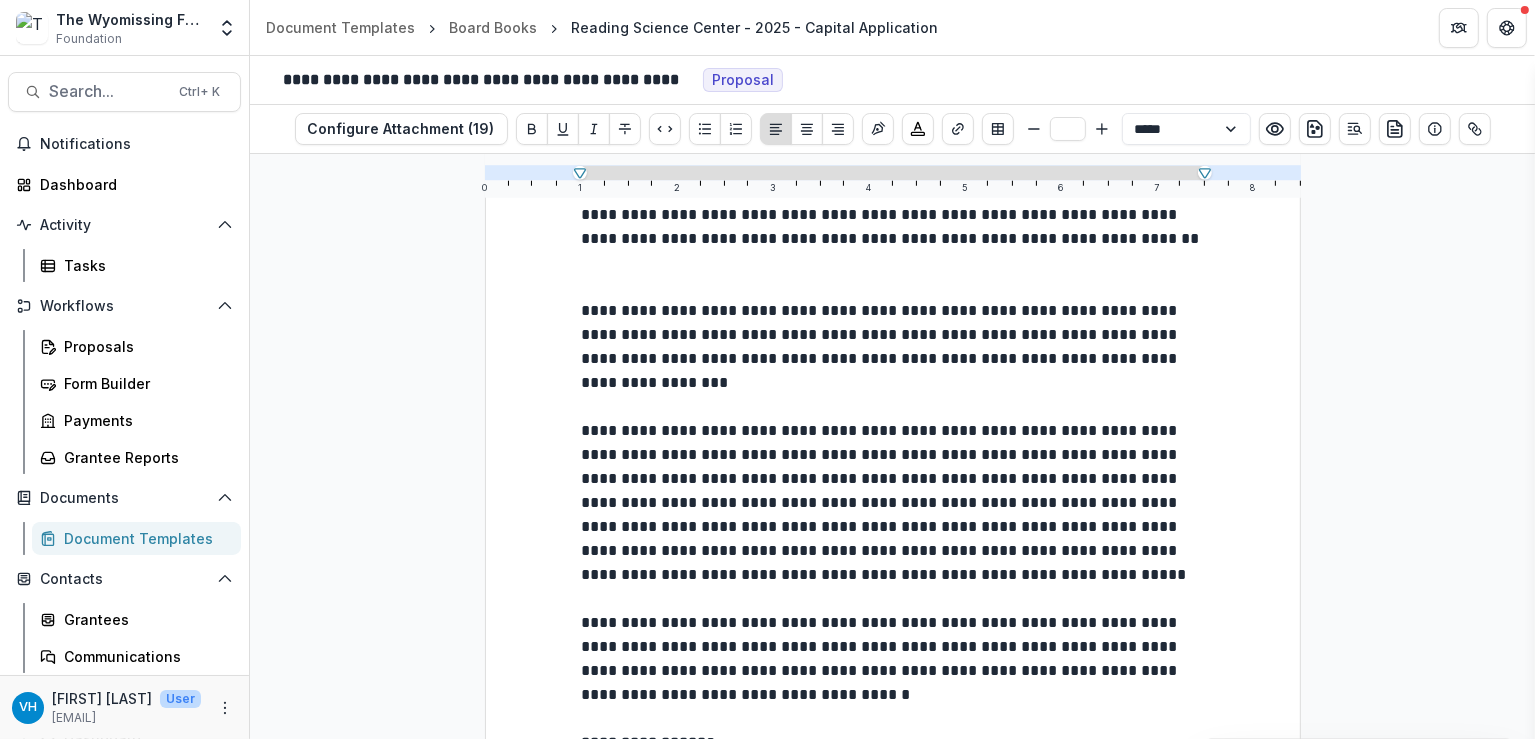 click on "**********" at bounding box center [893, 803] 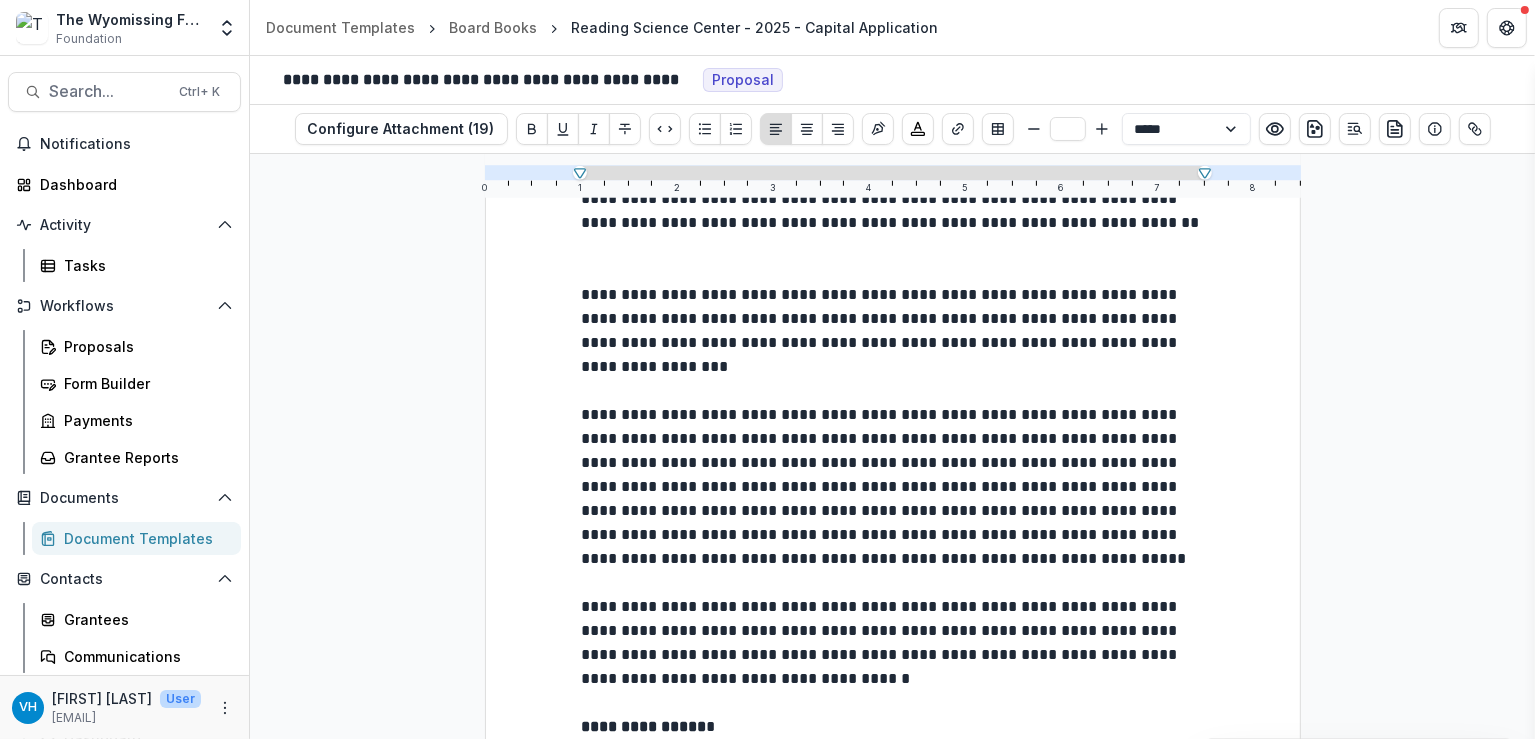 scroll, scrollTop: 2068, scrollLeft: 0, axis: vertical 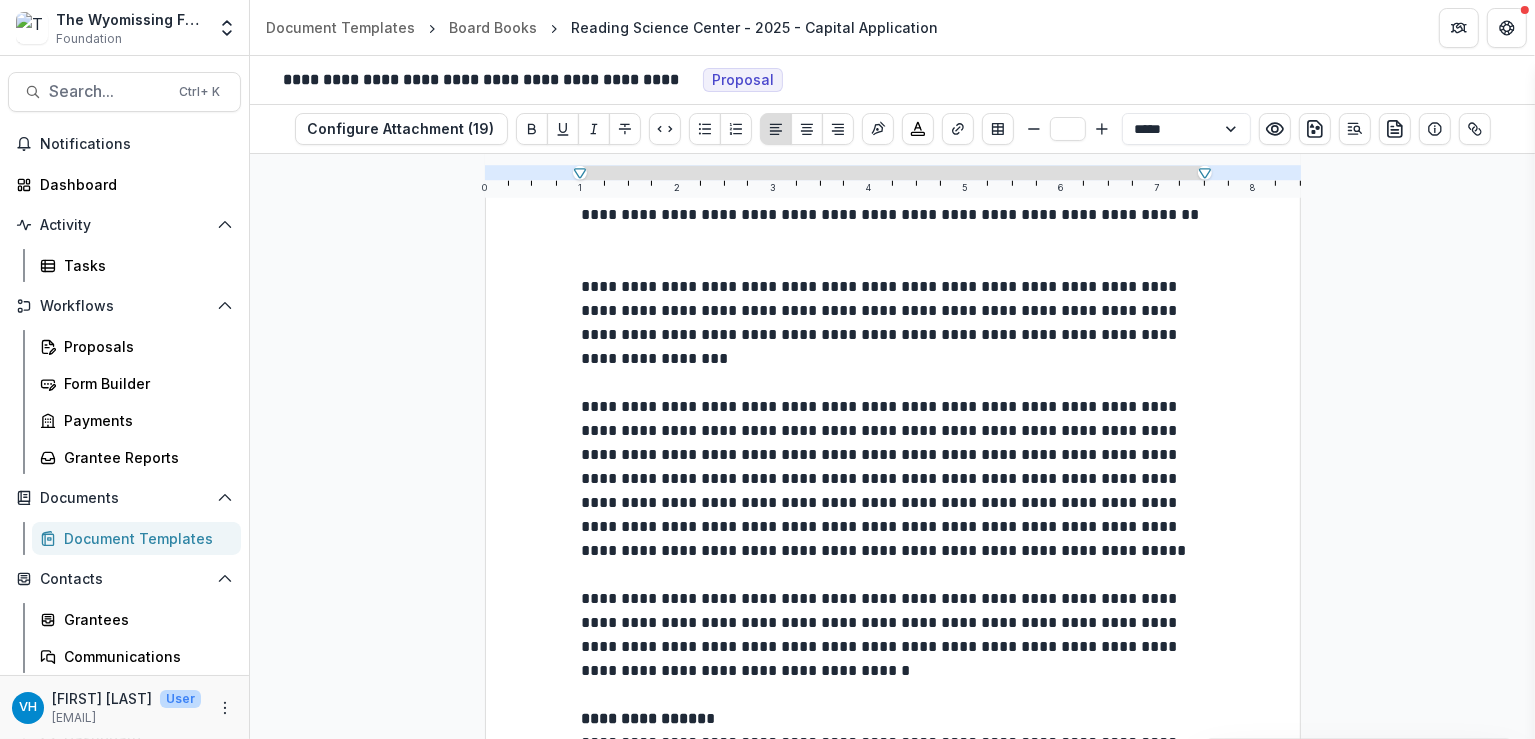 click on "**********" at bounding box center [882, 778] 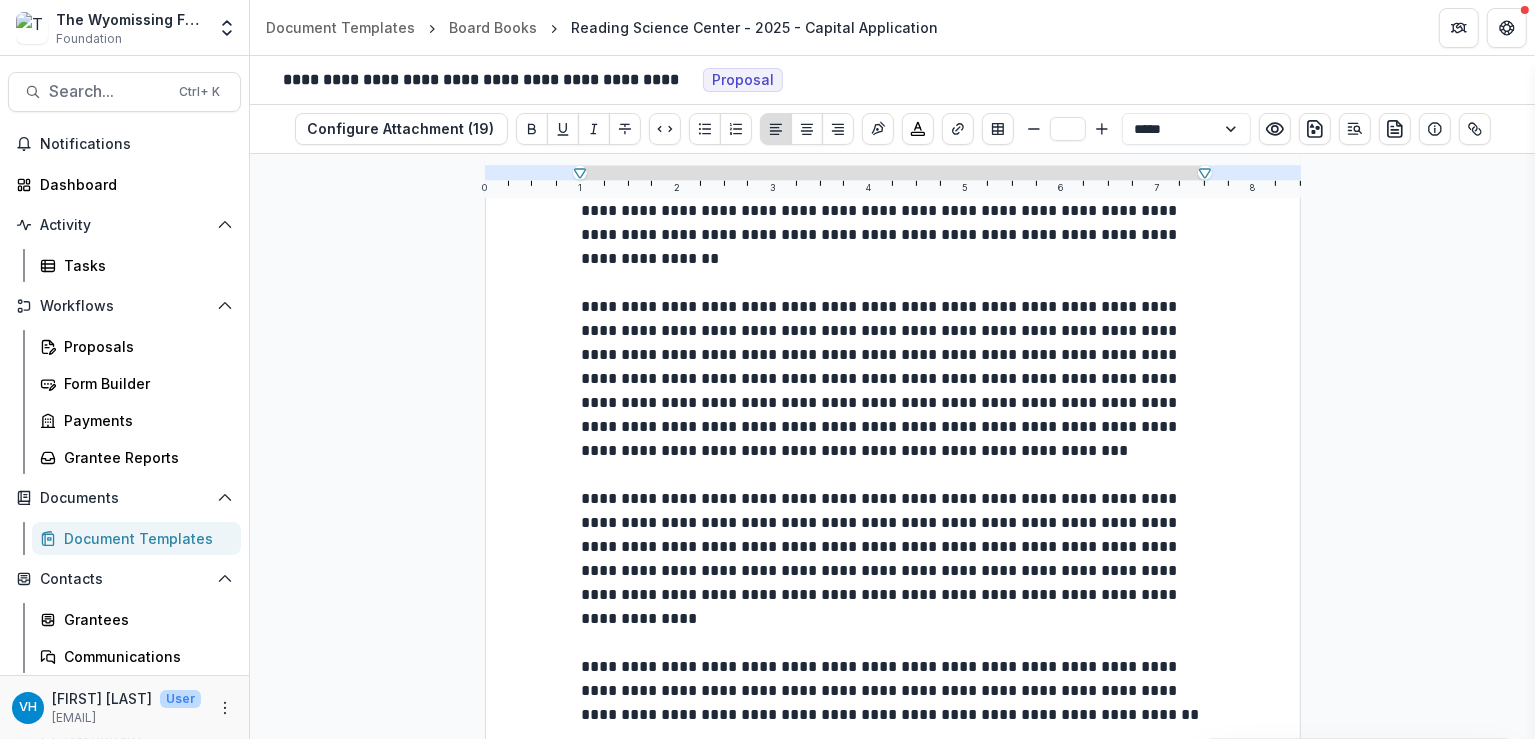 scroll, scrollTop: 2068, scrollLeft: 0, axis: vertical 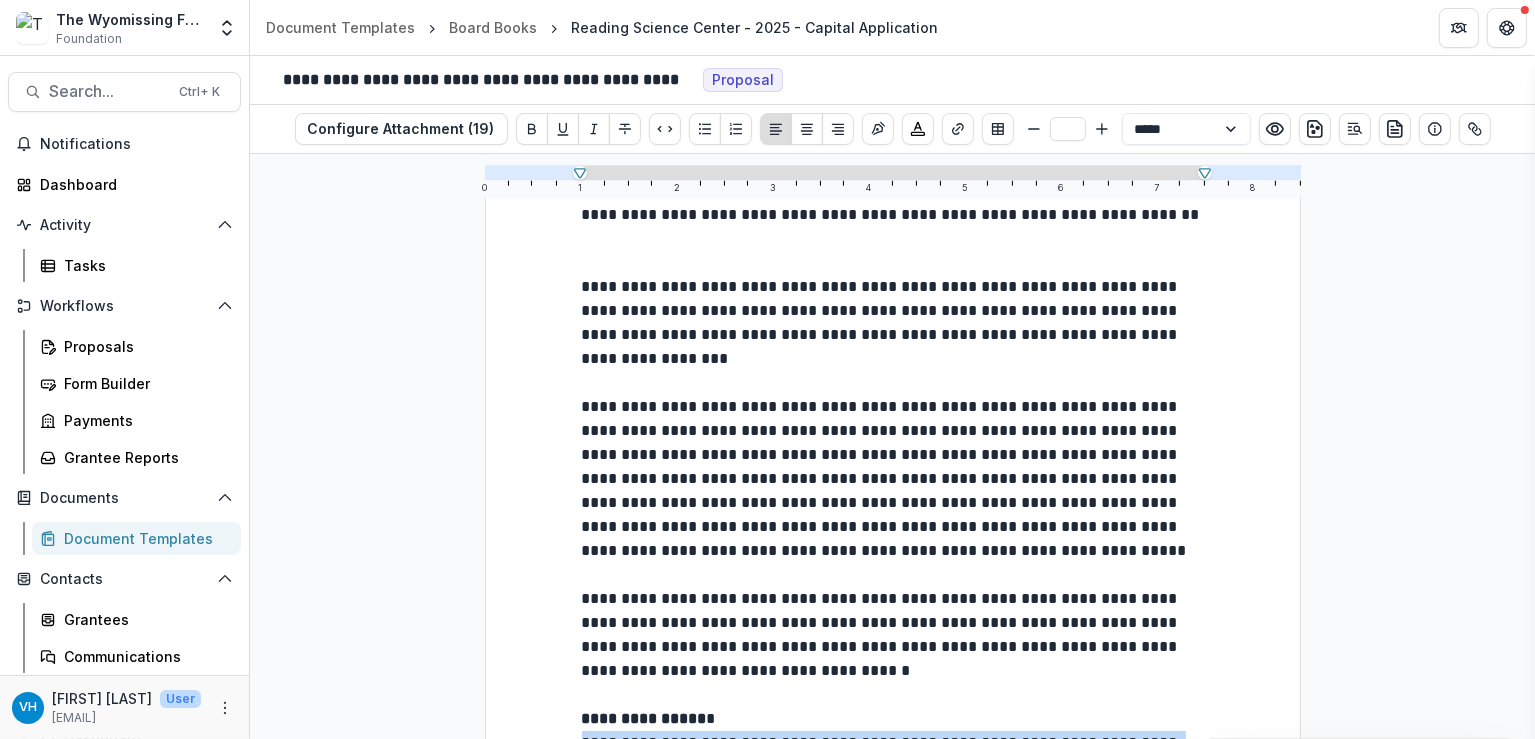 drag, startPoint x: 1060, startPoint y: 623, endPoint x: 577, endPoint y: 519, distance: 494.06982 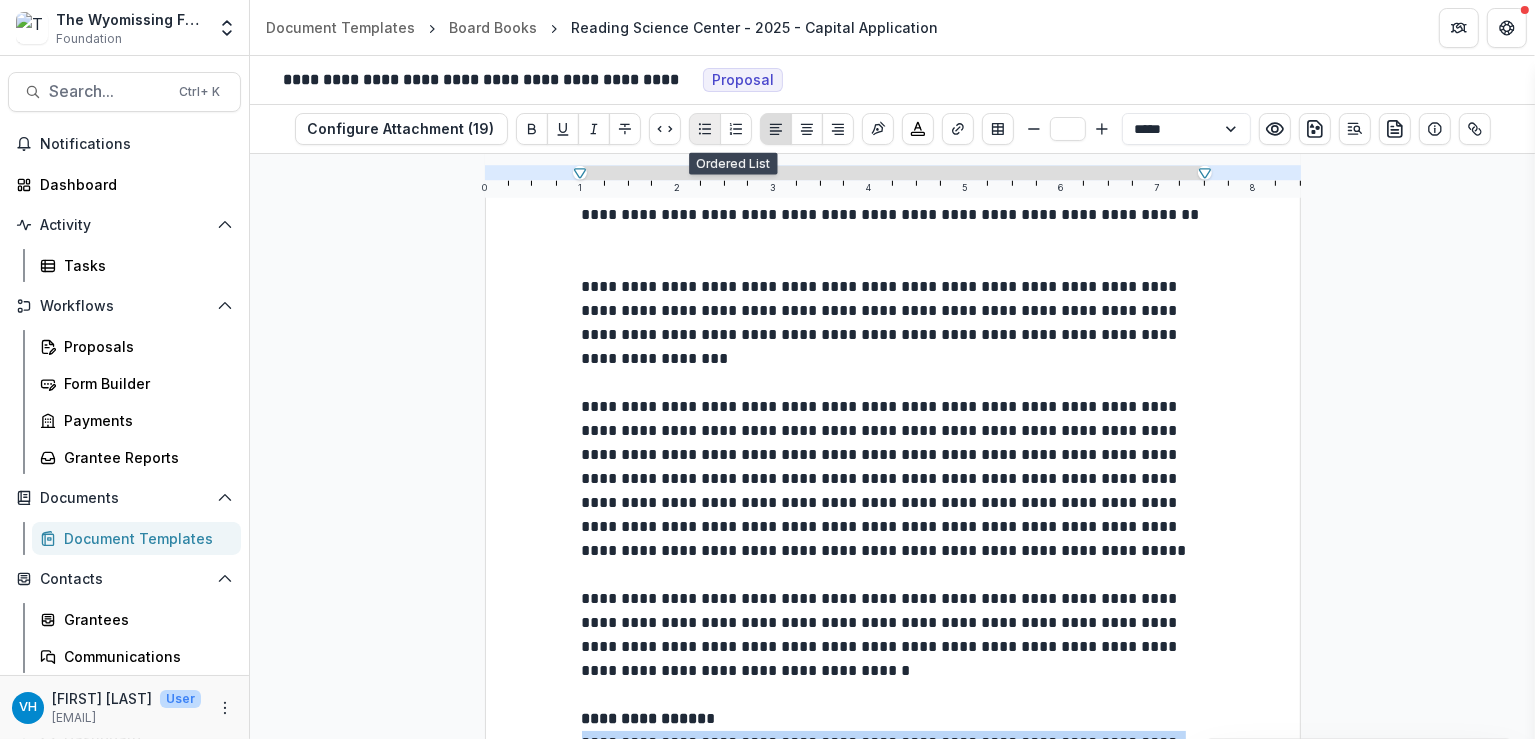 click 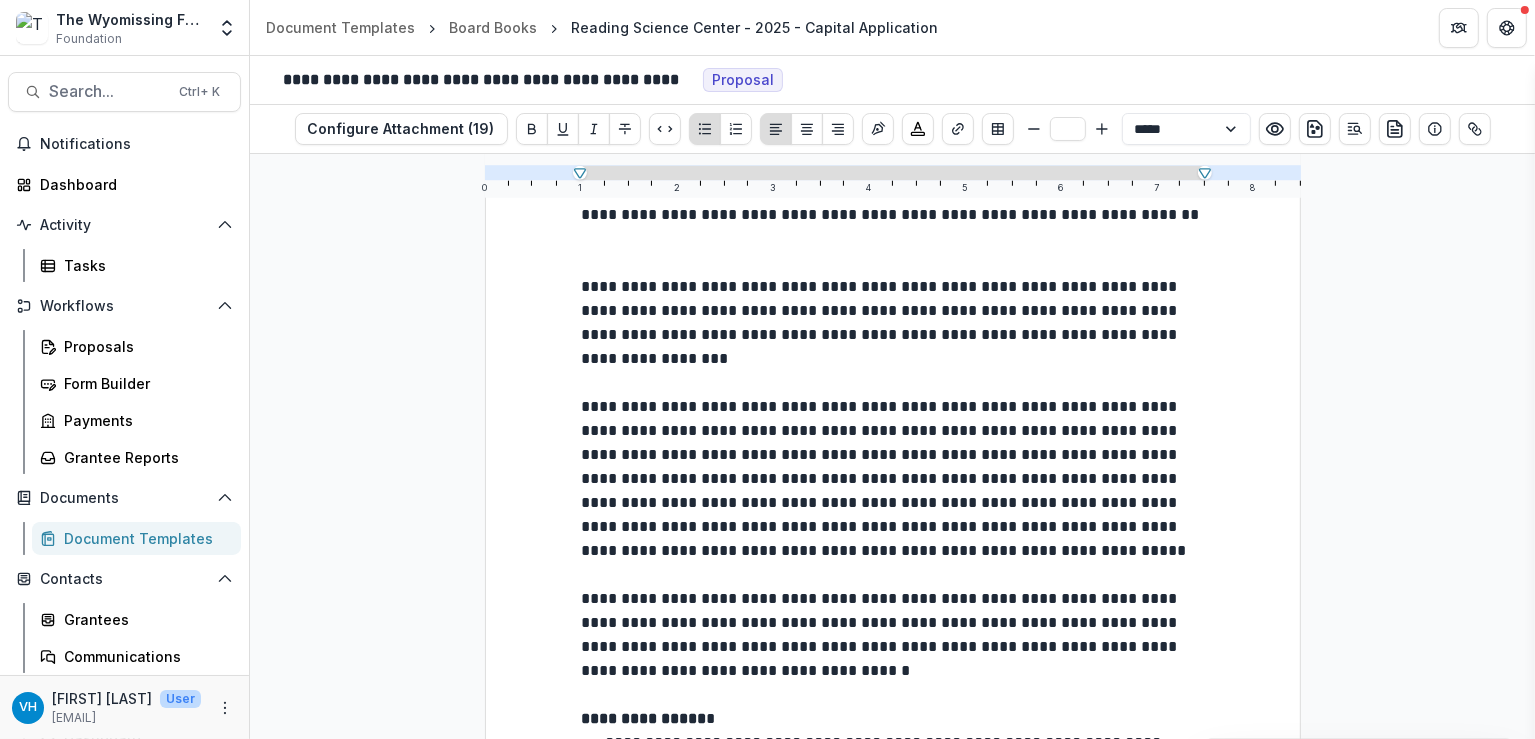 click on "**********" at bounding box center [882, 634] 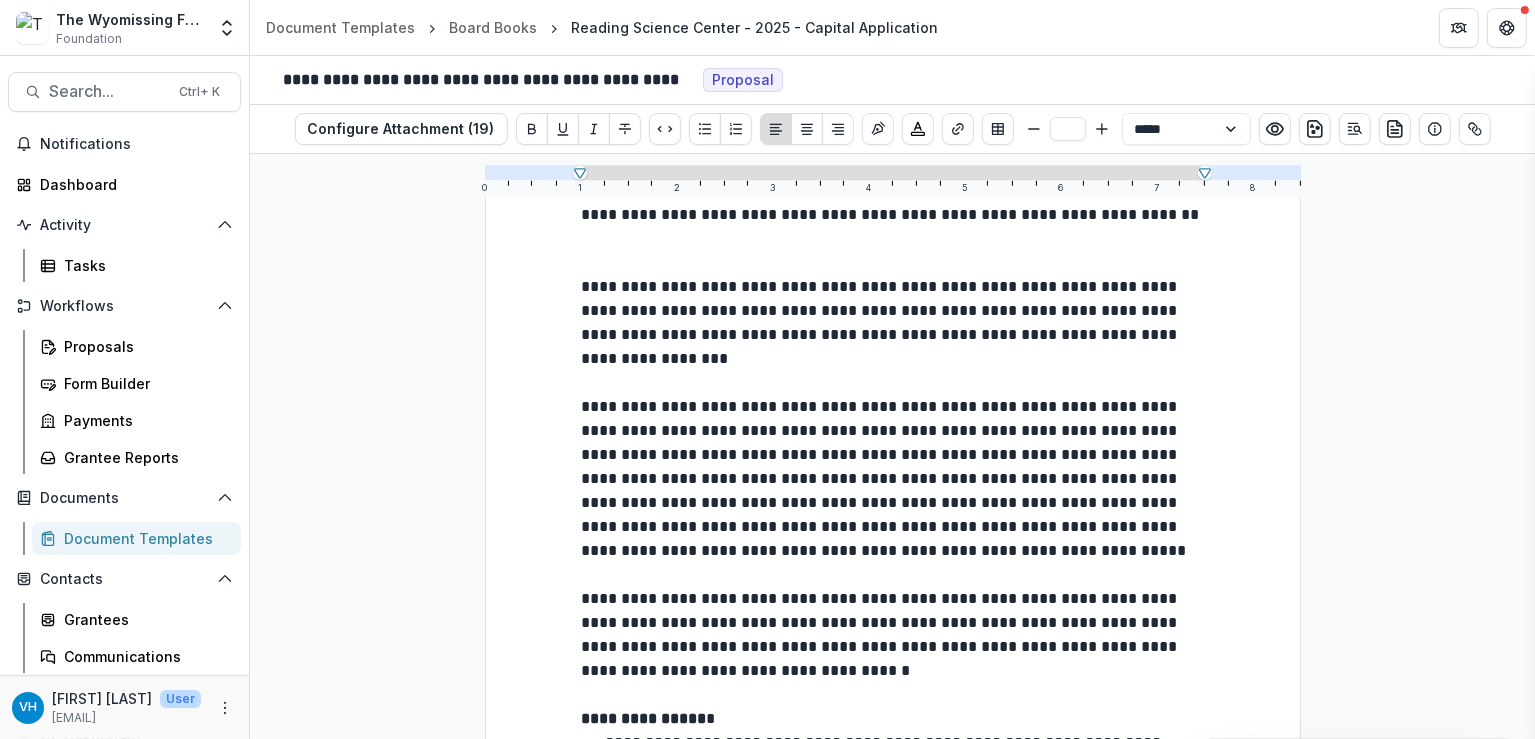 click on "**********" at bounding box center (893, 791) 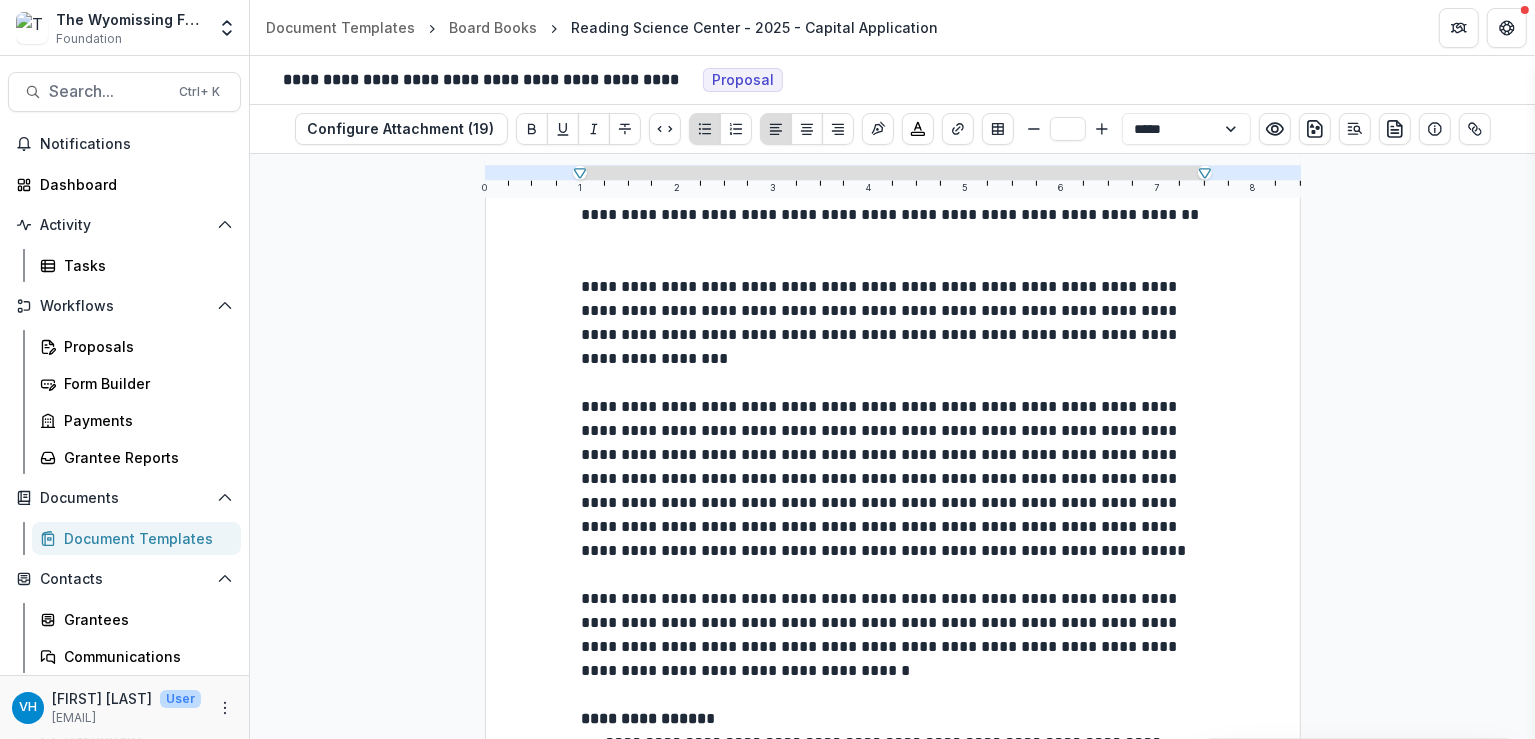 click on "**********" at bounding box center [886, 814] 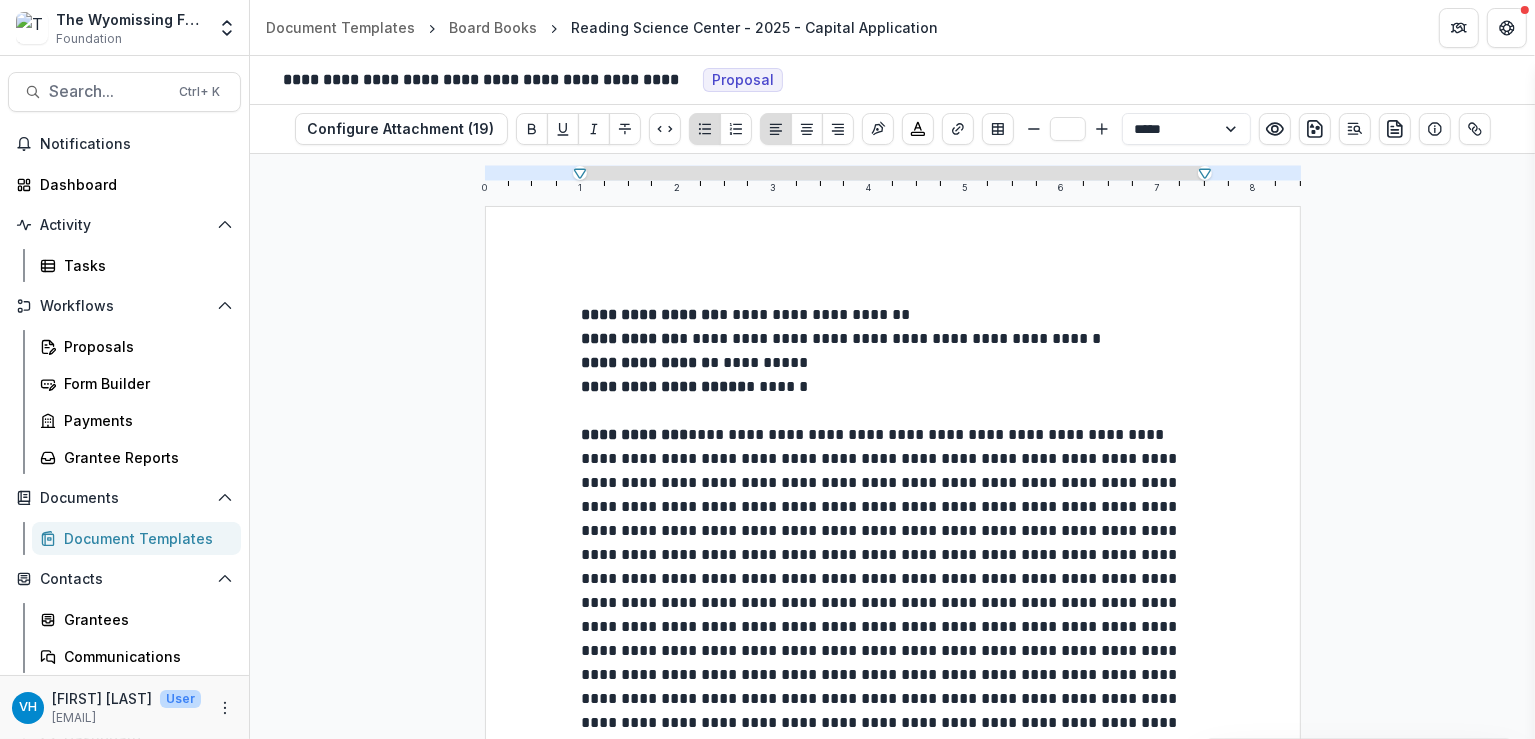 scroll, scrollTop: 100, scrollLeft: 0, axis: vertical 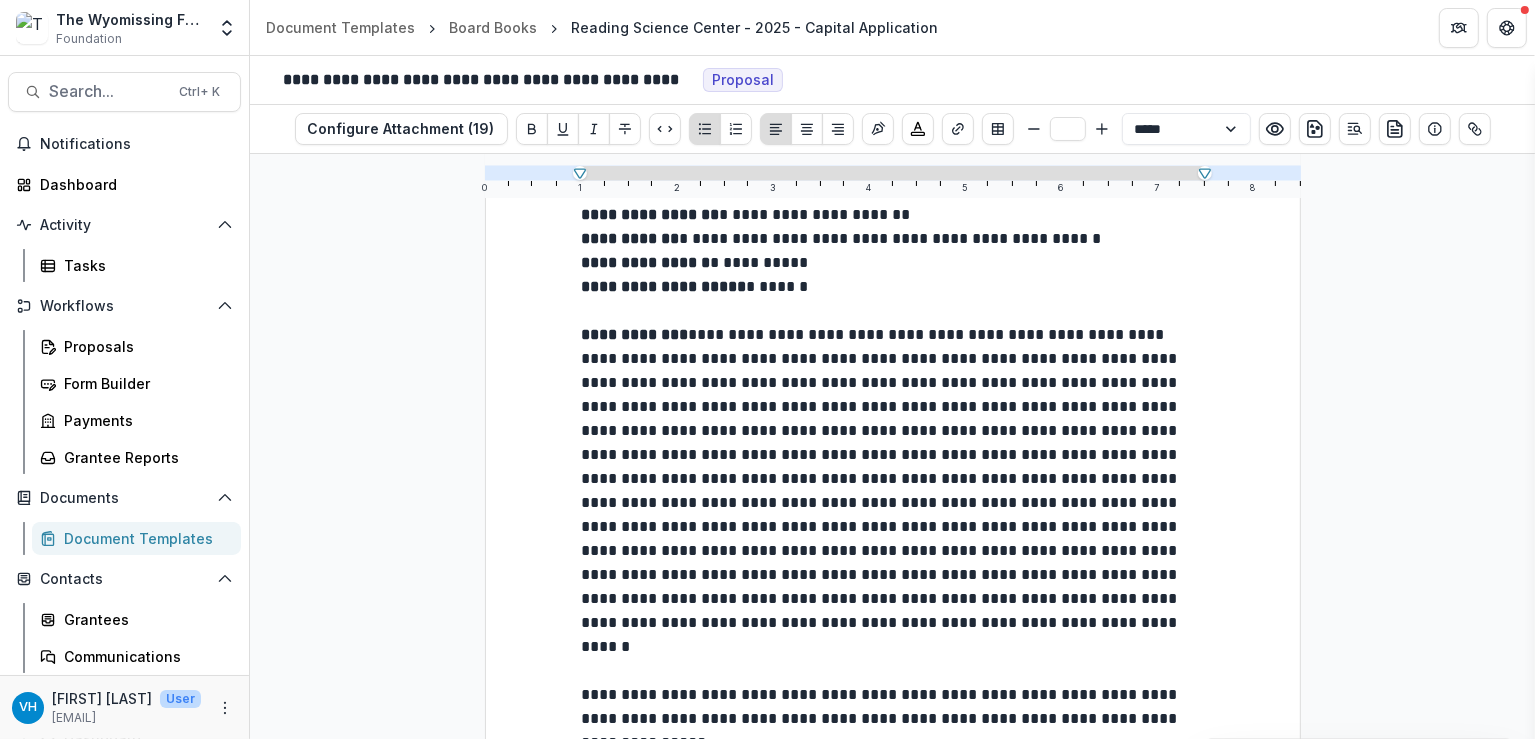 click on "**********" at bounding box center [893, 263] 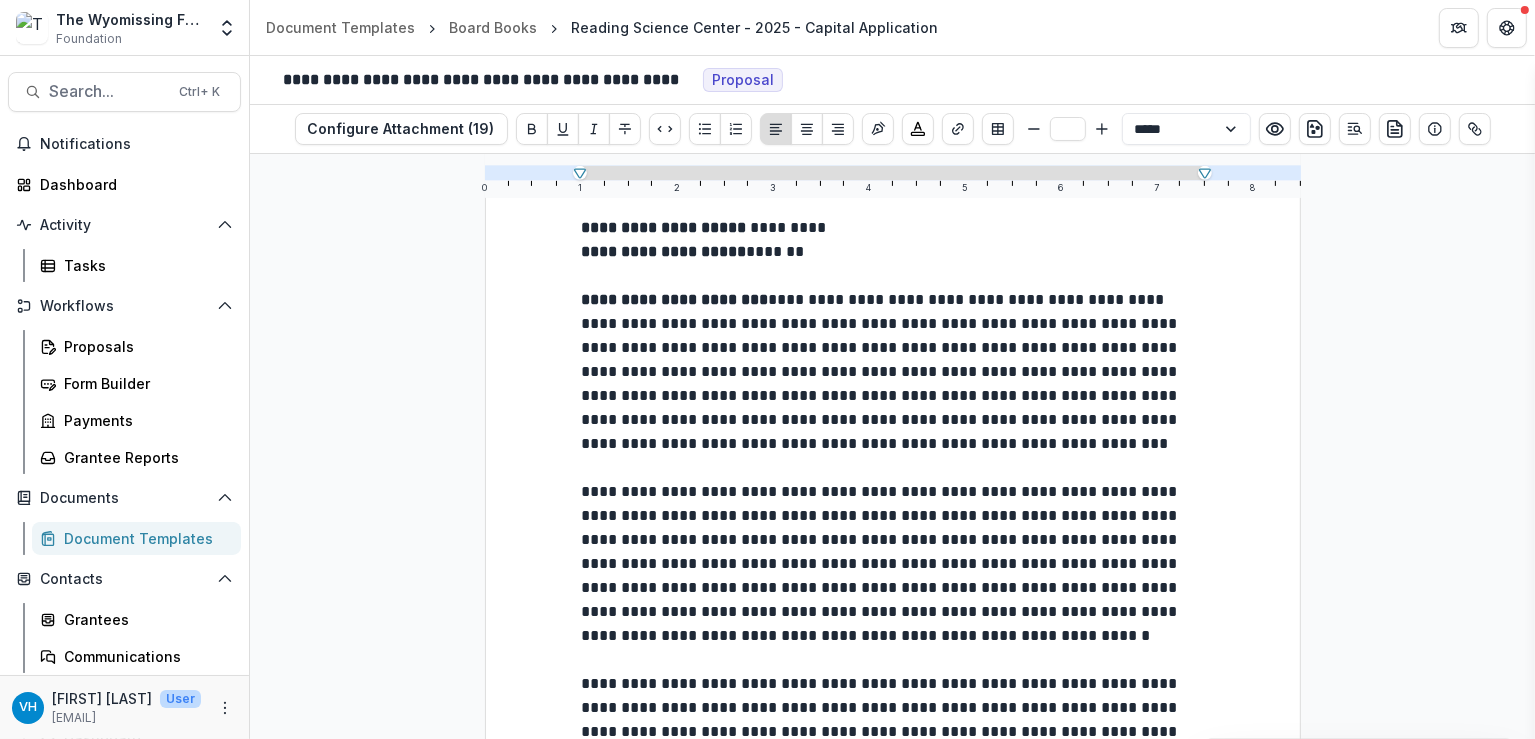 scroll, scrollTop: 1100, scrollLeft: 0, axis: vertical 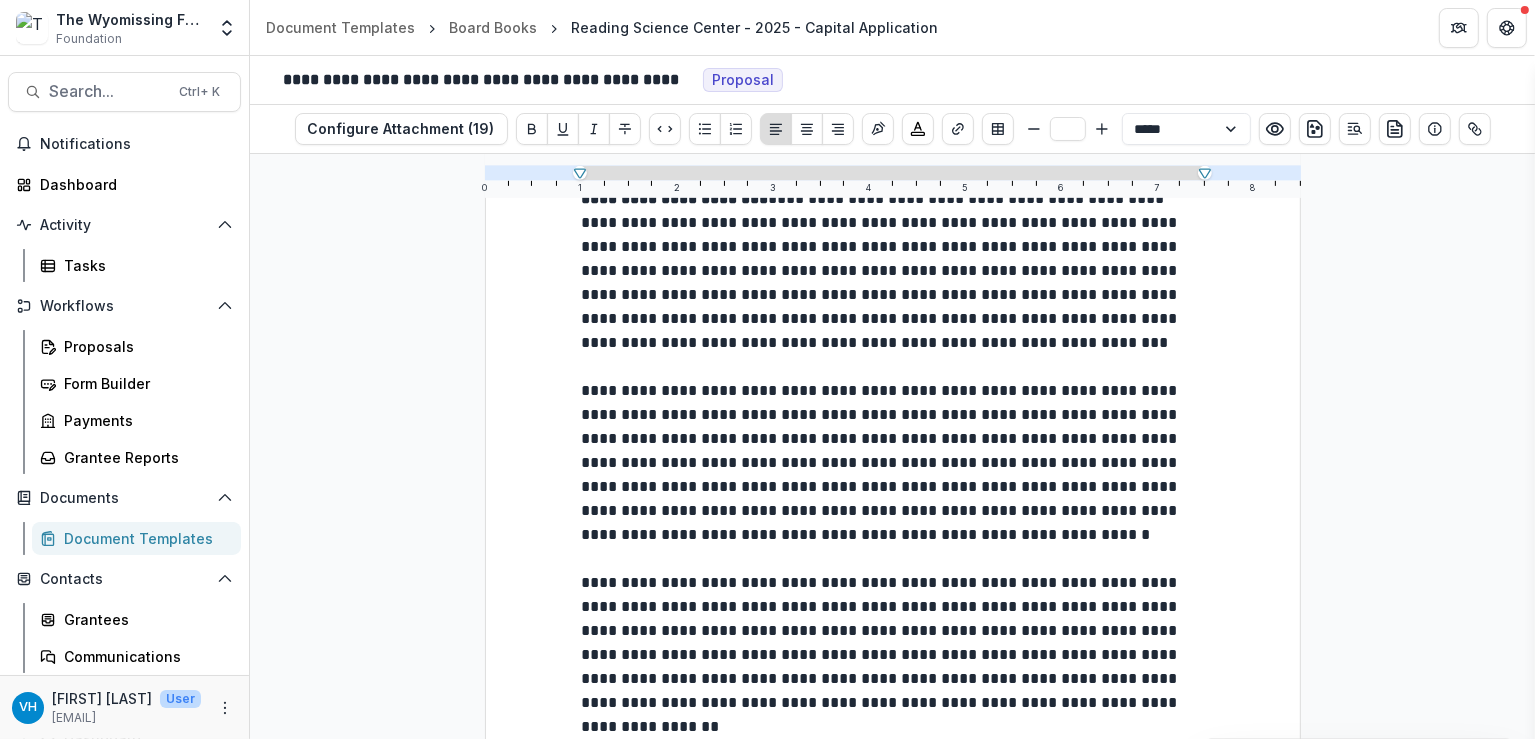 click on "**********" at bounding box center (882, 462) 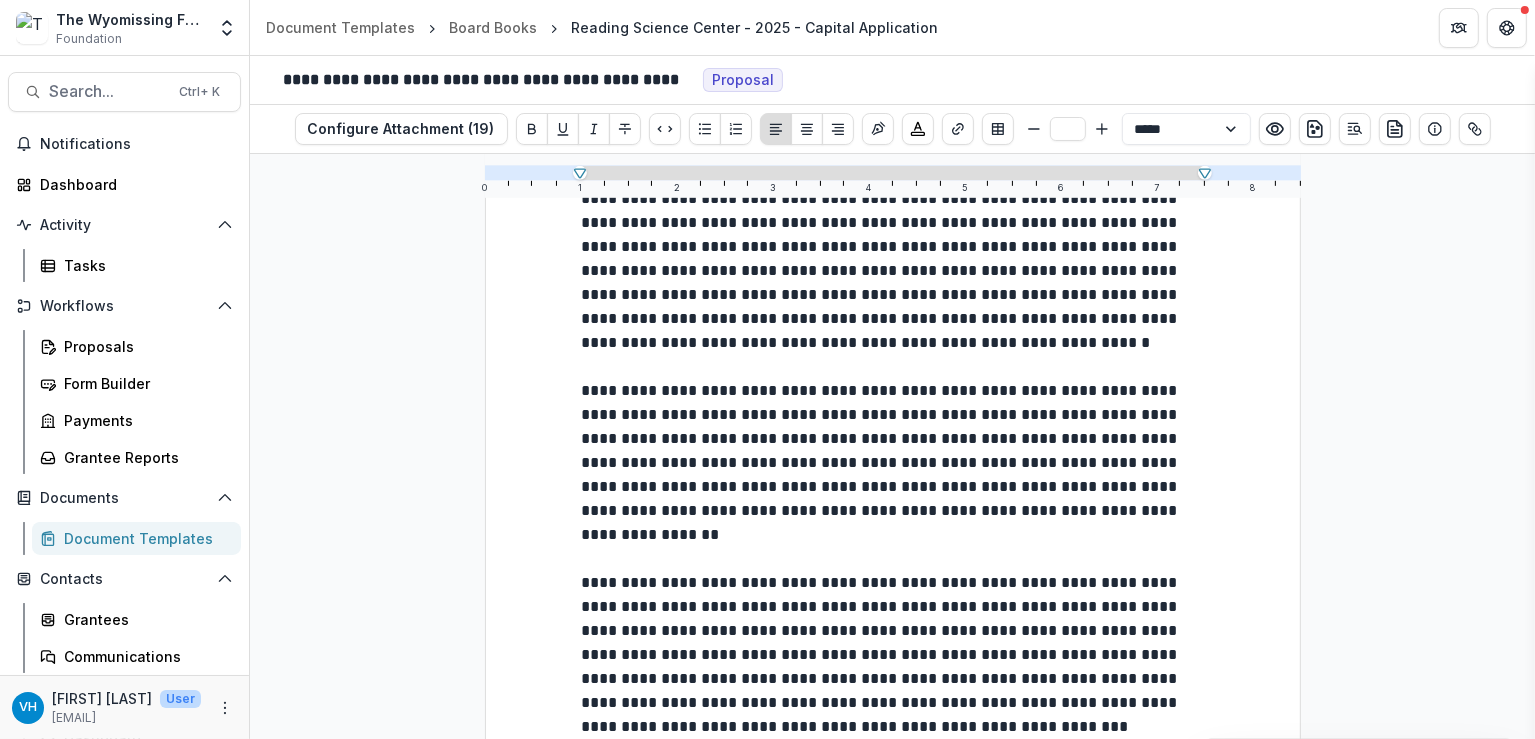 scroll, scrollTop: 1300, scrollLeft: 0, axis: vertical 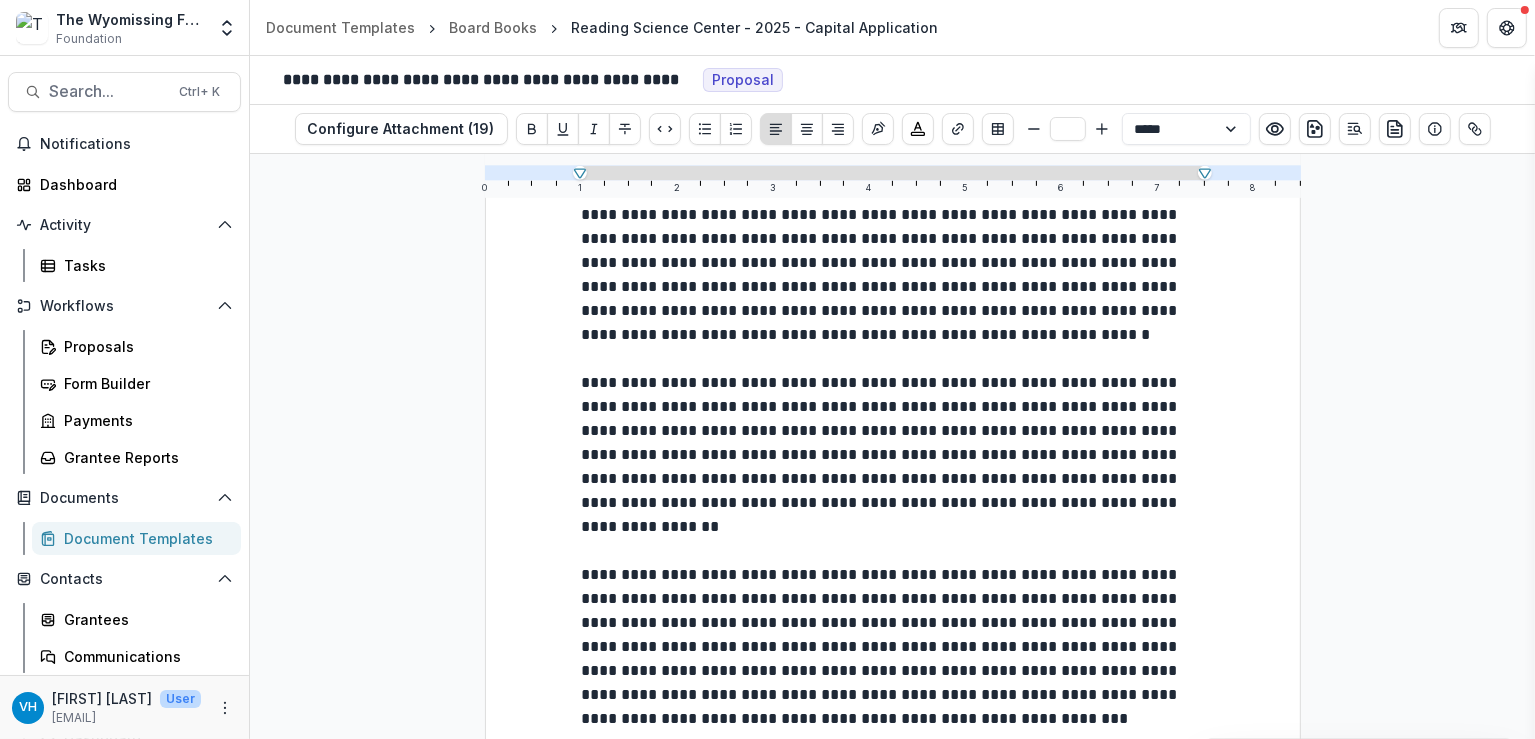 click at bounding box center (893, 551) 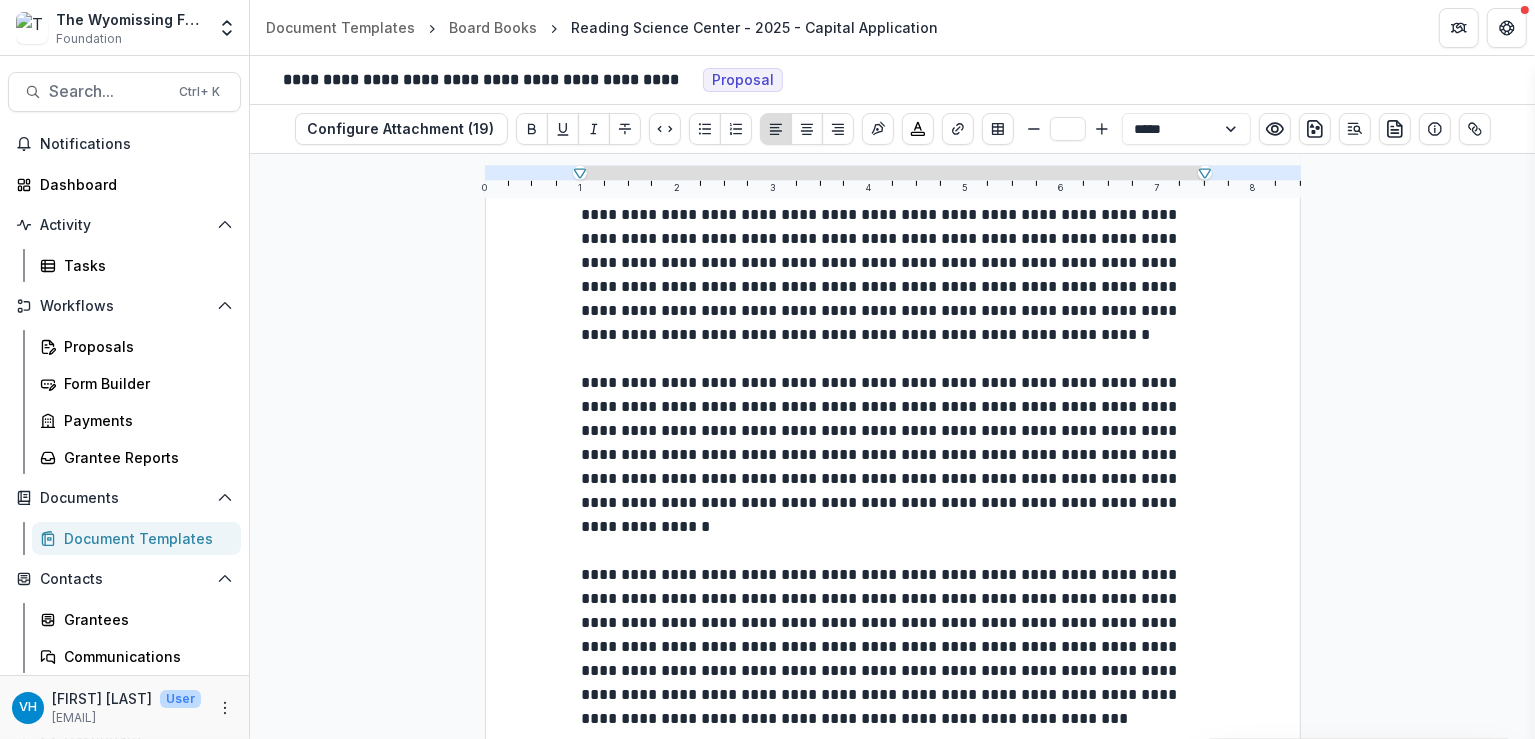 click on "**********" at bounding box center (893, 455) 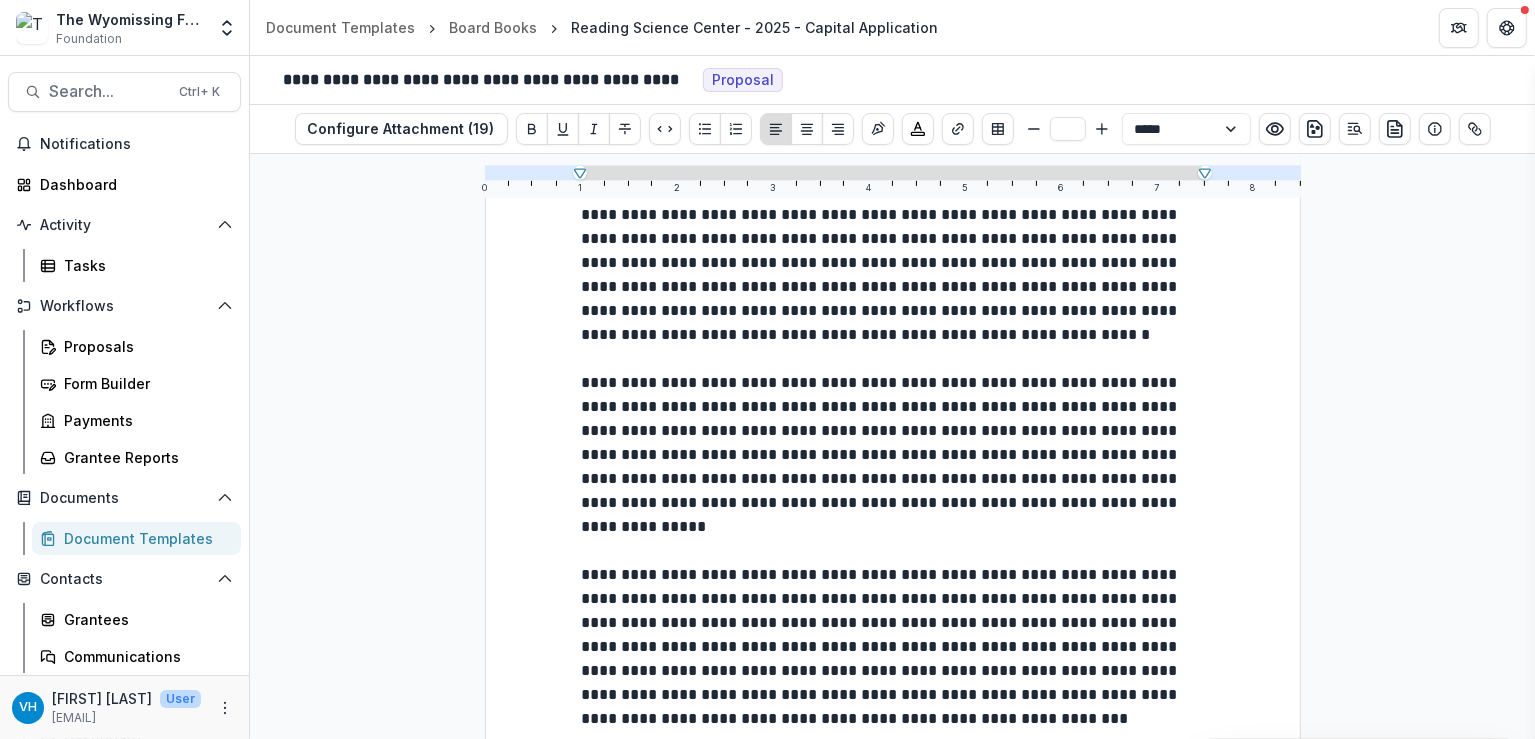 click on "**********" at bounding box center (882, 454) 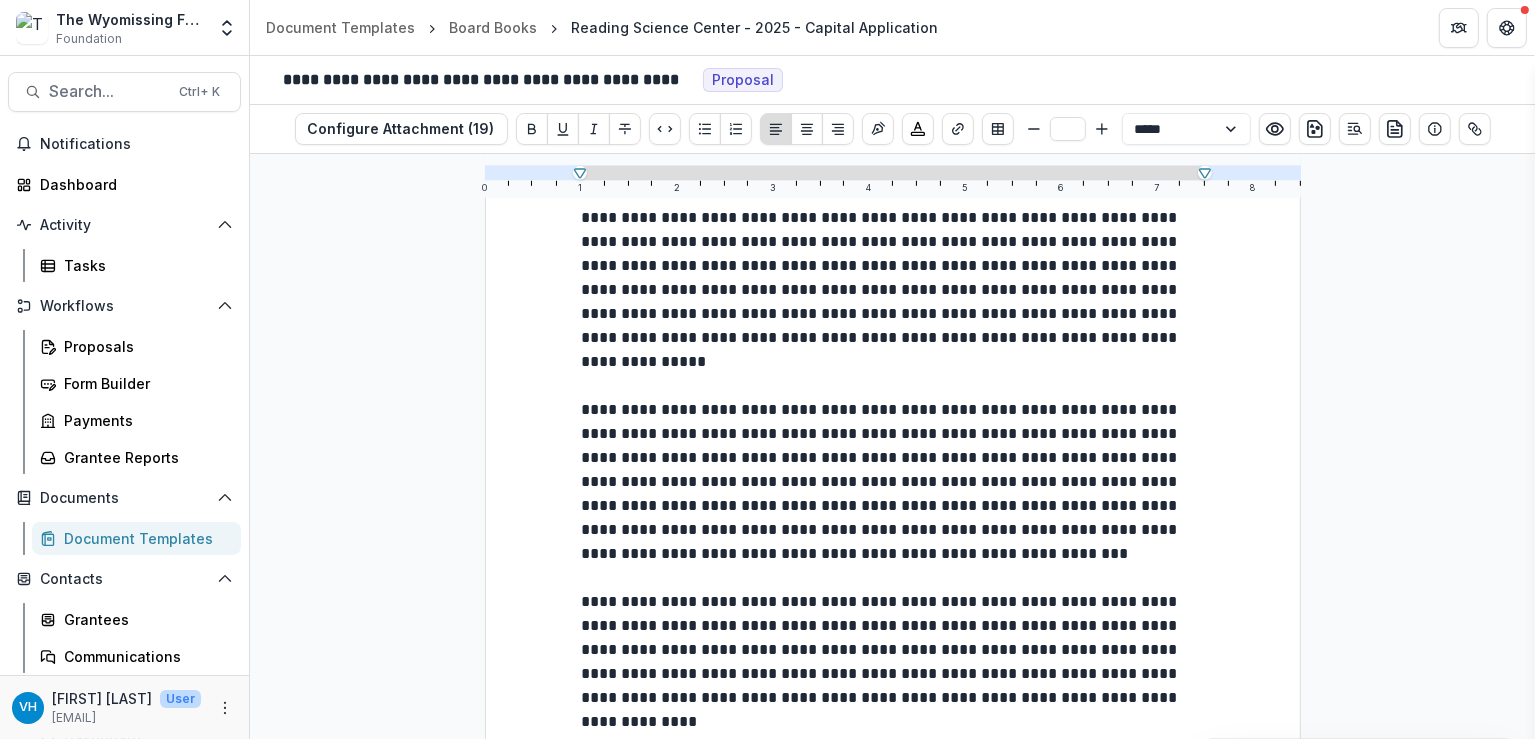 scroll, scrollTop: 1500, scrollLeft: 0, axis: vertical 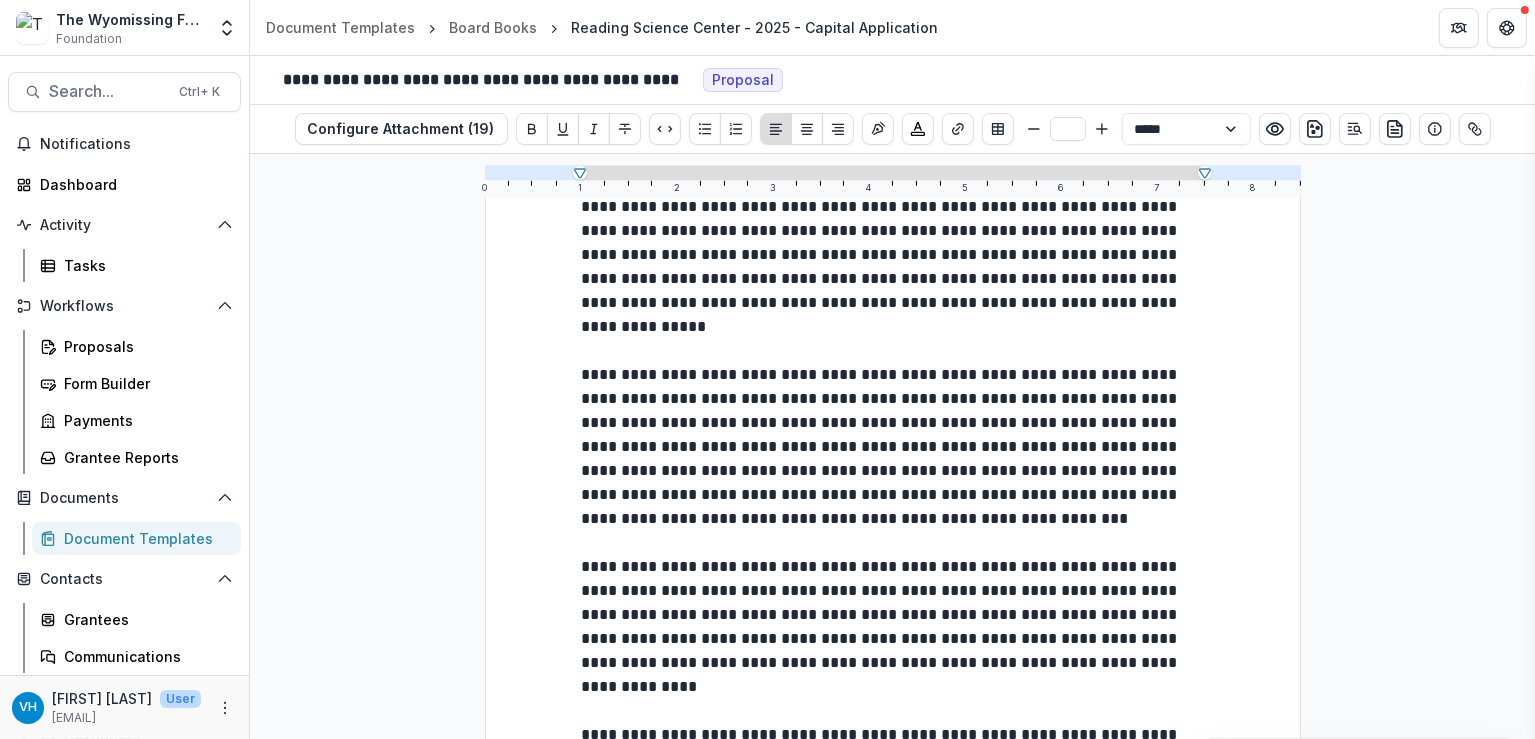 click on "**********" at bounding box center [882, 446] 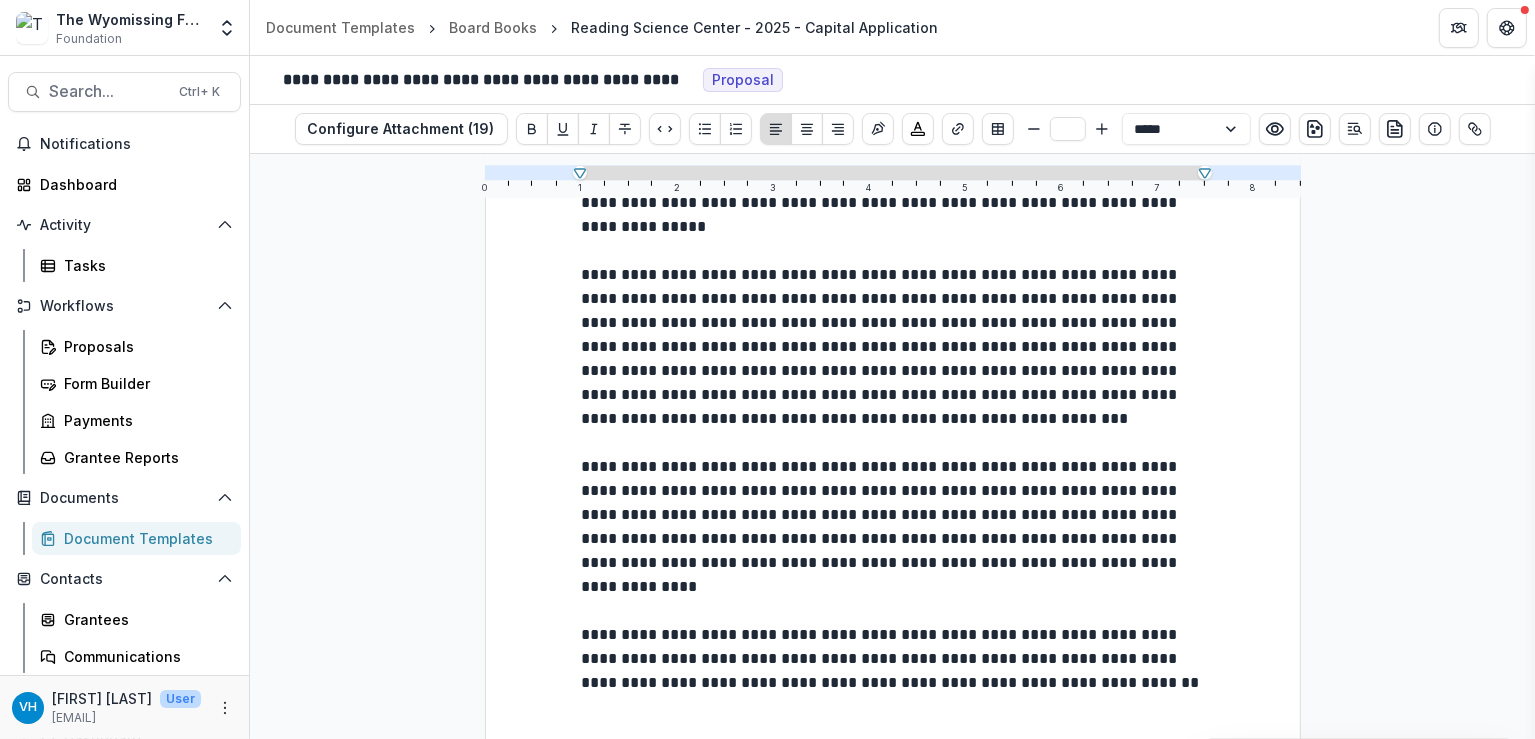 click at bounding box center [893, 443] 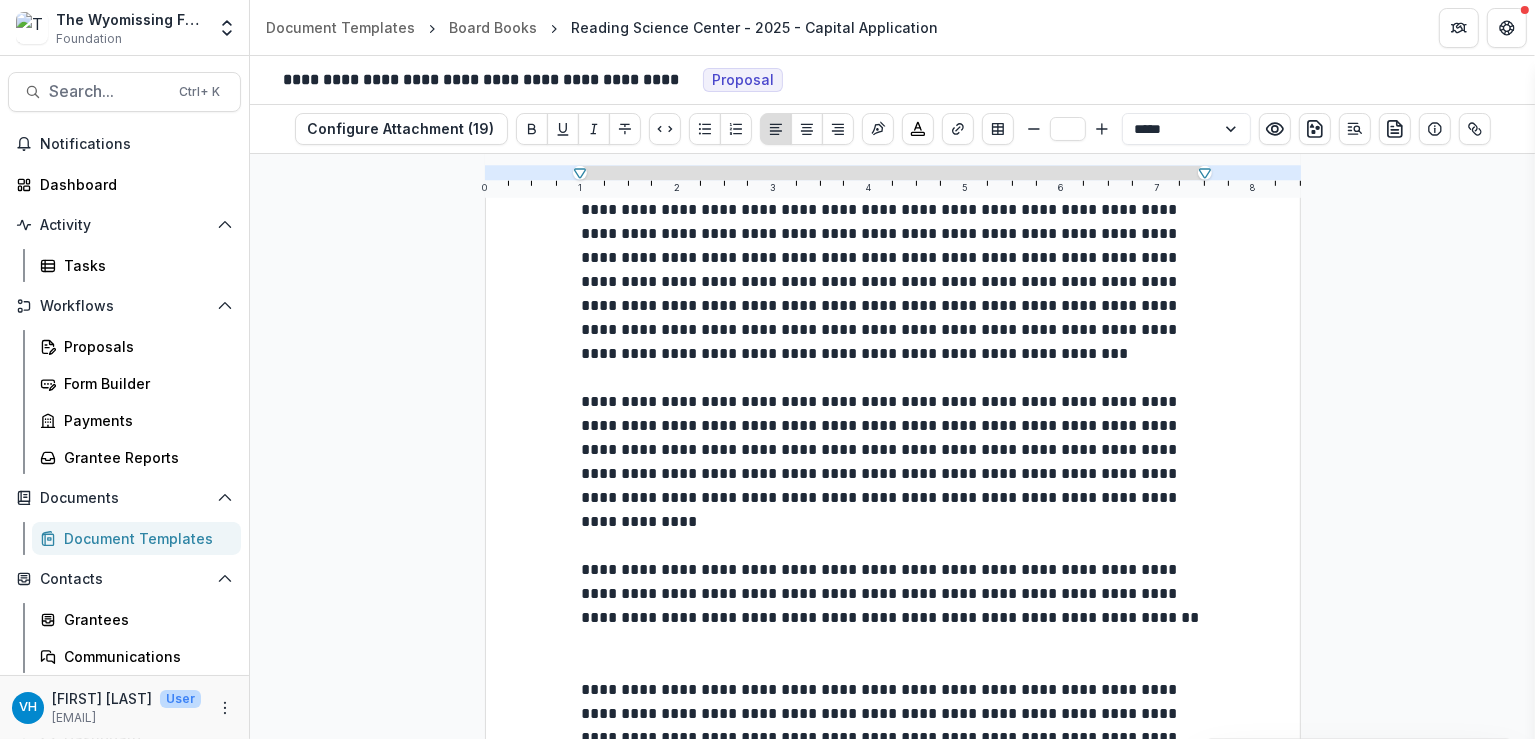 scroll, scrollTop: 1700, scrollLeft: 0, axis: vertical 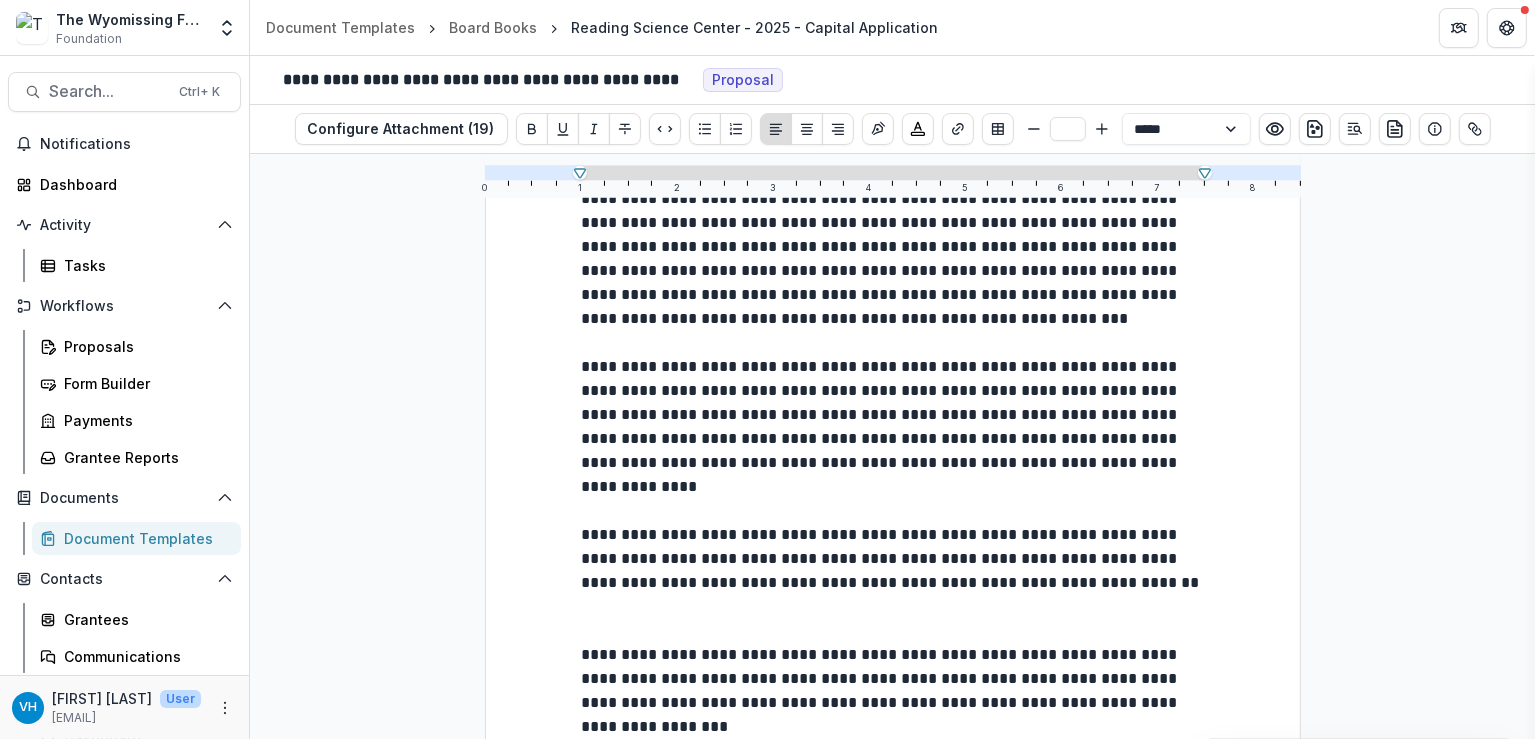 click at bounding box center [893, 511] 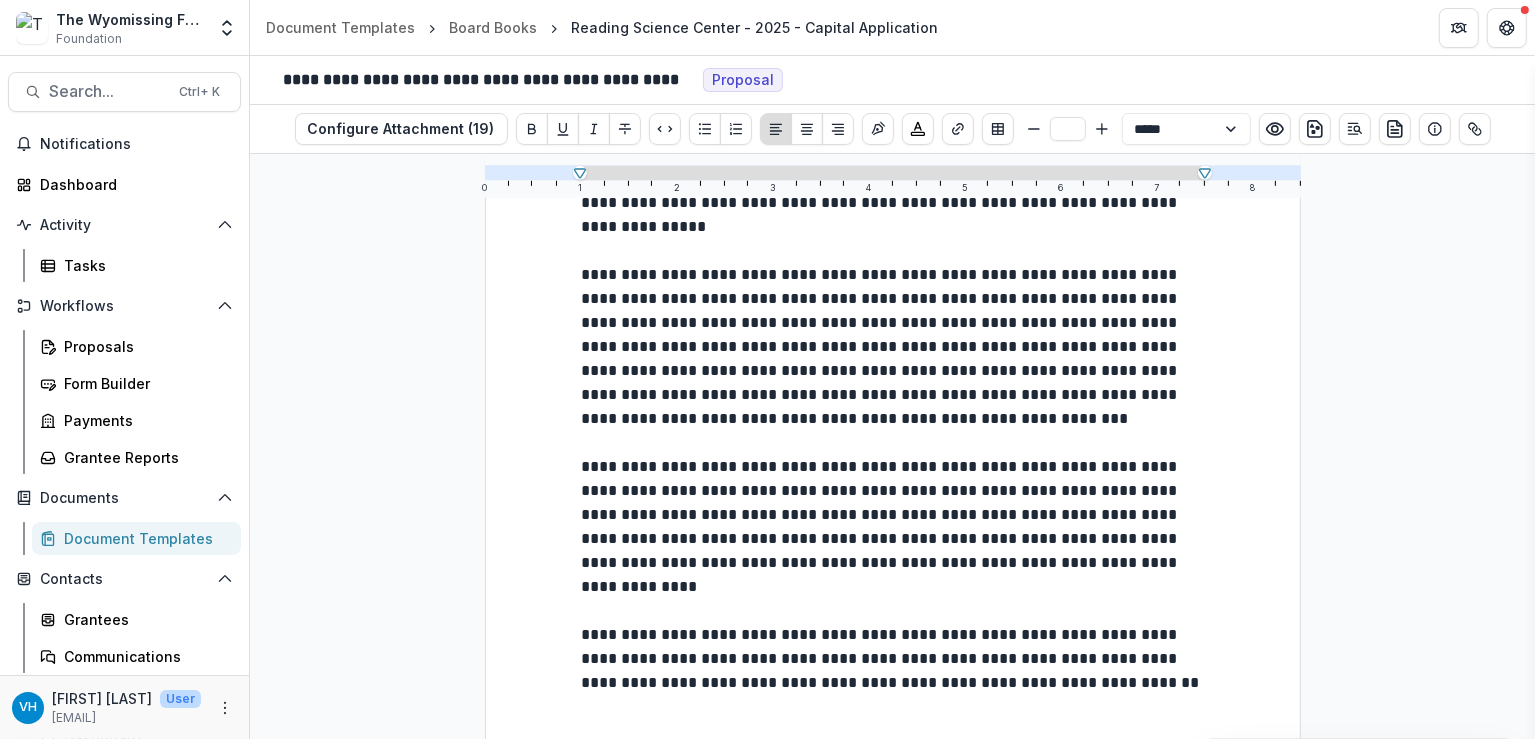click on "**********" at bounding box center (882, 526) 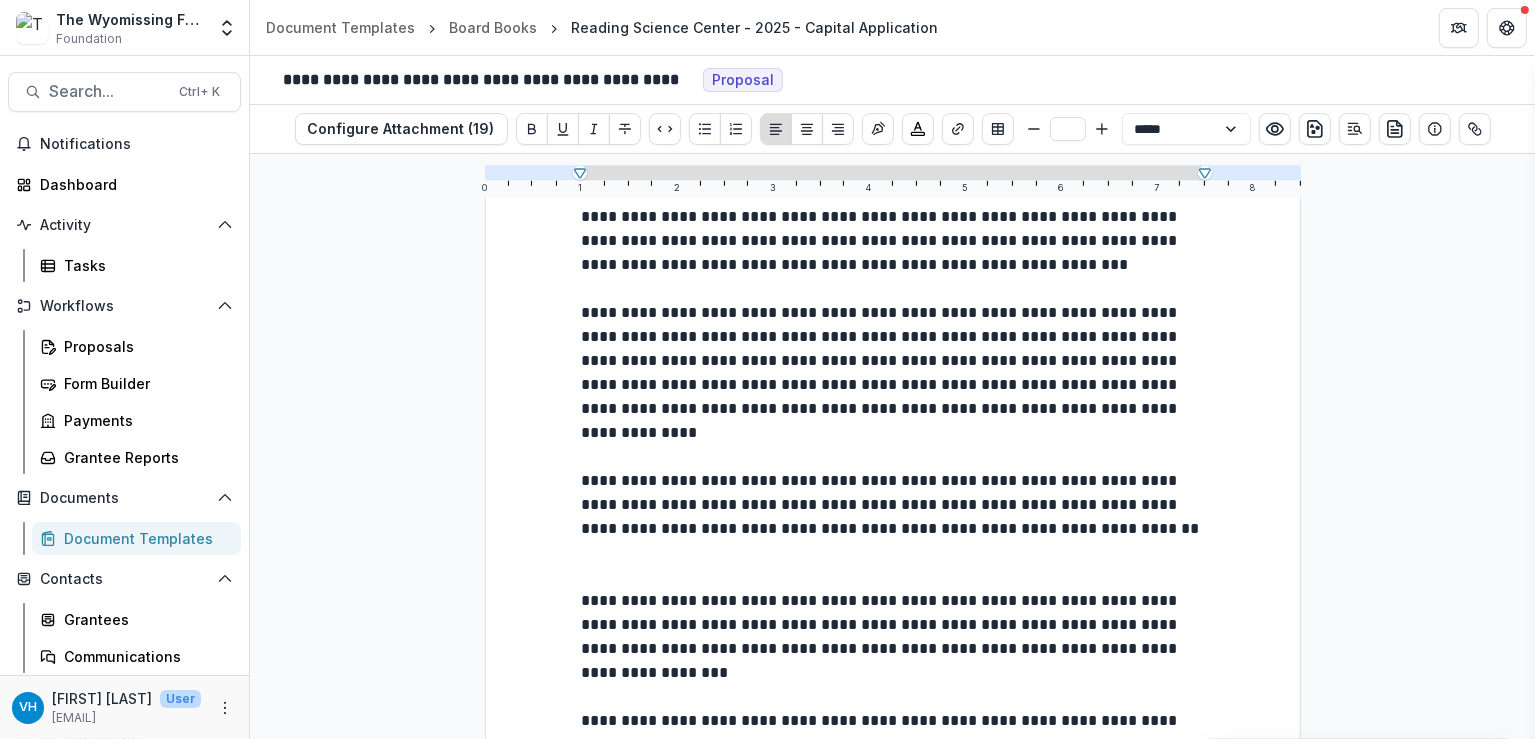 scroll, scrollTop: 1800, scrollLeft: 0, axis: vertical 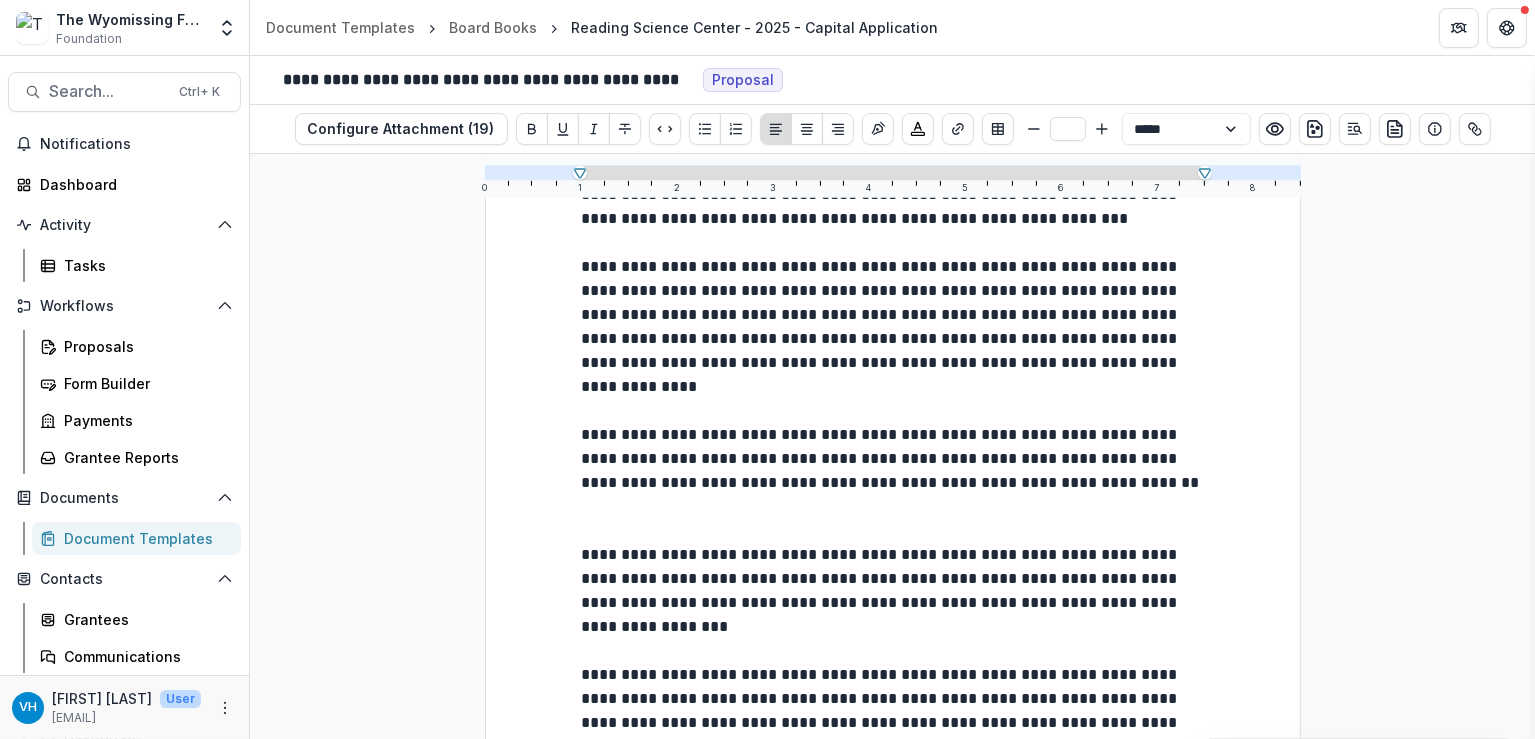 click on "**********" at bounding box center (893, 591) 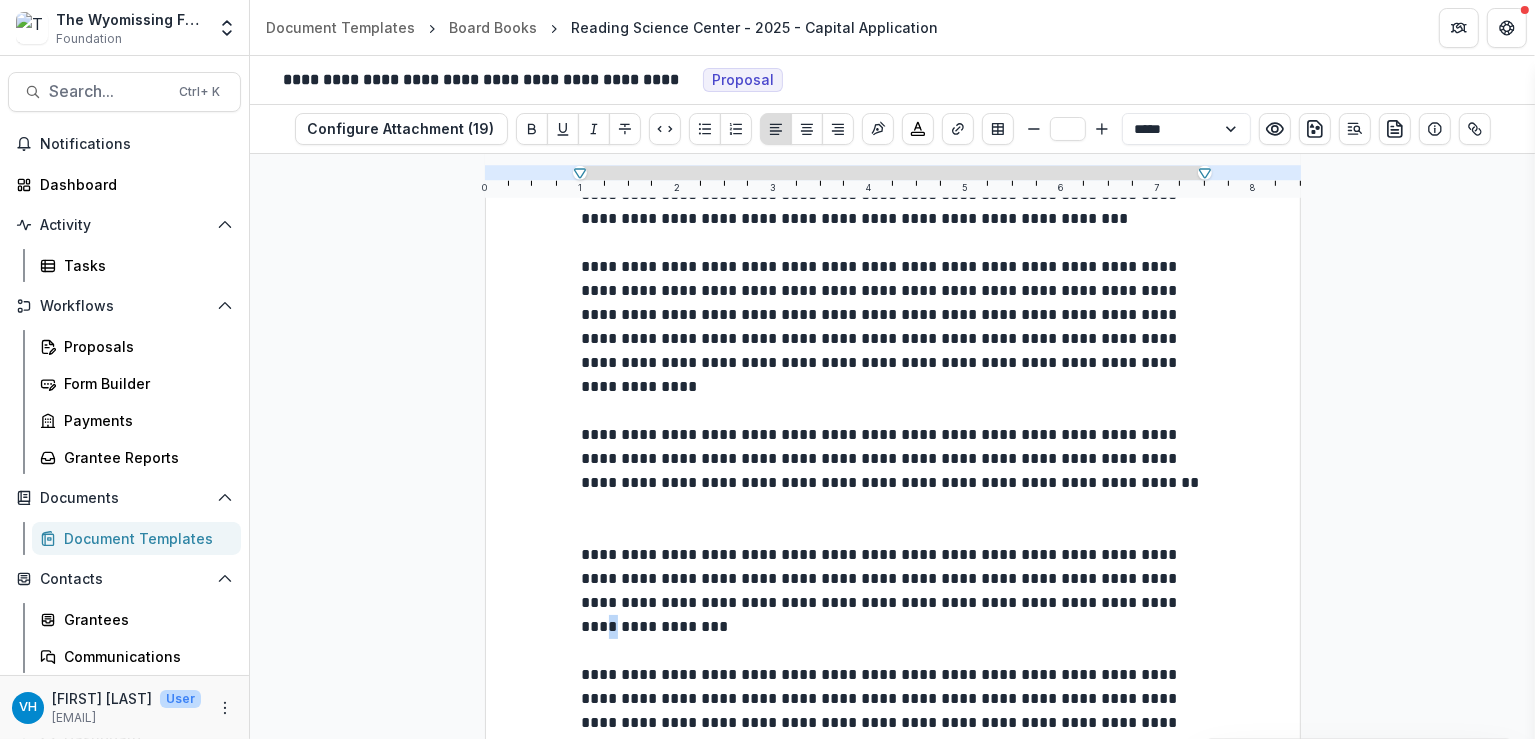 click on "**********" at bounding box center (882, 590) 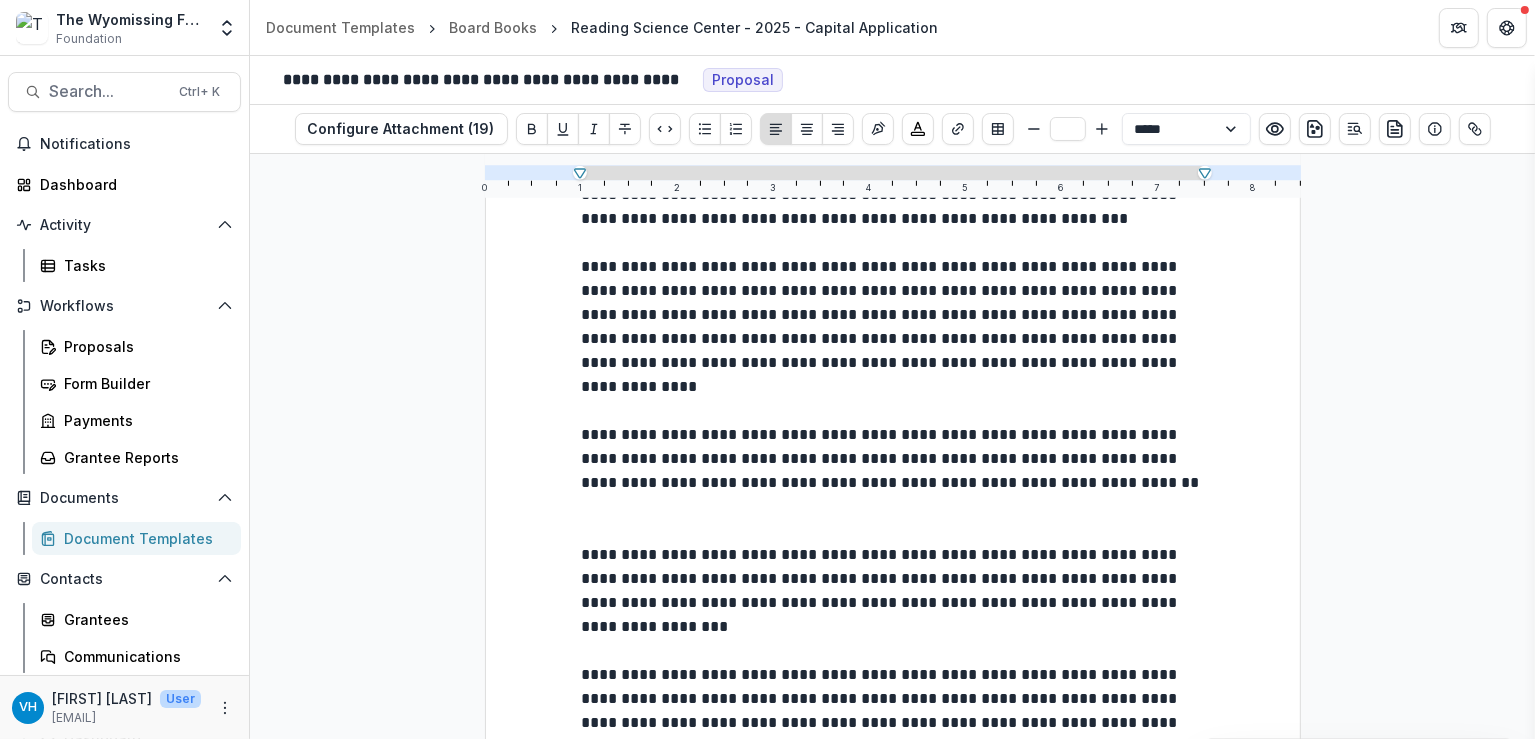 click on "**********" at bounding box center [882, 590] 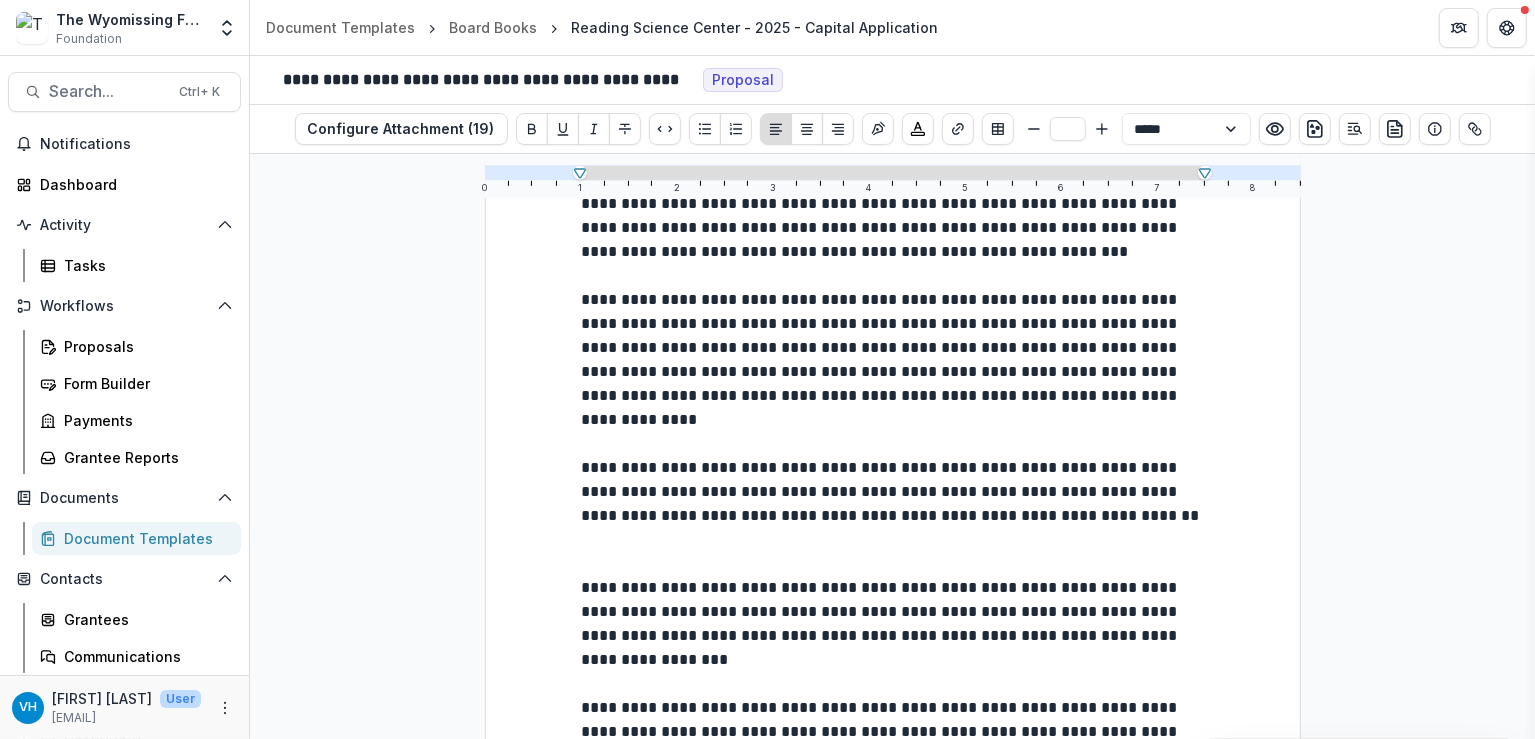 scroll, scrollTop: 1800, scrollLeft: 0, axis: vertical 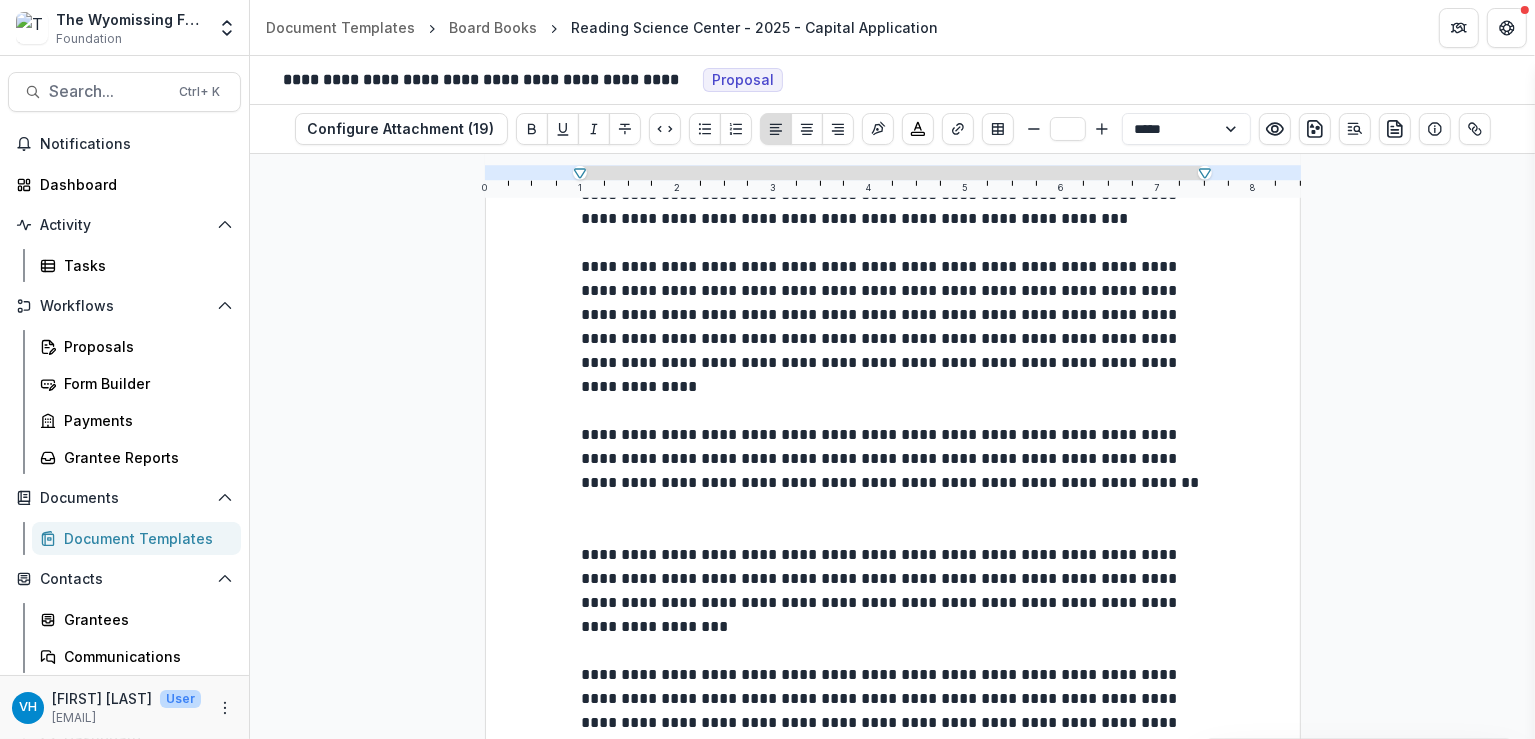 click on "**********" at bounding box center [893, 591] 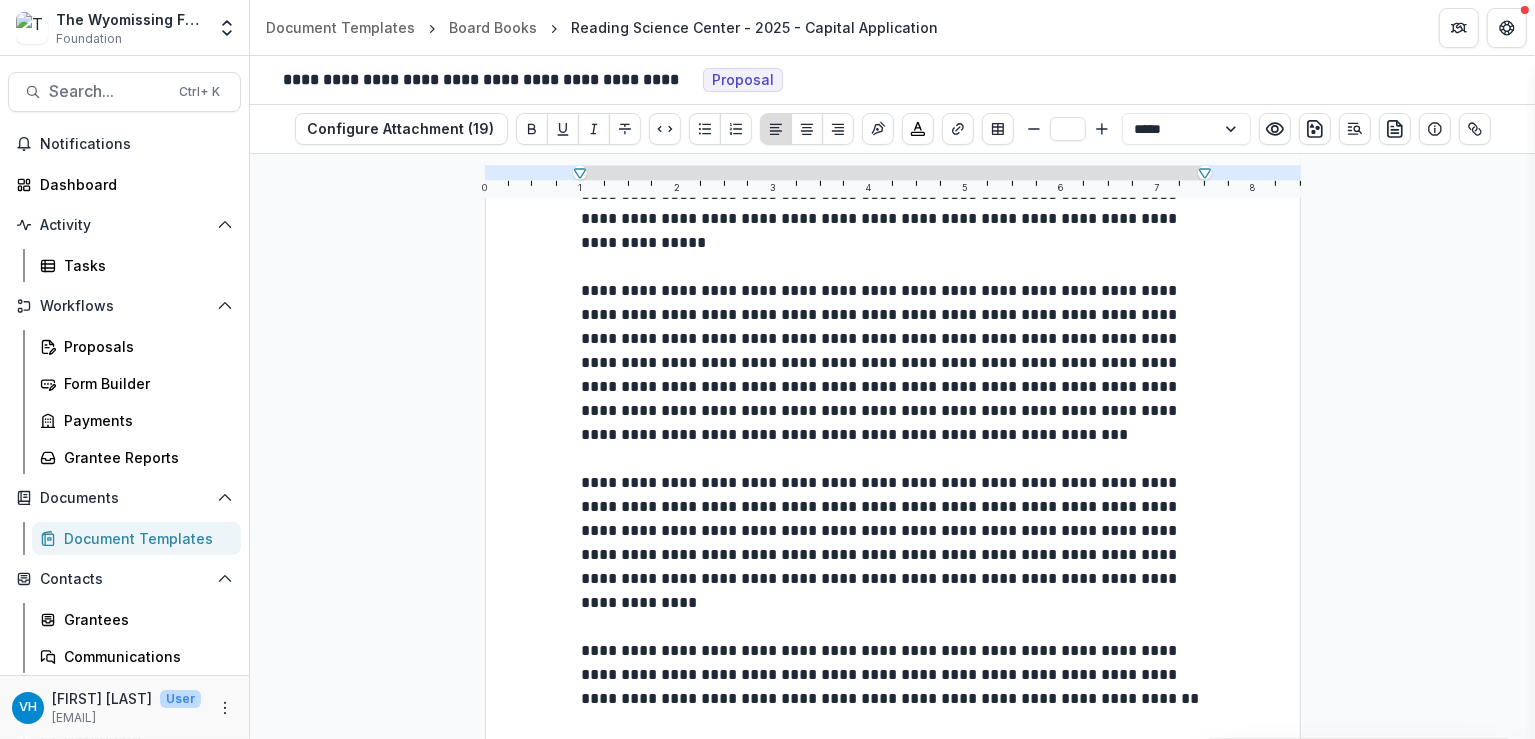 scroll, scrollTop: 1568, scrollLeft: 0, axis: vertical 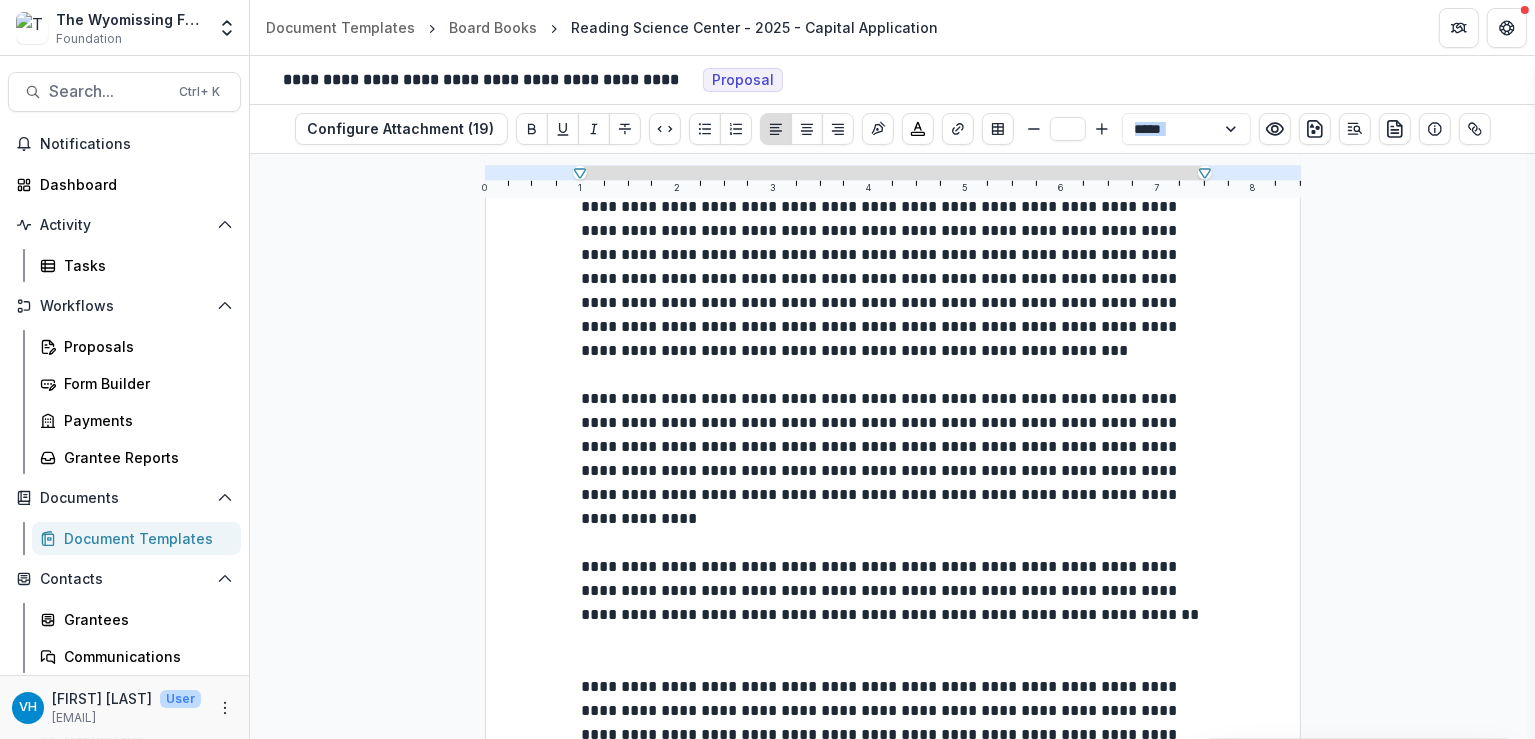 drag, startPoint x: 576, startPoint y: 398, endPoint x: 952, endPoint y: 438, distance: 378.12167 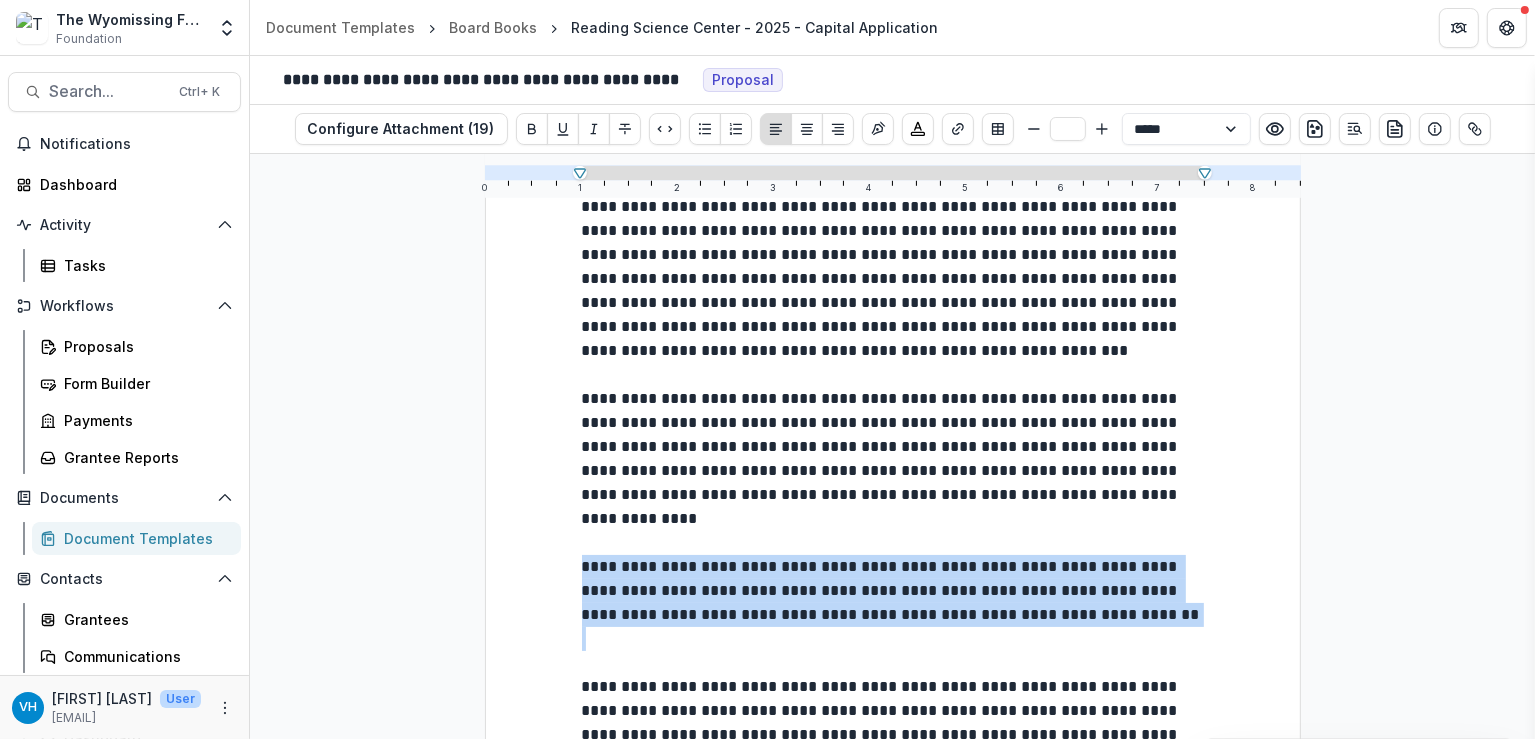 drag, startPoint x: 978, startPoint y: 445, endPoint x: 579, endPoint y: 395, distance: 402.12064 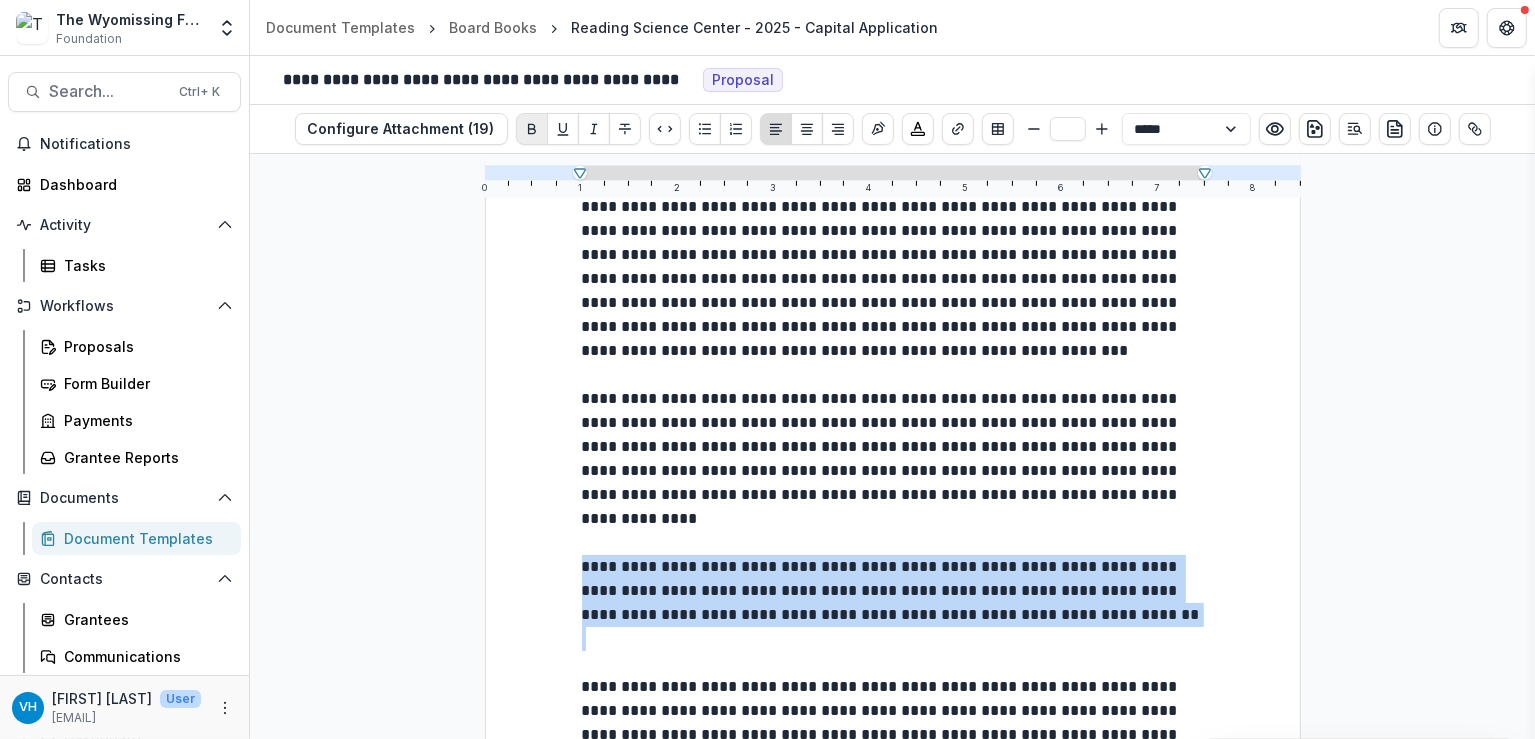 click 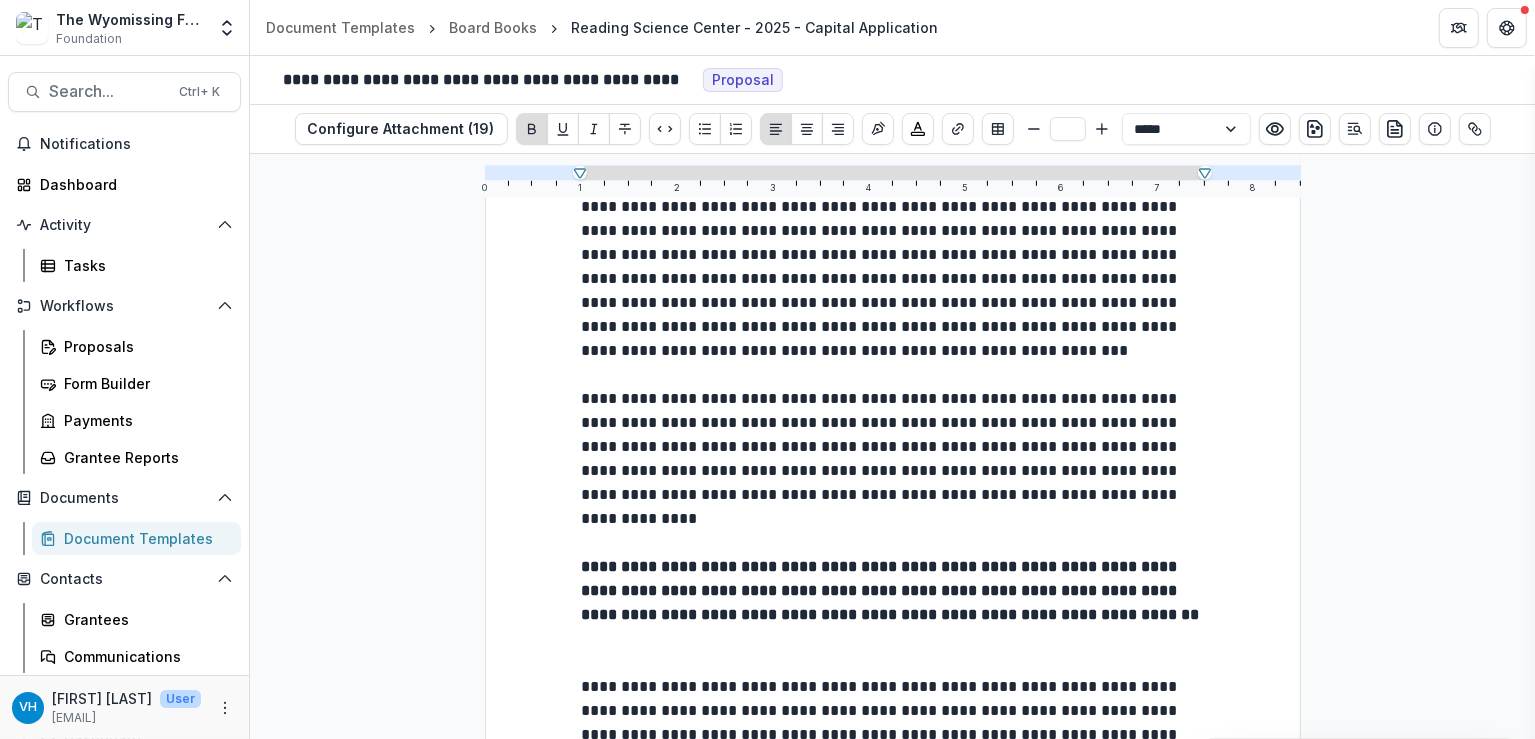 click on "**********" at bounding box center (882, 458) 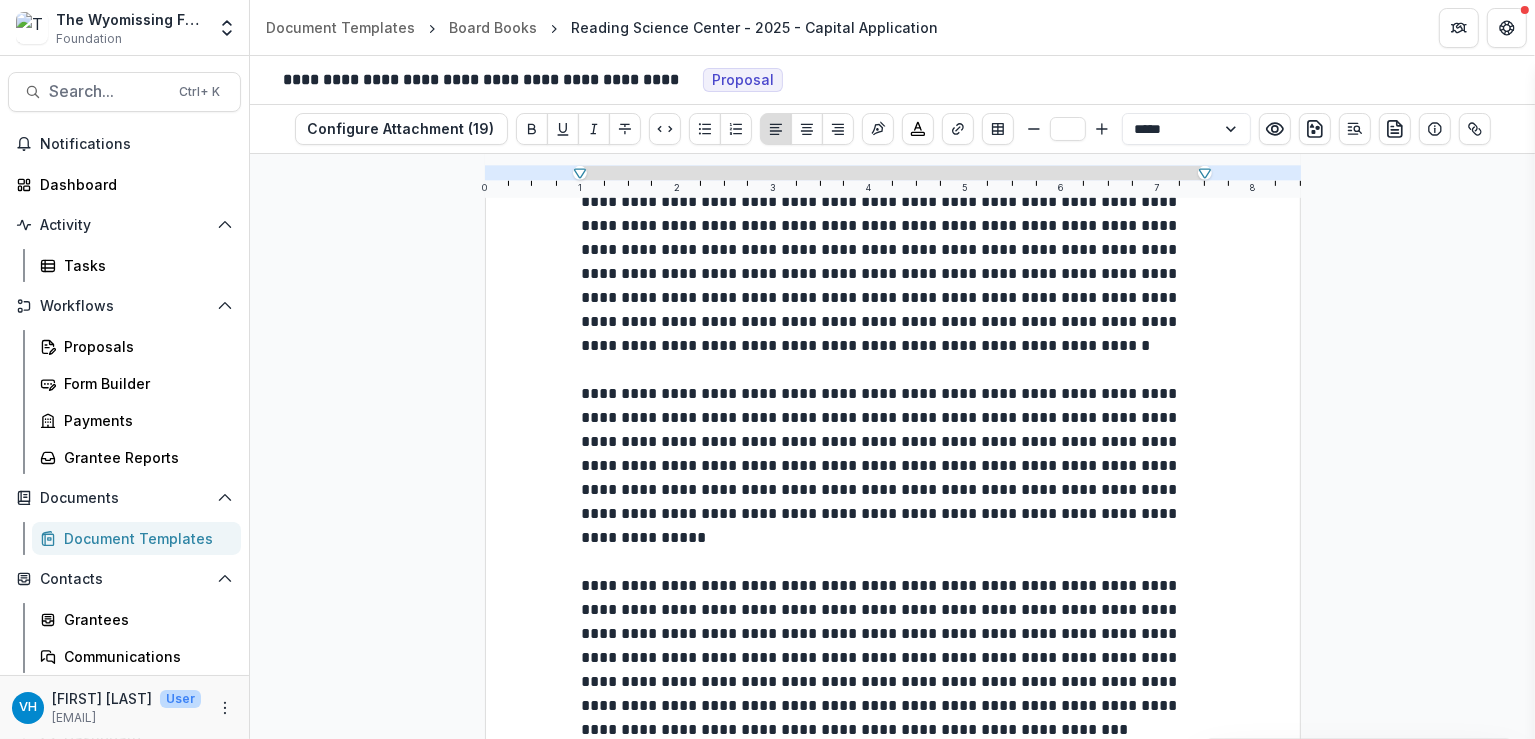 scroll, scrollTop: 1268, scrollLeft: 0, axis: vertical 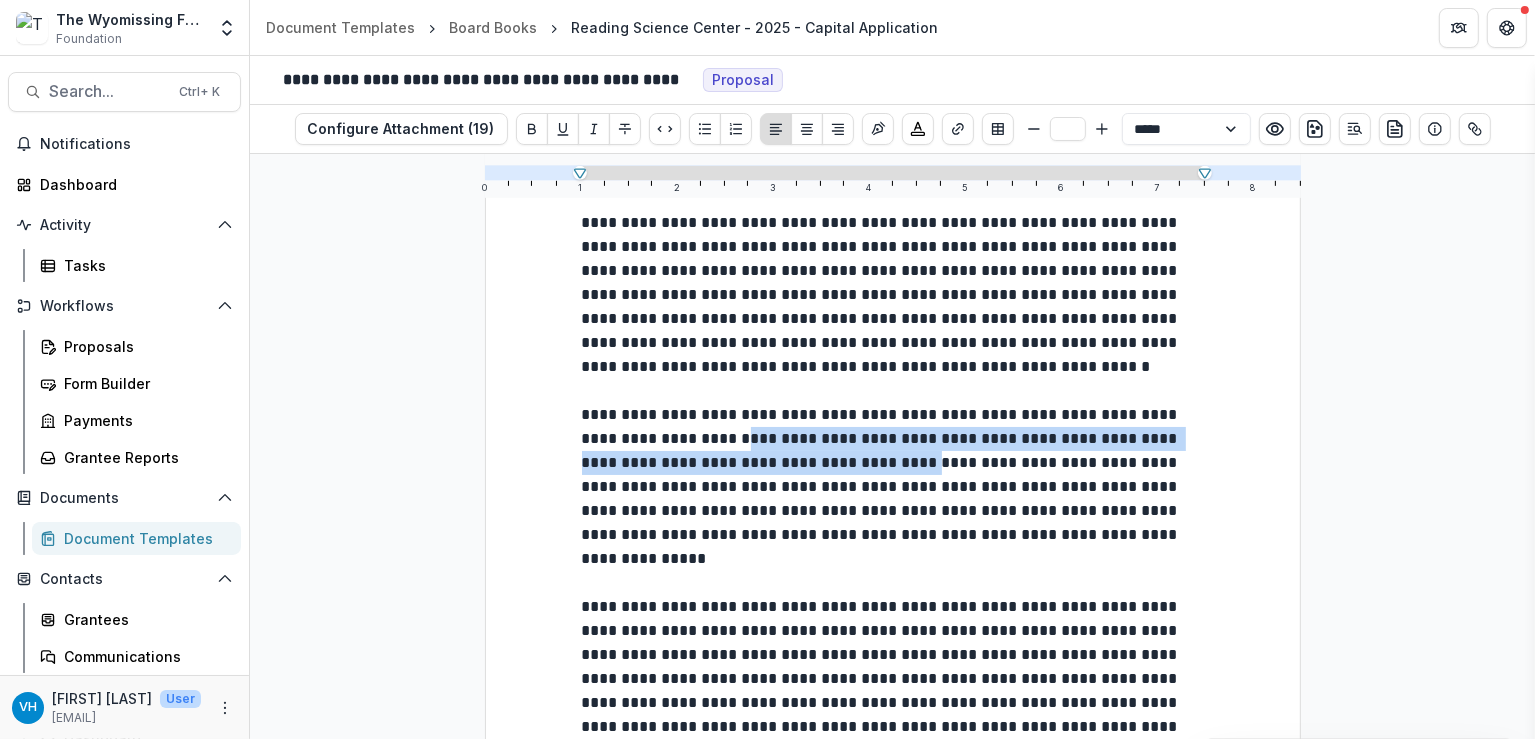 drag, startPoint x: 685, startPoint y: 315, endPoint x: 768, endPoint y: 295, distance: 85.37564 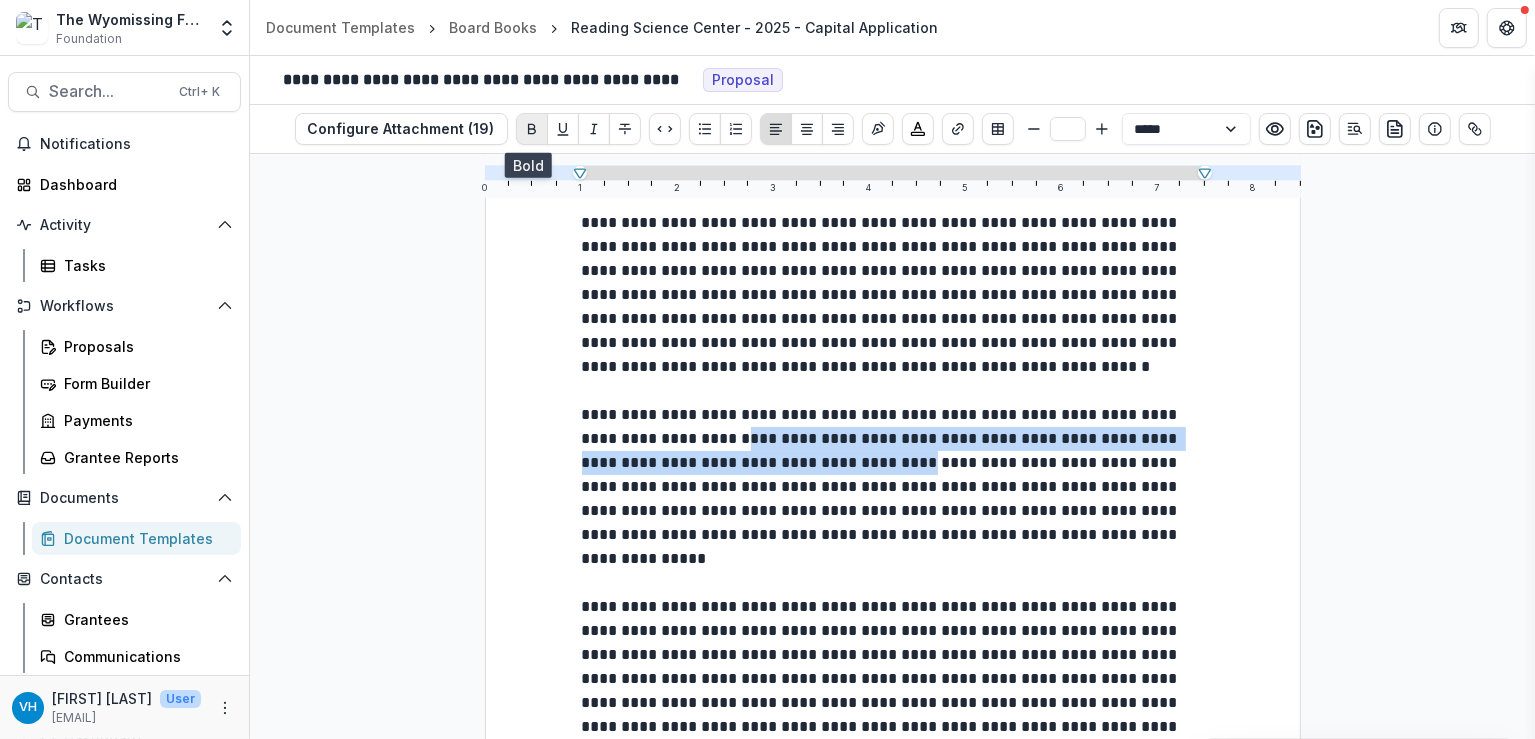 click 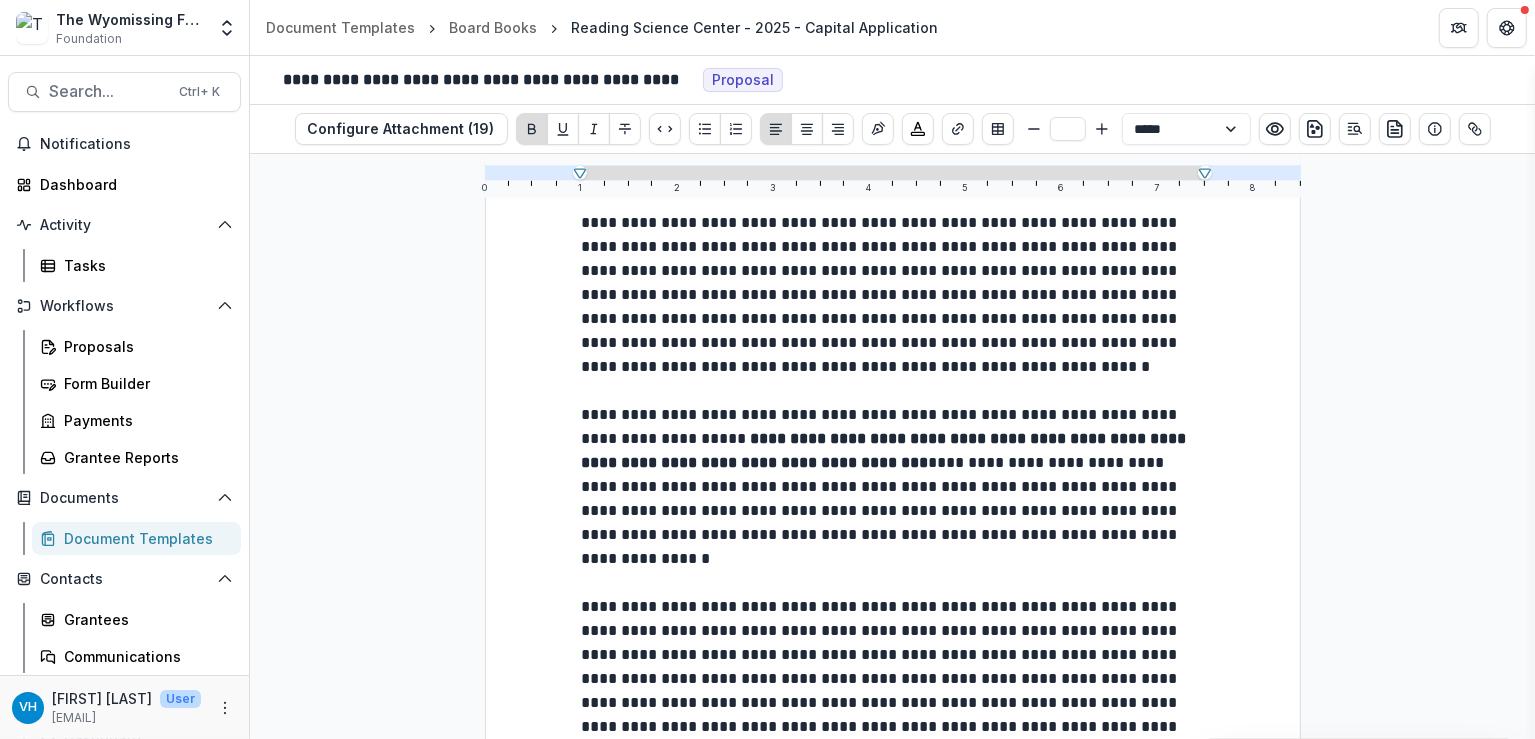 click on "**********" at bounding box center [893, 679] 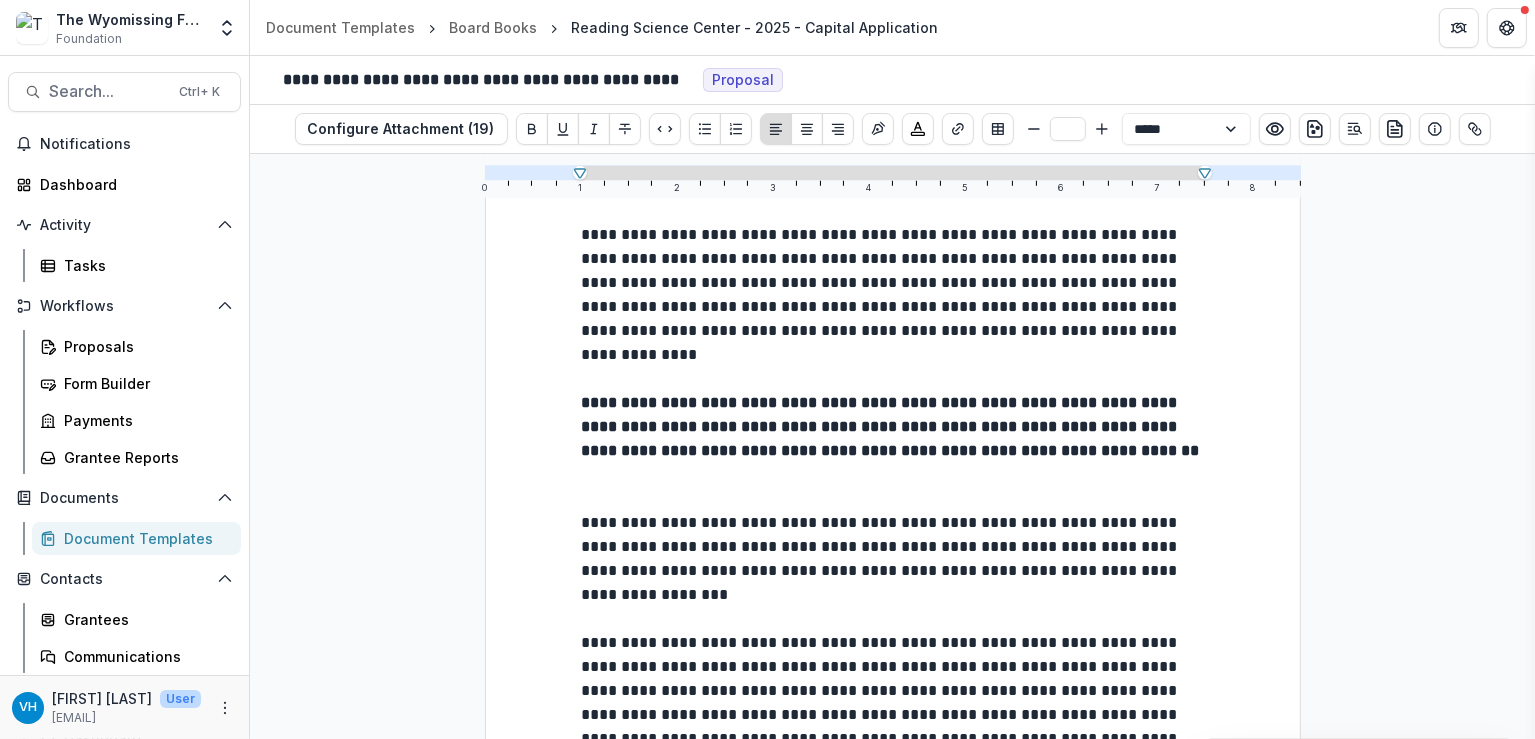 scroll, scrollTop: 1868, scrollLeft: 0, axis: vertical 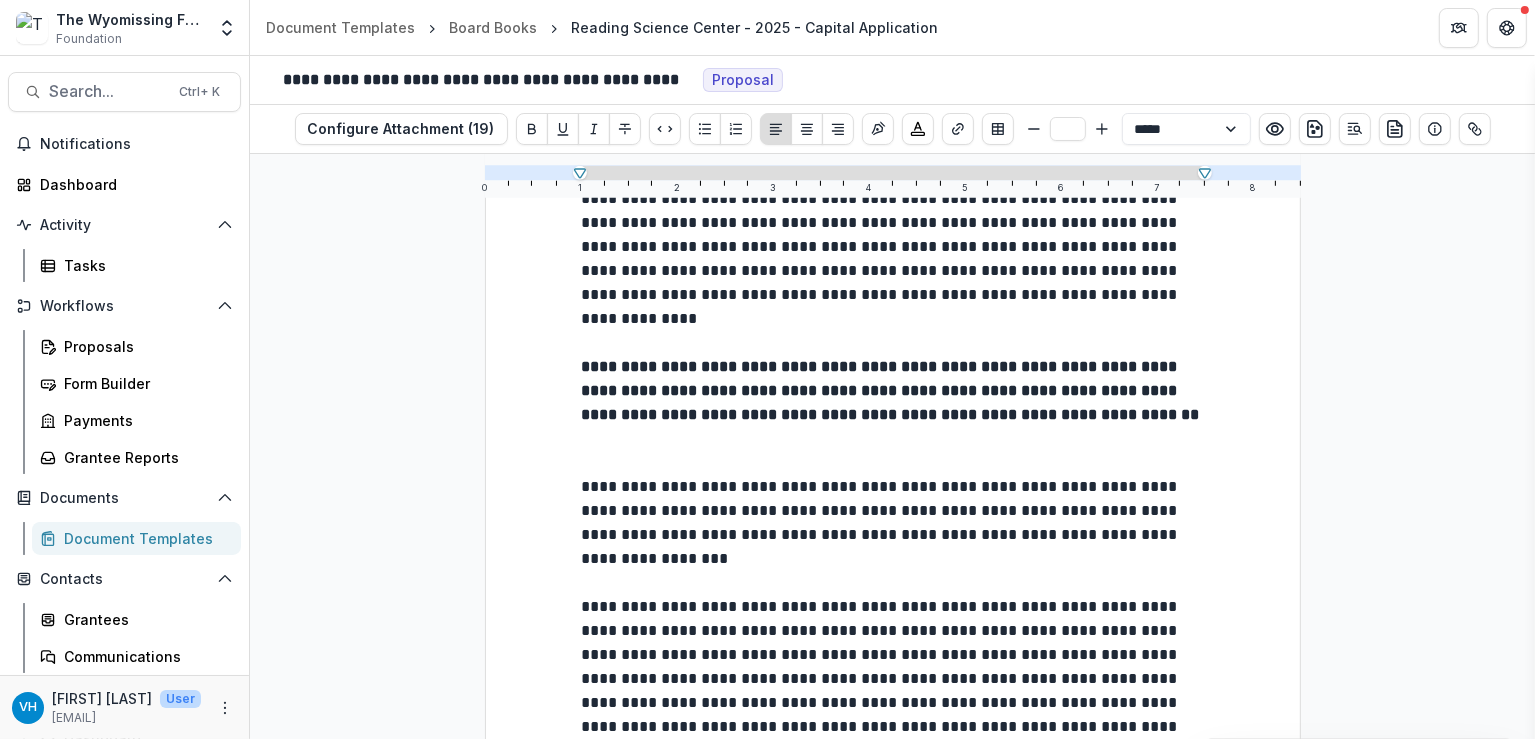 click on "**********" at bounding box center (890, 678) 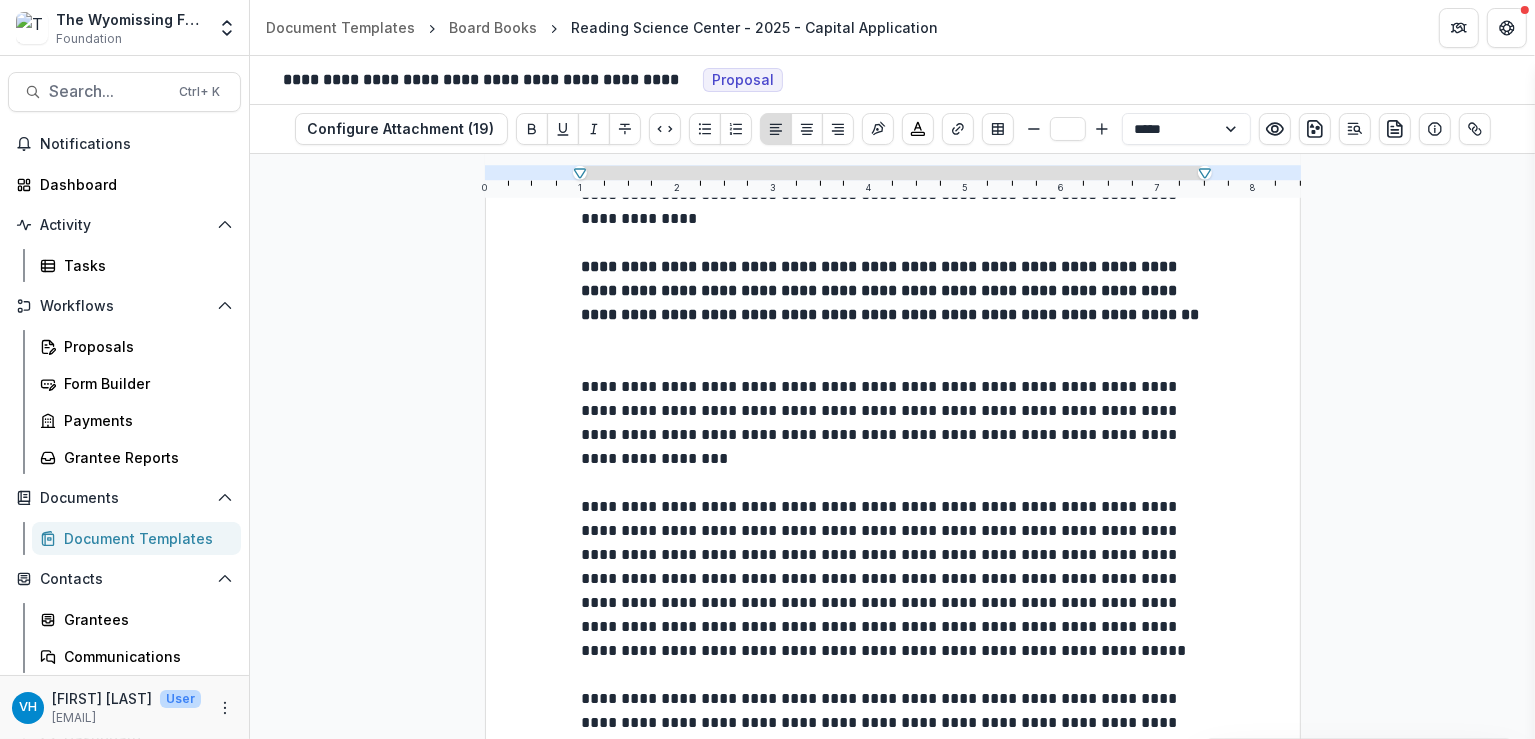 click on "**********" at bounding box center [893, 579] 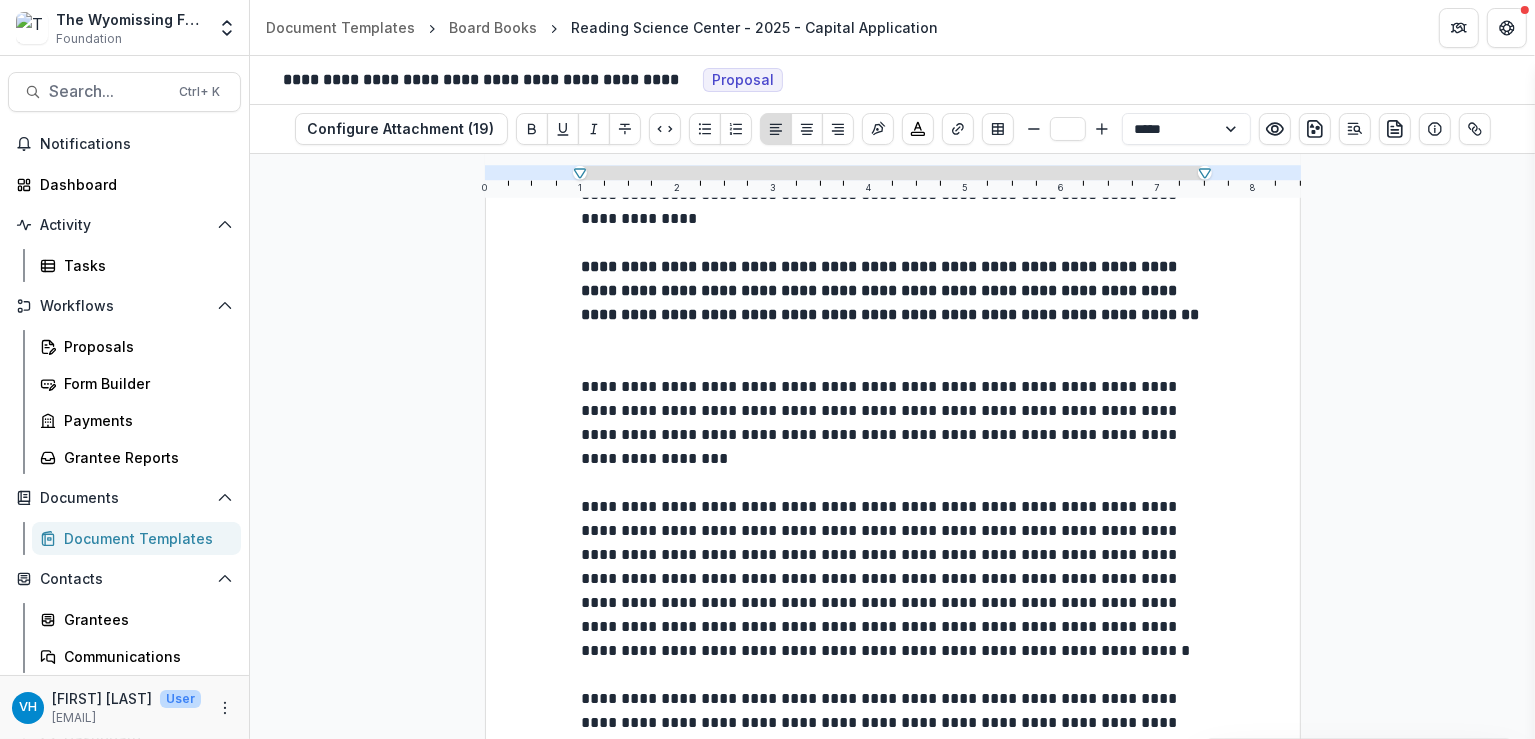 click on "**********" at bounding box center (892, 578) 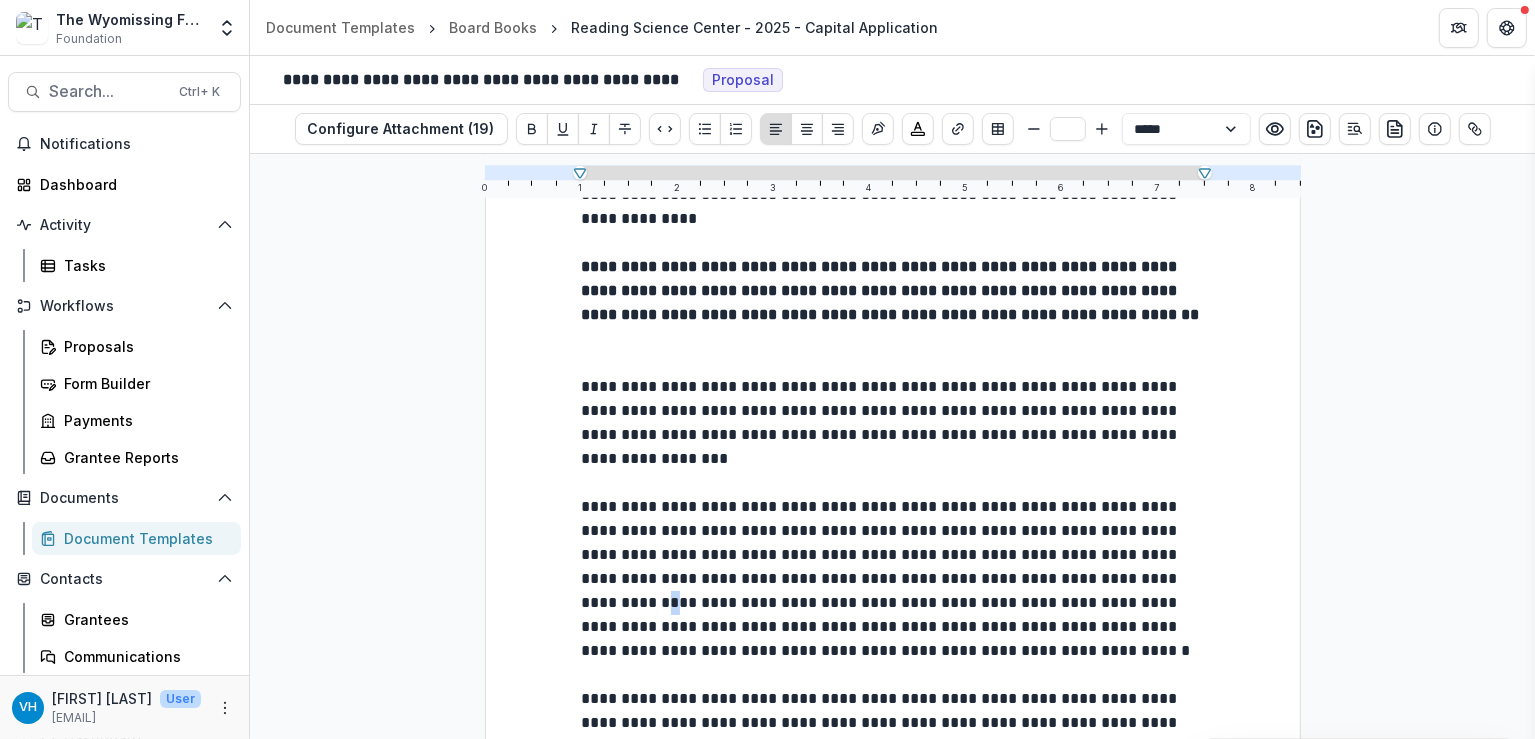 click on "**********" at bounding box center [892, 578] 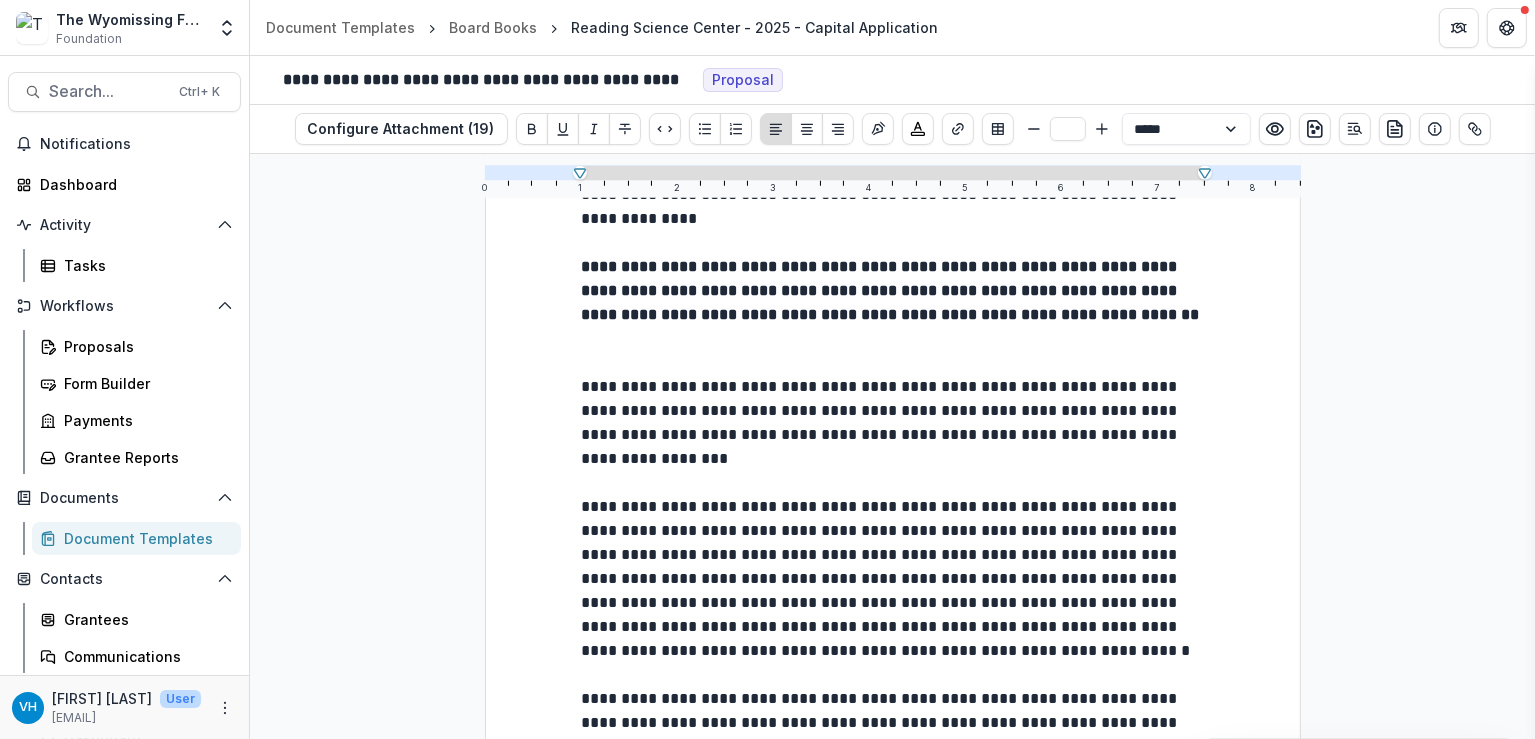 click on "**********" at bounding box center (892, 578) 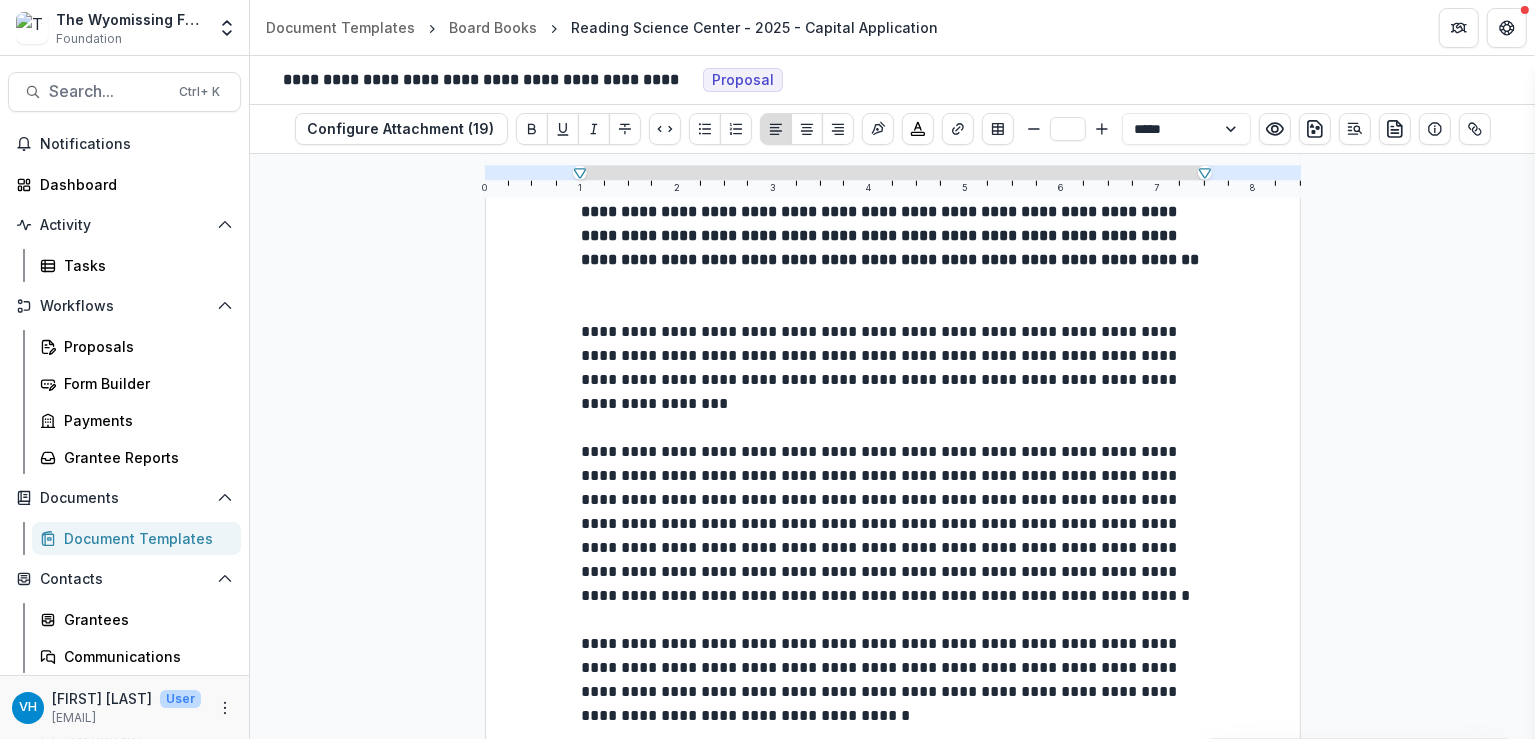 scroll, scrollTop: 2068, scrollLeft: 0, axis: vertical 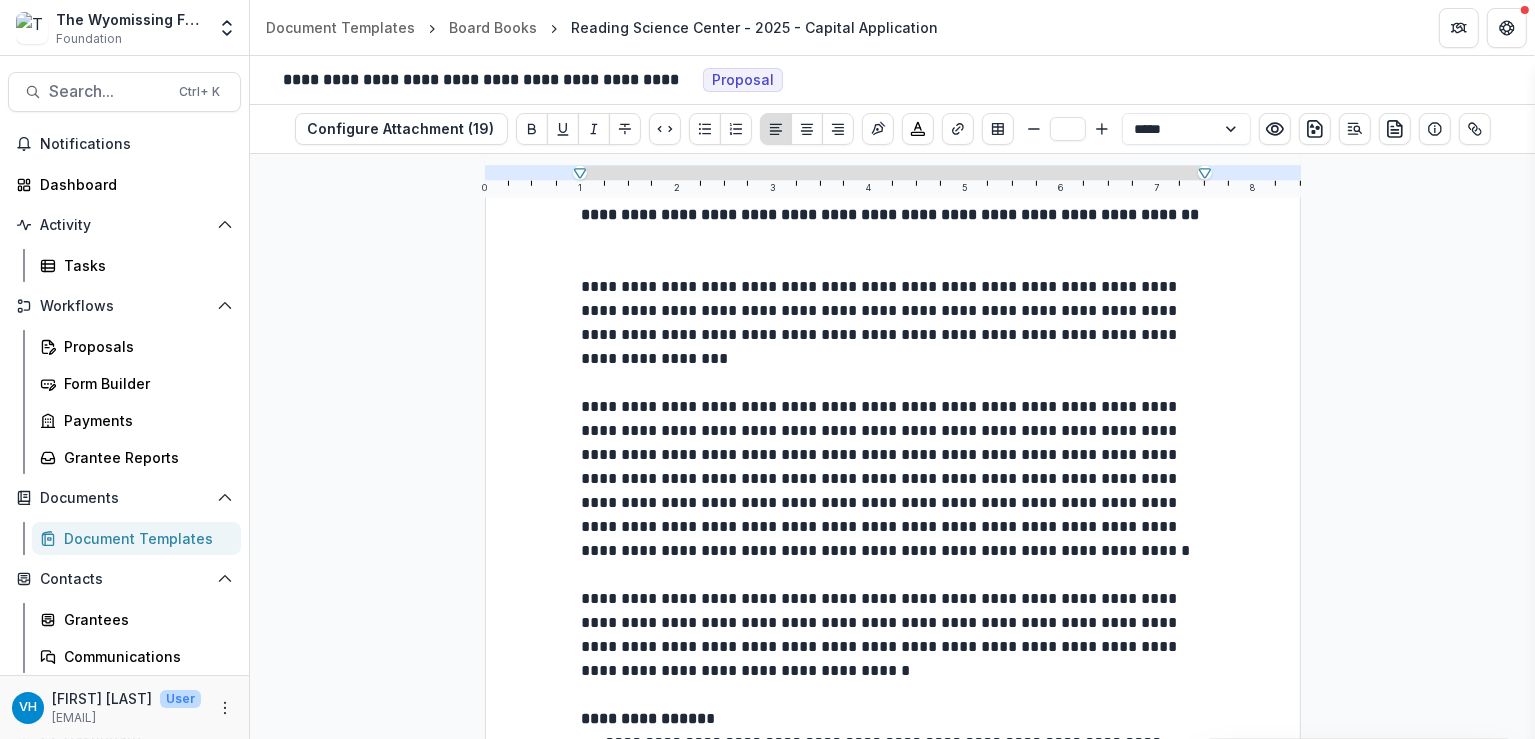 click on "**********" at bounding box center (882, 634) 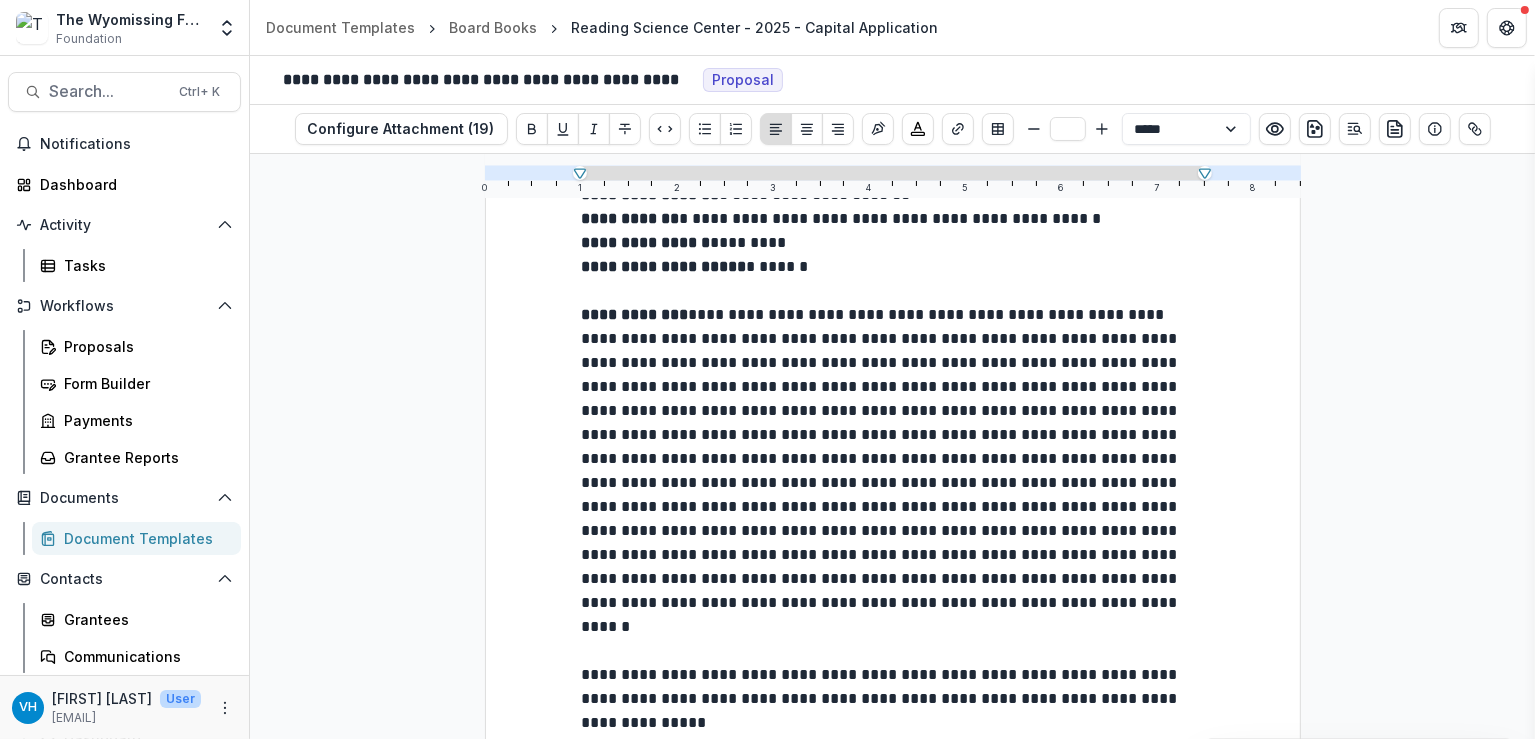 scroll, scrollTop: 0, scrollLeft: 0, axis: both 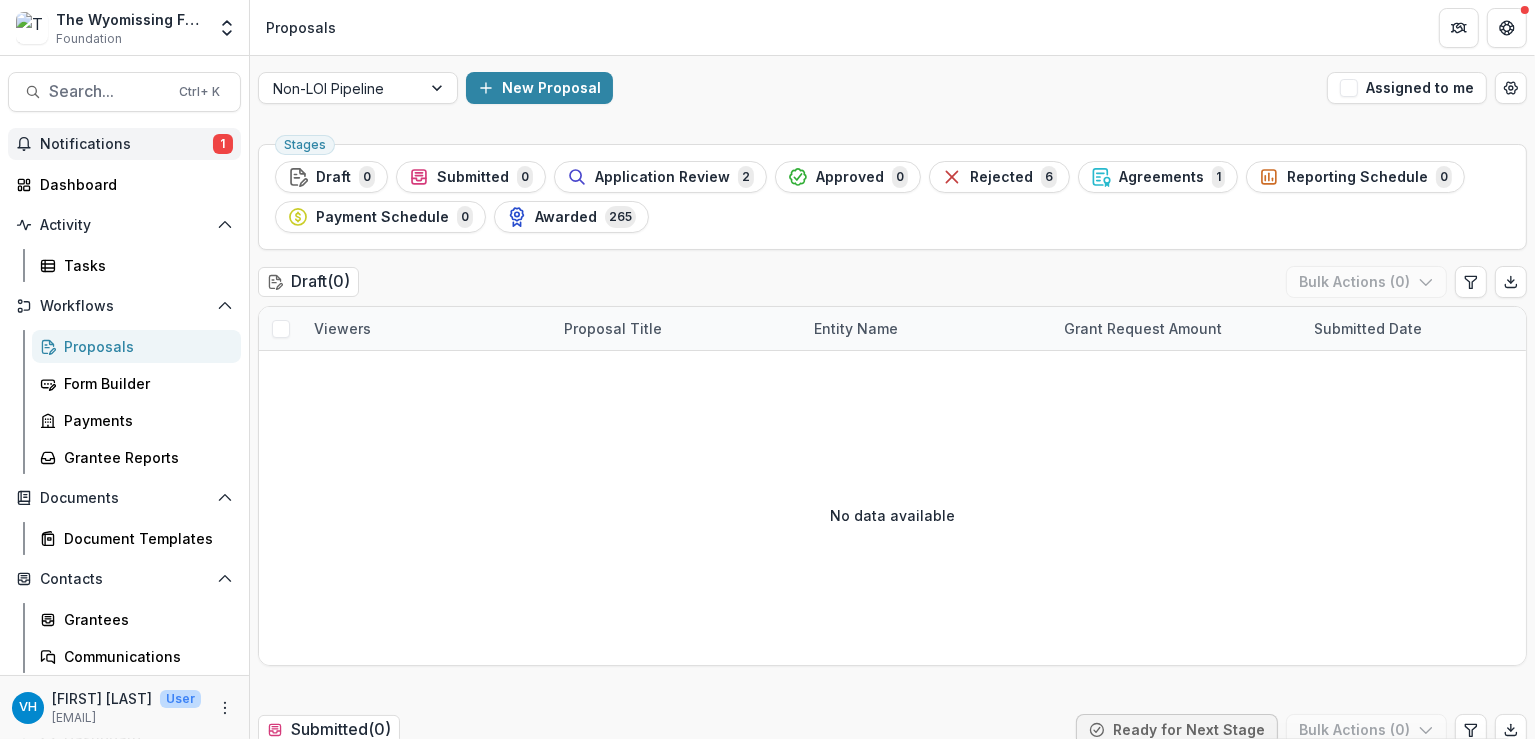 click on "Notifications" at bounding box center (126, 144) 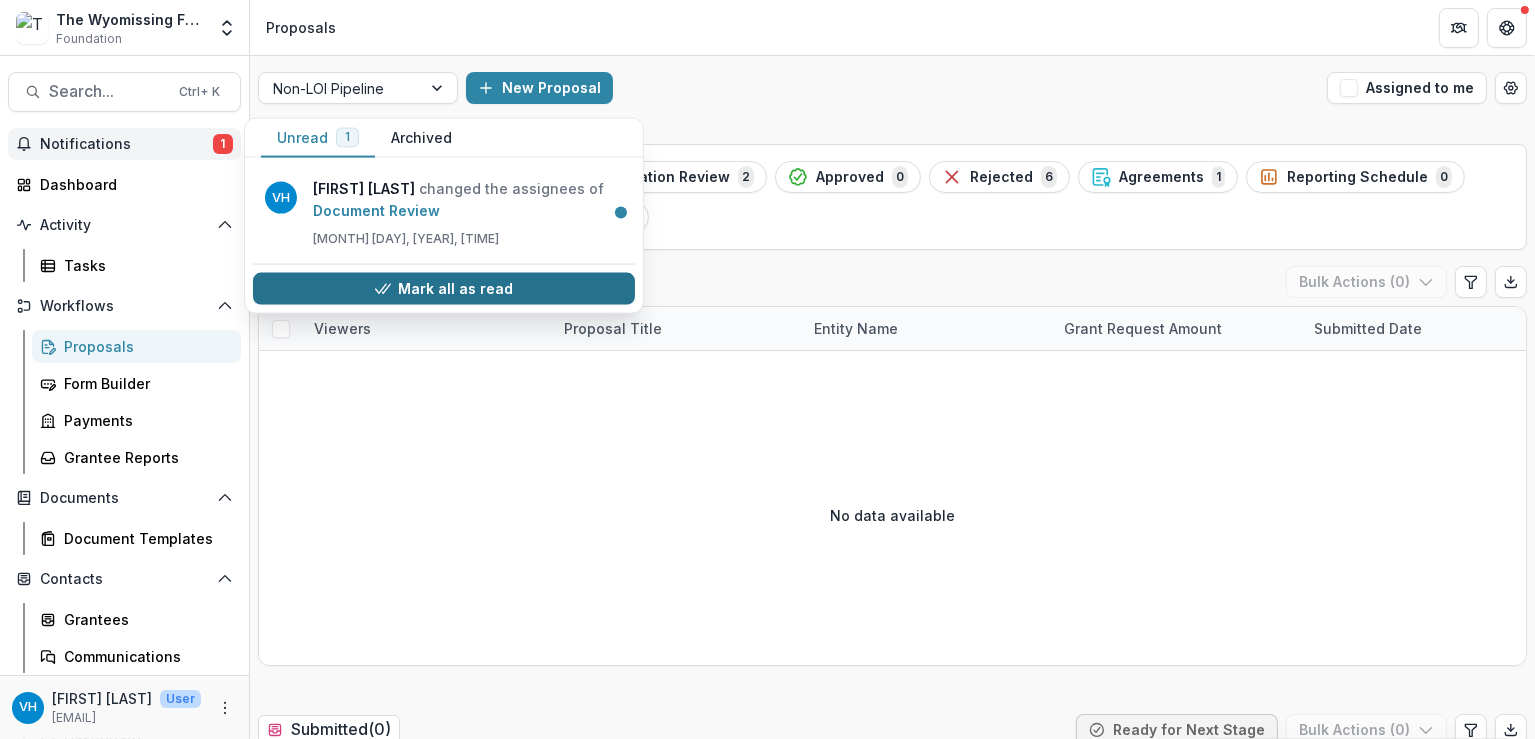 click on "Mark all as read" at bounding box center [444, 289] 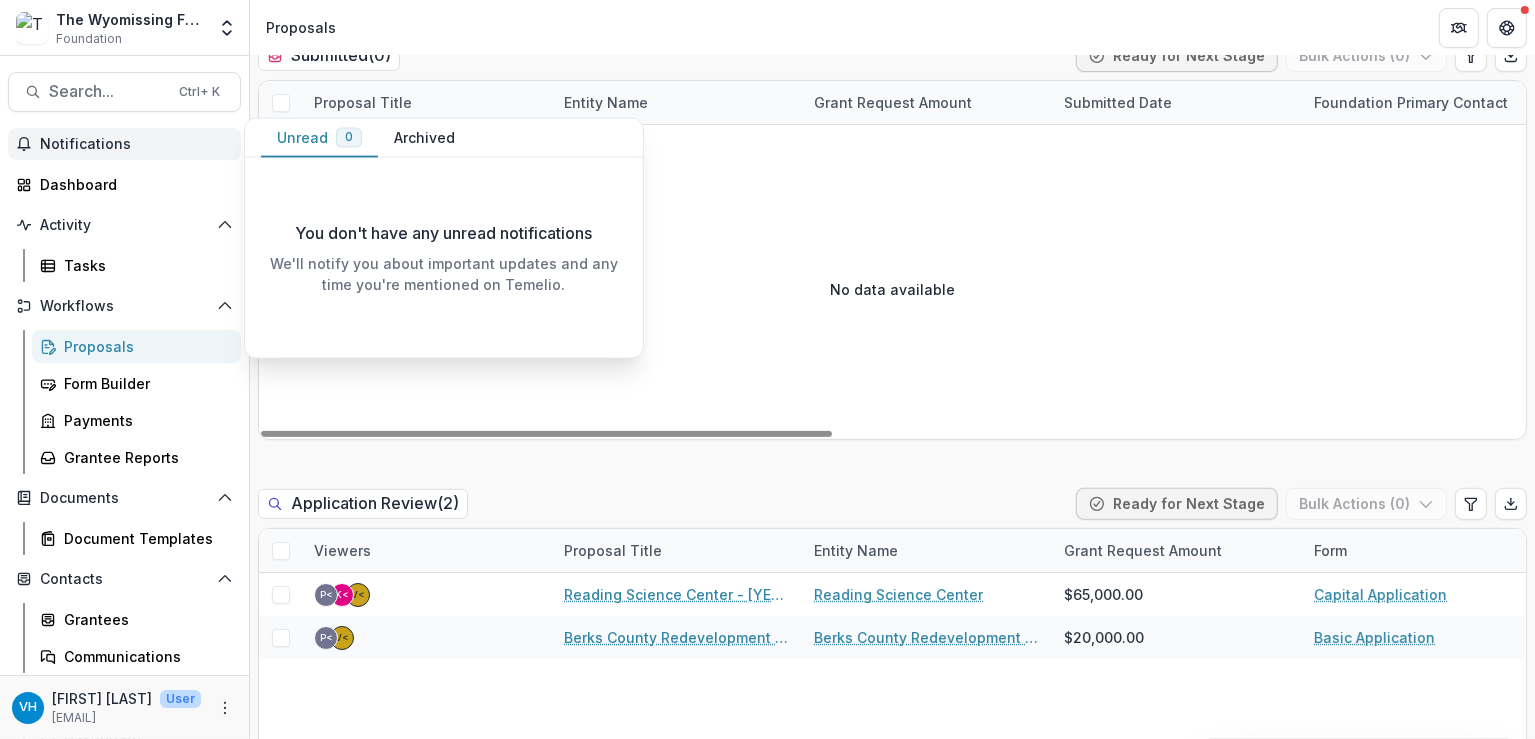scroll, scrollTop: 800, scrollLeft: 0, axis: vertical 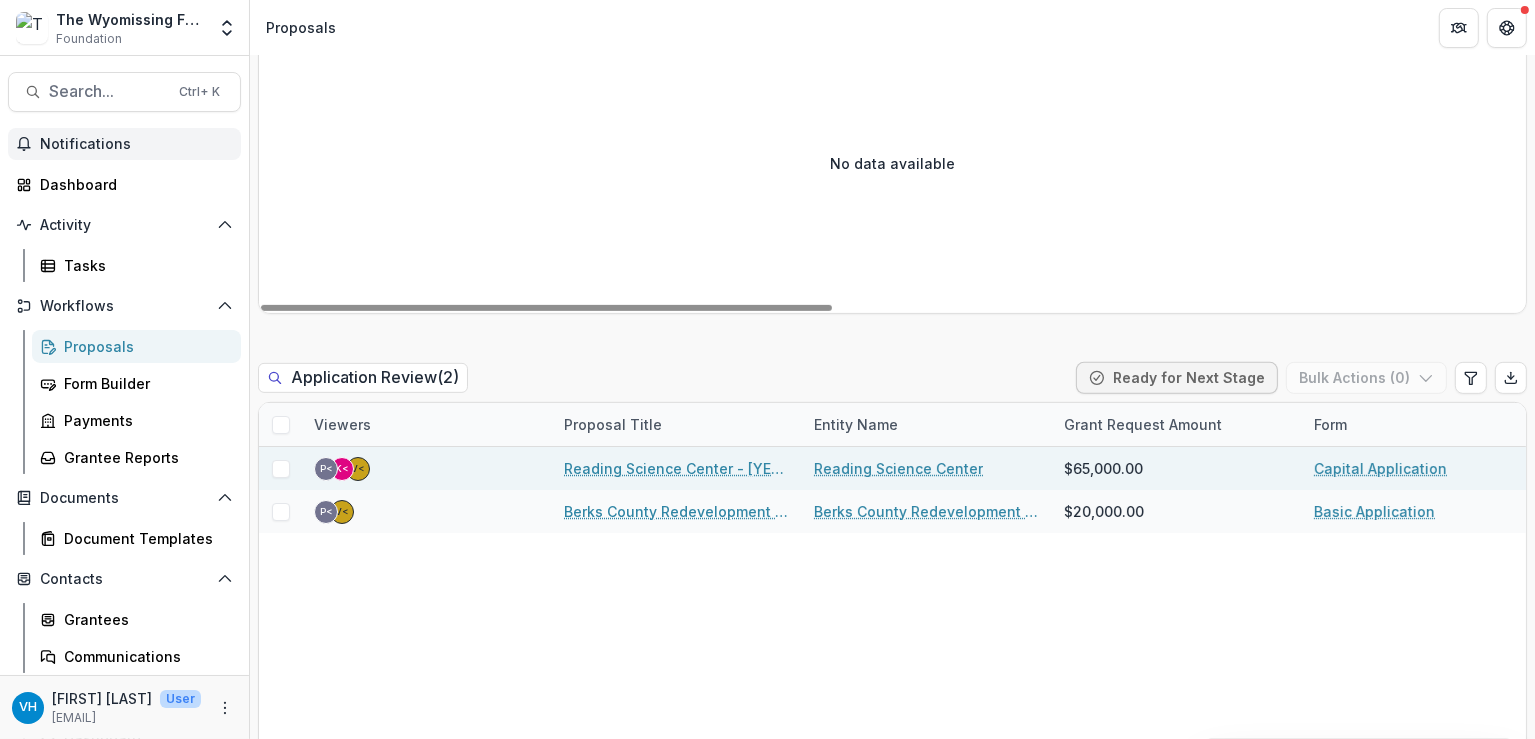click on "Reading Science Center - 2025 - Capital Application" at bounding box center (677, 468) 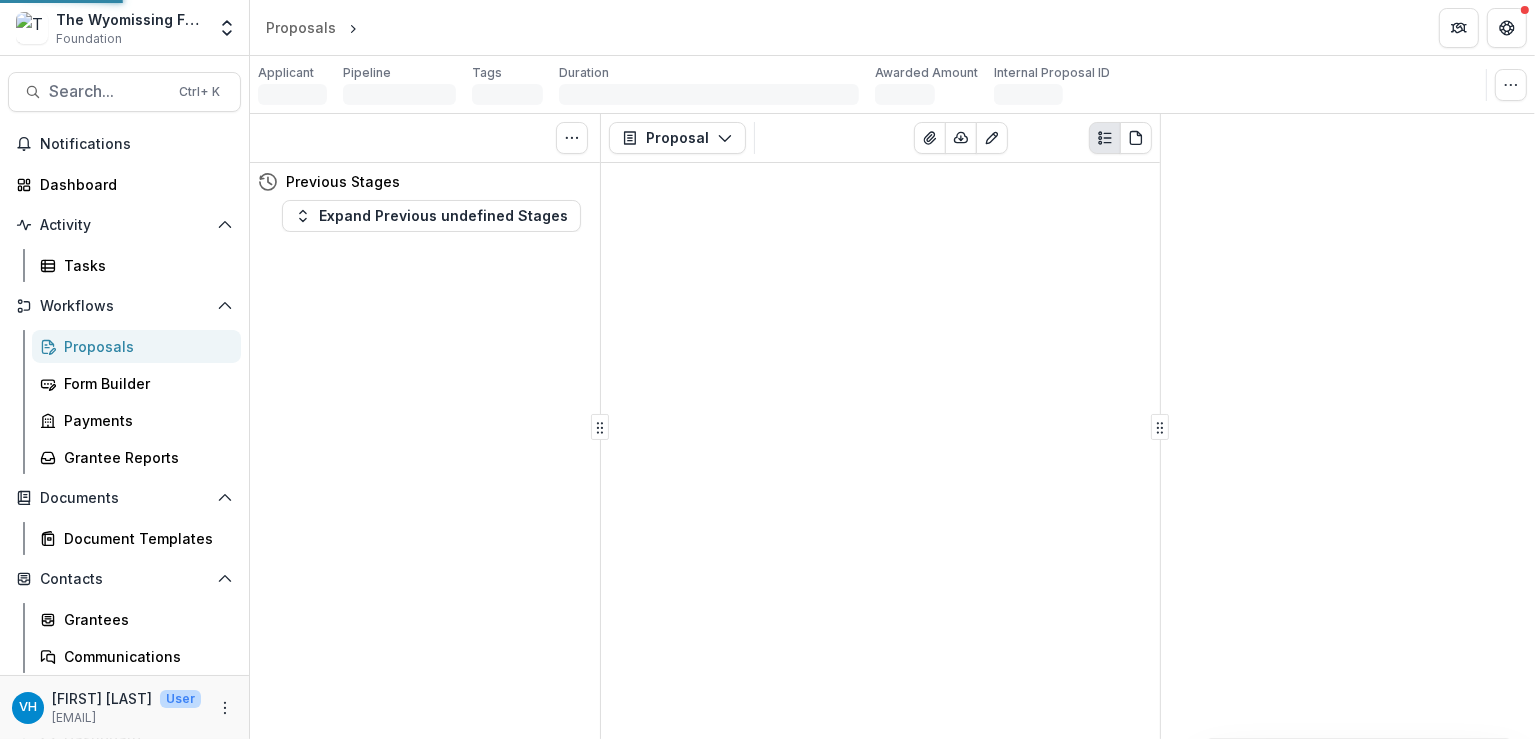 scroll, scrollTop: 0, scrollLeft: 0, axis: both 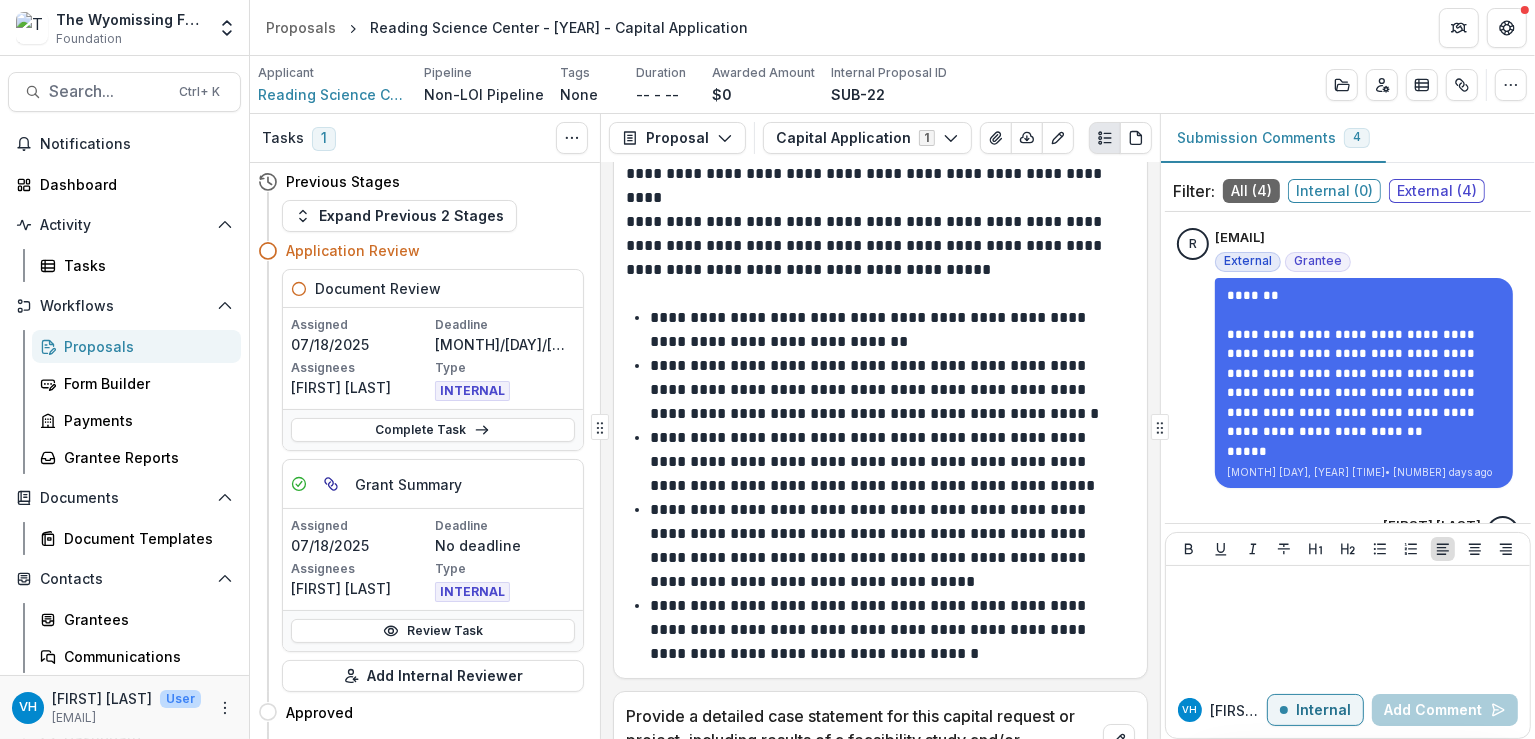 click on "**********" at bounding box center [890, 462] 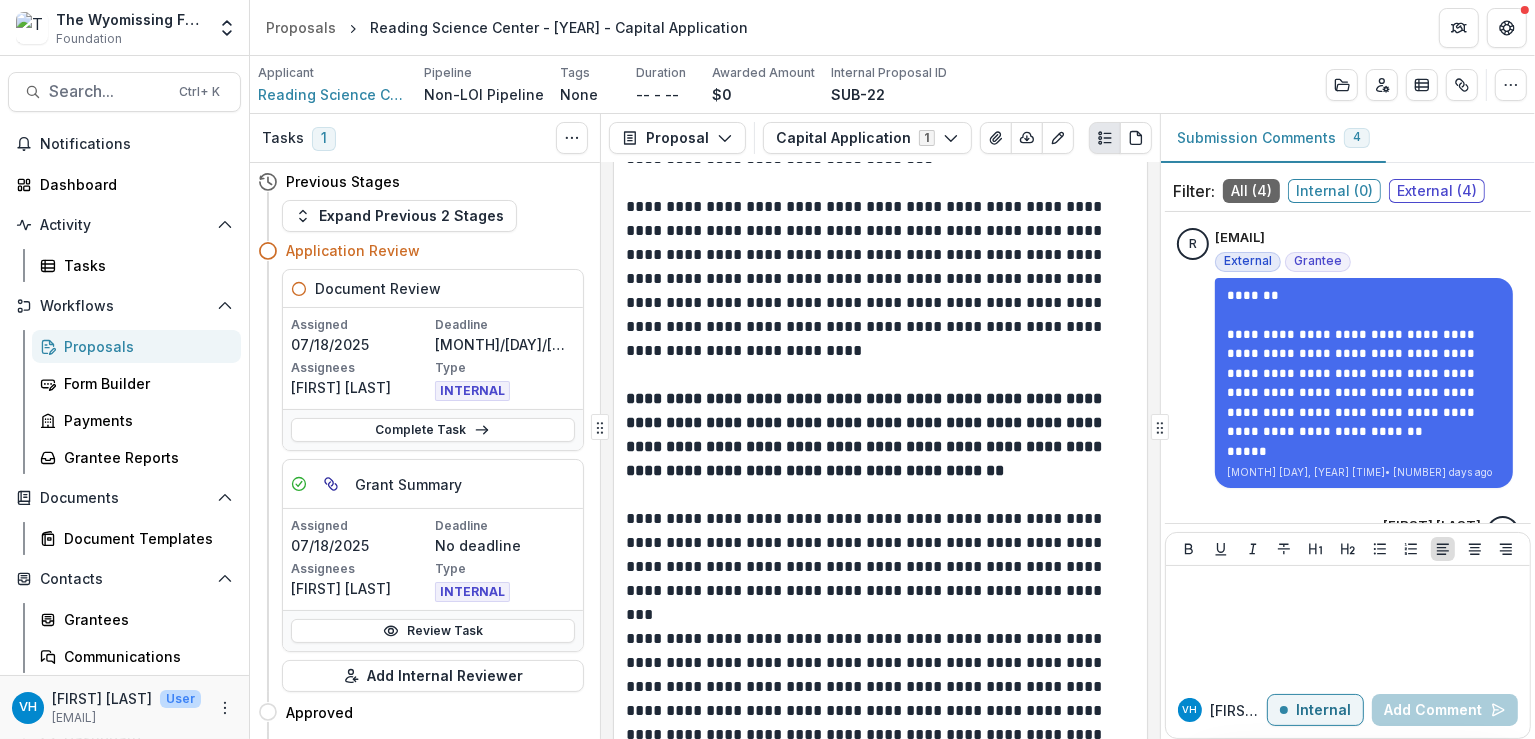 scroll, scrollTop: 1600, scrollLeft: 0, axis: vertical 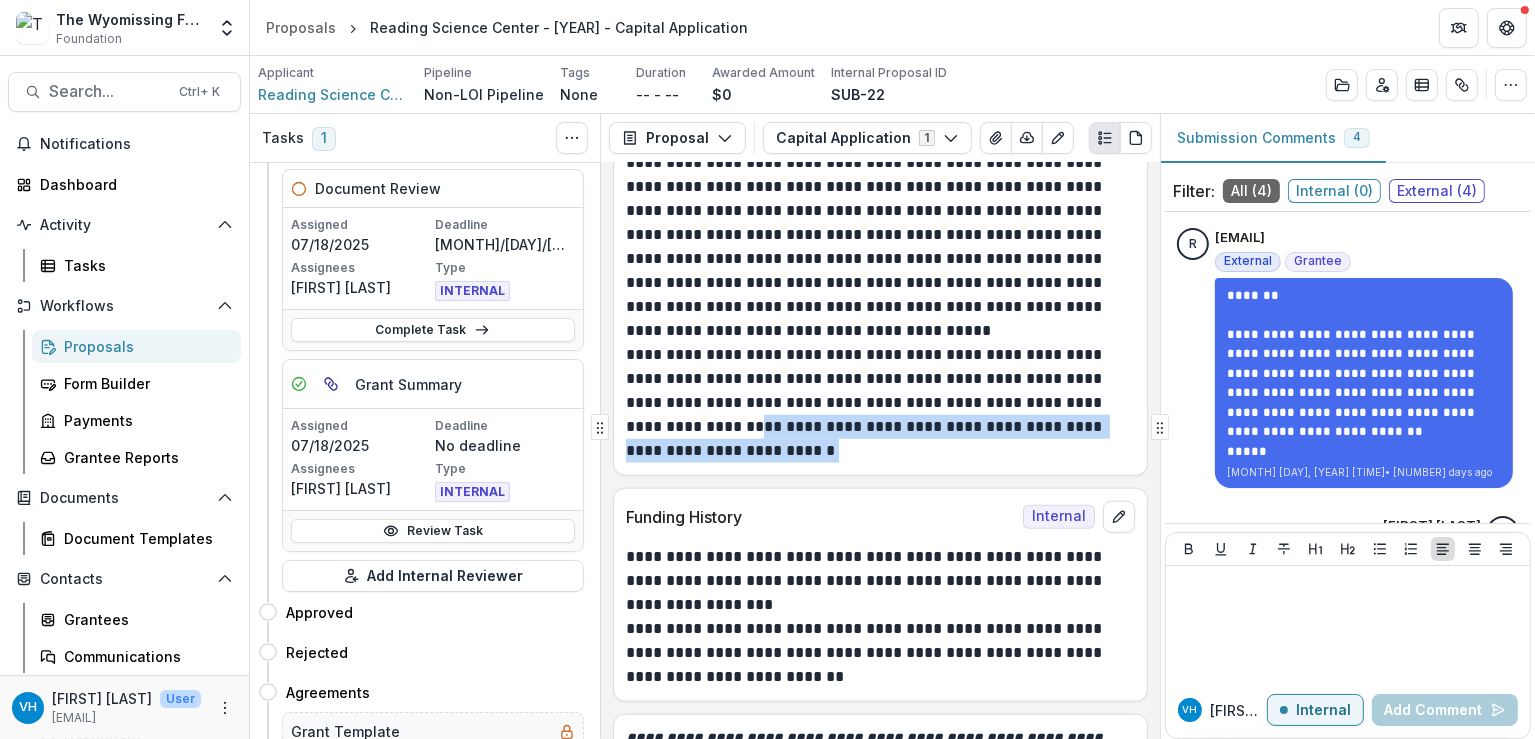 drag, startPoint x: 759, startPoint y: 423, endPoint x: 799, endPoint y: 451, distance: 48.82622 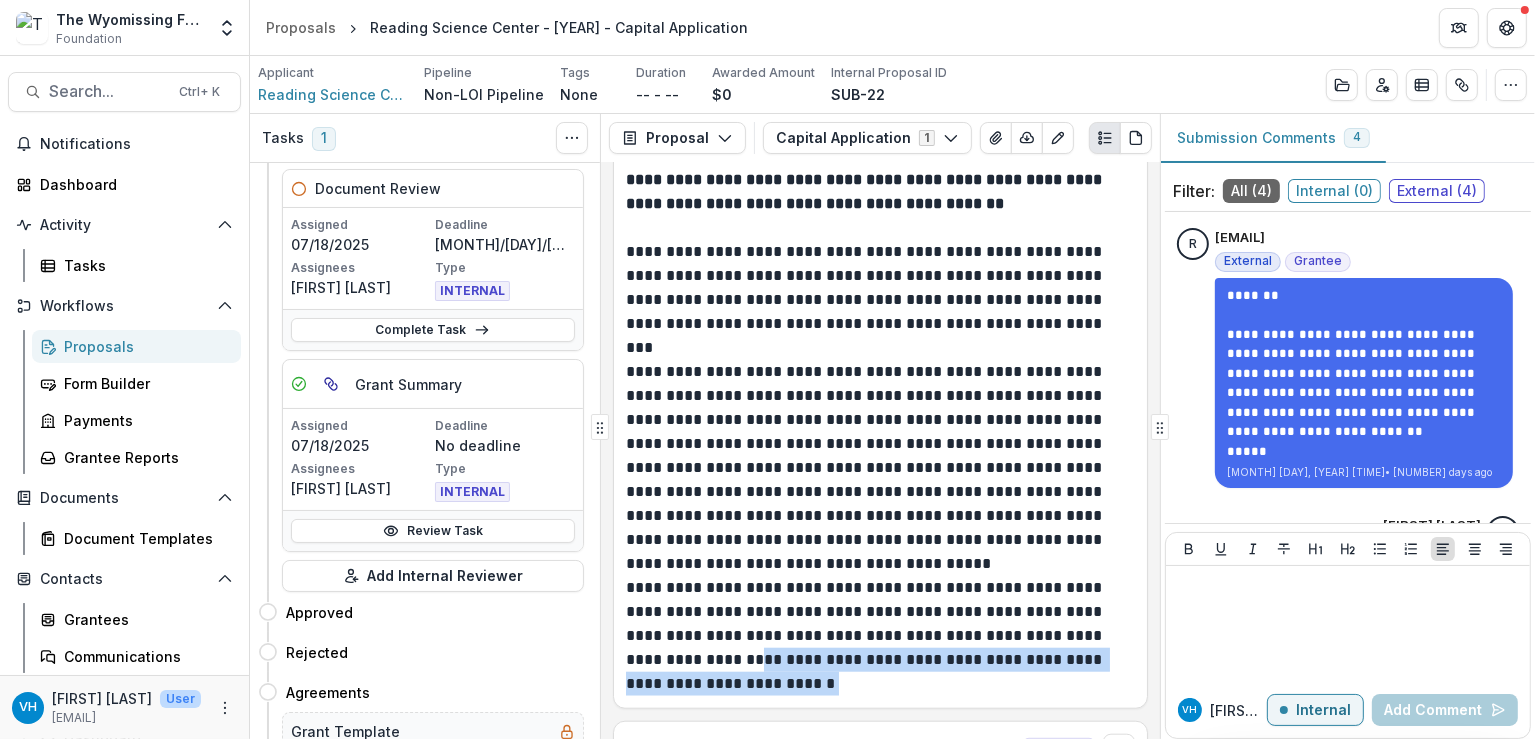 scroll, scrollTop: 1800, scrollLeft: 0, axis: vertical 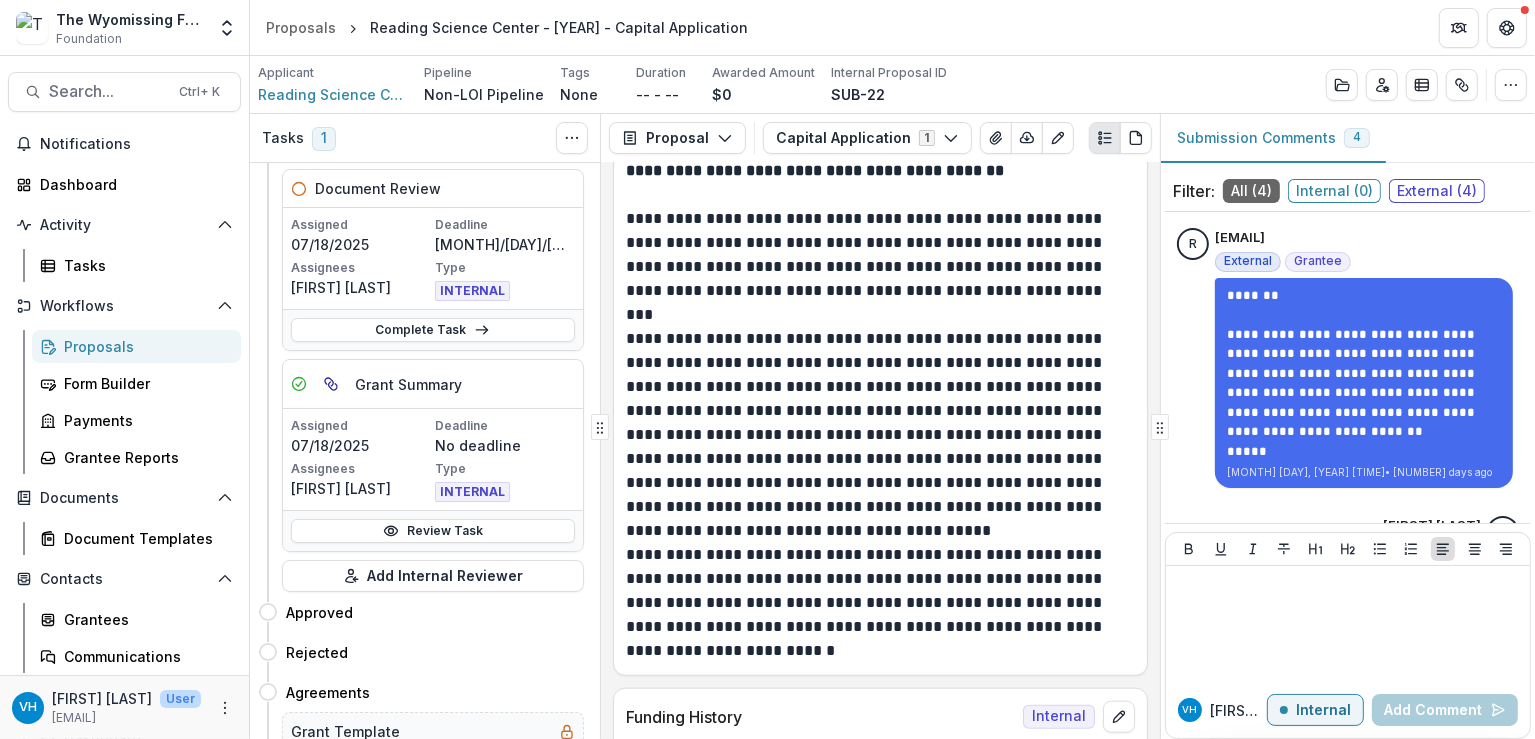 click on "**********" at bounding box center (878, 423) 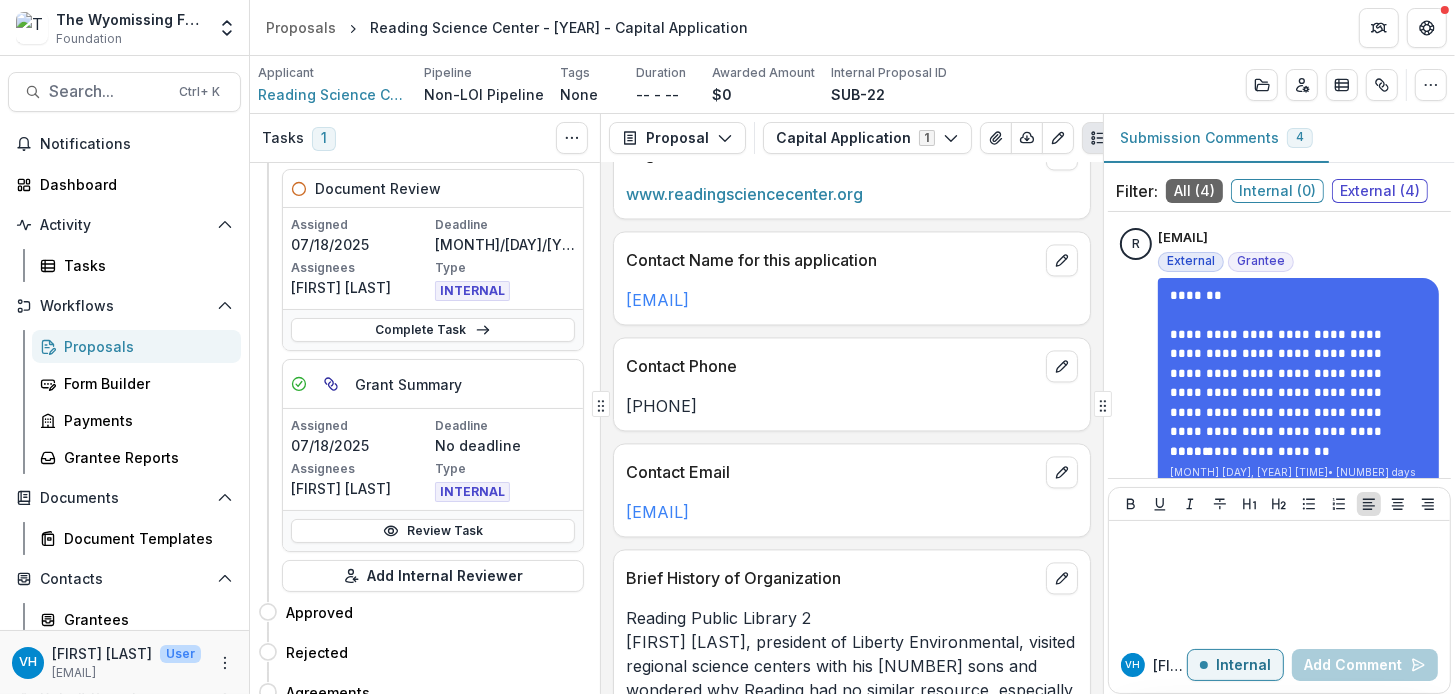 scroll, scrollTop: 4216, scrollLeft: 0, axis: vertical 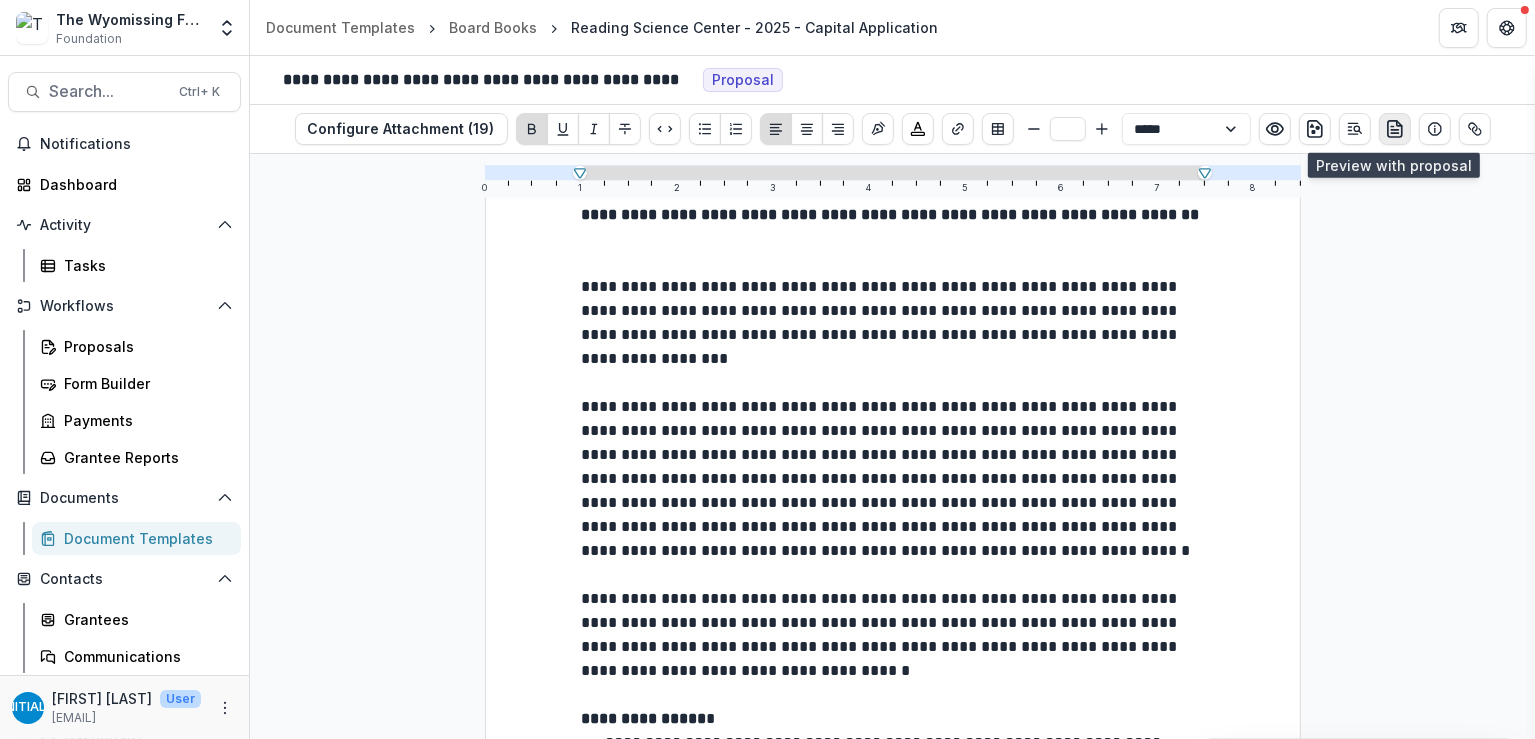 click 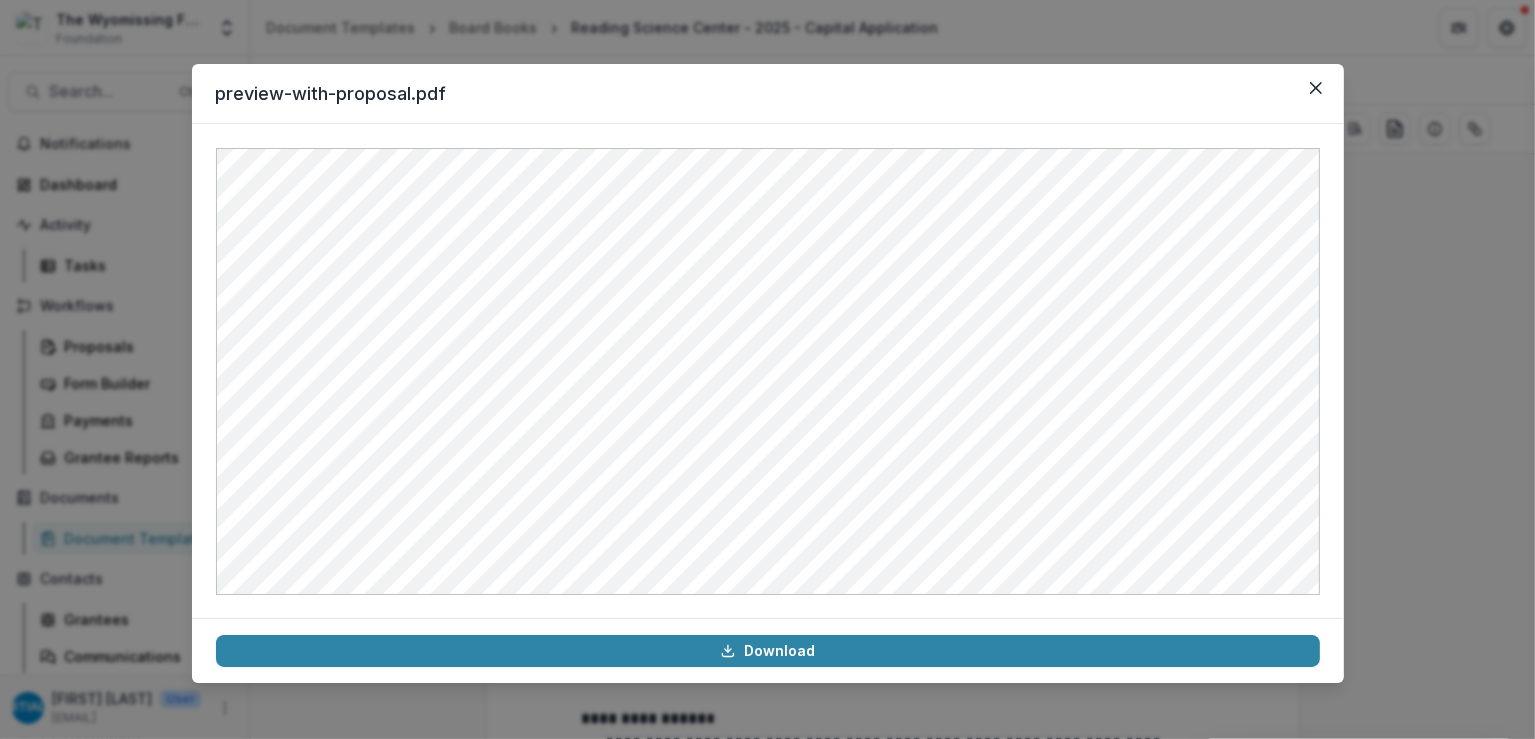 click at bounding box center [1316, 88] 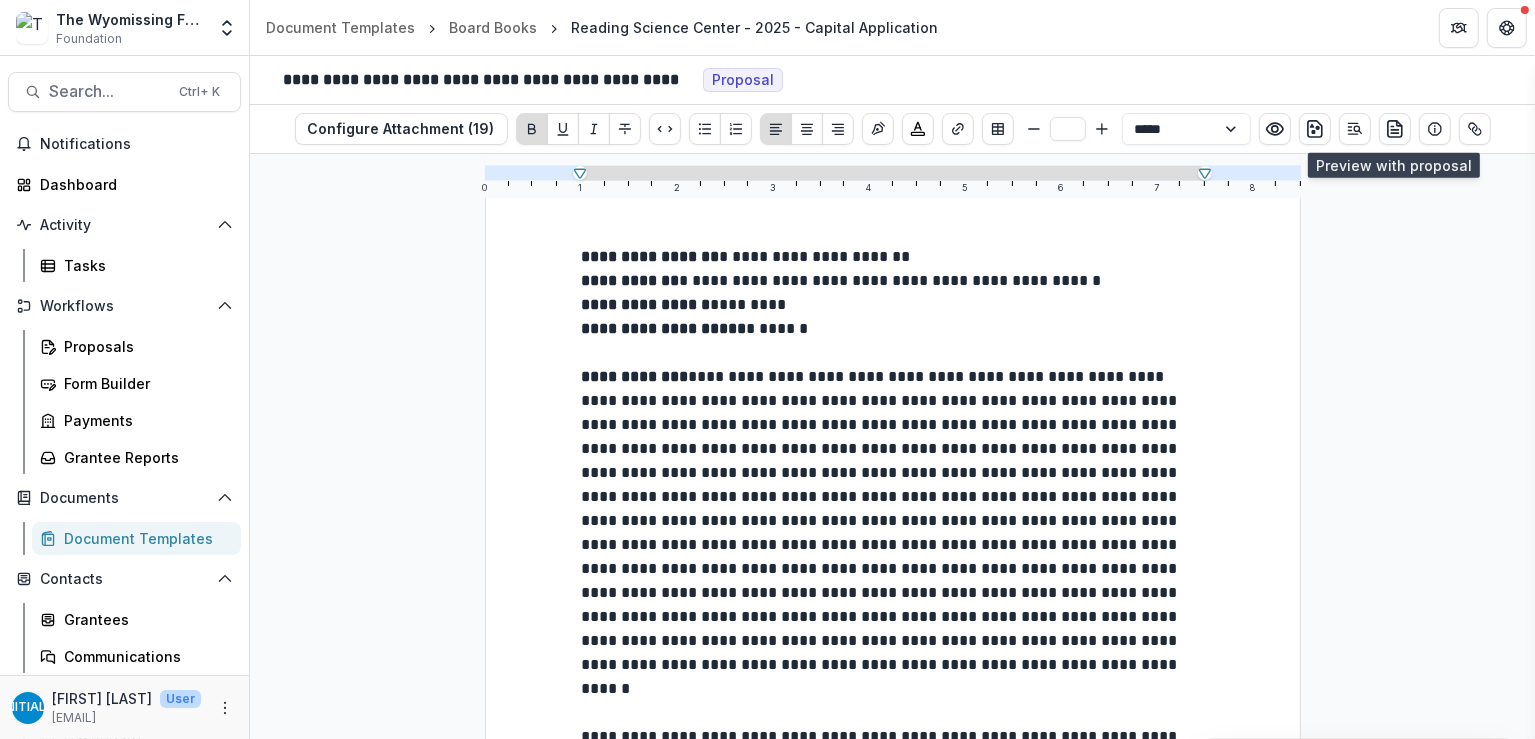 scroll, scrollTop: 0, scrollLeft: 0, axis: both 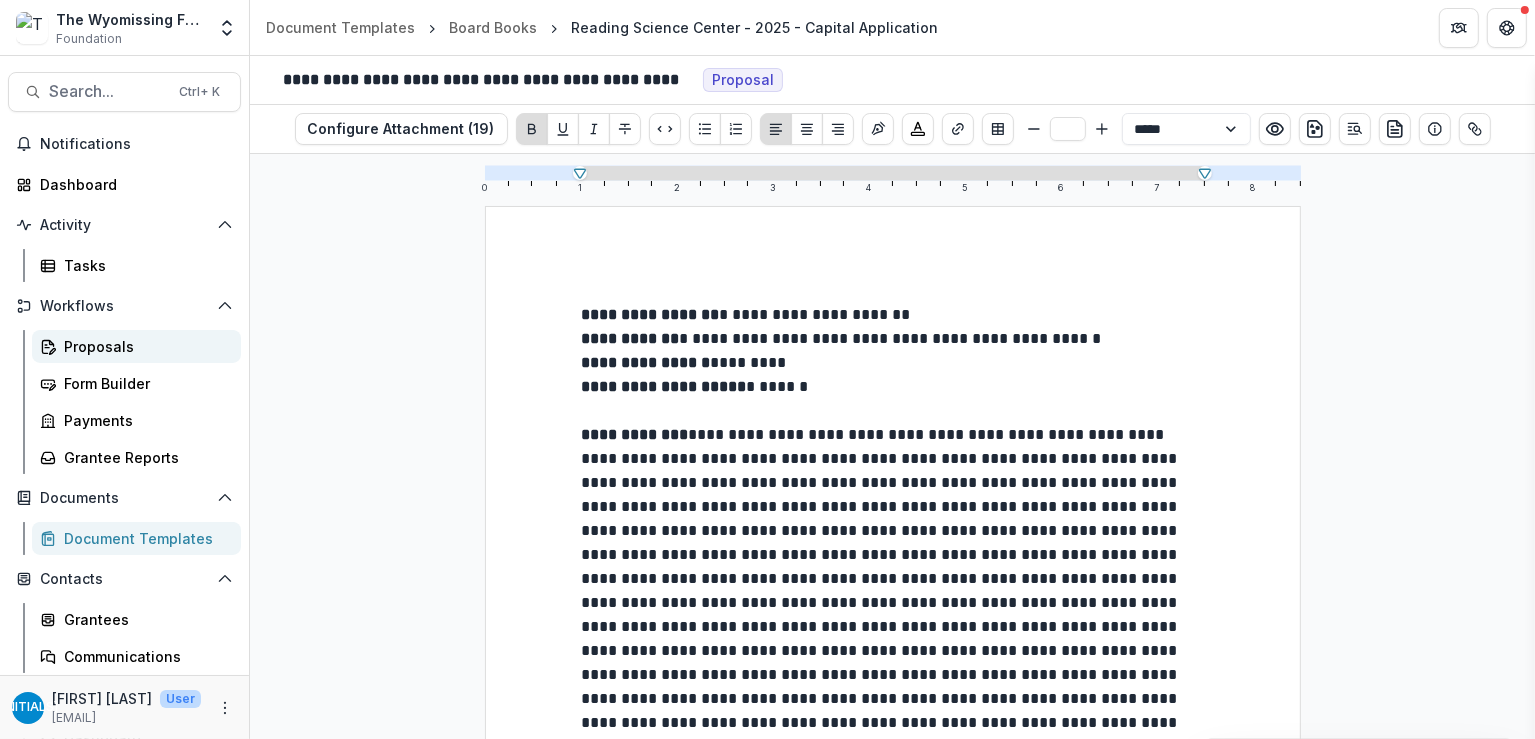 click on "Proposals" at bounding box center (144, 346) 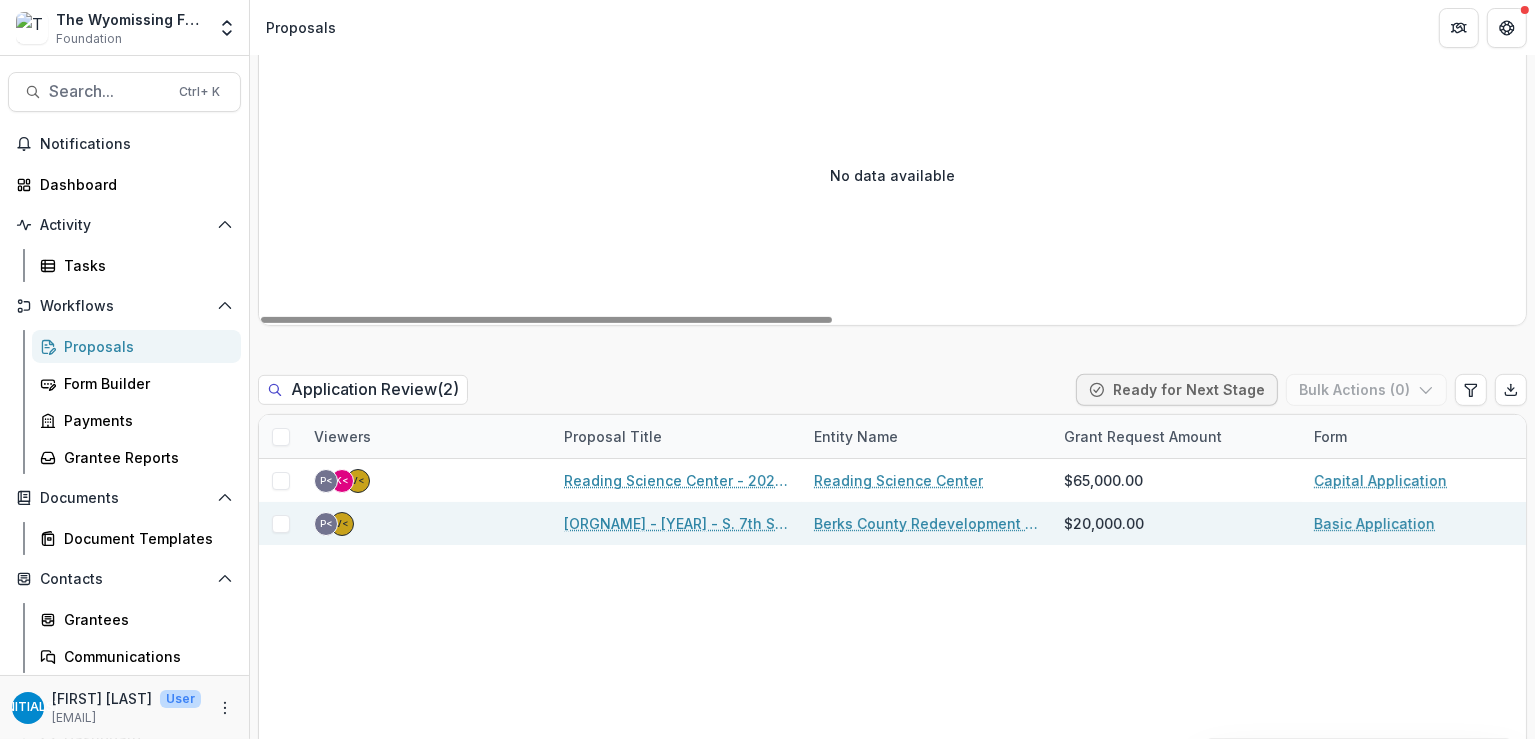 scroll, scrollTop: 800, scrollLeft: 0, axis: vertical 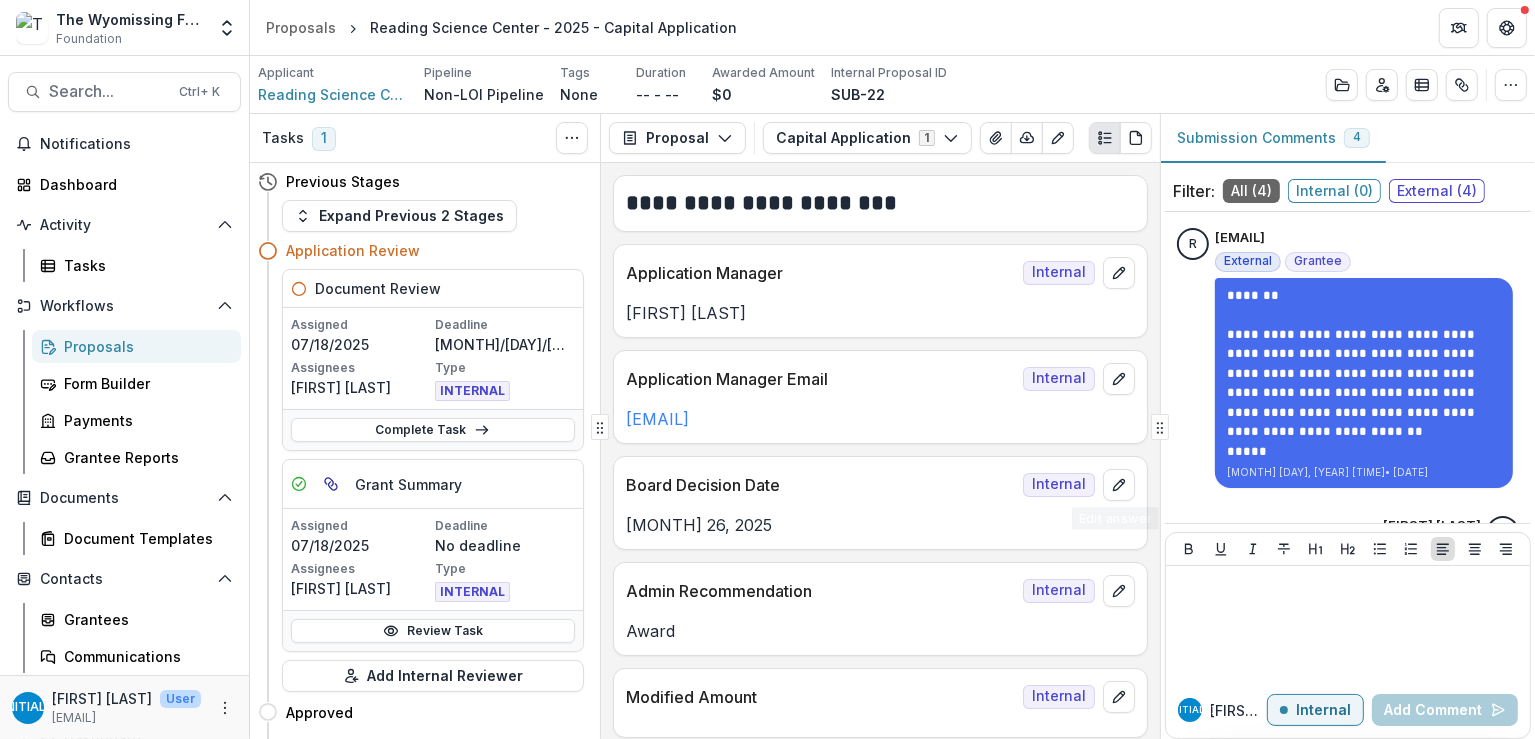 drag, startPoint x: 1101, startPoint y: 475, endPoint x: 1069, endPoint y: 453, distance: 38.832977 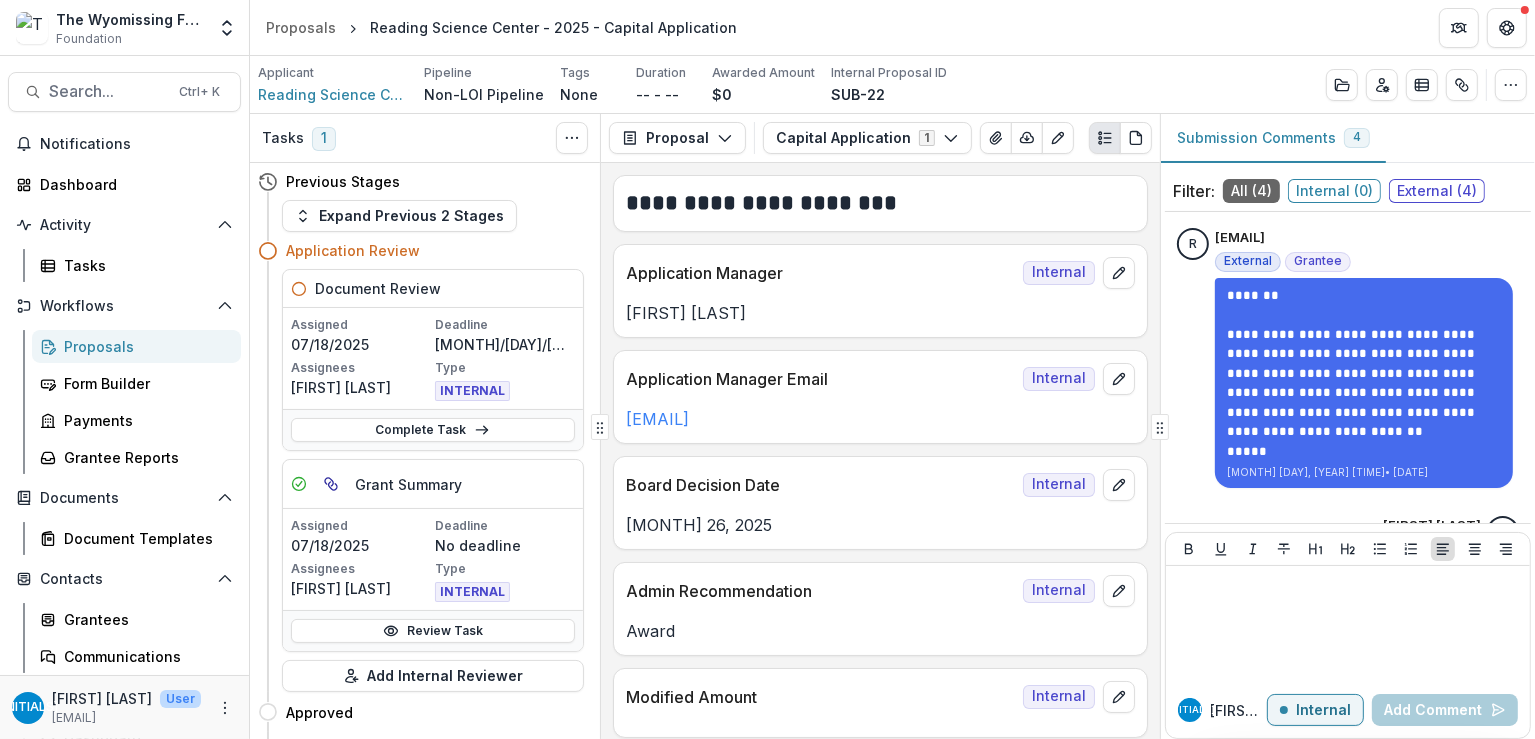 drag, startPoint x: 1069, startPoint y: 453, endPoint x: 559, endPoint y: 187, distance: 575.2008 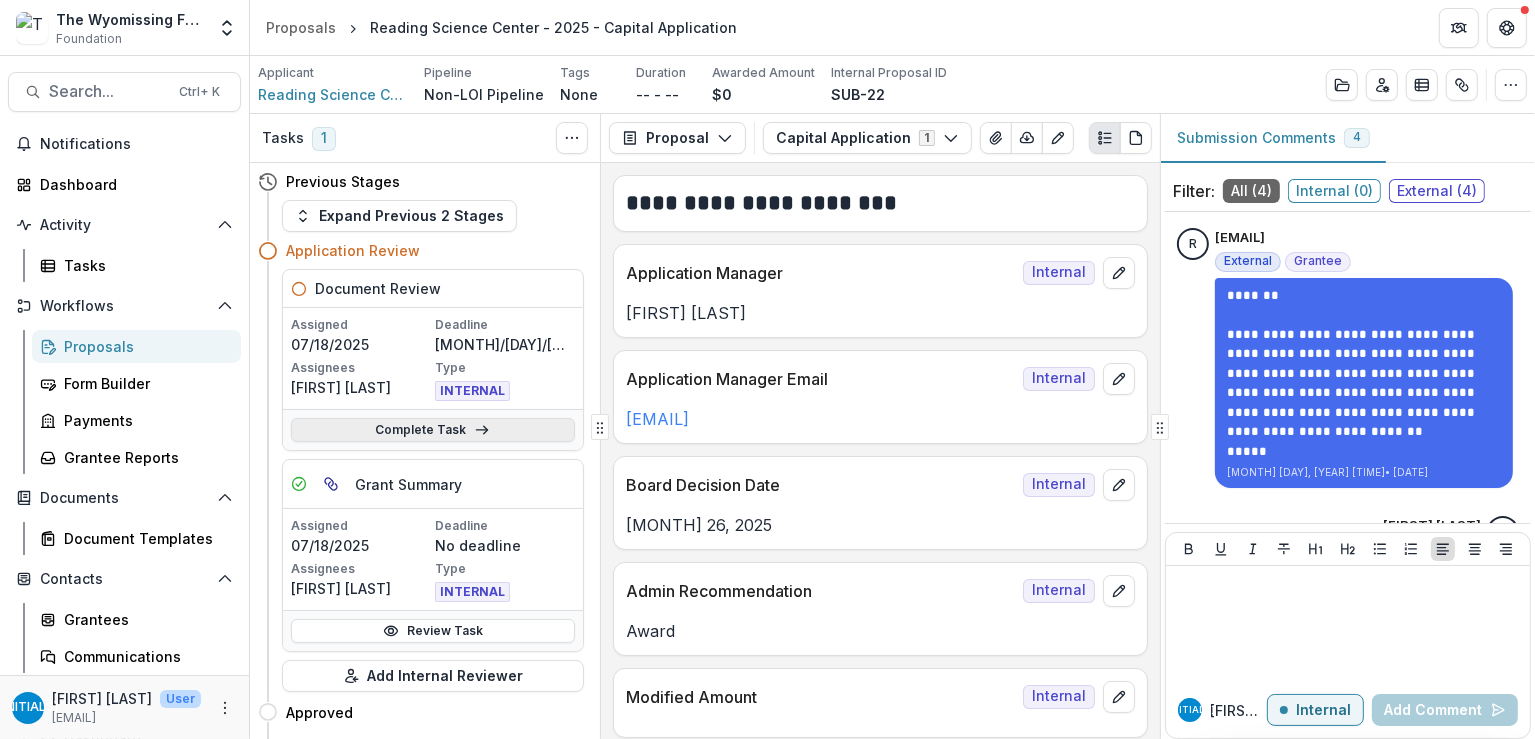 click on "Complete Task" at bounding box center [433, 430] 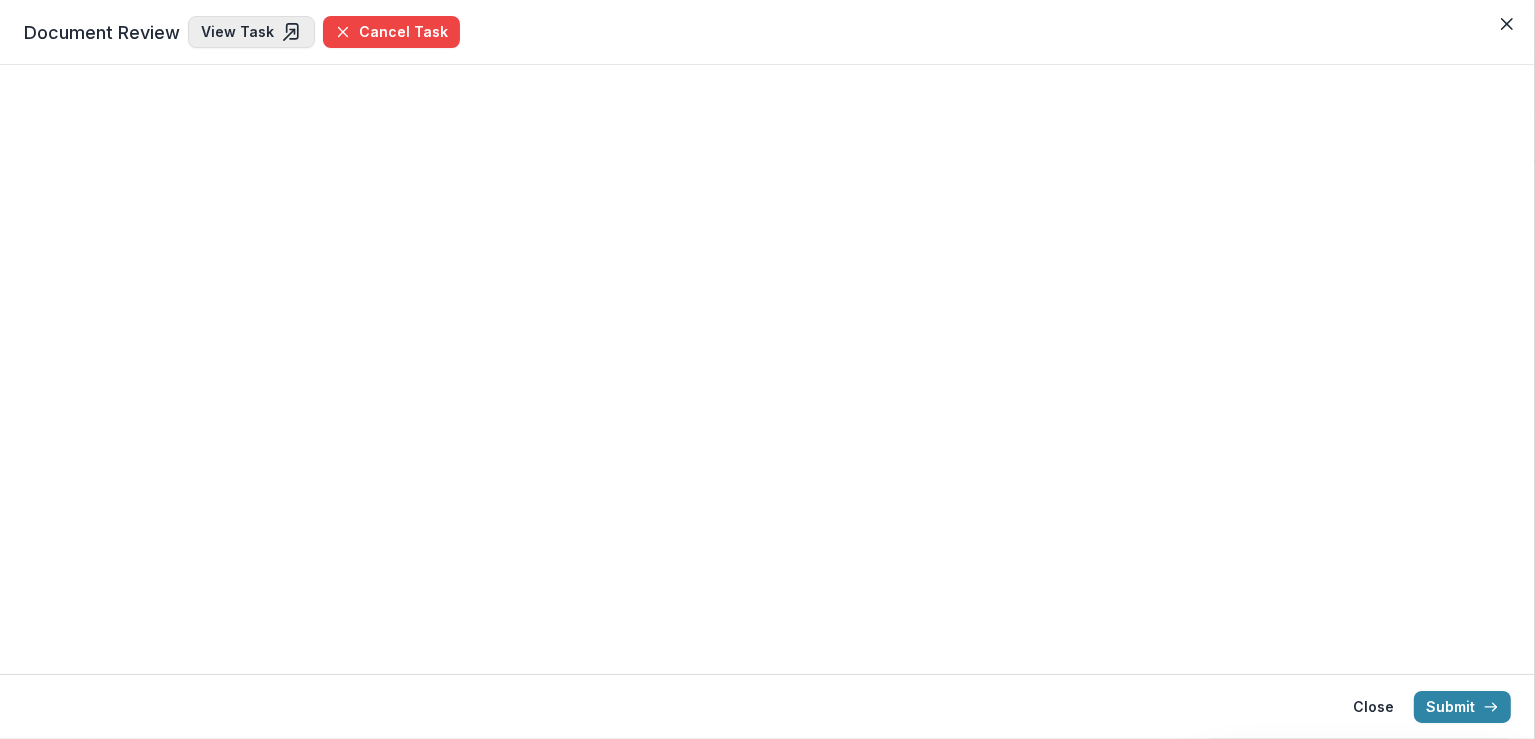 click on "View Task" at bounding box center (251, 32) 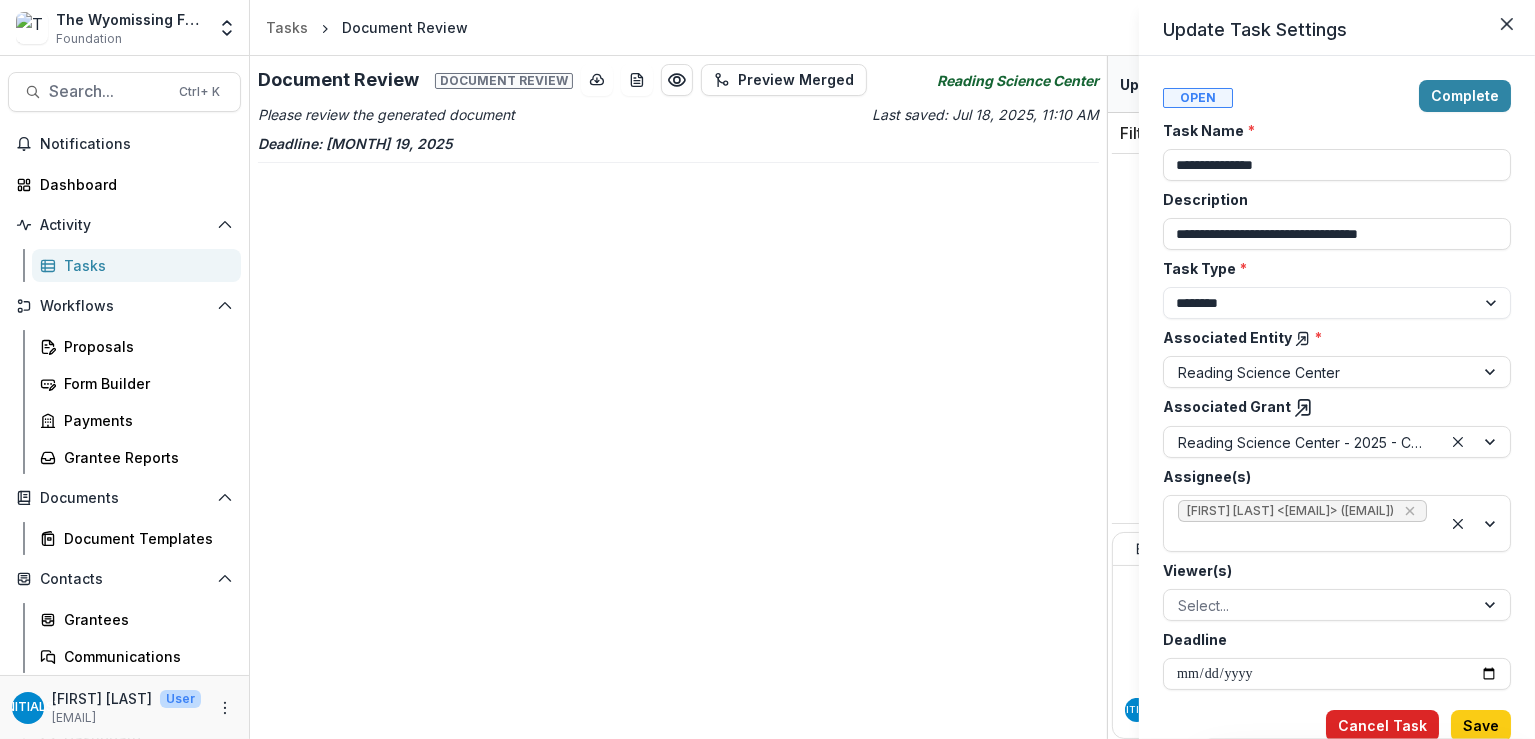 click on "Cancel Task" at bounding box center (1382, 726) 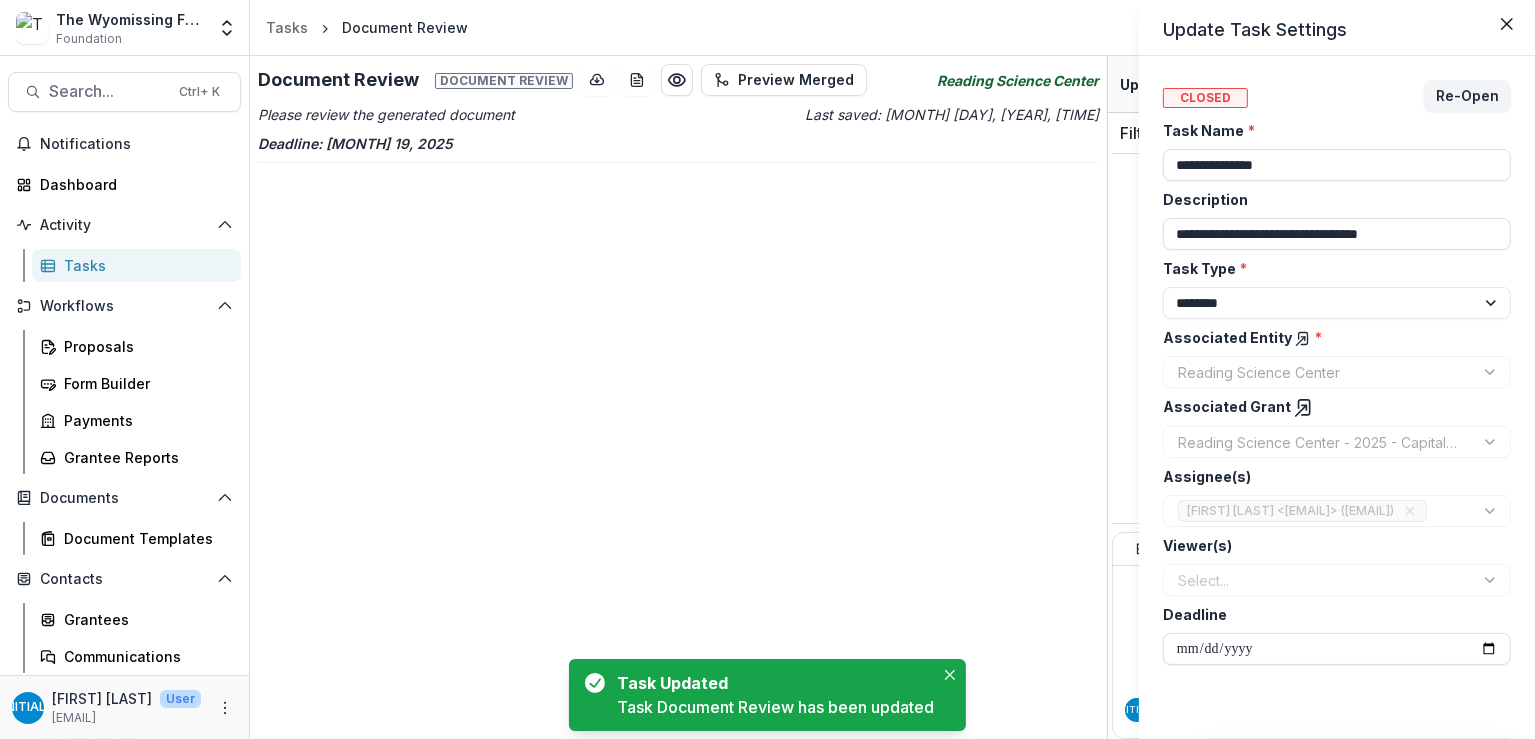 click on "**********" at bounding box center (767, 369) 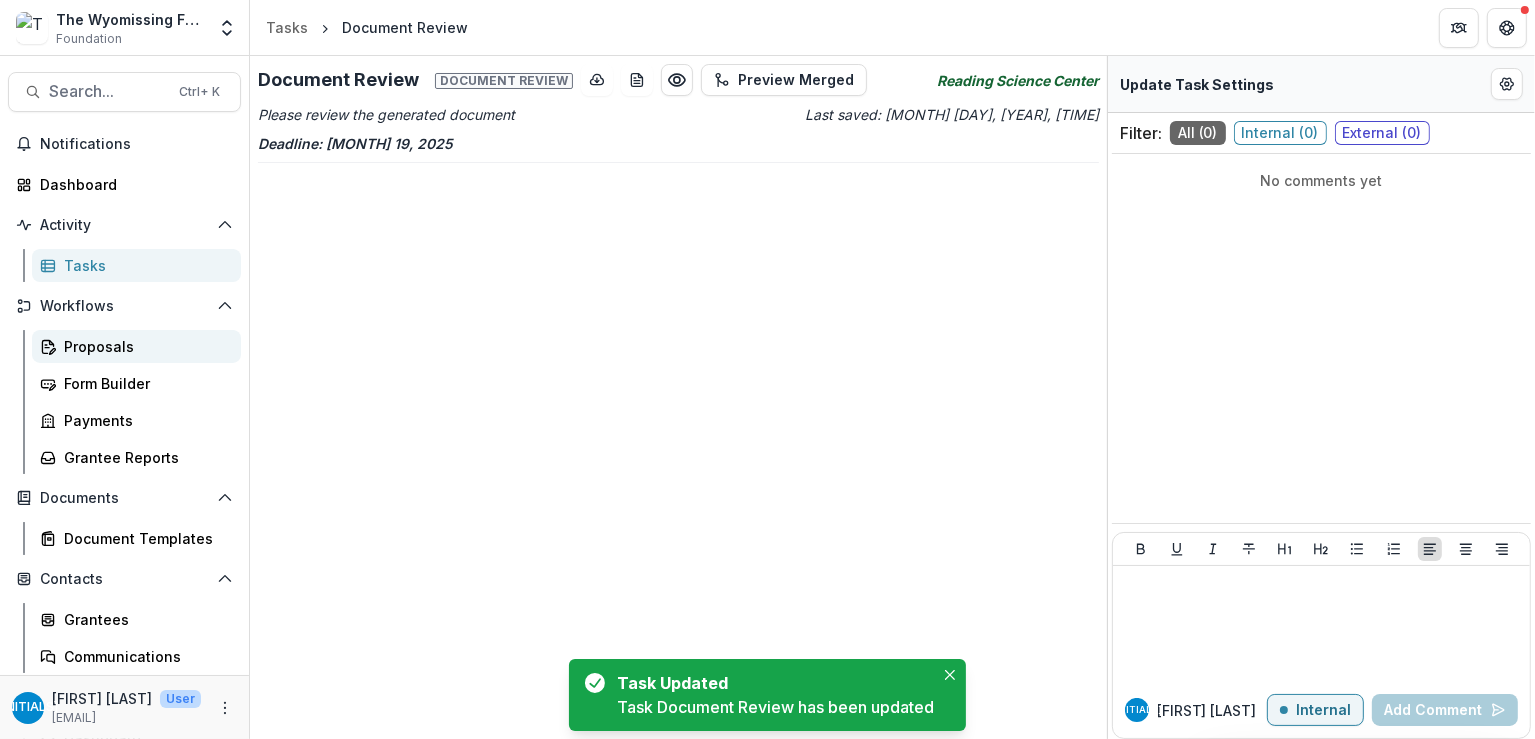 click on "Proposals" at bounding box center (144, 346) 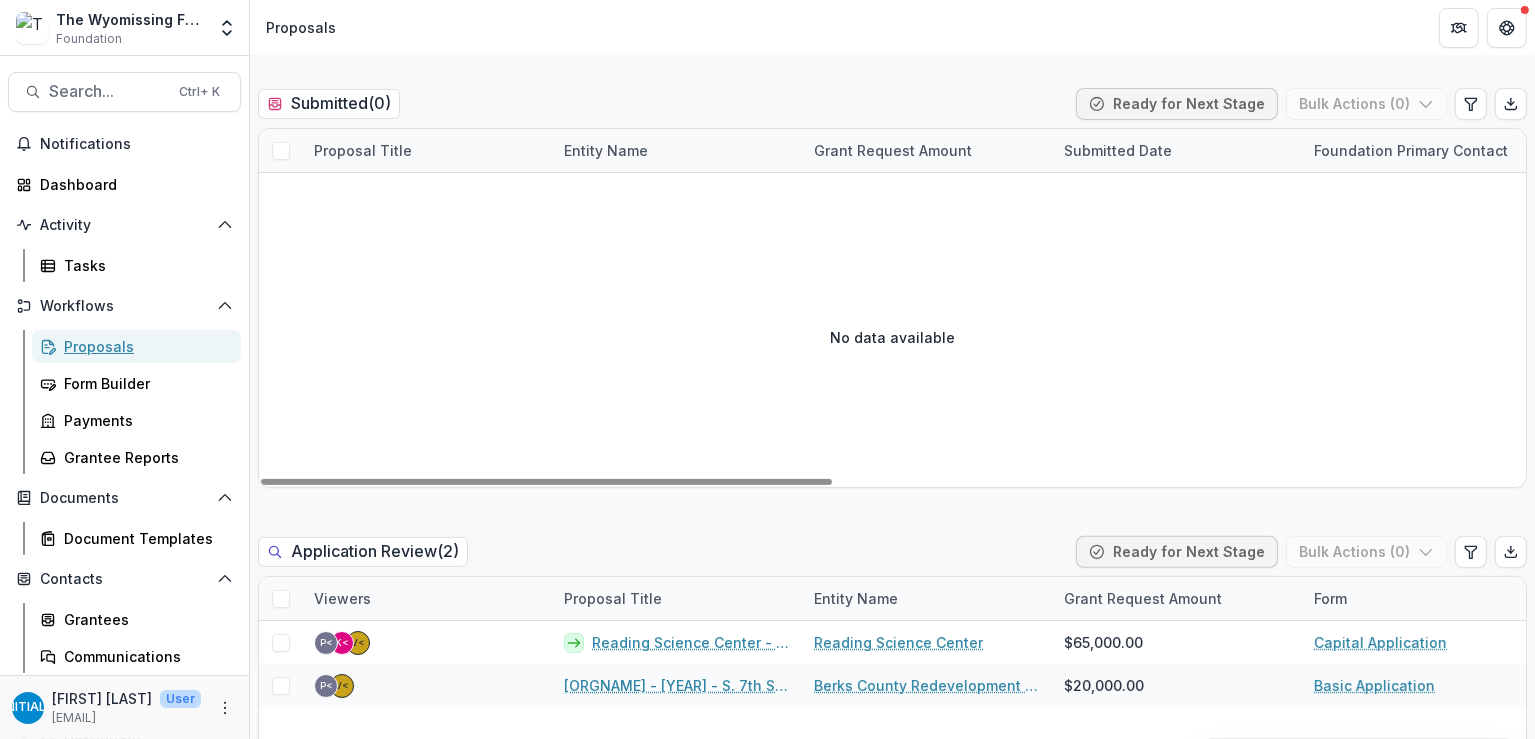 scroll, scrollTop: 700, scrollLeft: 0, axis: vertical 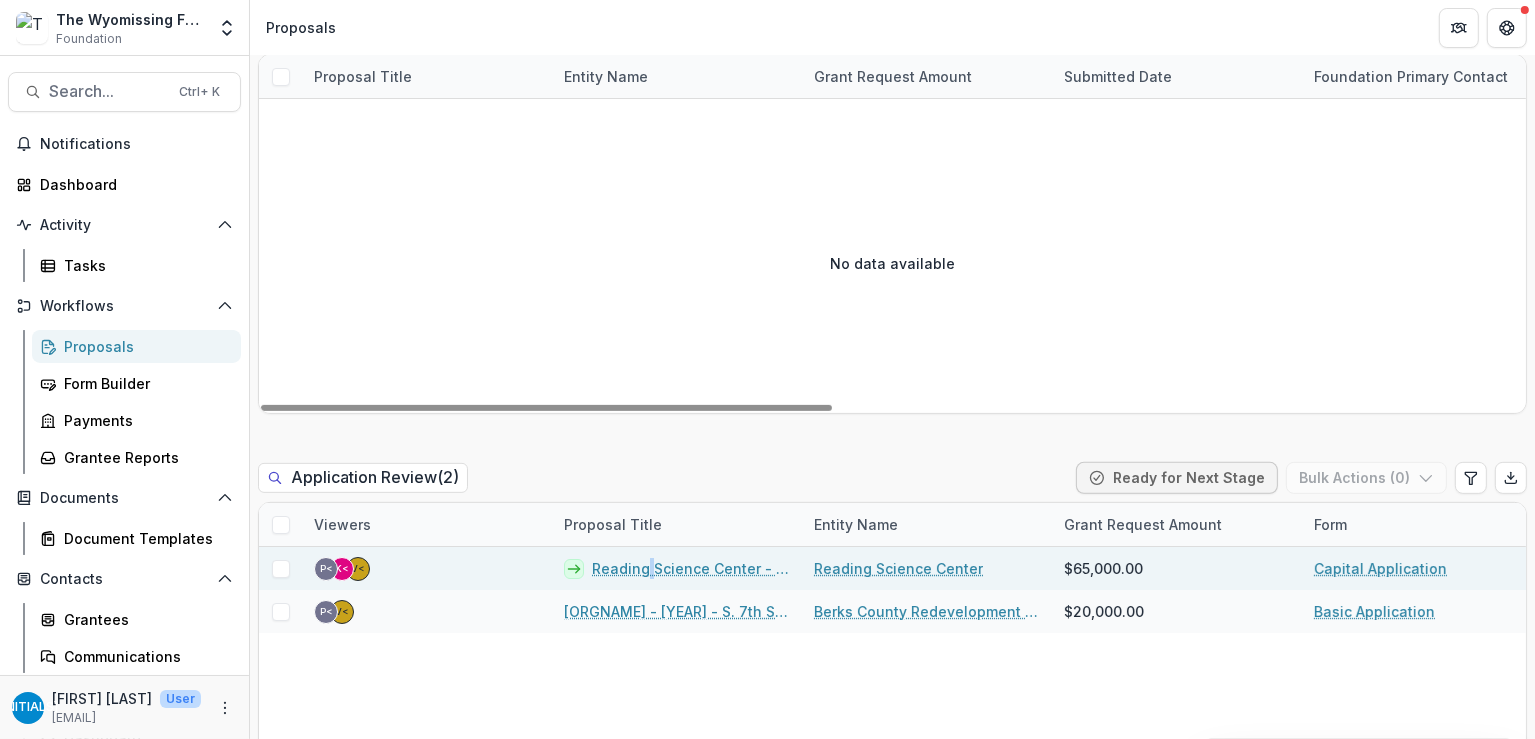 click on "Reading Science Center - 2025 - Capital Application" at bounding box center (677, 568) 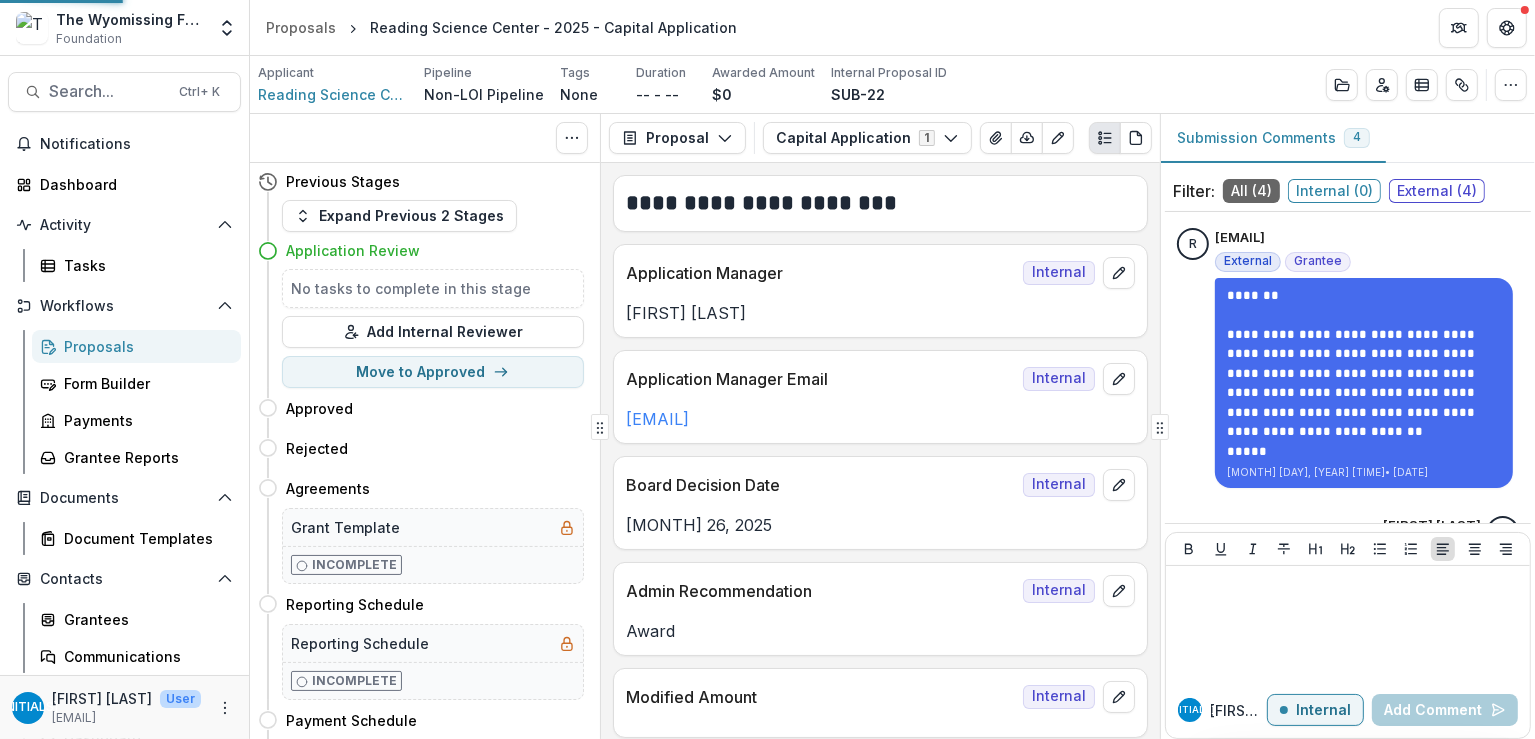 scroll, scrollTop: 0, scrollLeft: 0, axis: both 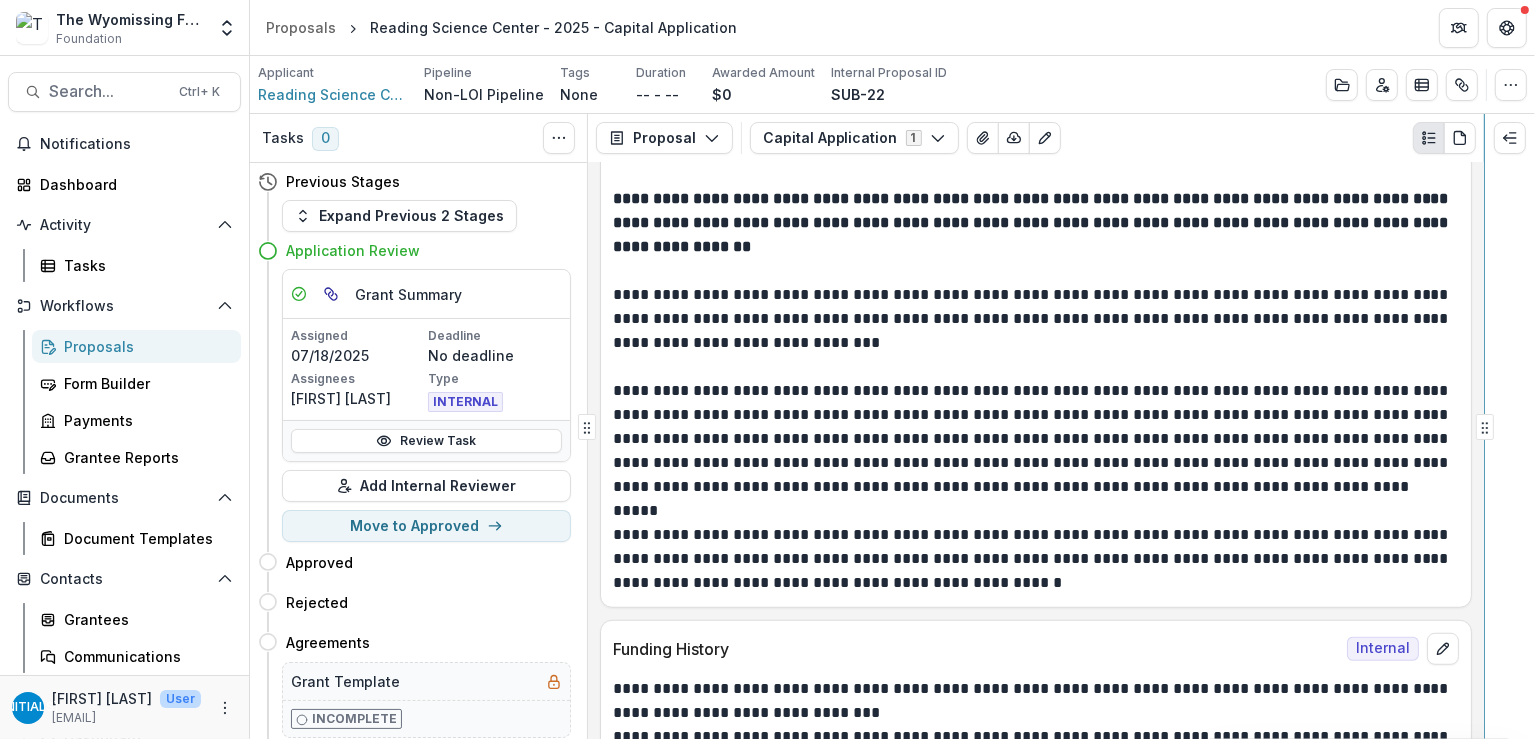 click on "**********" at bounding box center [892, 426] 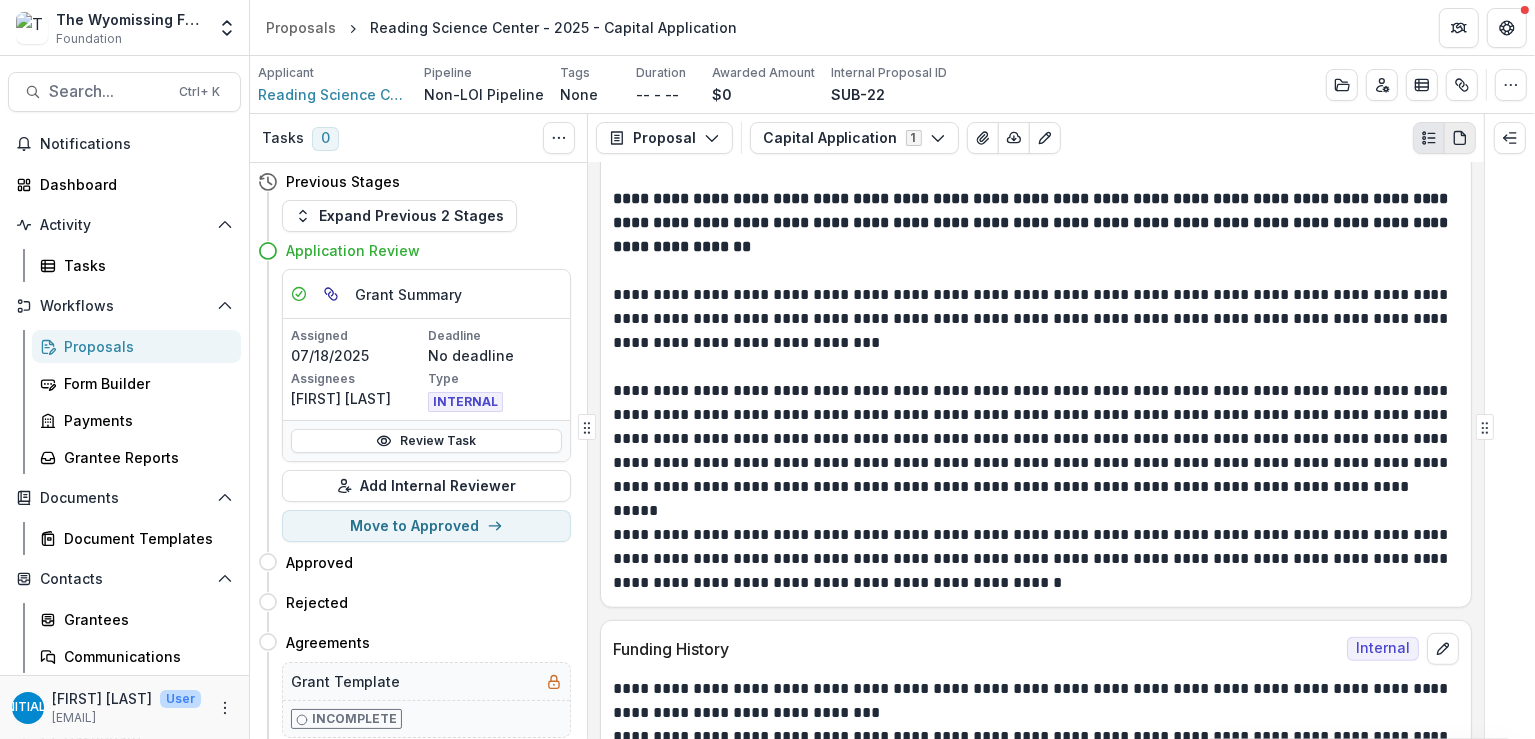 click at bounding box center (1460, 138) 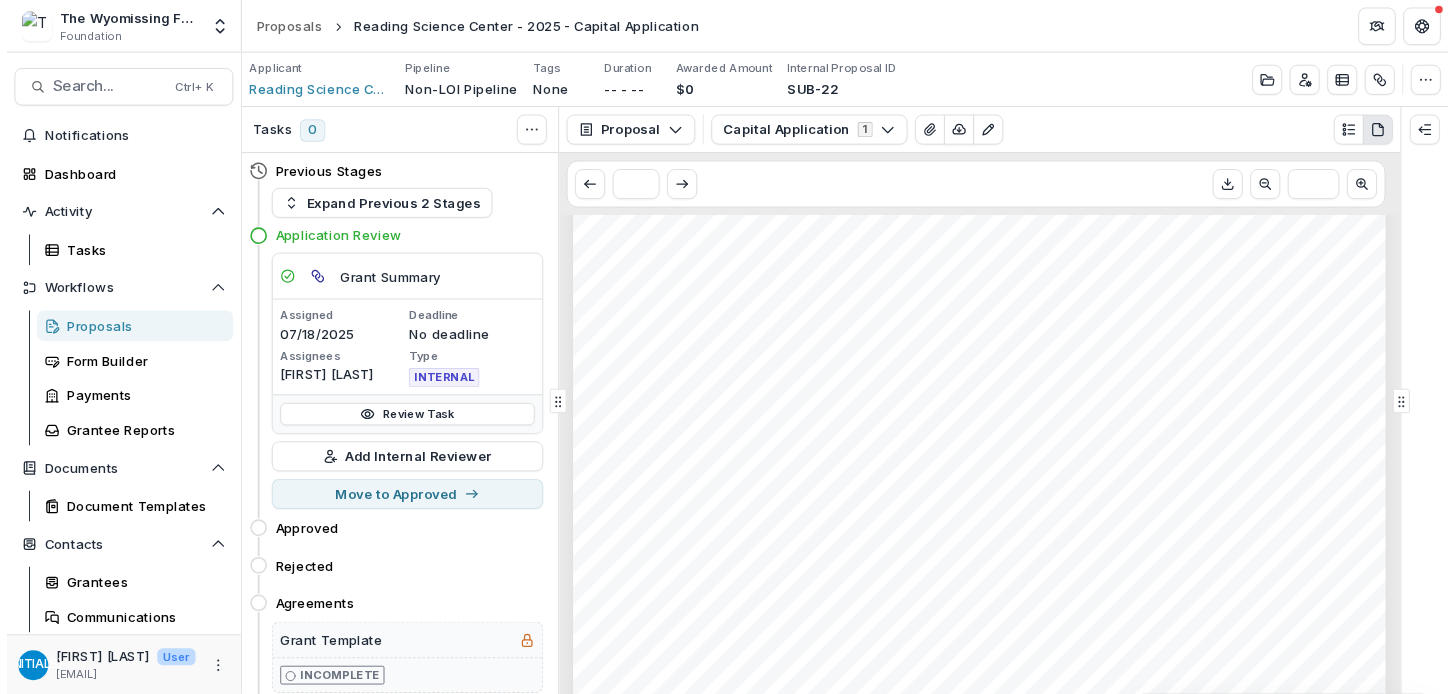 scroll, scrollTop: 9600, scrollLeft: 0, axis: vertical 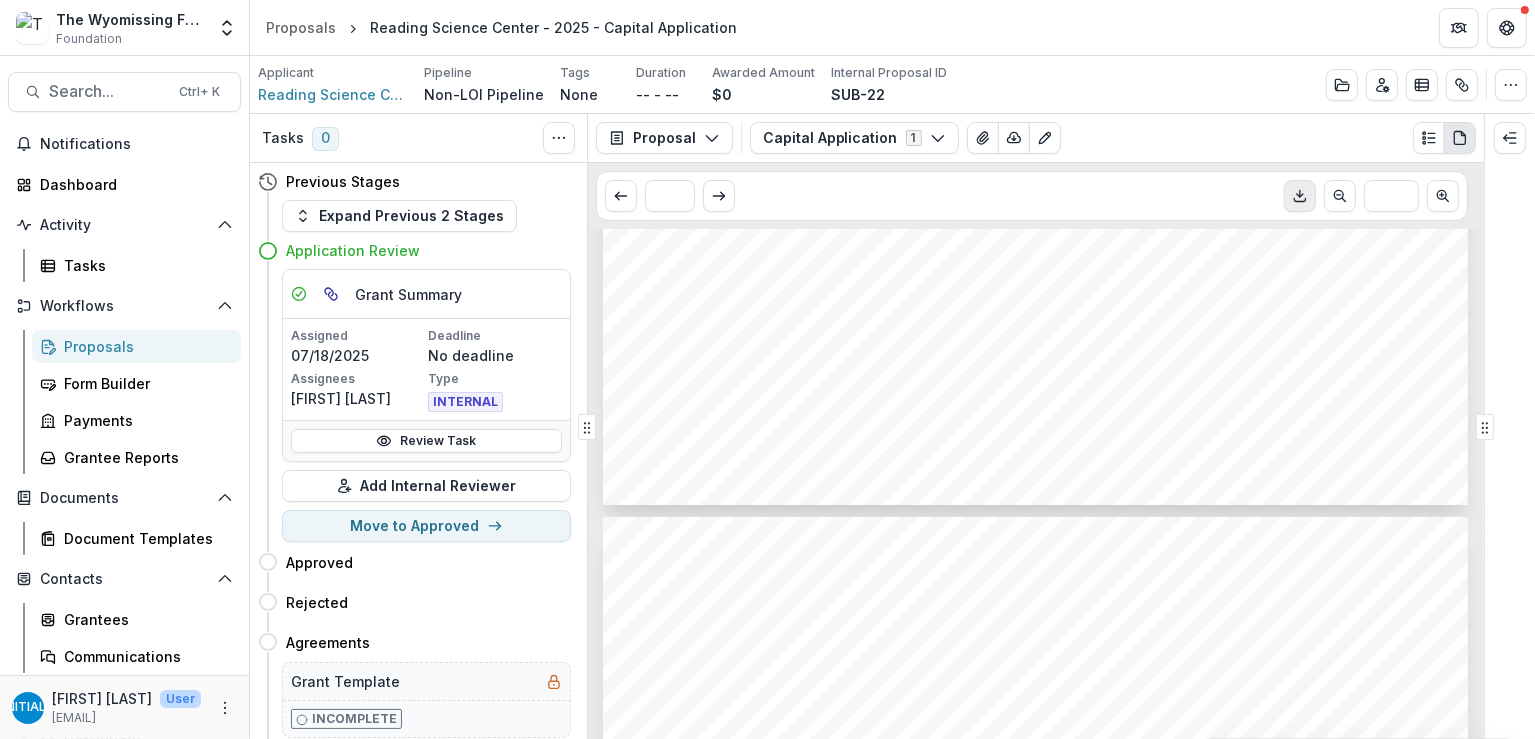 click at bounding box center [1300, 196] 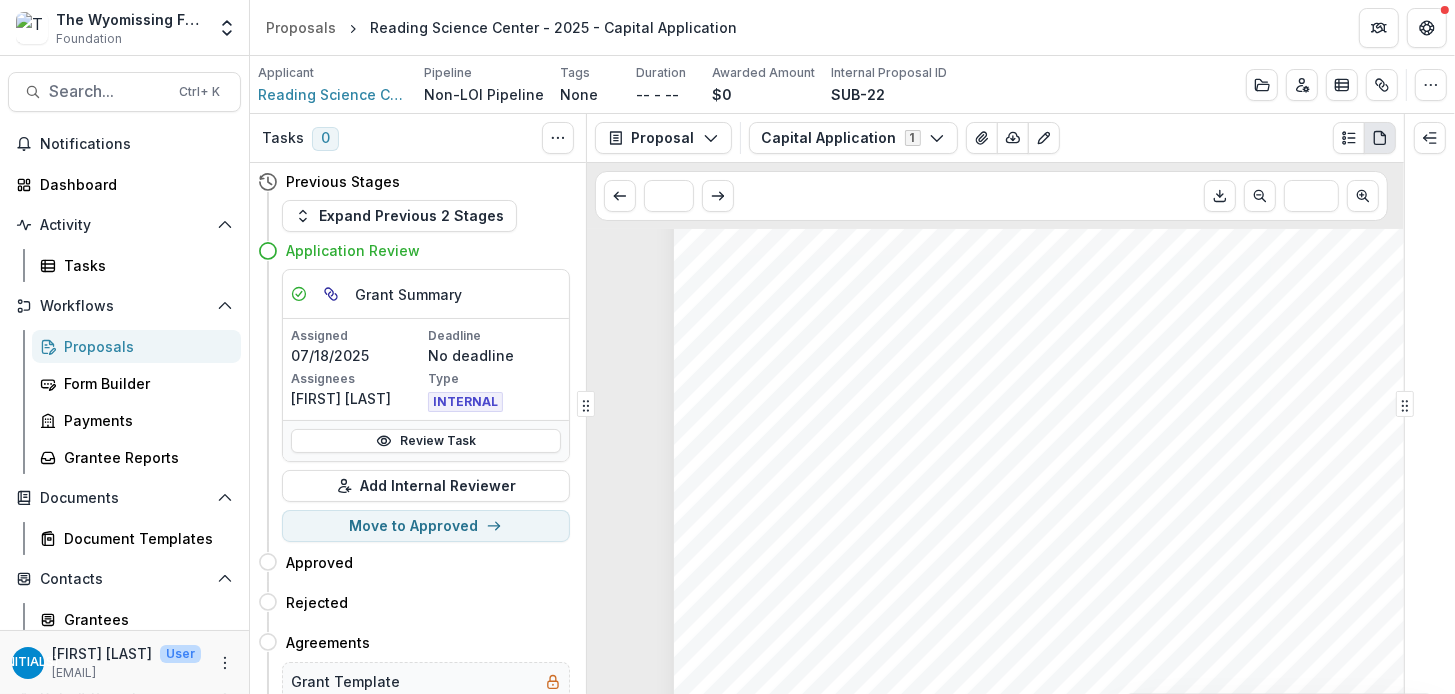 scroll, scrollTop: 8816, scrollLeft: 0, axis: vertical 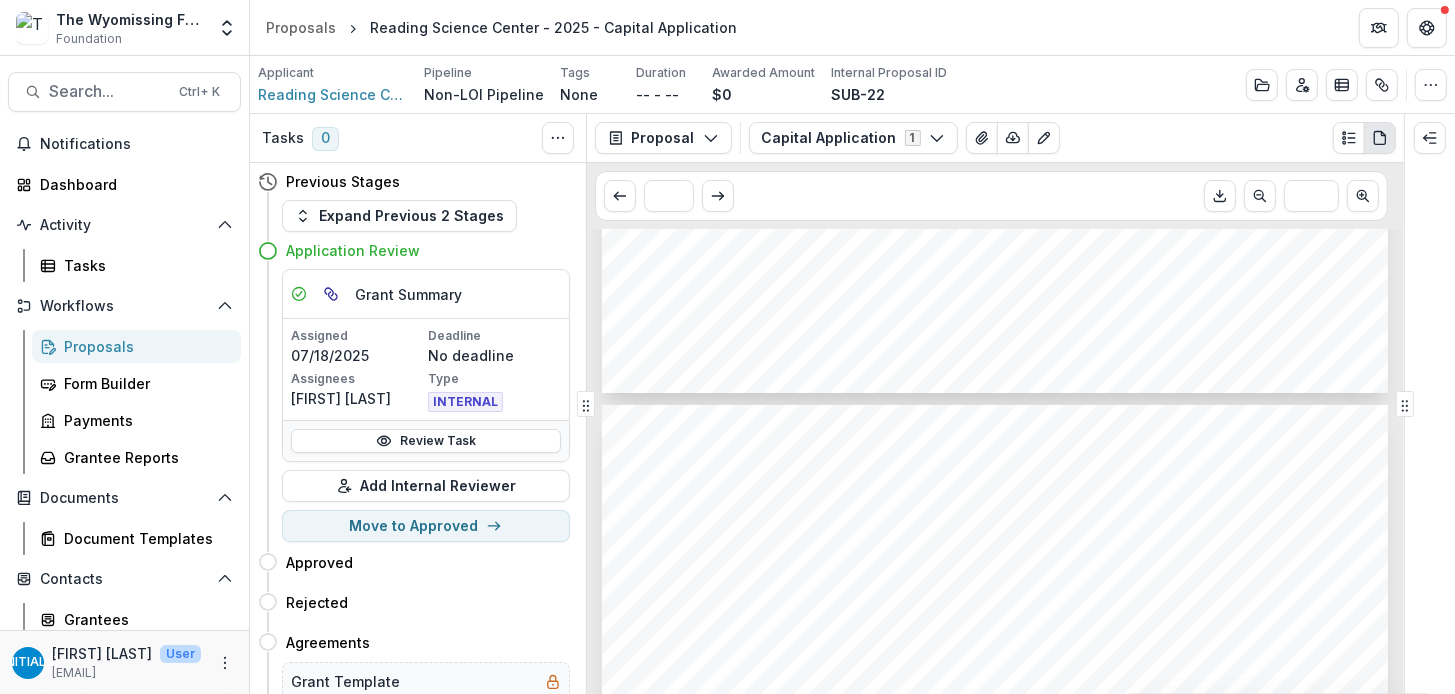 click on "Proposals" at bounding box center [136, 346] 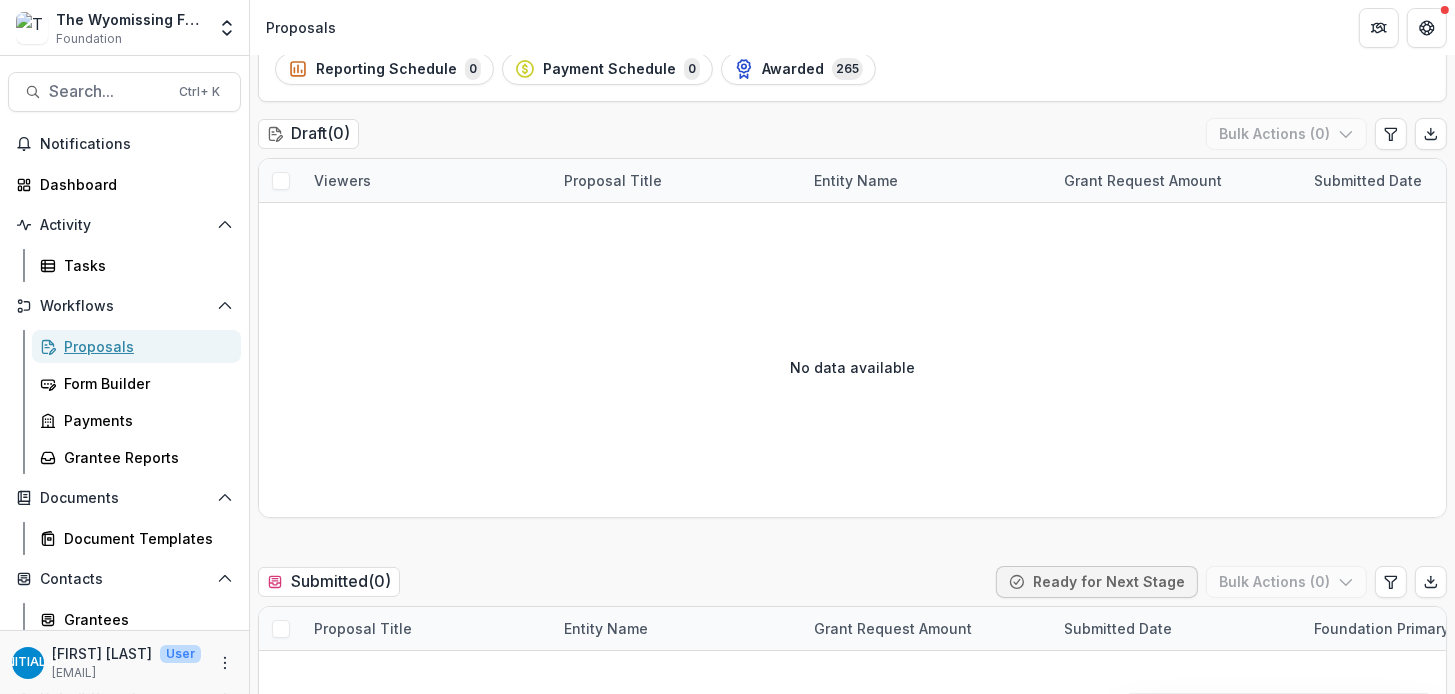 scroll, scrollTop: 0, scrollLeft: 0, axis: both 